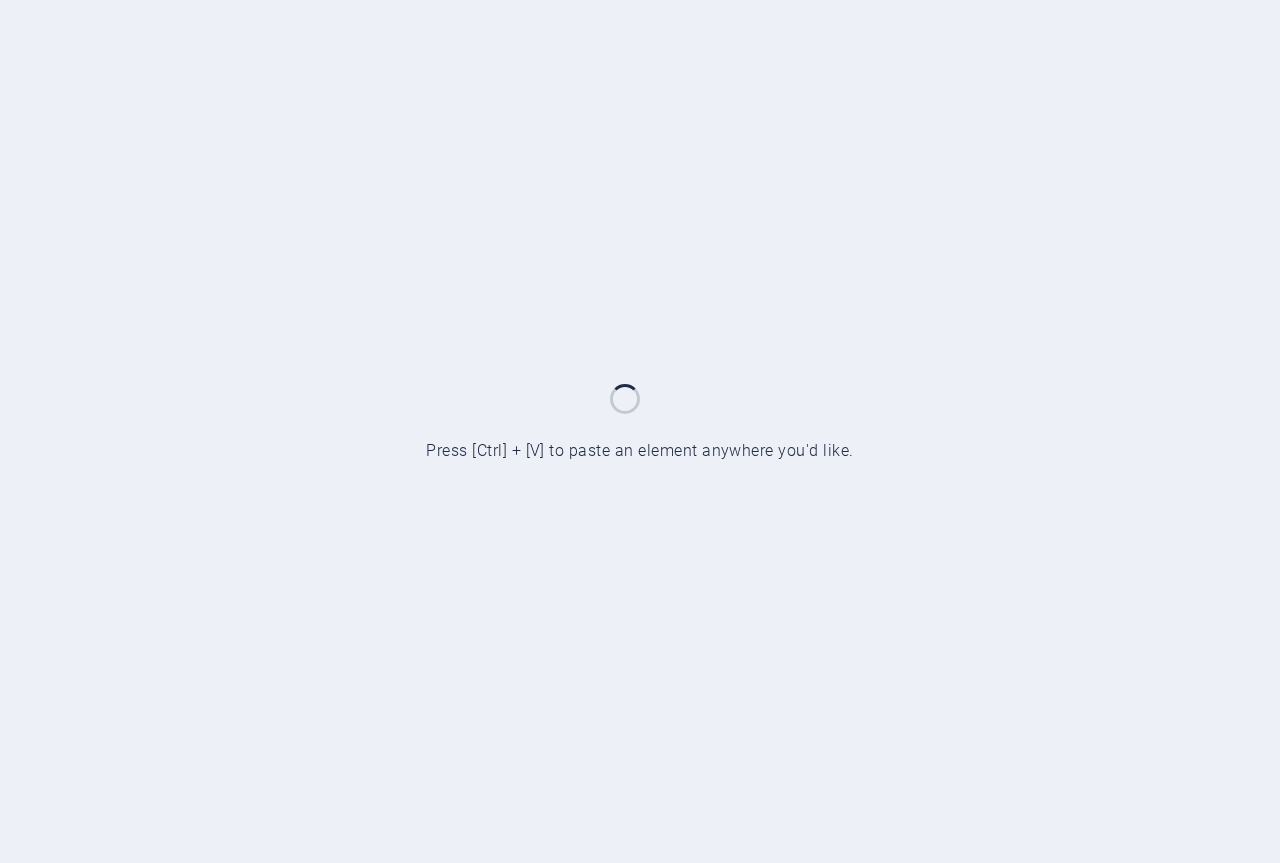 scroll, scrollTop: 0, scrollLeft: 0, axis: both 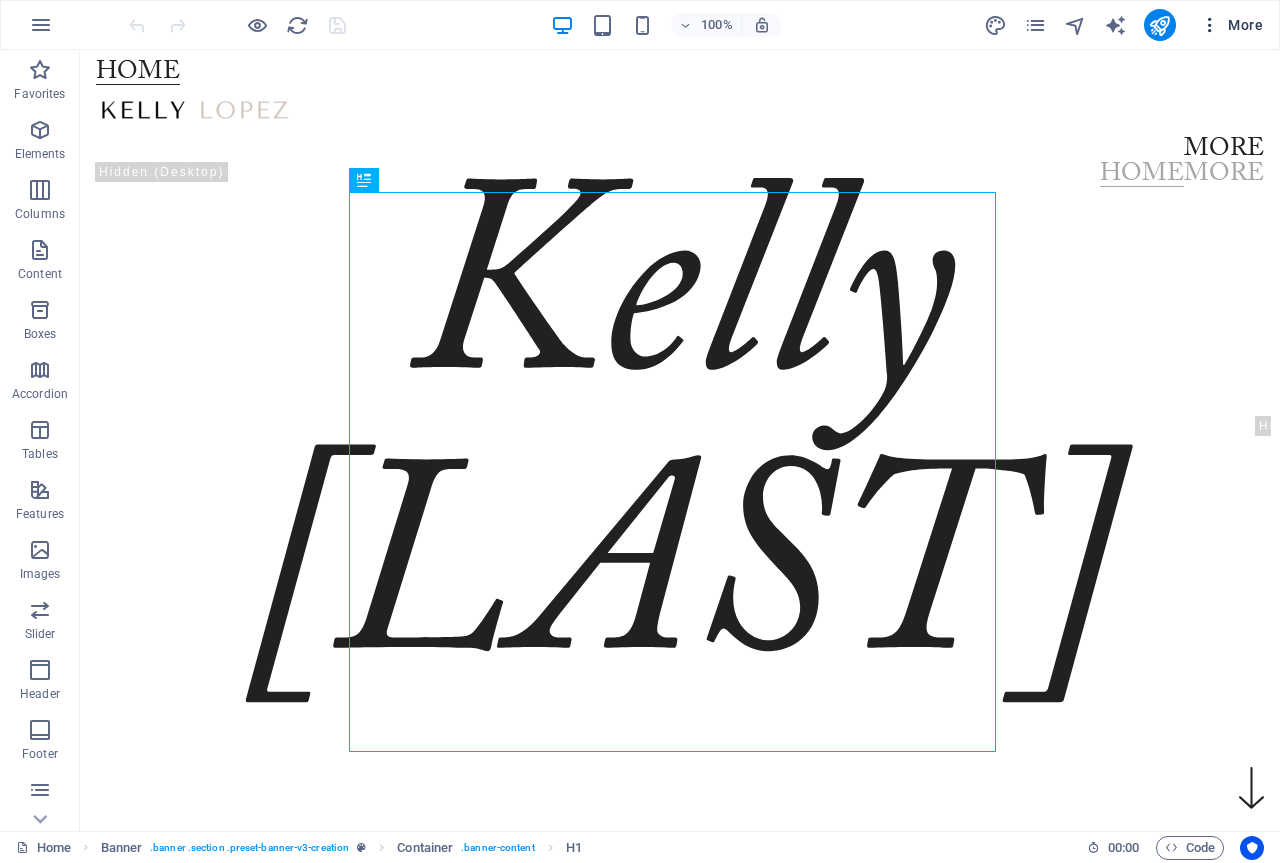 click at bounding box center [1210, 25] 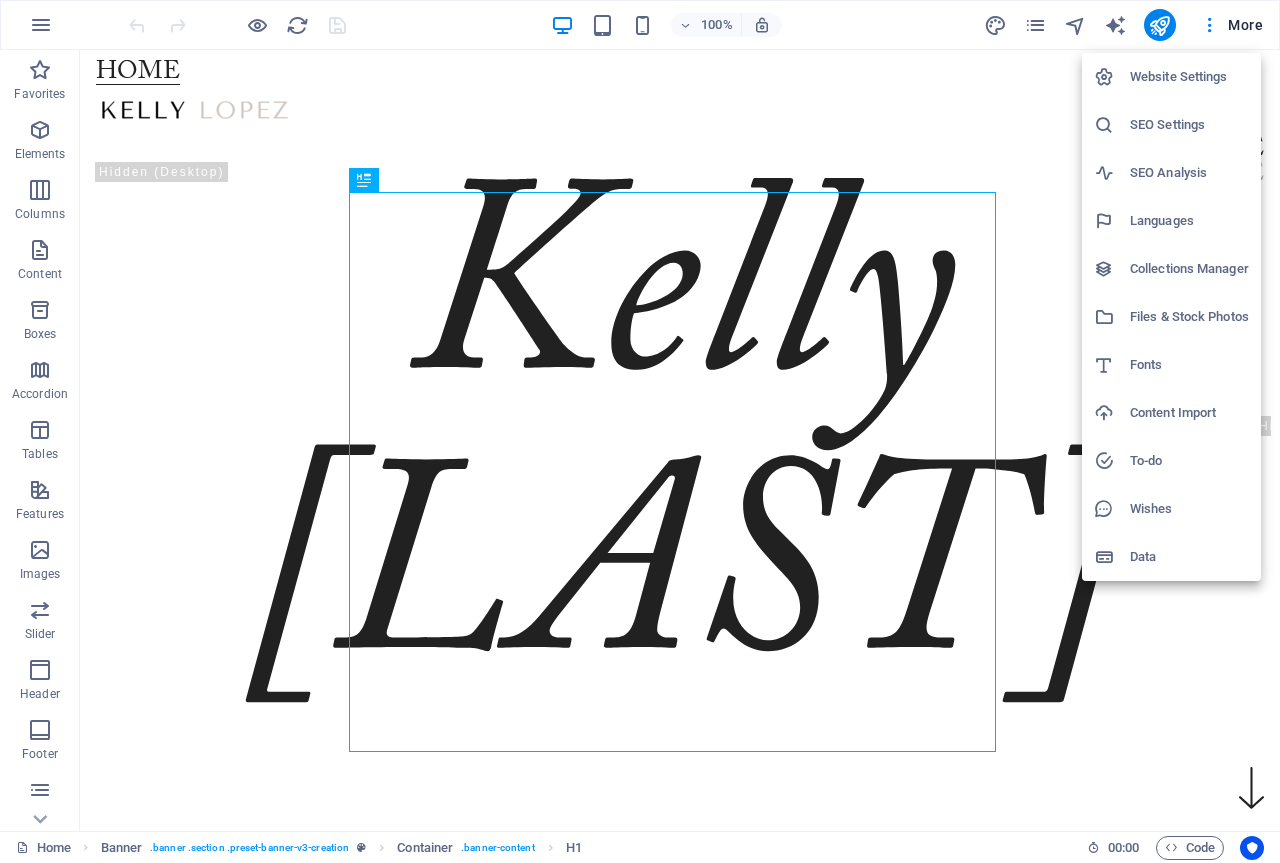 click on "Fonts" at bounding box center [1189, 365] 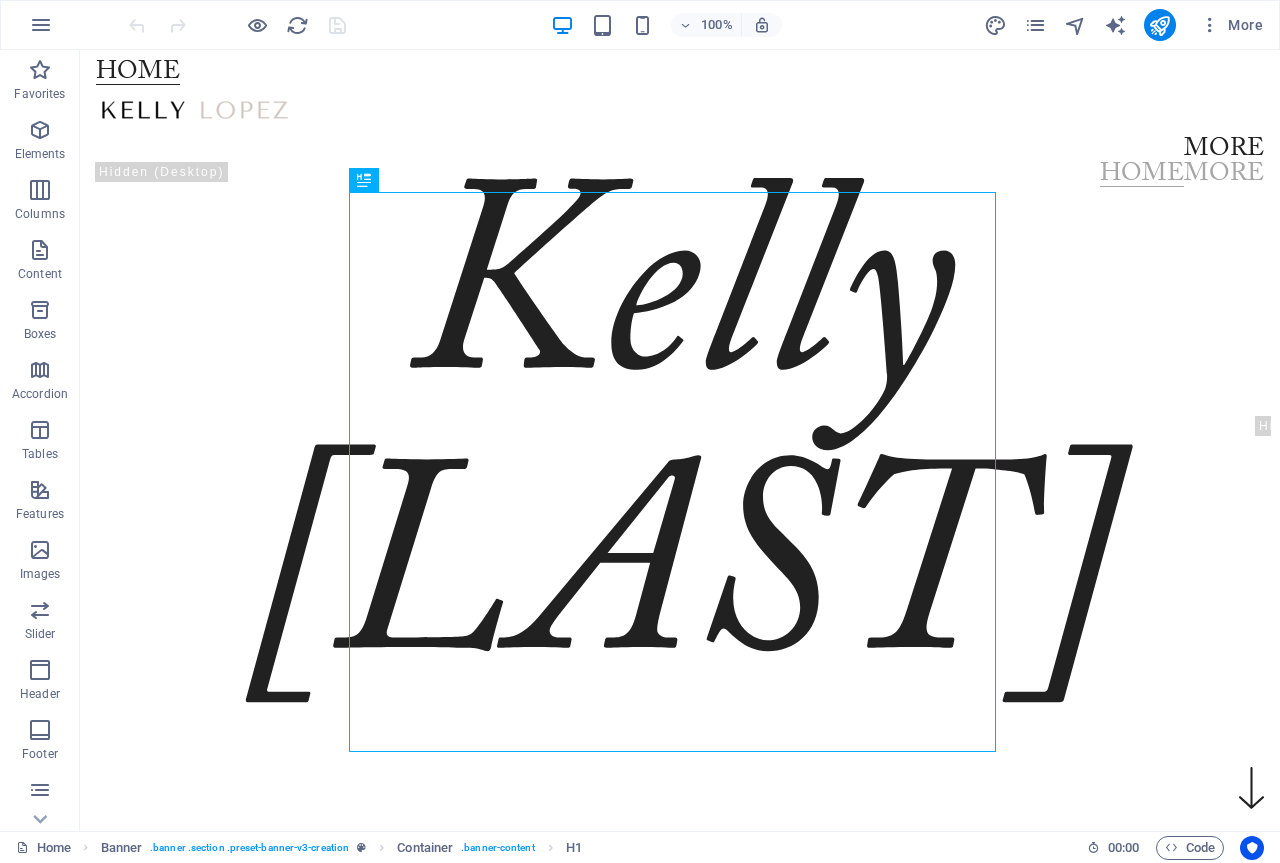 select on "popularity" 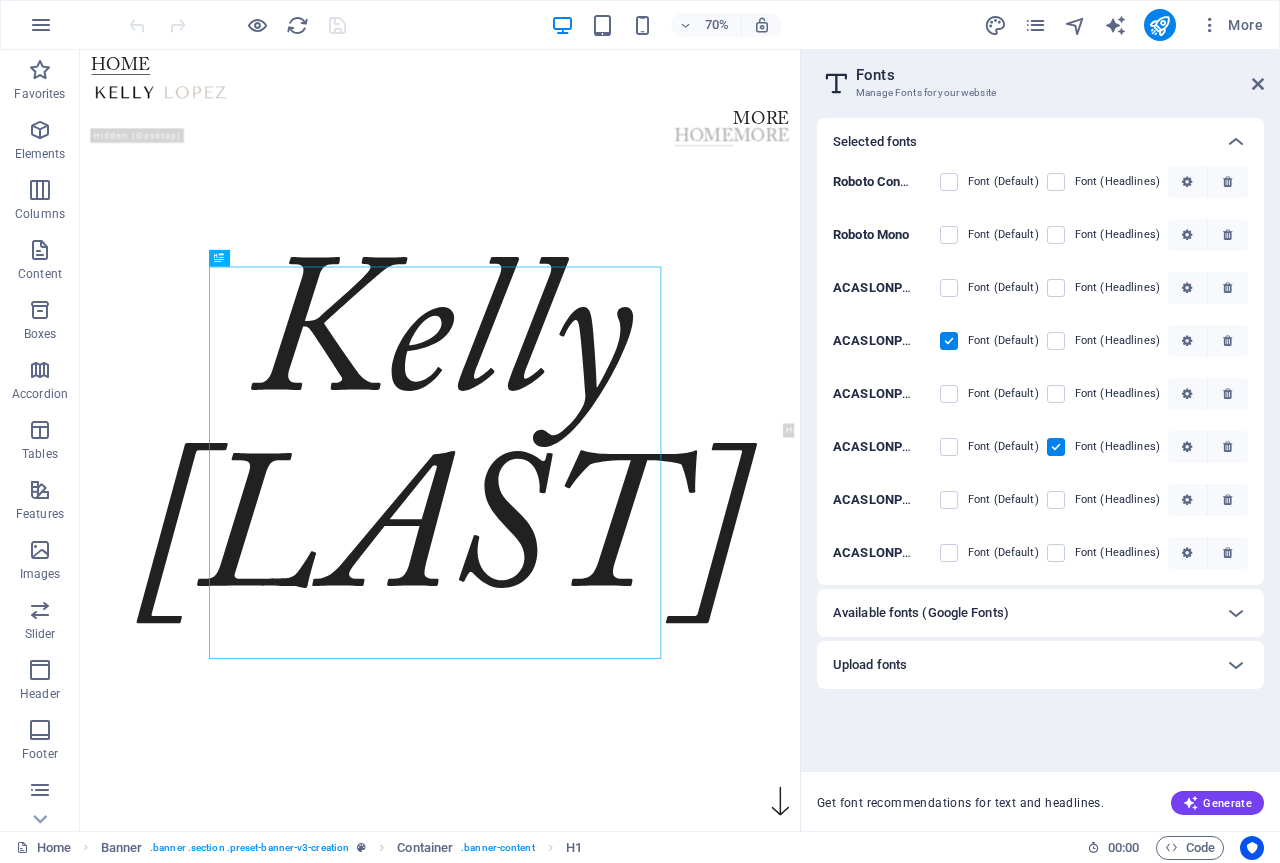 click on "Available fonts (Google Fonts)" at bounding box center (1022, 613) 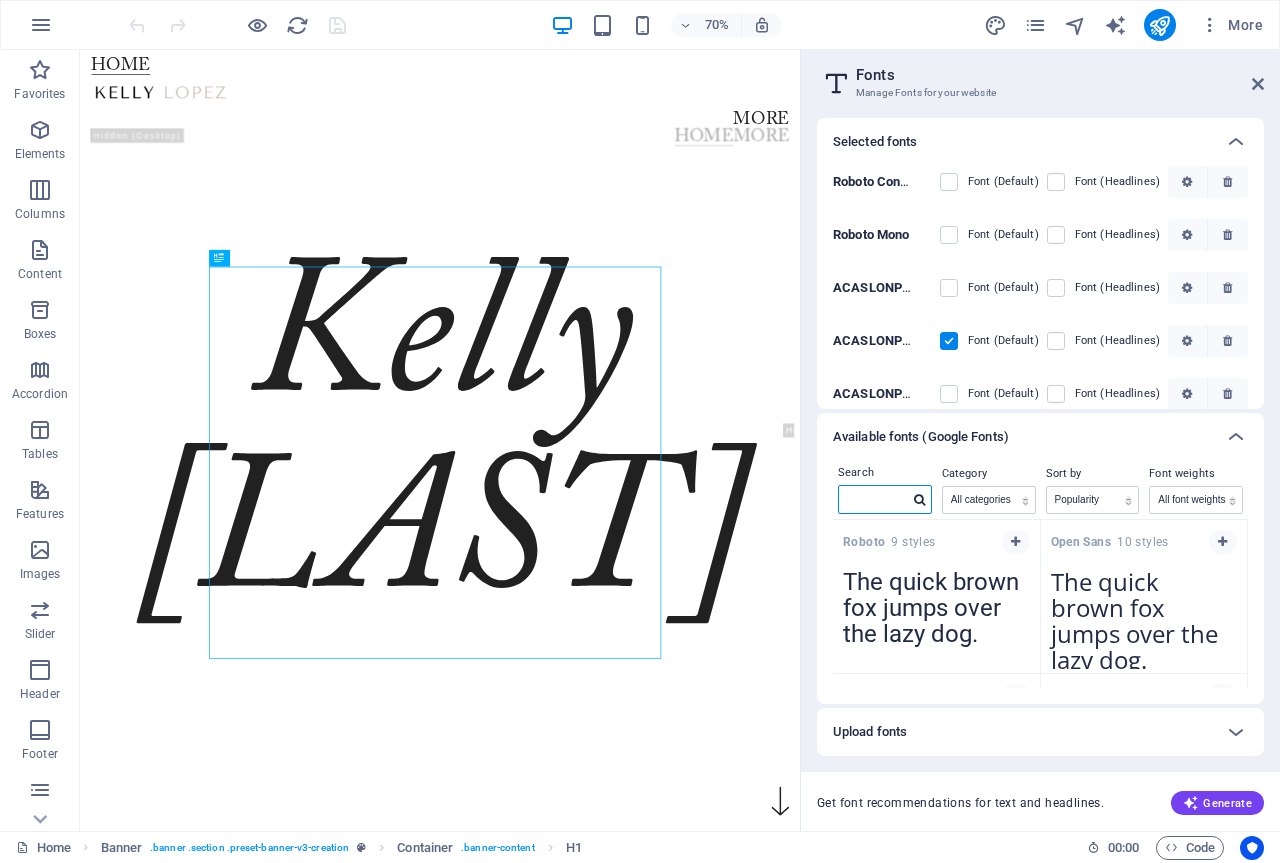 click at bounding box center [874, 499] 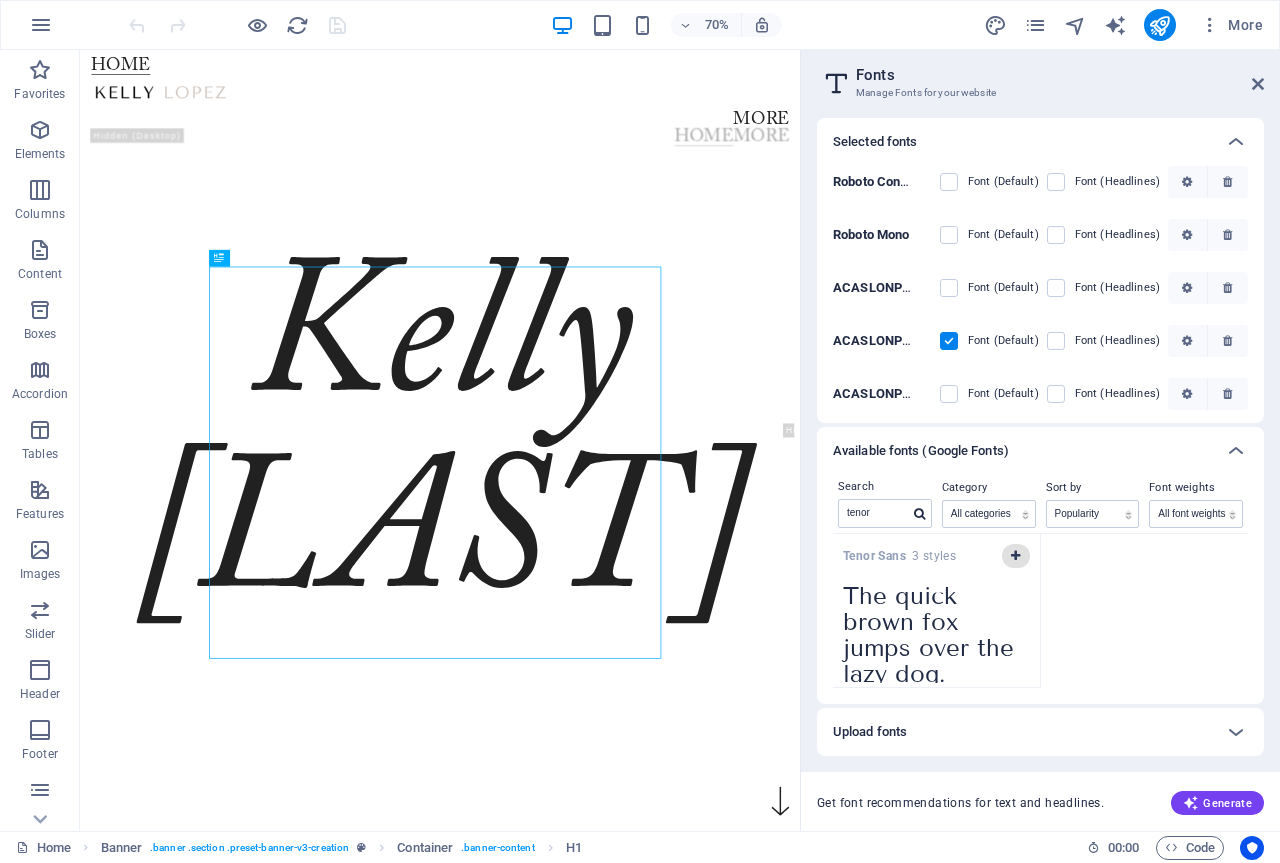 click at bounding box center (1016, 556) 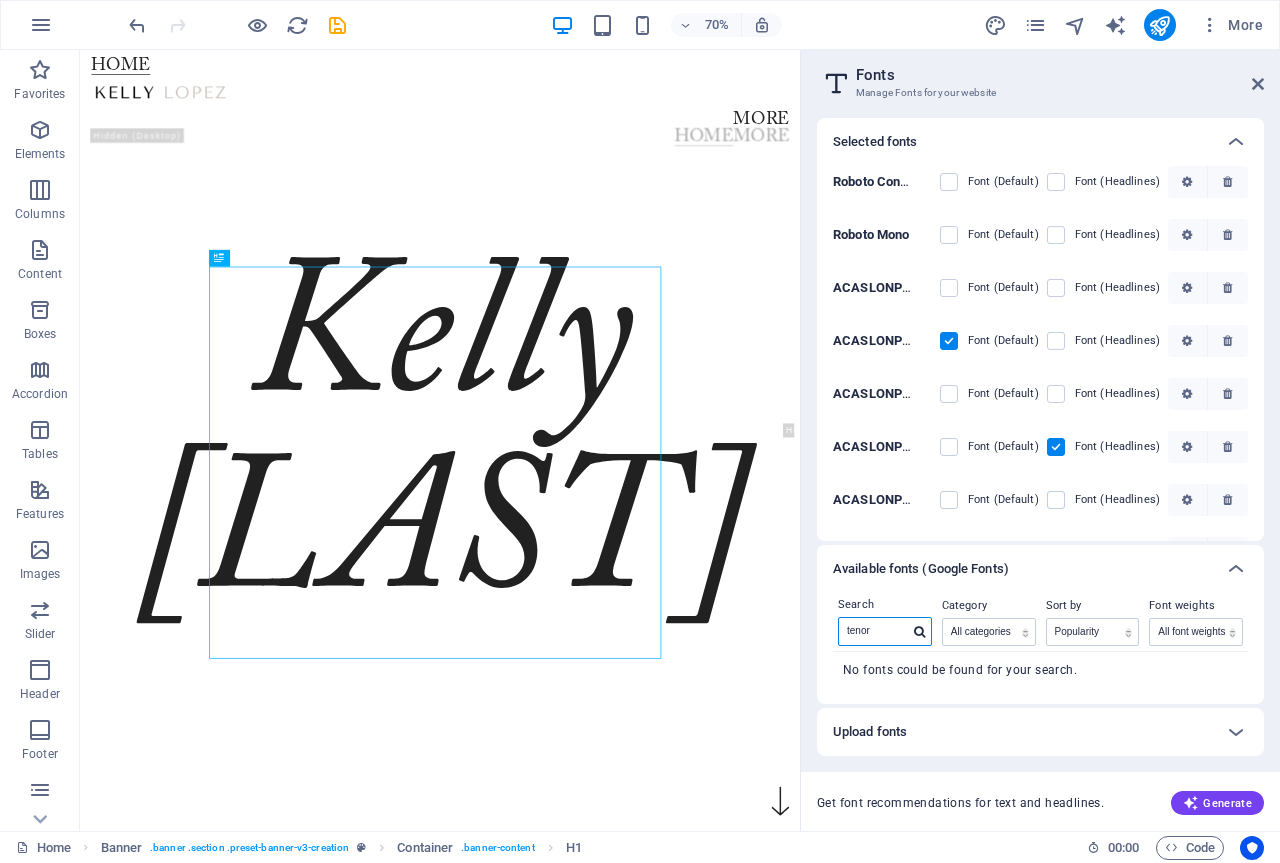 click on "tenor" at bounding box center [874, 631] 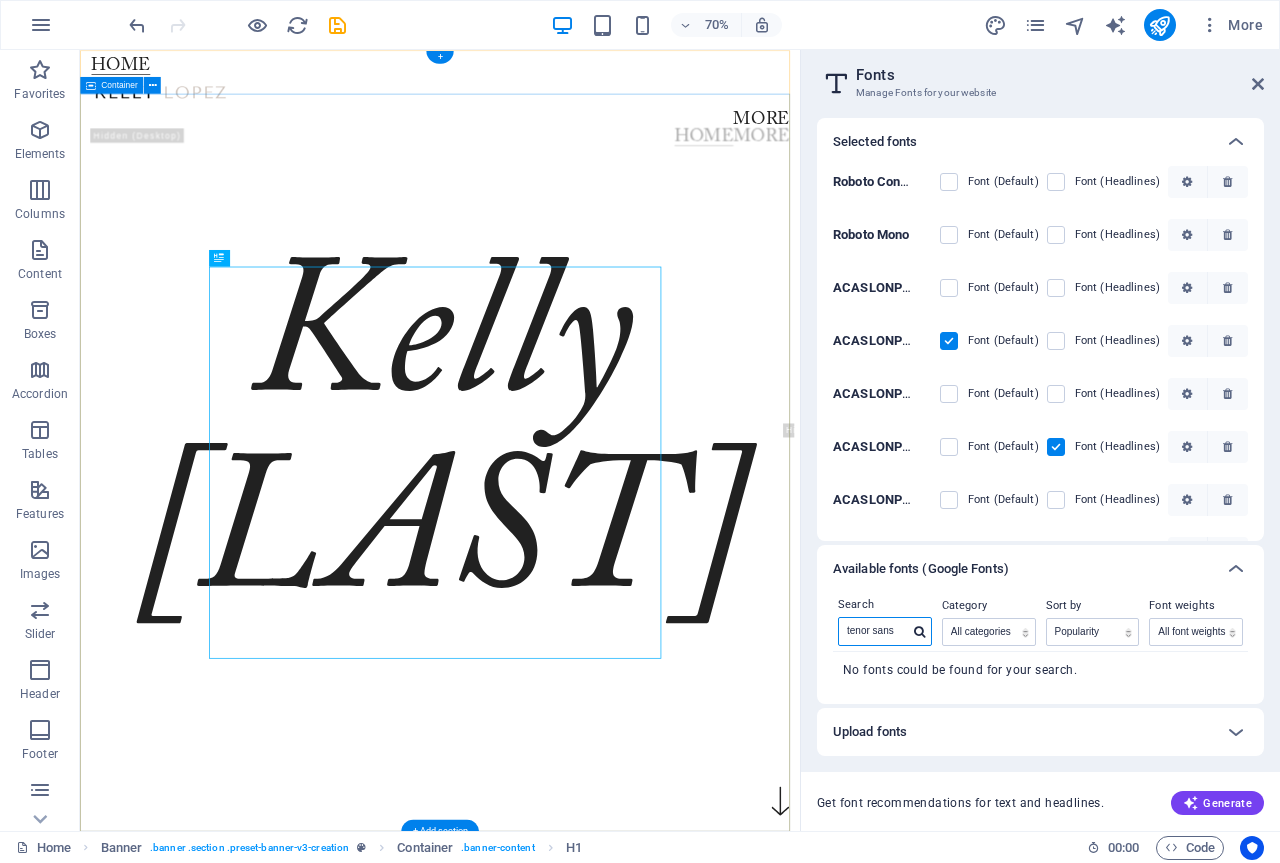 drag, startPoint x: 981, startPoint y: 680, endPoint x: 1065, endPoint y: 915, distance: 249.56161 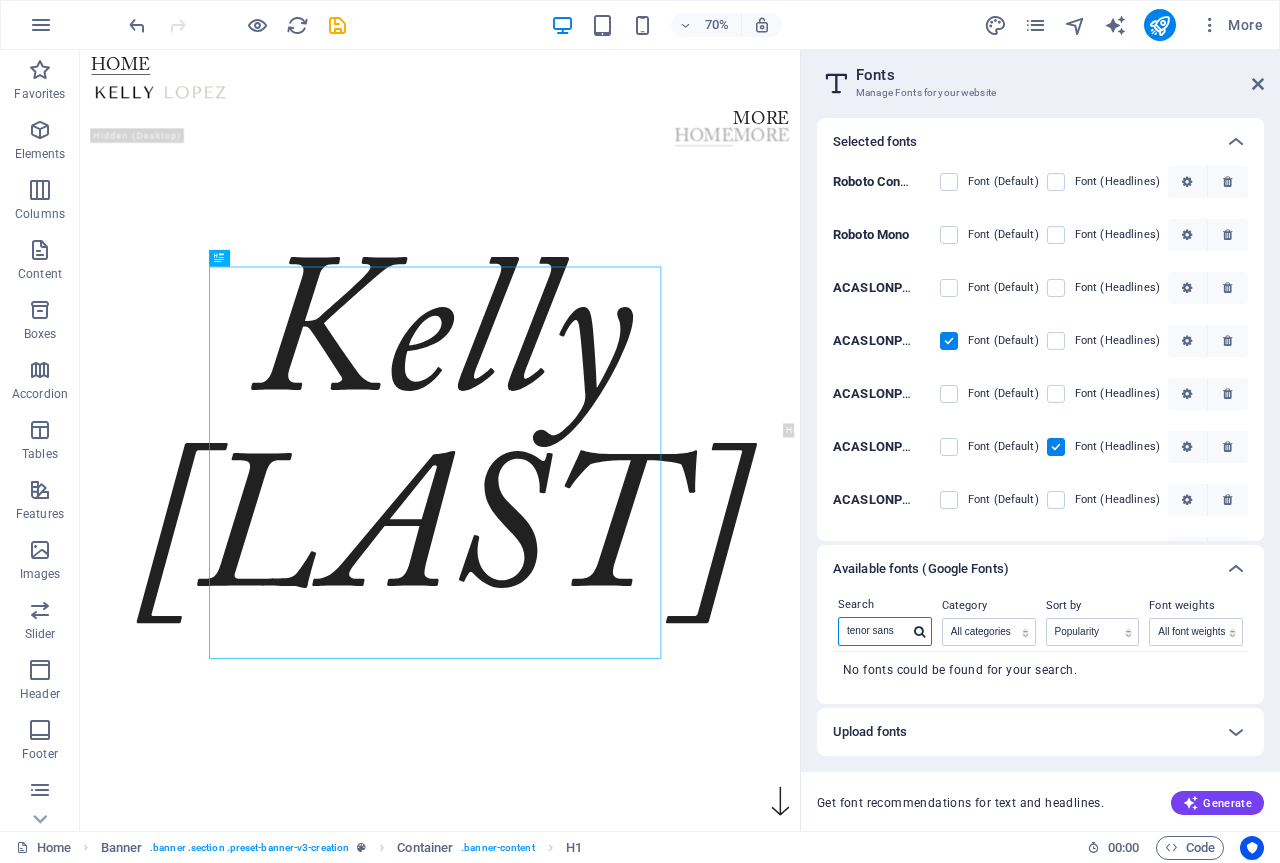 click on "tenor sans" at bounding box center [874, 631] 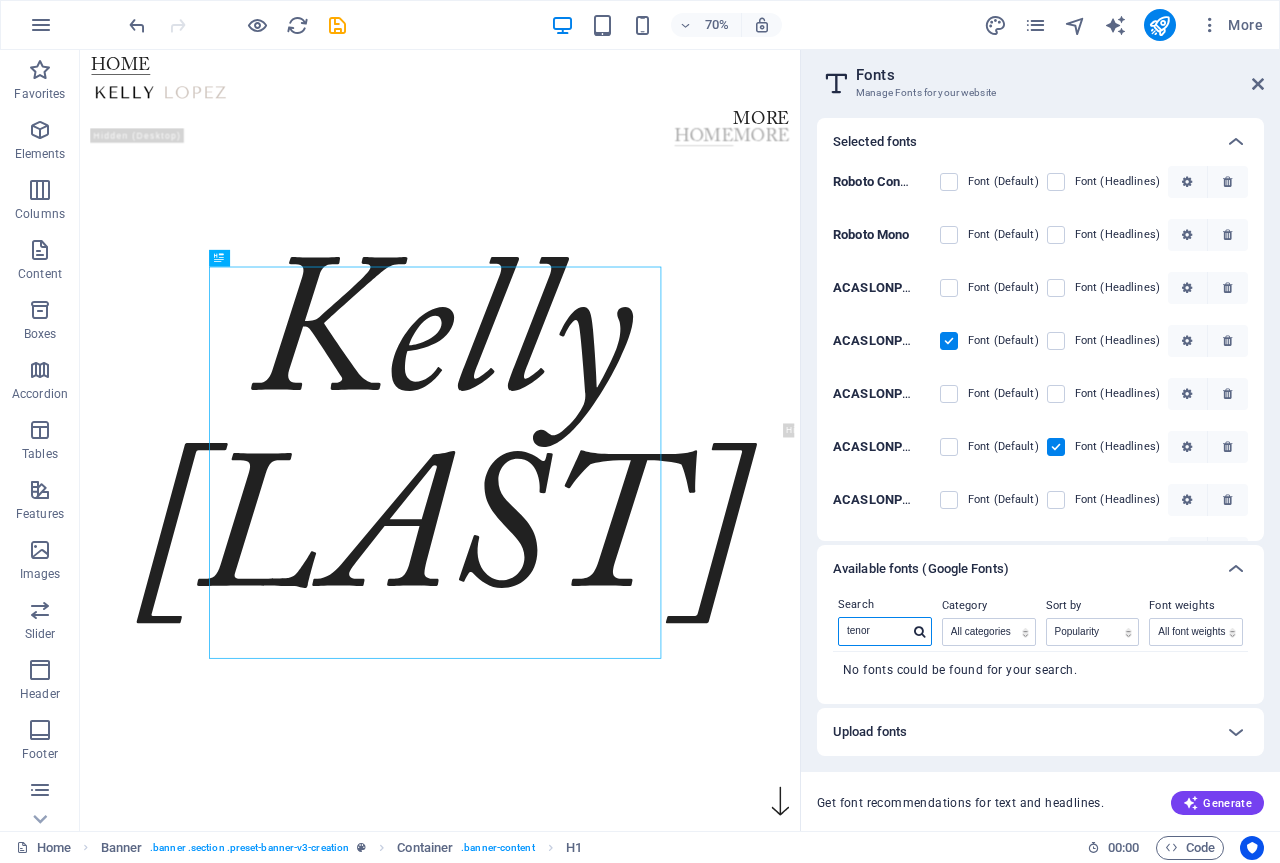 type on "tenor" 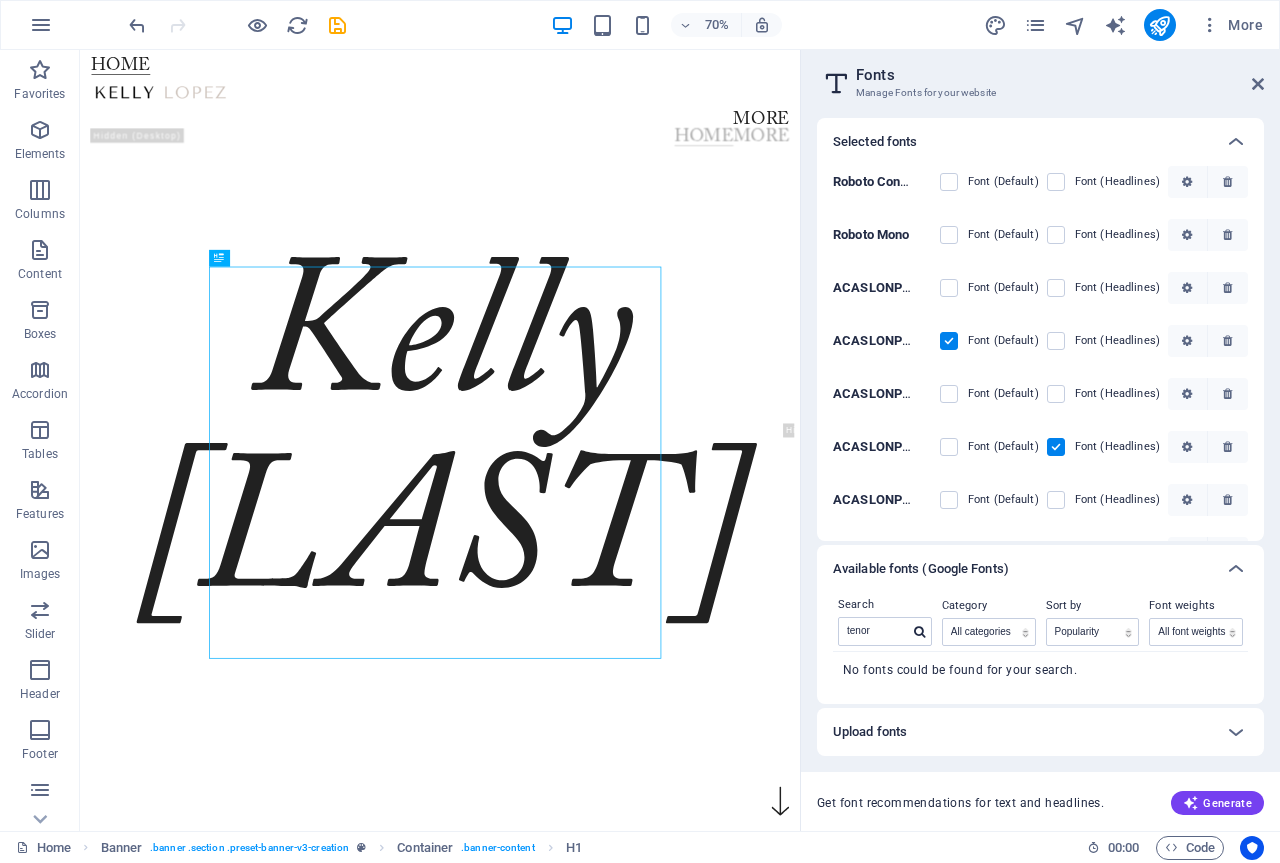 click on "No fonts could be found for your search." at bounding box center [1040, 670] 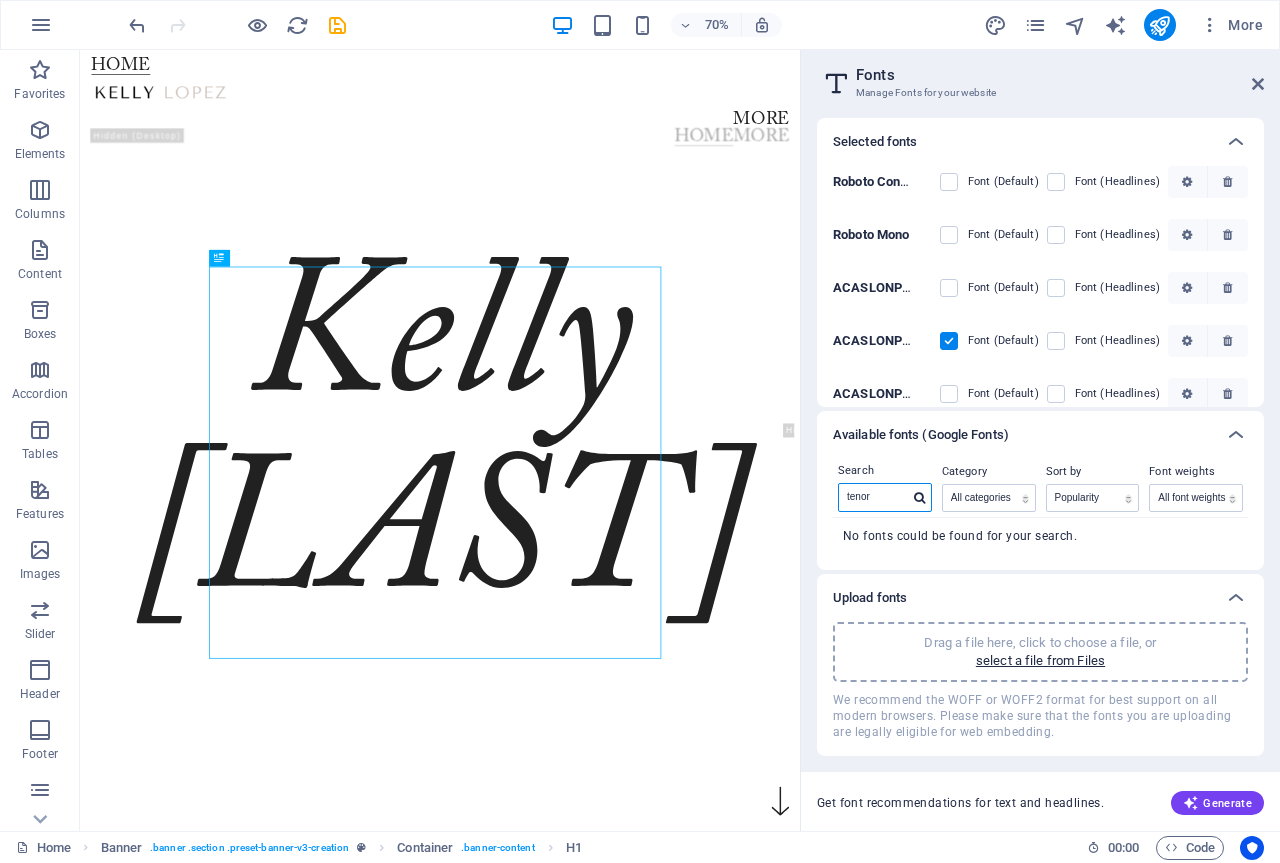 click on "tenor" at bounding box center [874, 497] 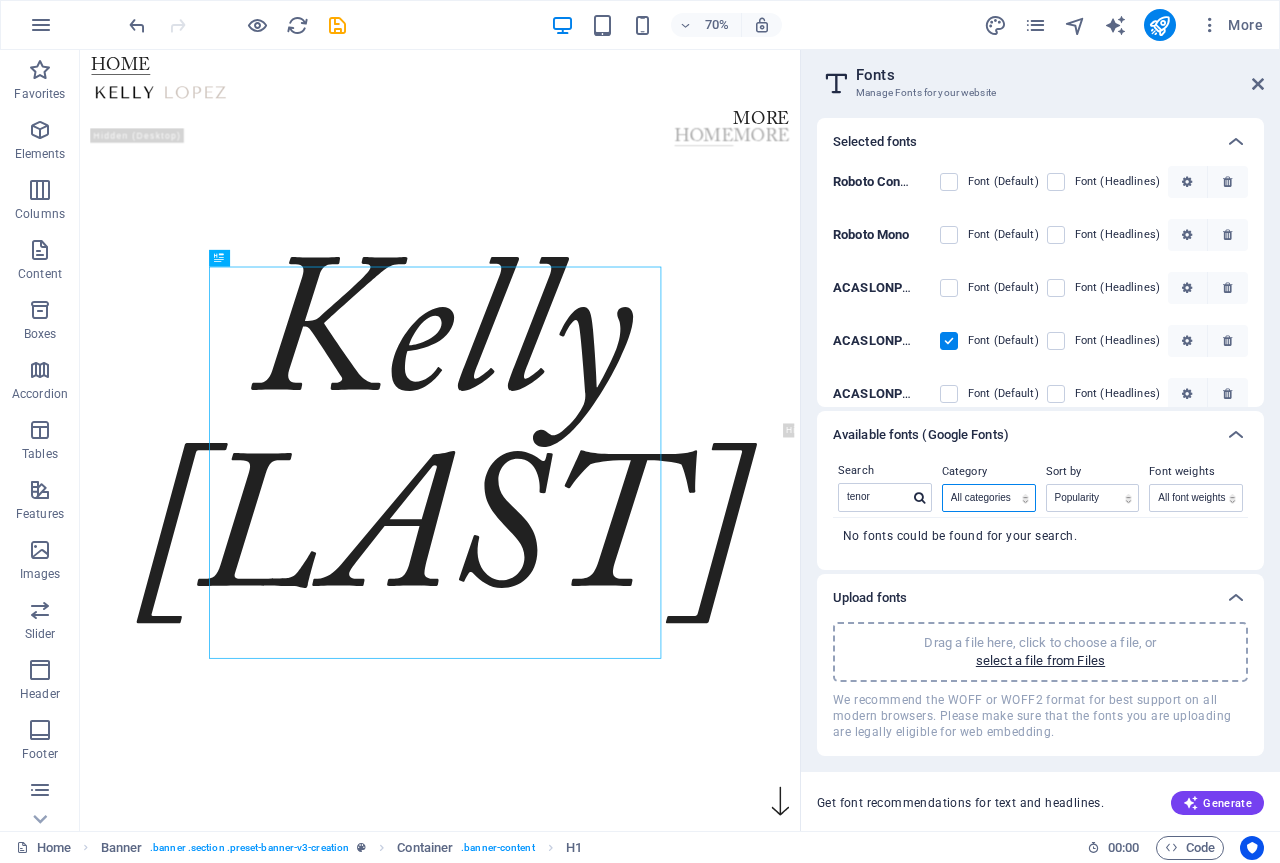 click on "All categories serif display monospace sans-serif handwriting" at bounding box center (989, 498) 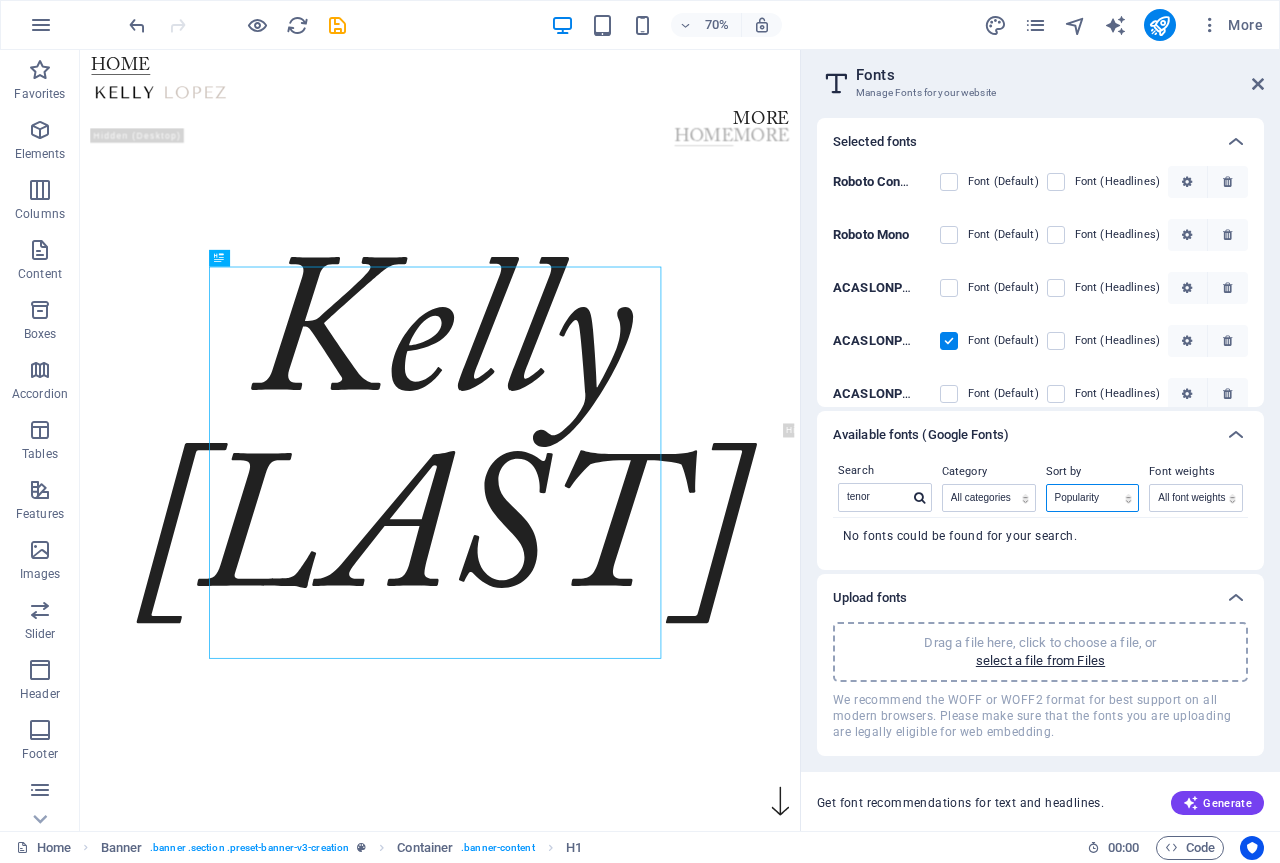 click on "Name Category Popularity" at bounding box center (1093, 498) 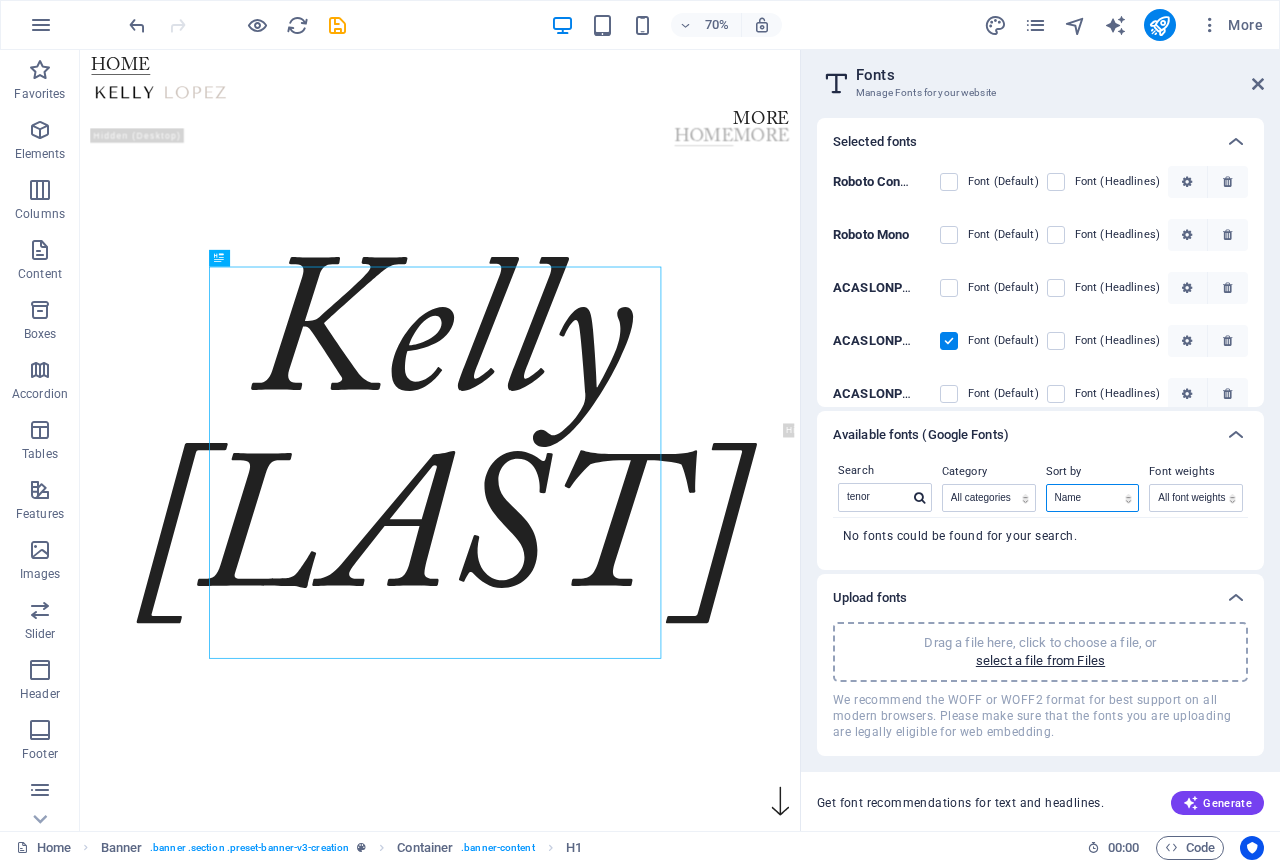click on "Name Category Popularity" at bounding box center [1093, 498] 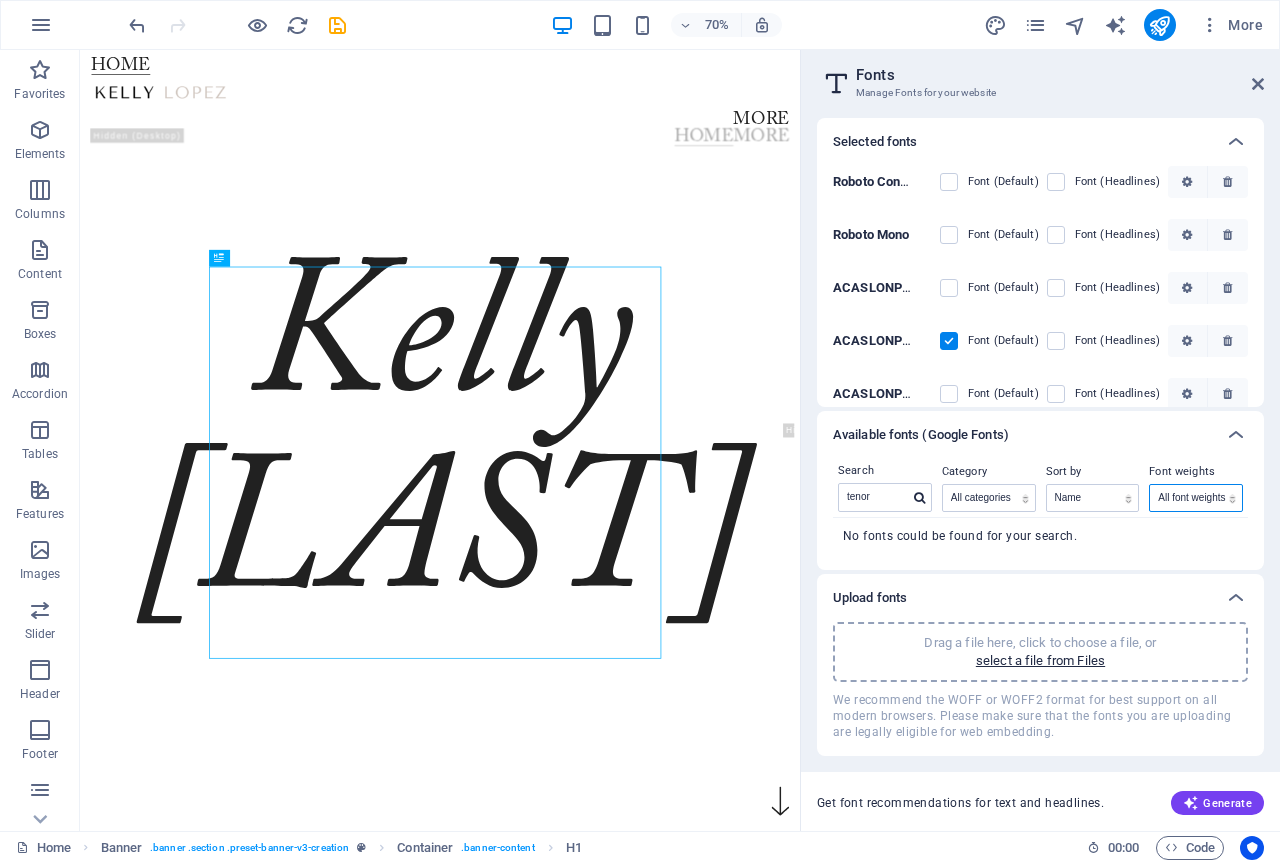 click on "All font weights 100 100italic 200 200italic 300 300italic 500 500italic 600 600italic 700 700italic 800 800italic 900 900italic italic regular" at bounding box center (1196, 498) 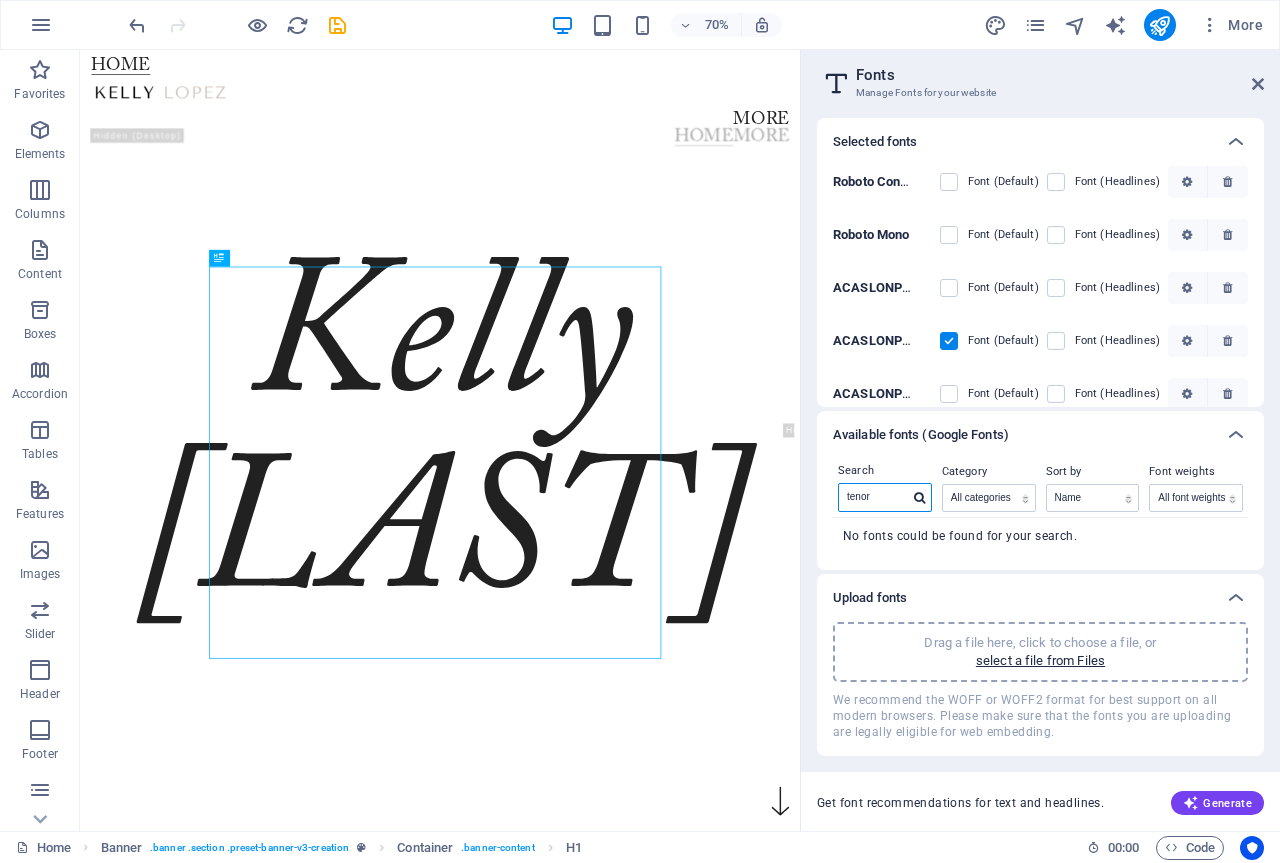 drag, startPoint x: 970, startPoint y: 548, endPoint x: 1091, endPoint y: 697, distance: 191.9427 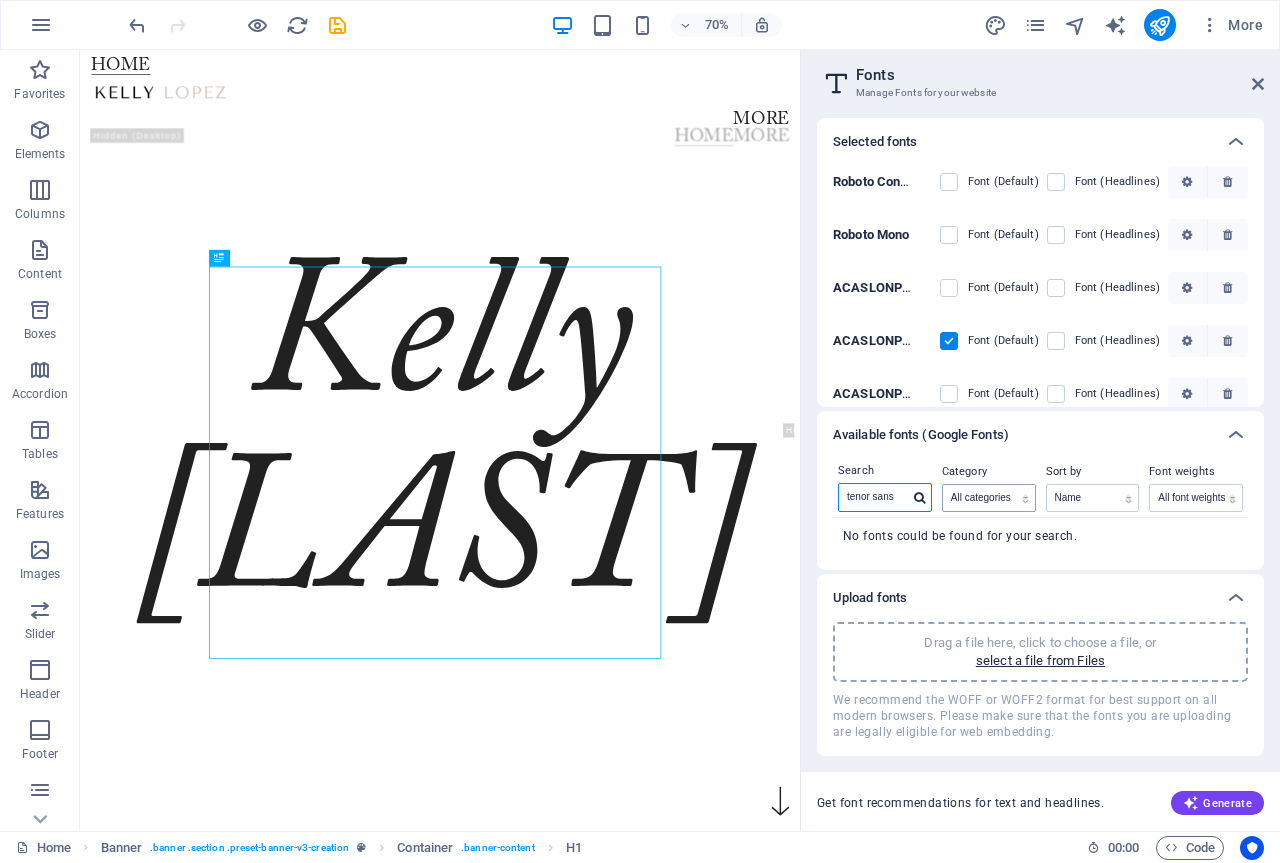 type on "tenor sans" 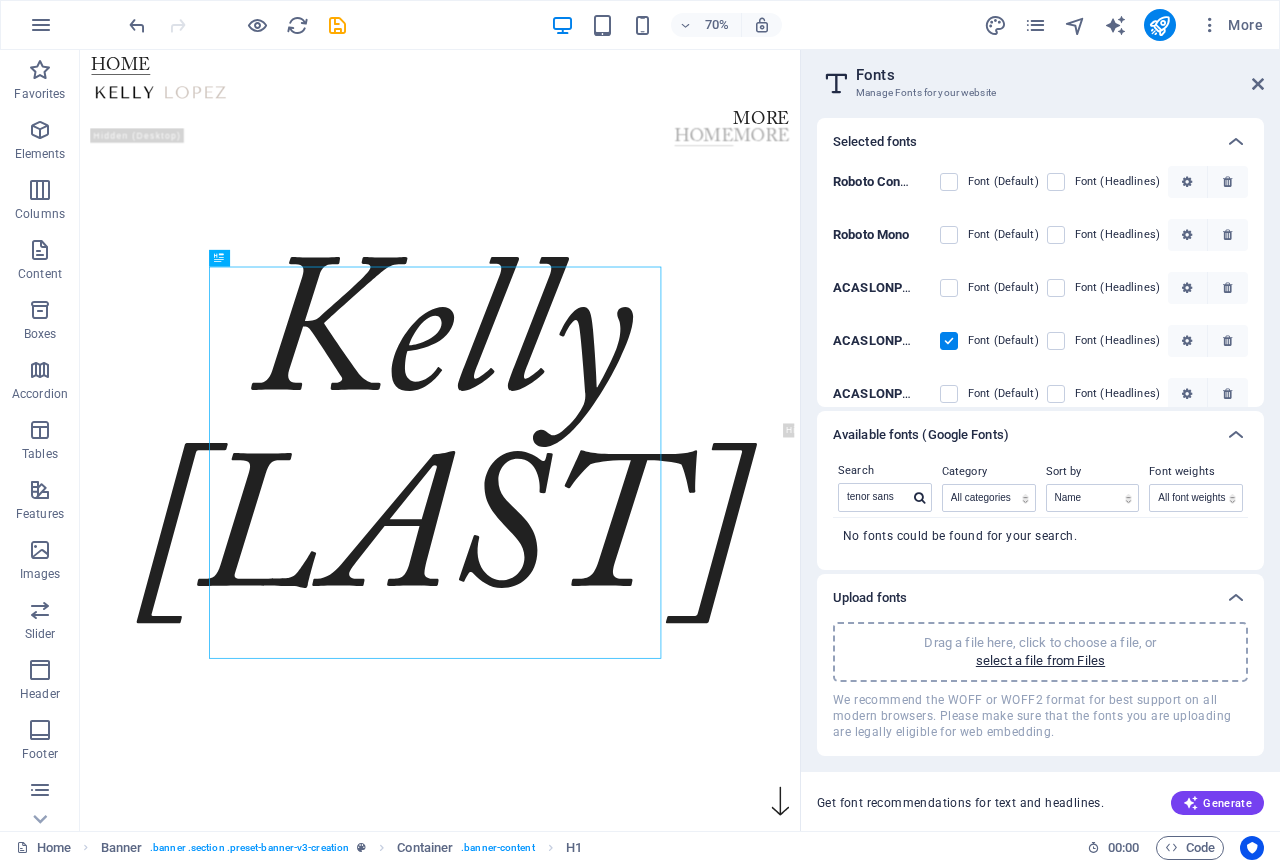 click on "Fonts" at bounding box center [1060, 75] 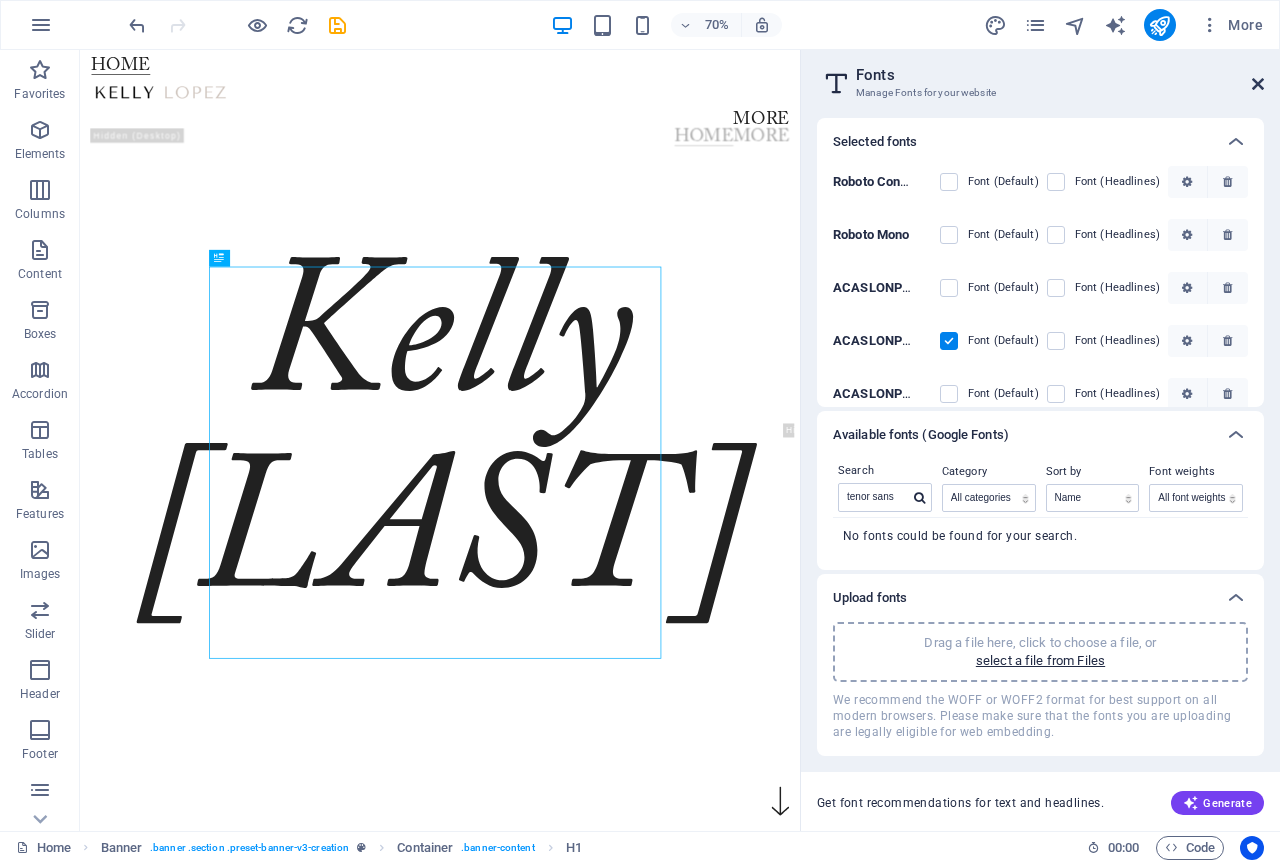 drag, startPoint x: 1260, startPoint y: 85, endPoint x: 1182, endPoint y: 38, distance: 91.06591 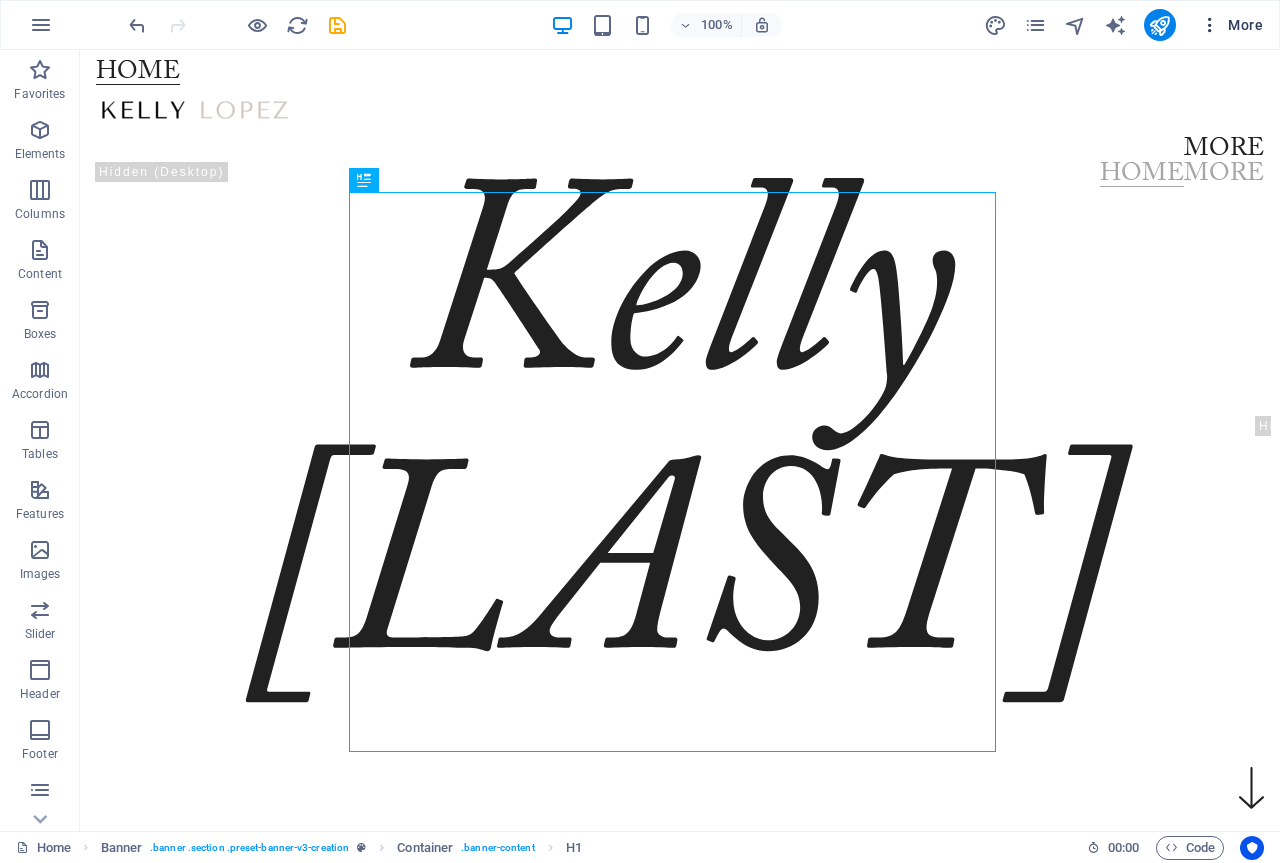 click at bounding box center [1210, 25] 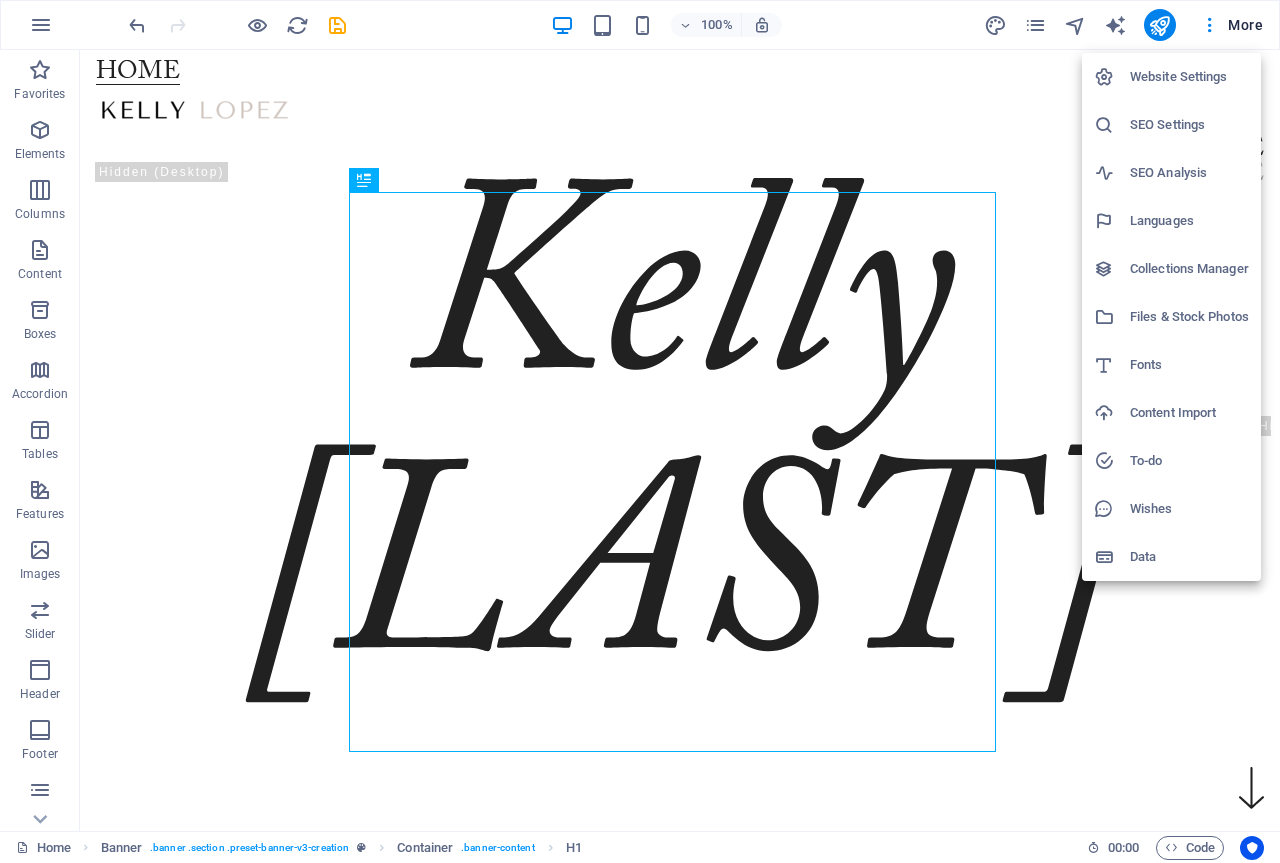 click on "Fonts" at bounding box center [1189, 365] 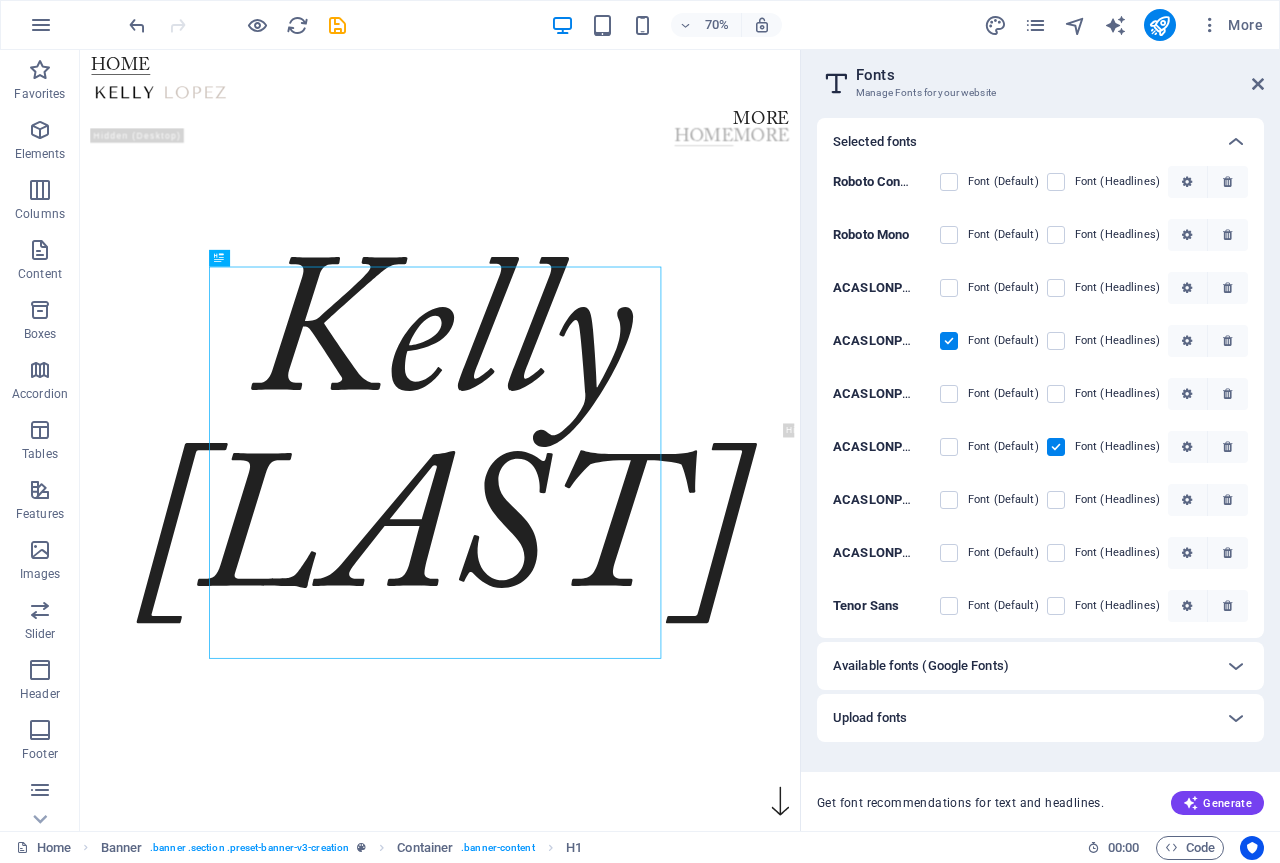 click on "Available fonts (Google Fonts)" at bounding box center [921, 666] 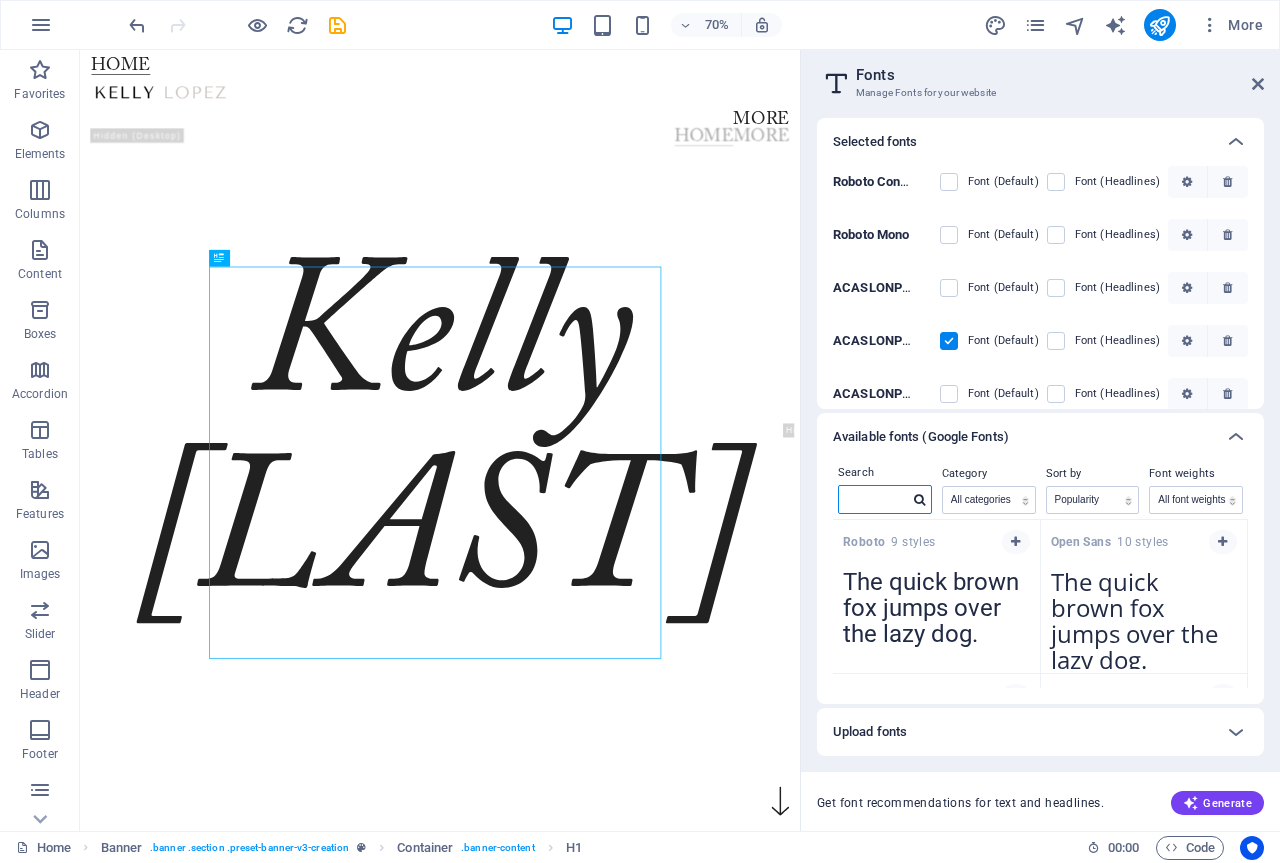 click at bounding box center (874, 499) 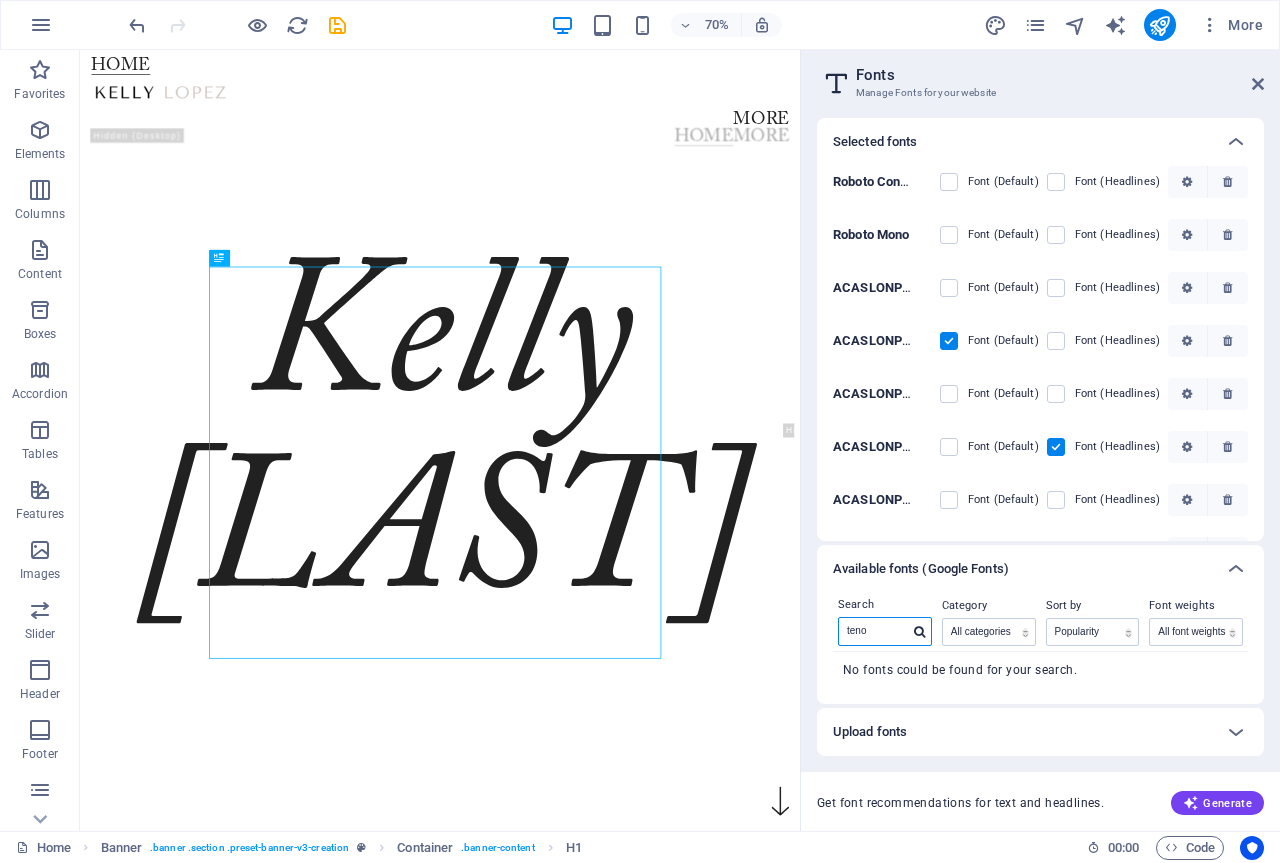 type on "teno" 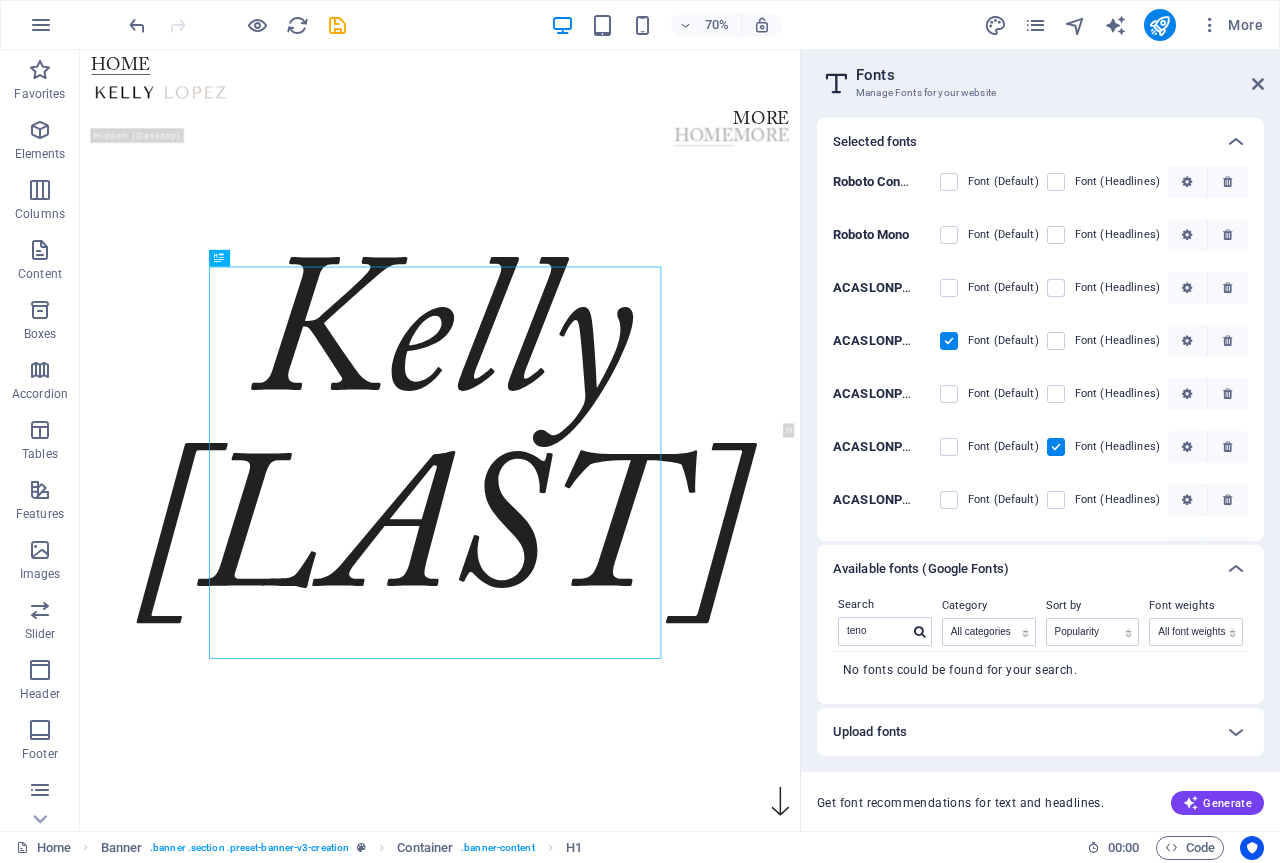 click on "Upload fonts" at bounding box center [1040, 732] 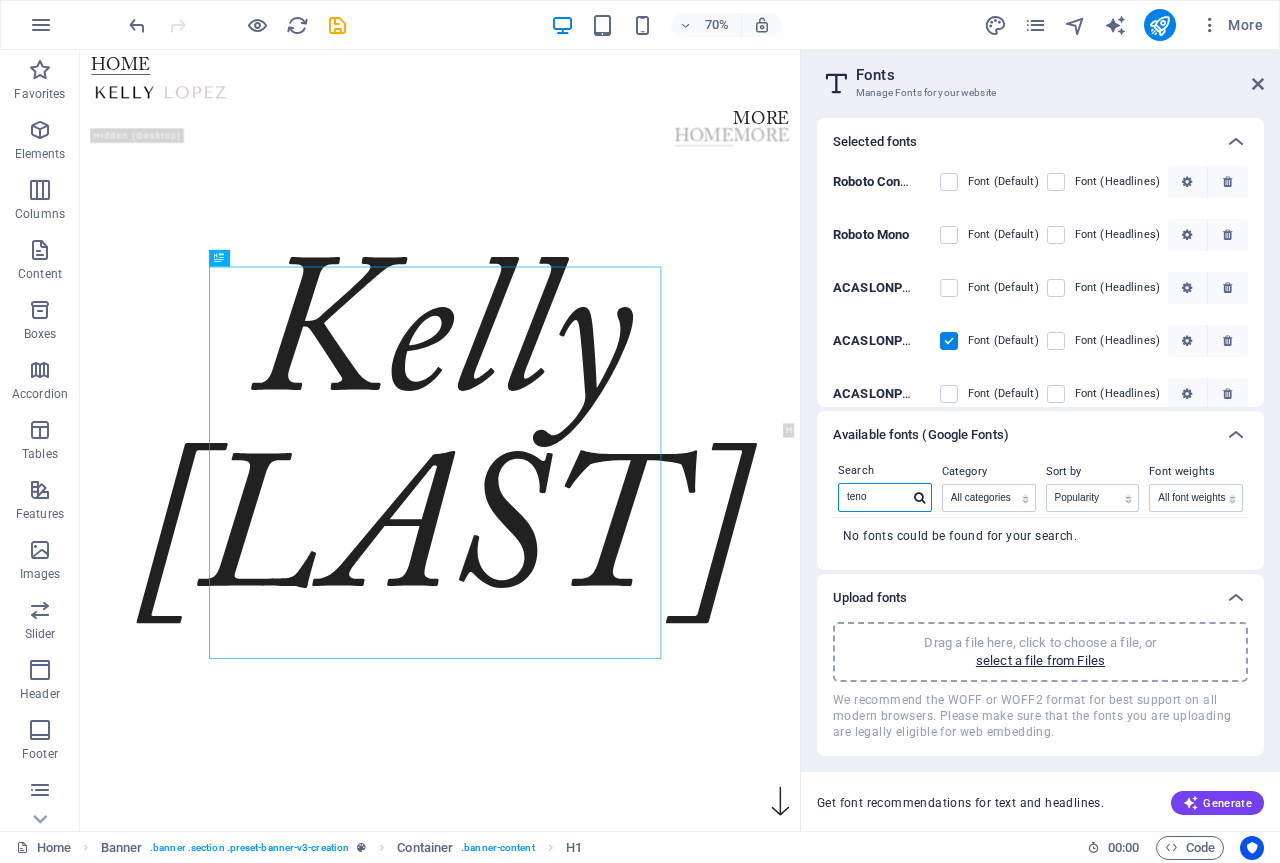 click on "teno" at bounding box center [874, 497] 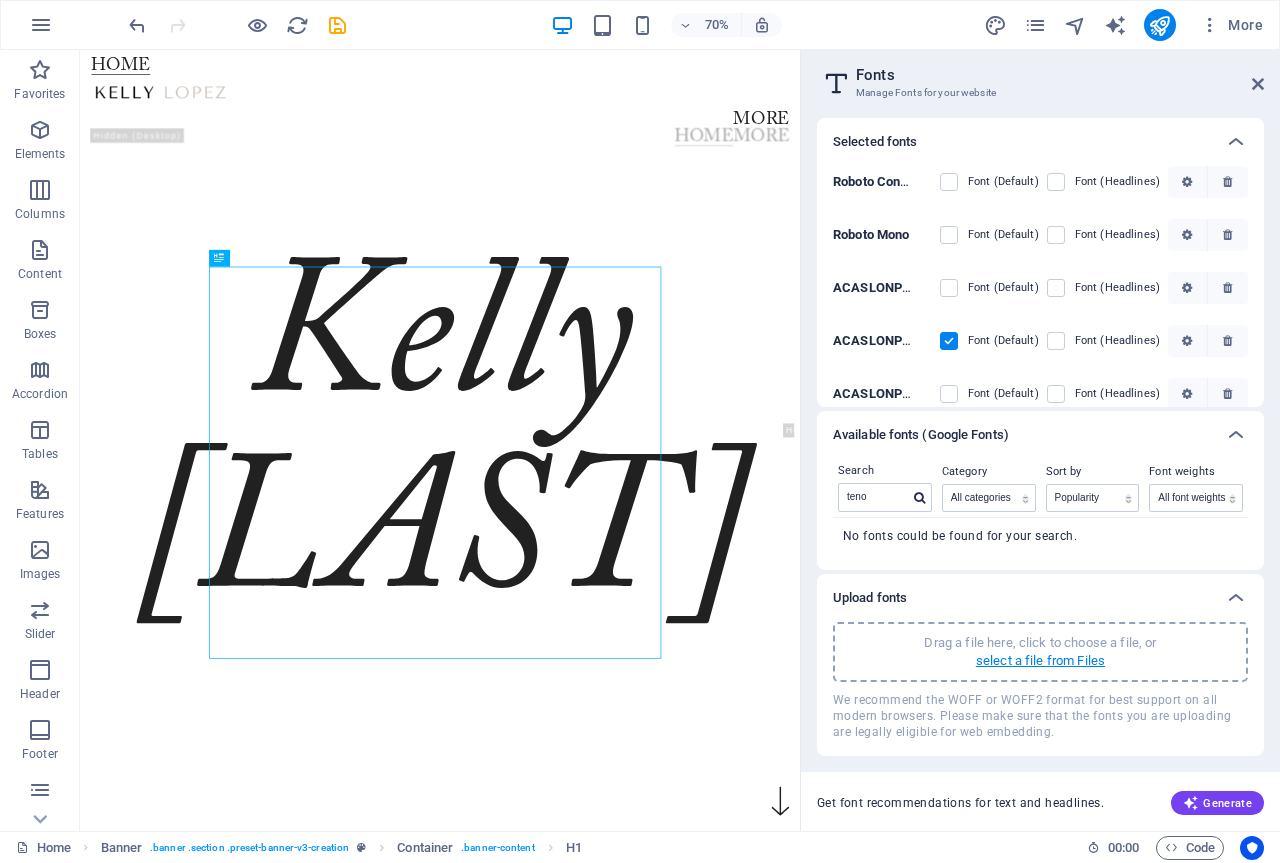 click on "select a file from Files" at bounding box center (1040, 661) 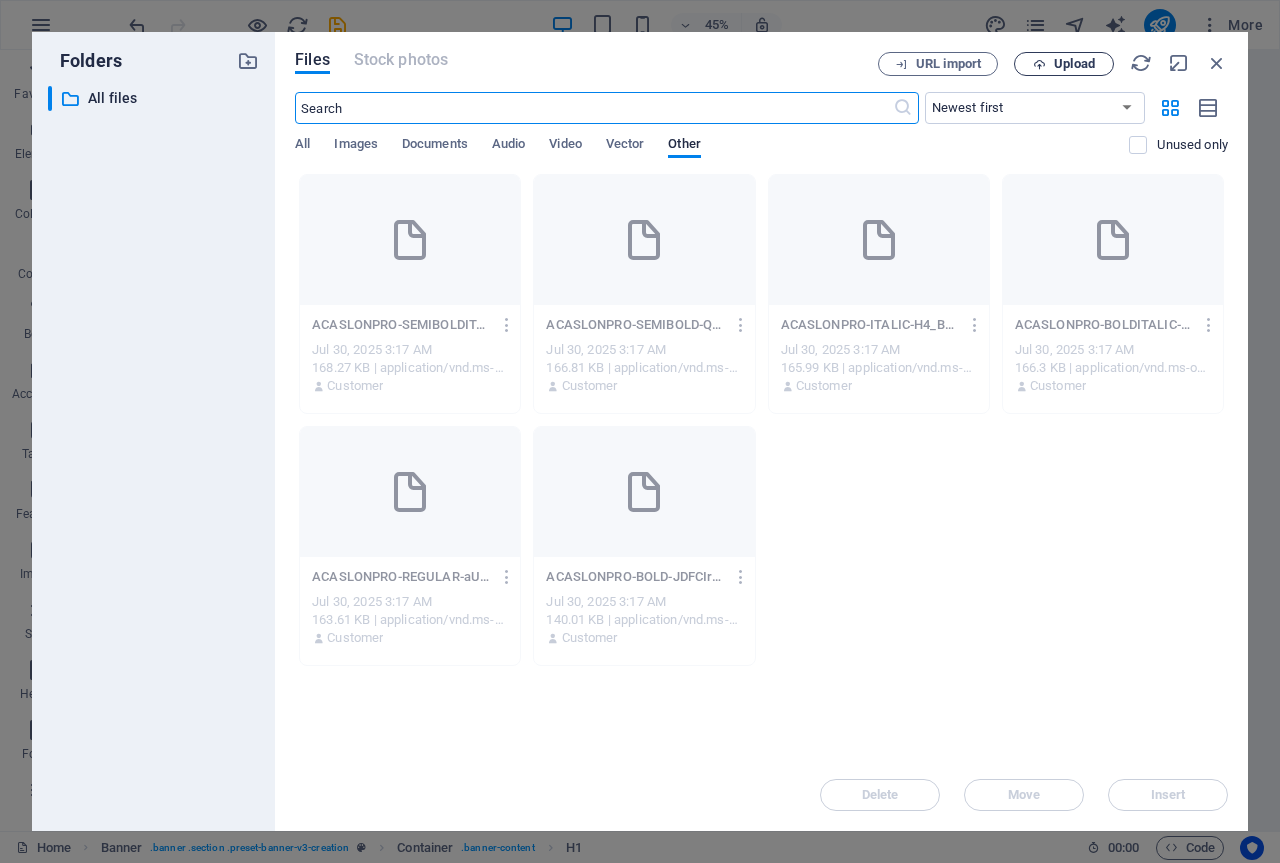 click on "Upload" at bounding box center [1064, 64] 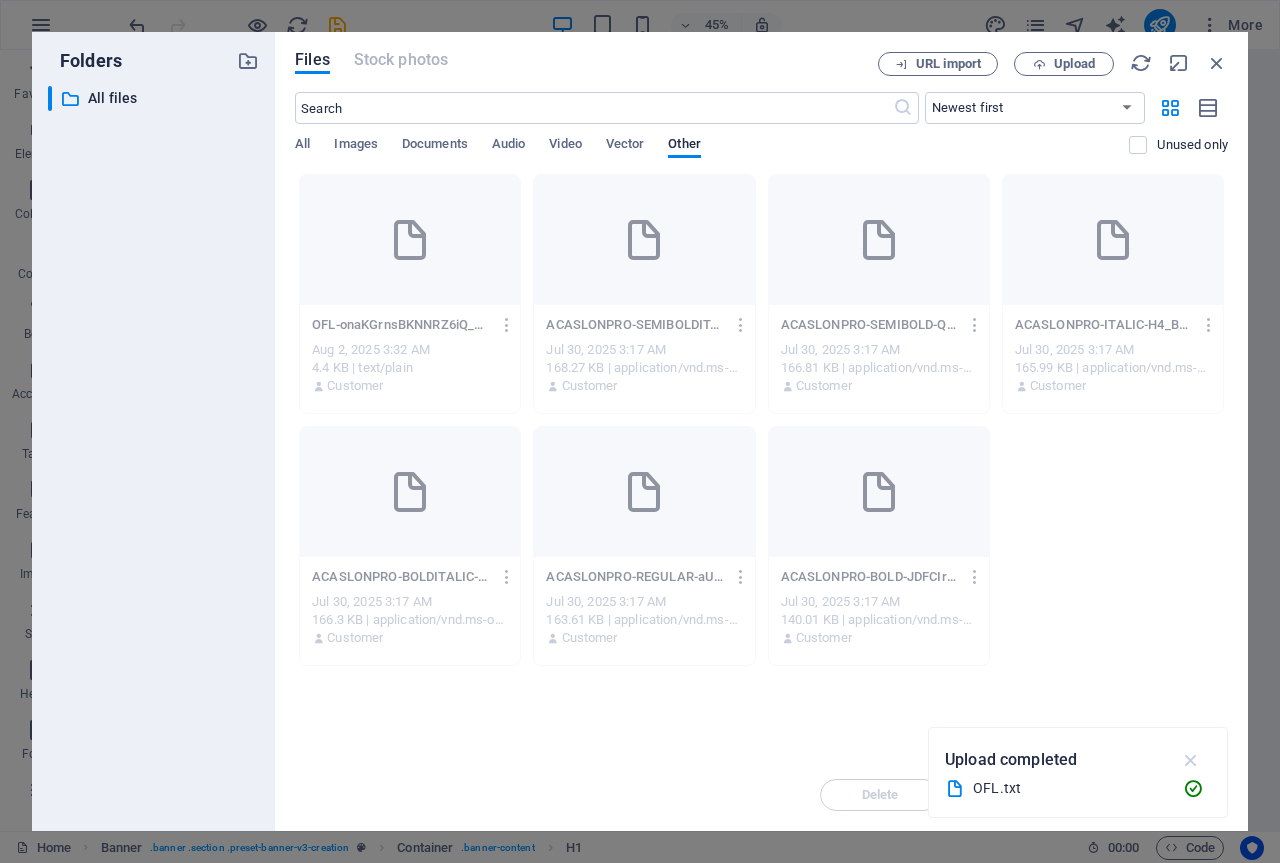 click at bounding box center (1191, 760) 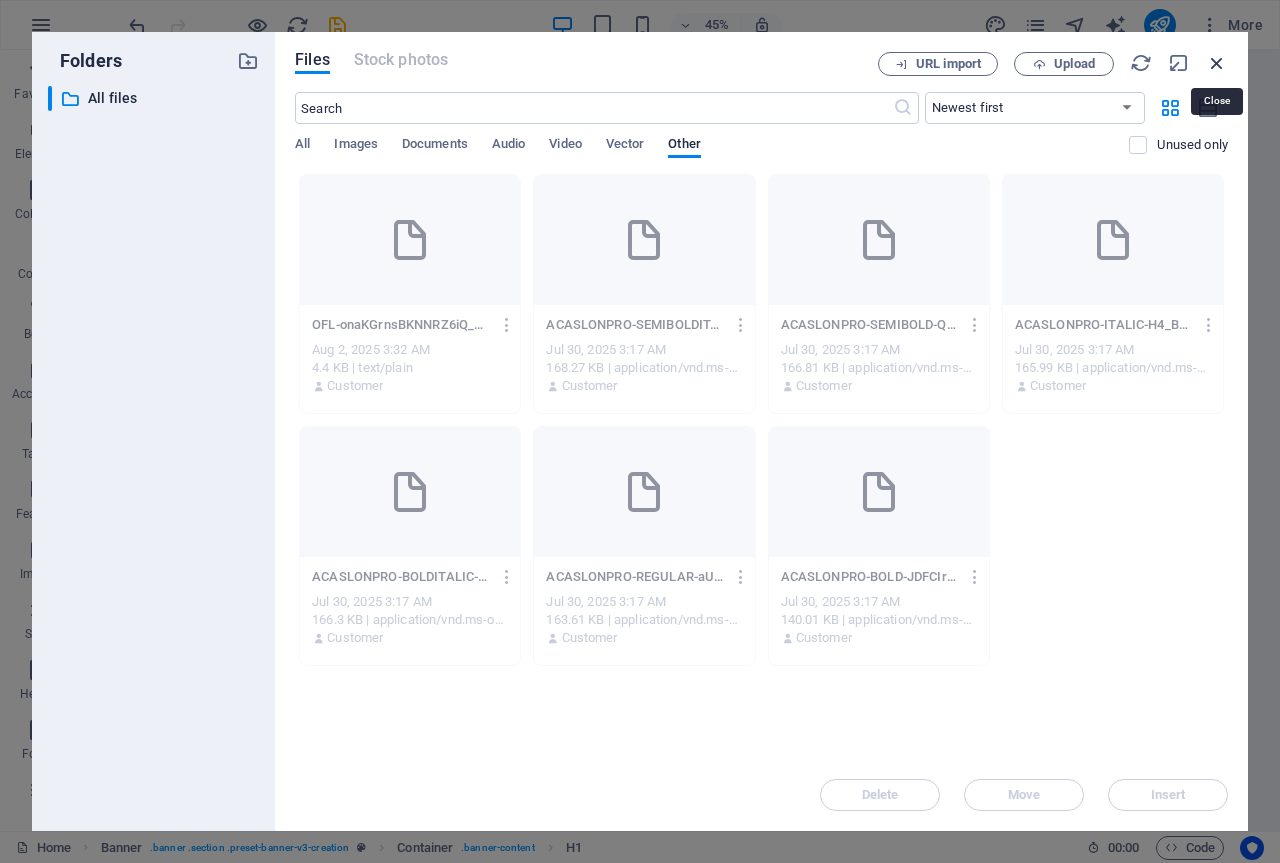 click at bounding box center (1217, 63) 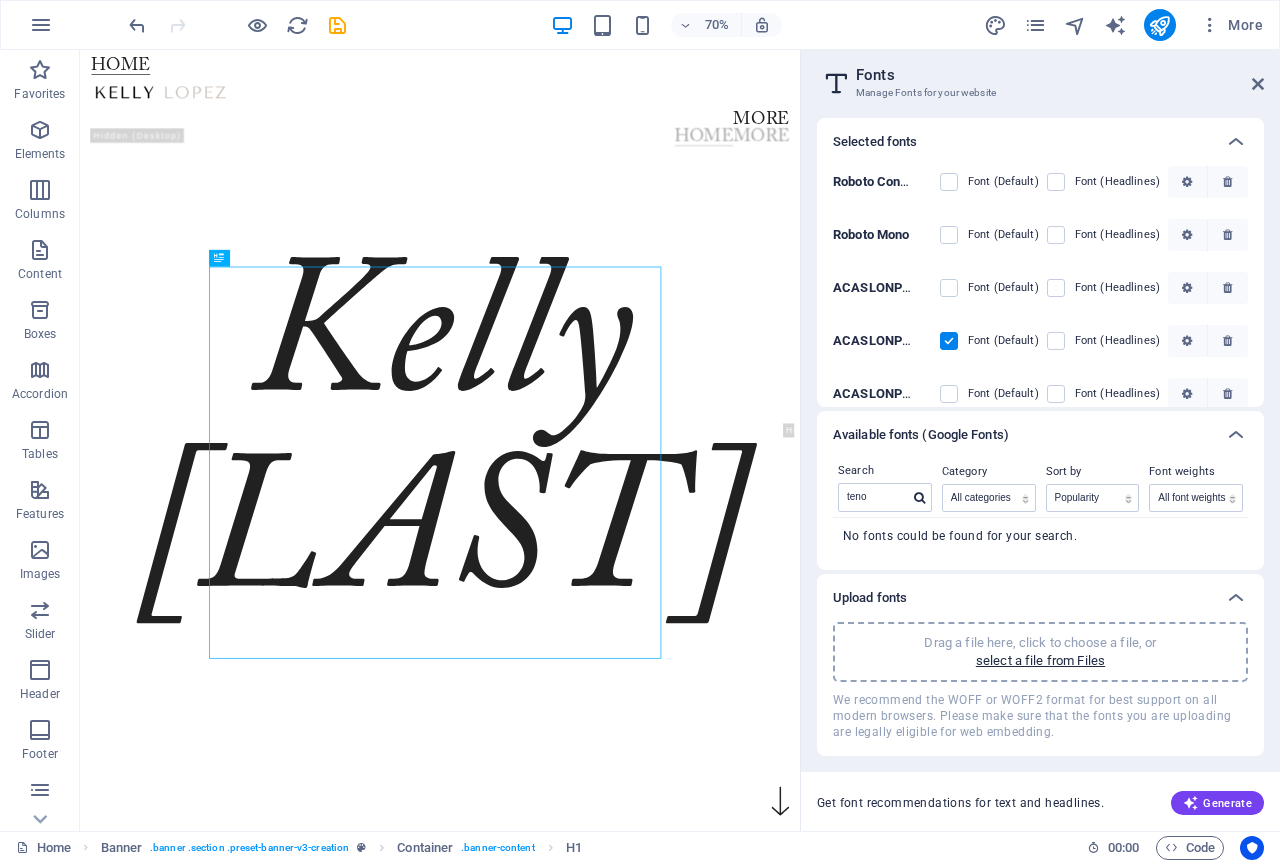 scroll, scrollTop: 231, scrollLeft: 0, axis: vertical 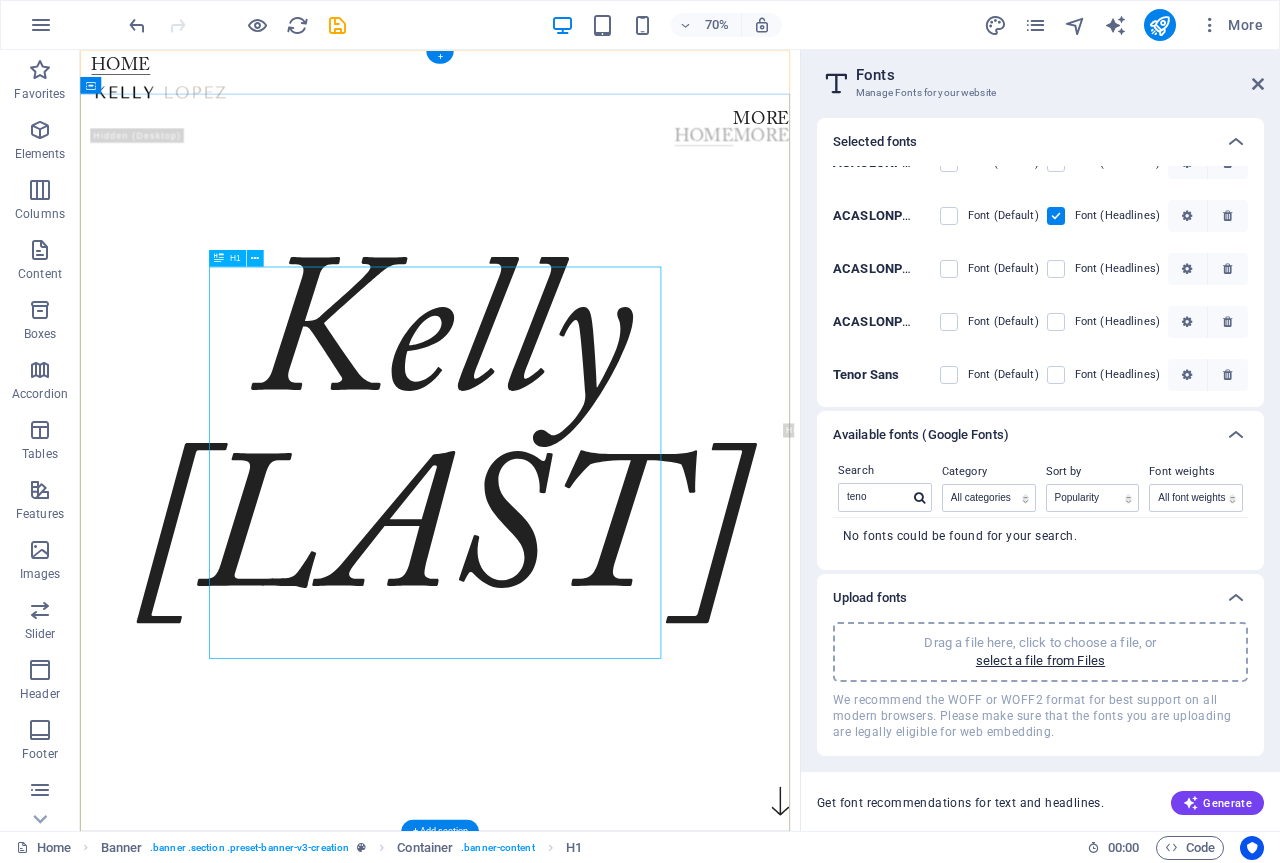 click on "Kelly Lopez" at bounding box center [595, 608] 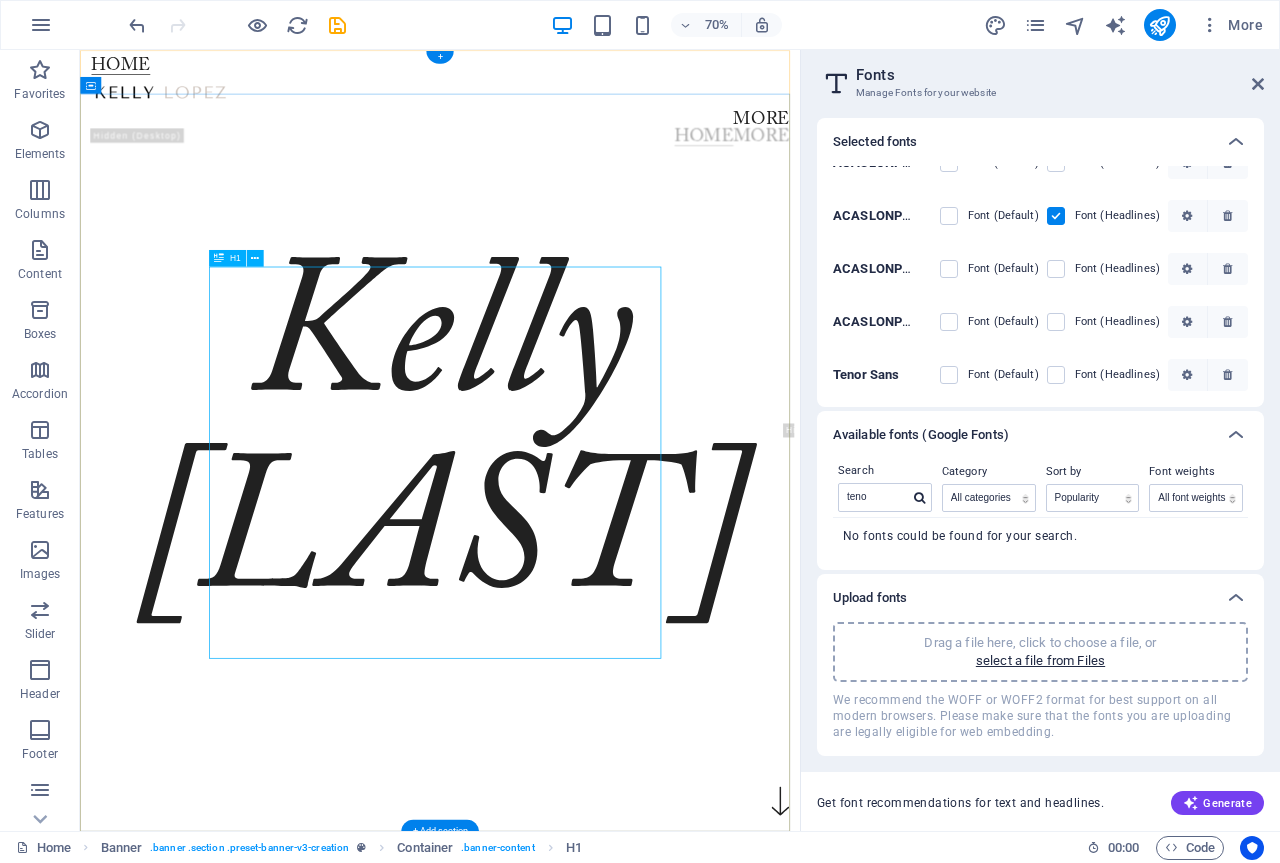click on "Drag here to replace the existing content. Press “Ctrl” if you want to create a new element.
H1   Banner   Container   Image   Banner   Menu Bar   Menu   Banner   Menu   Menu + + Add section" at bounding box center (440, 440) 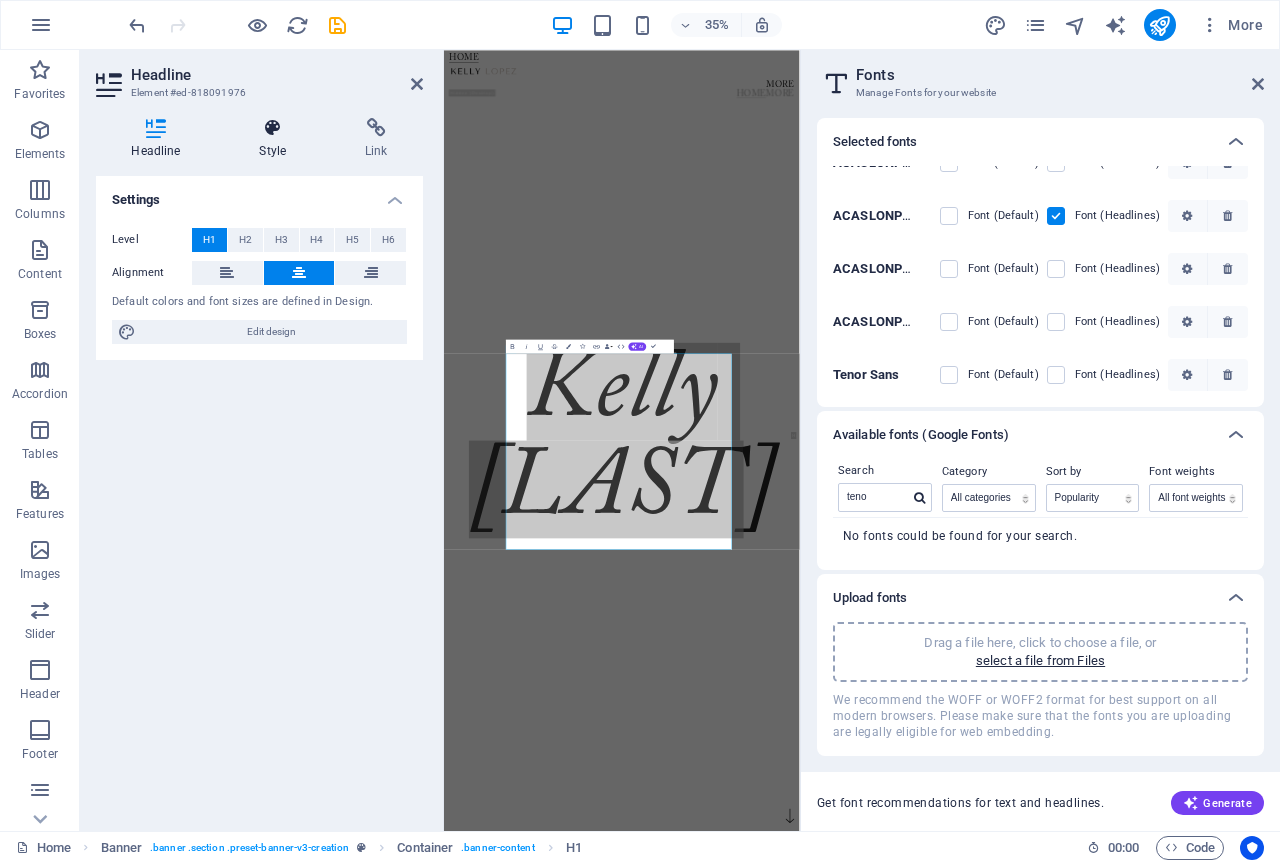 click at bounding box center [273, 128] 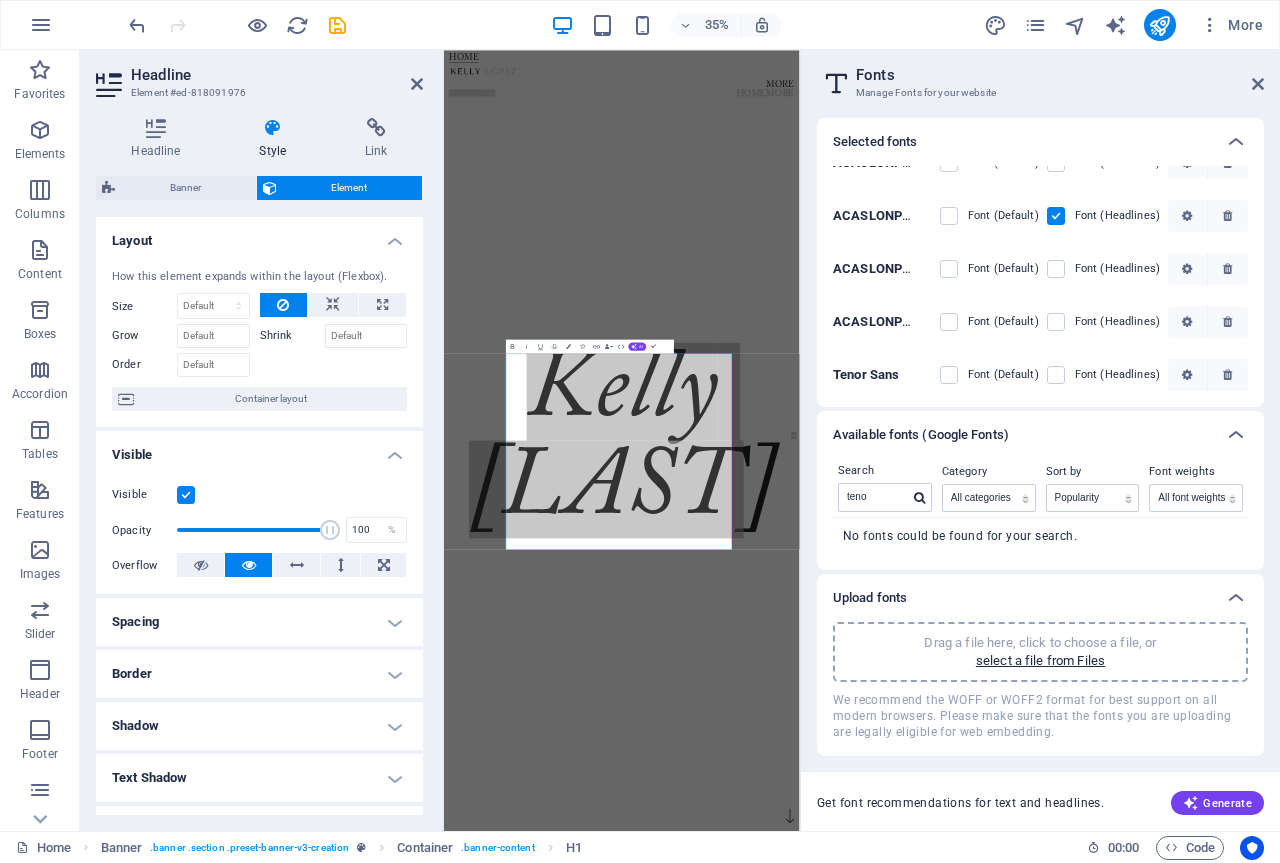 click on "Fonts Manage Fonts for your website Selected fonts Roboto Condensed Font (Default) Font (Headlines) Roboto Mono Font (Default) Font (Headlines) ACASLONPRO BOLD JDFCIr5hhevwScNv3IJsnA Font (Default) Font (Headlines) ACASLONPRO REGULAR aU9wYlhhL81eEucX15voHQ Font (Default) Font (Headlines) ACASLONPRO BOLDITALIC vq6zaqYYluNvokU8h9oyJw Font (Default) Font (Headlines) ACASLONPRO ITALIC H4_BSSeNYfaVF0dxBMst0A Font (Default) Font (Headlines) ACASLONPRO SEMIBOLD Q4WRQslS7RO3D75  P1mCw Font (Default) Font (Headlines) ACASLONPRO SEMIBOLDITALIC K y0EHM7GWVyNgljG3ivRw Font (Default) Font (Headlines) Tenor Sans Font (Default) Font (Headlines) Available fonts (Google Fonts) Search teno Category All categories serif display monospace sans-serif handwriting Sort by Name Category Popularity Font weights All font weights 100 100italic 200 200italic 300 300italic 500 500italic 600 600italic 700 700italic 800 800italic 900 900italic italic regular No fonts could be found for your search. Upload fonts select a file from Files" at bounding box center (1040, 440) 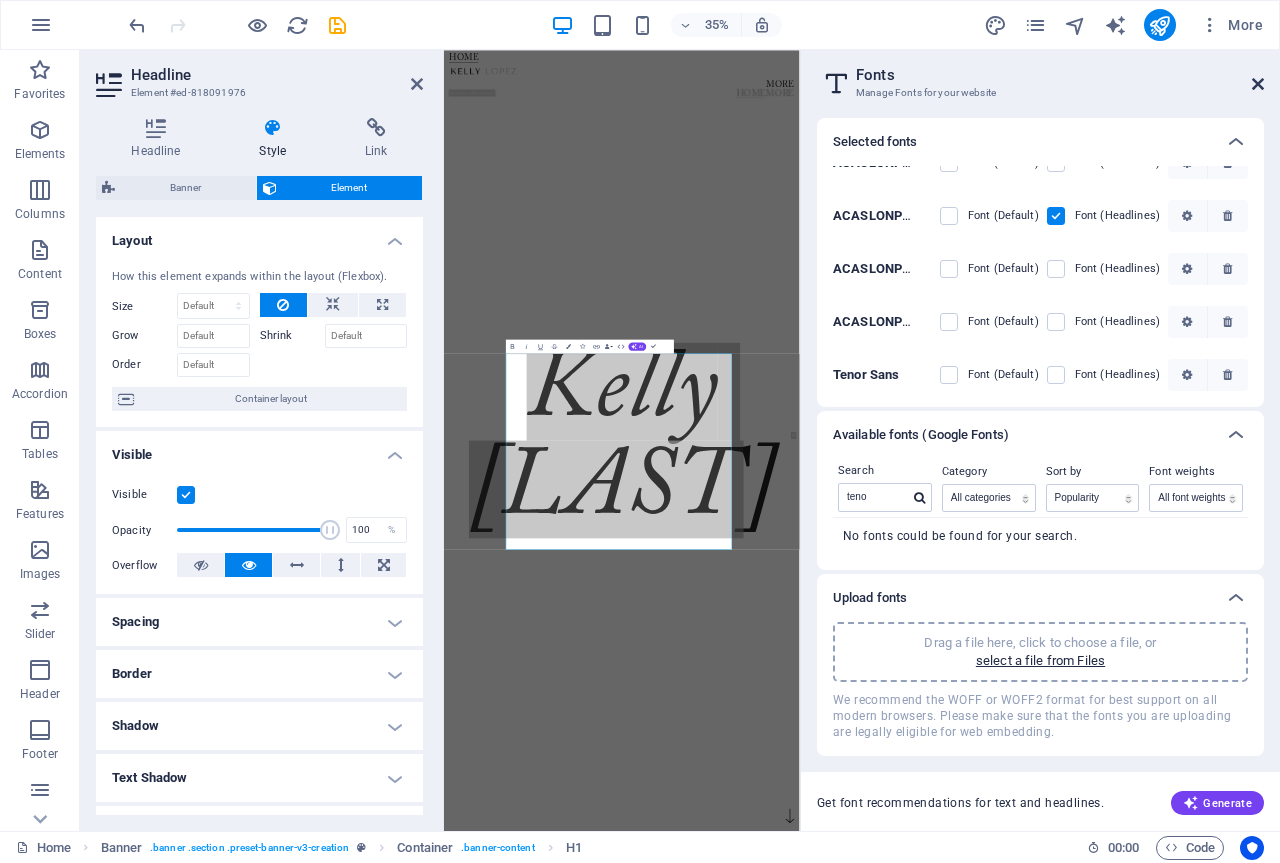click at bounding box center (1258, 84) 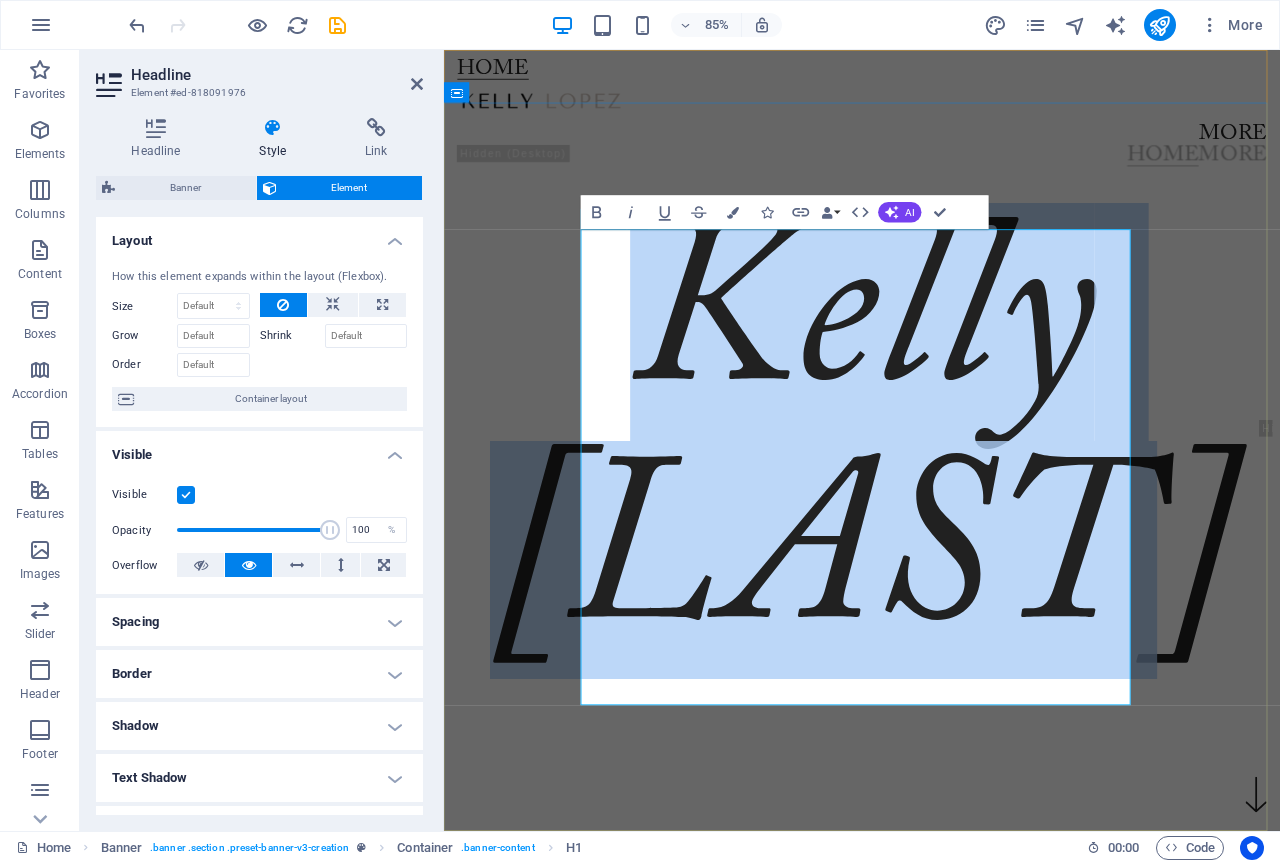click on "Kelly Lopez" at bounding box center [936, 510] 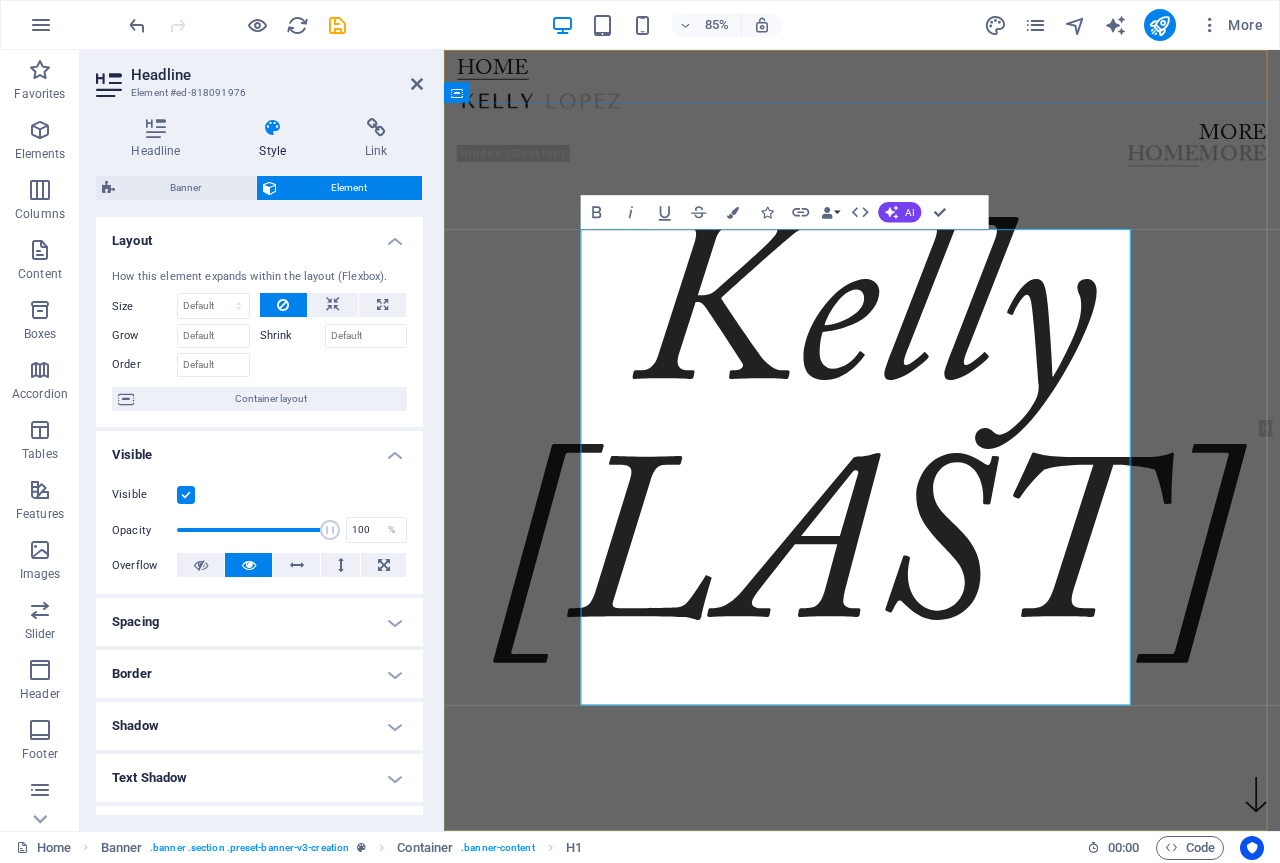 click on "Kelly Lopez" at bounding box center [936, 510] 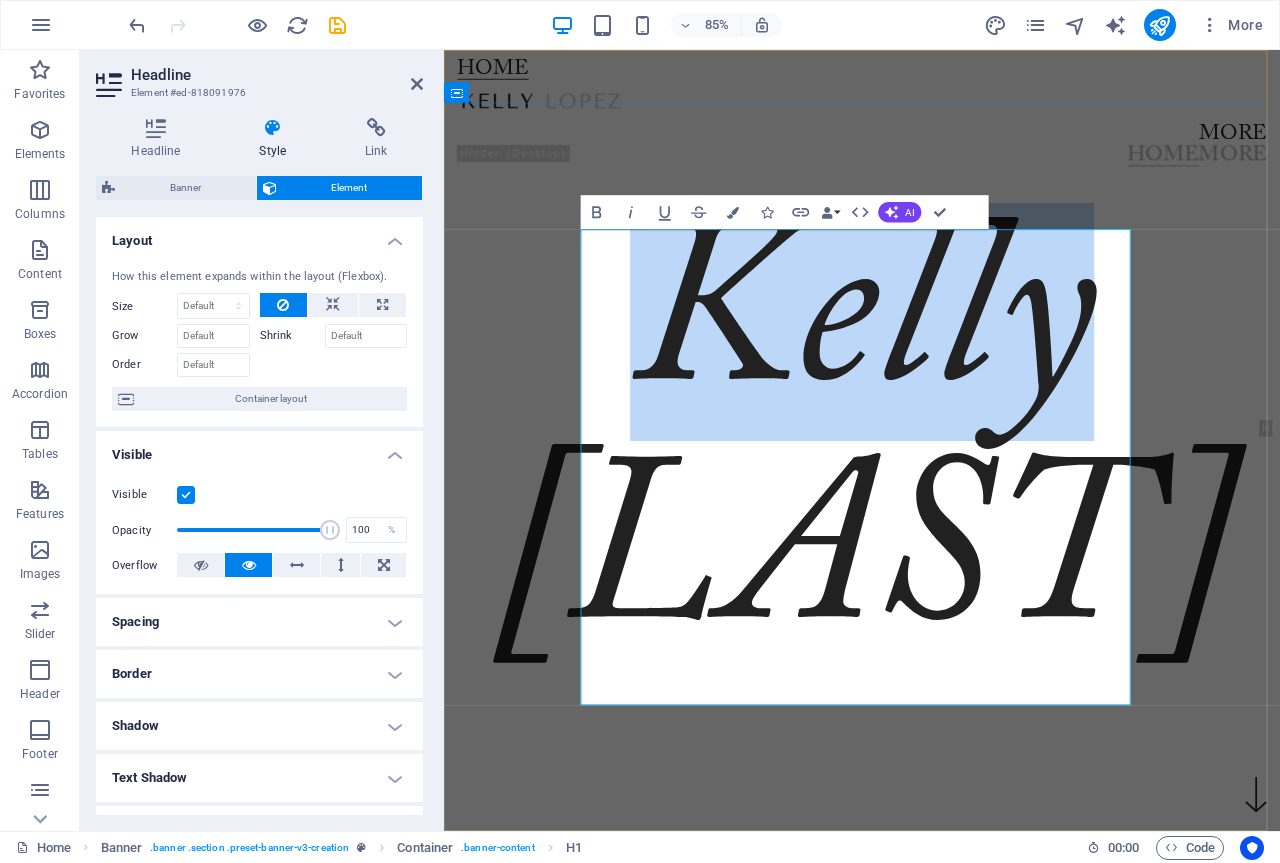 click on "Kelly Lopez" at bounding box center [936, 510] 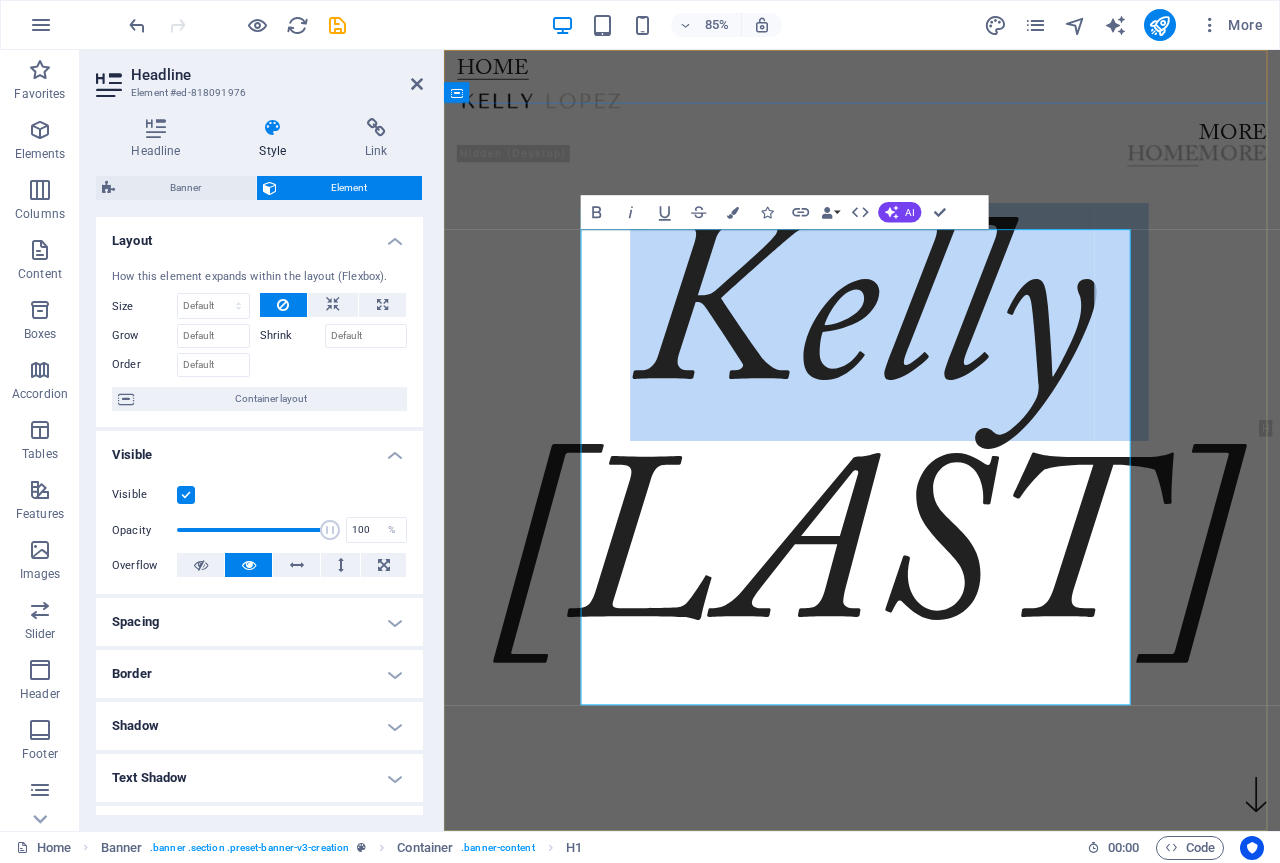 click on "Kelly Lopez" at bounding box center (936, 510) 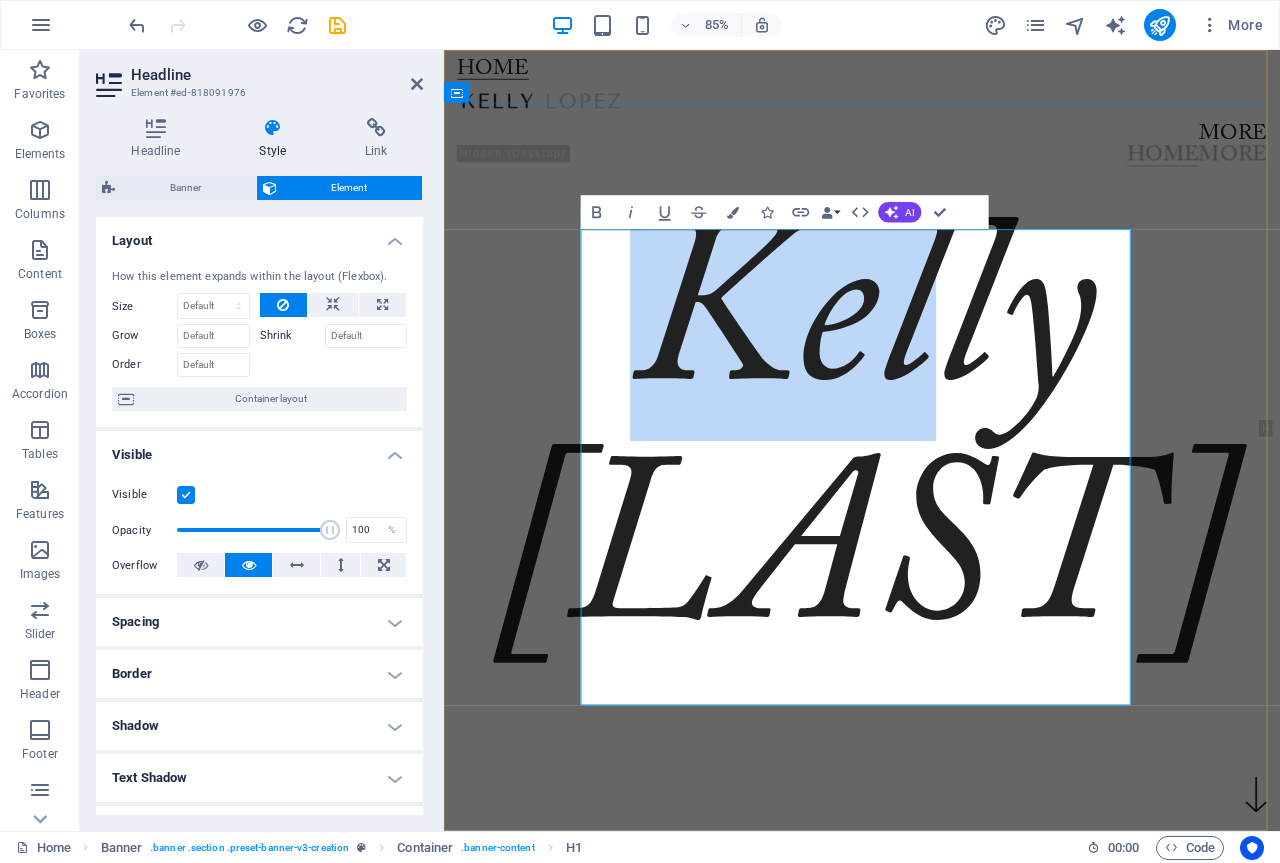 drag, startPoint x: 680, startPoint y: 387, endPoint x: 1323, endPoint y: 715, distance: 721.8262 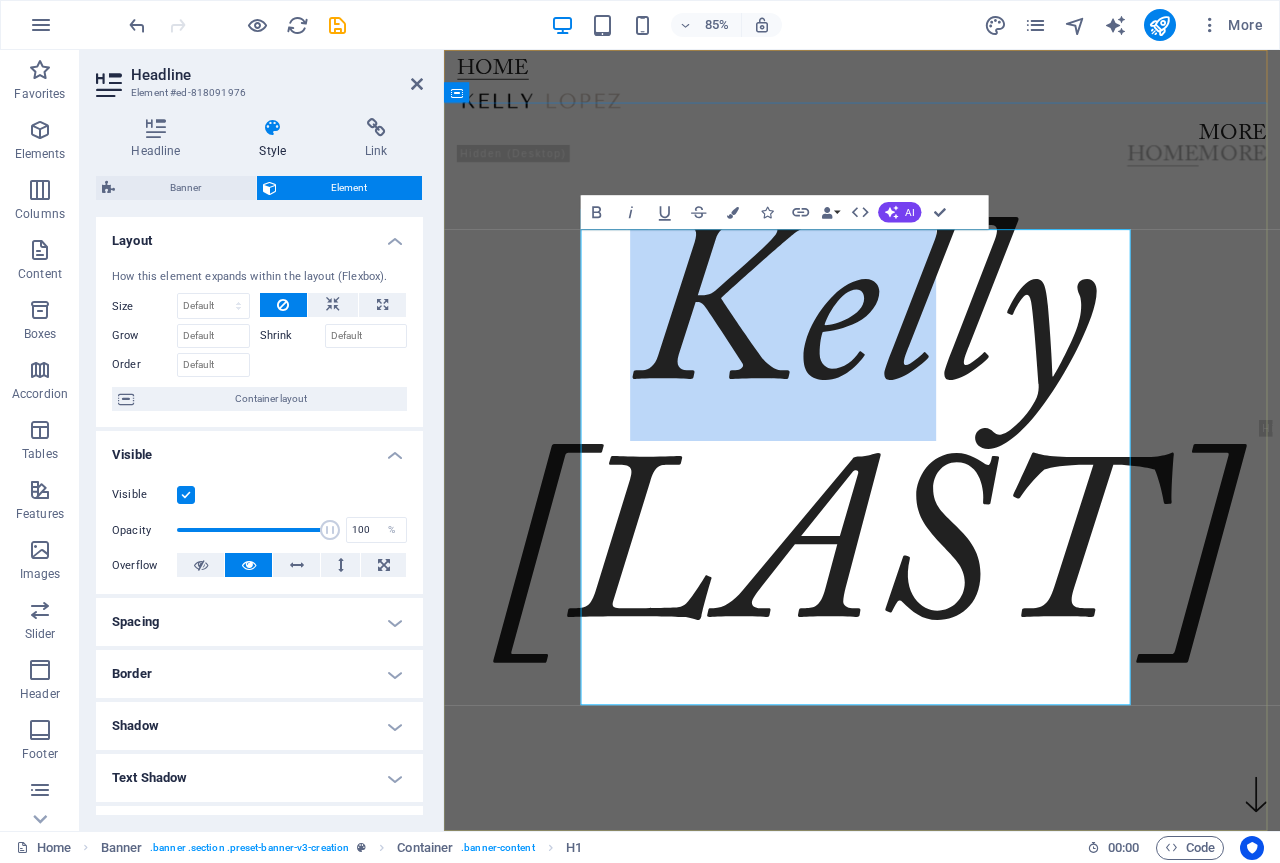click on "Kelly Lopez" at bounding box center (936, 208) 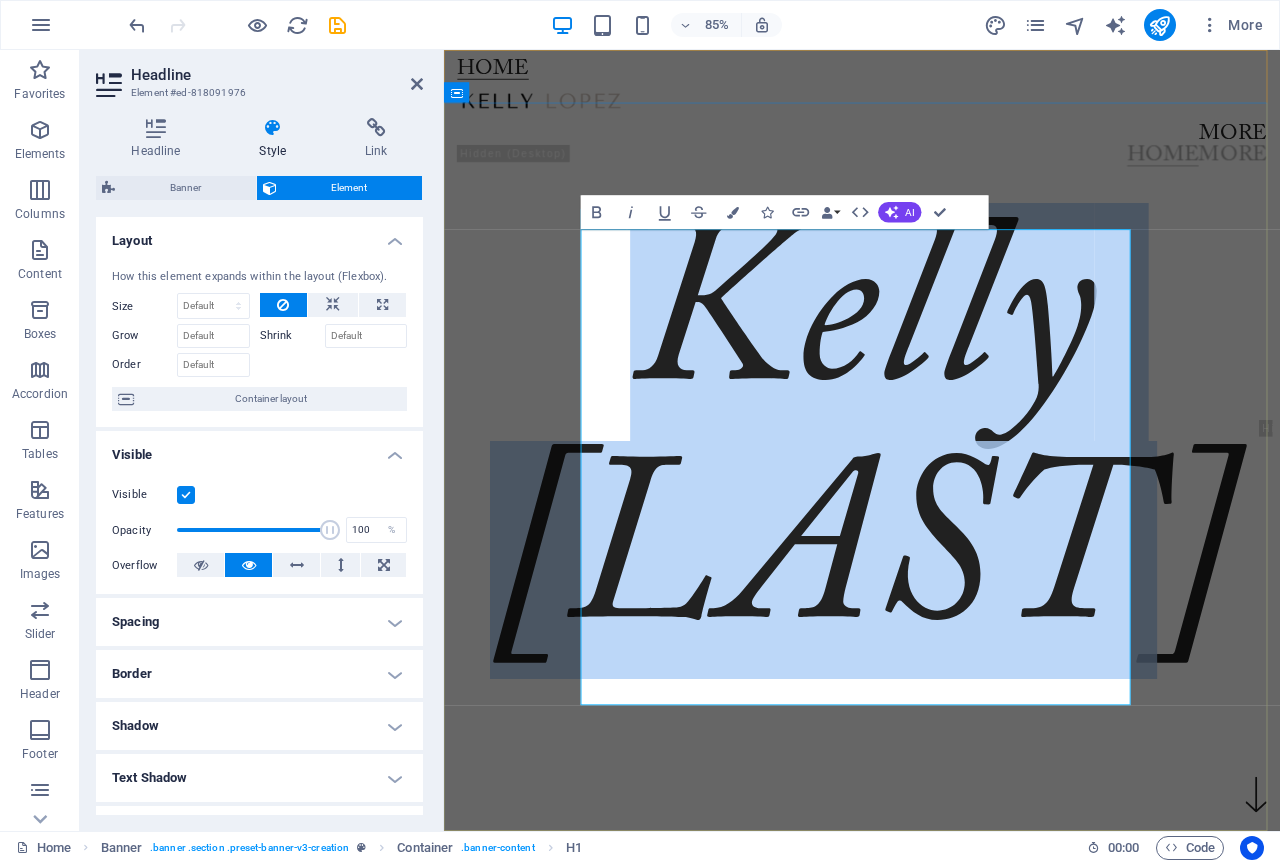 drag, startPoint x: 1232, startPoint y: 734, endPoint x: 735, endPoint y: 399, distance: 599.3613 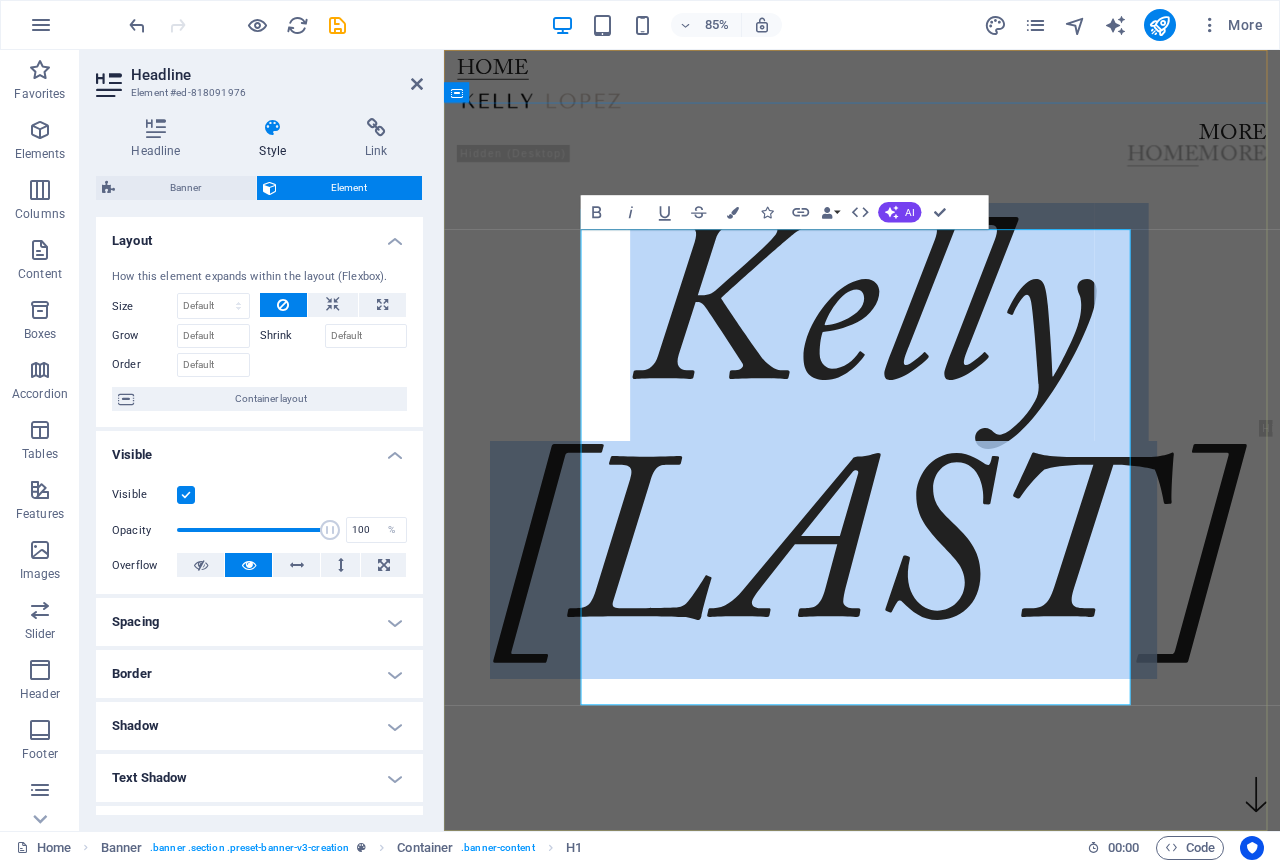 click on "Kelly Lopez" at bounding box center (936, 510) 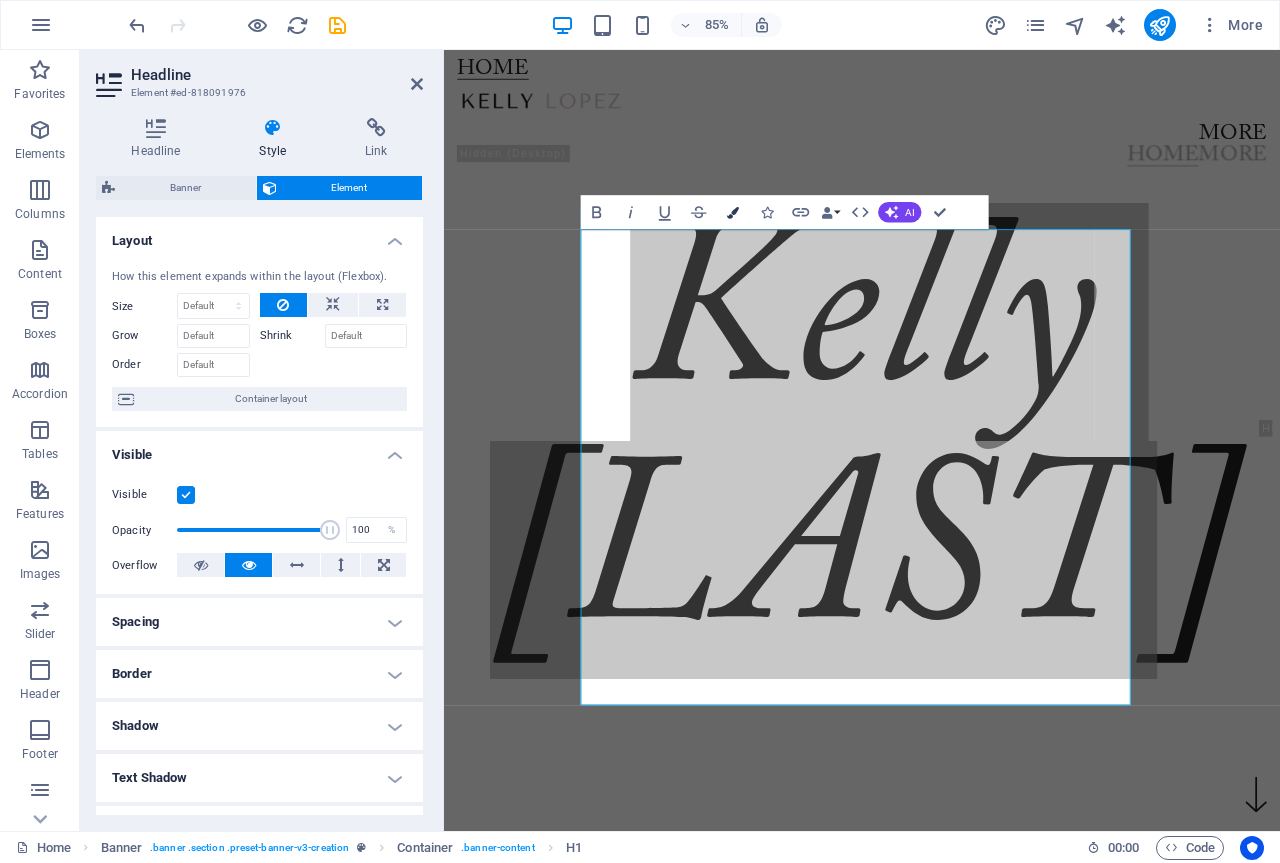 click at bounding box center [733, 212] 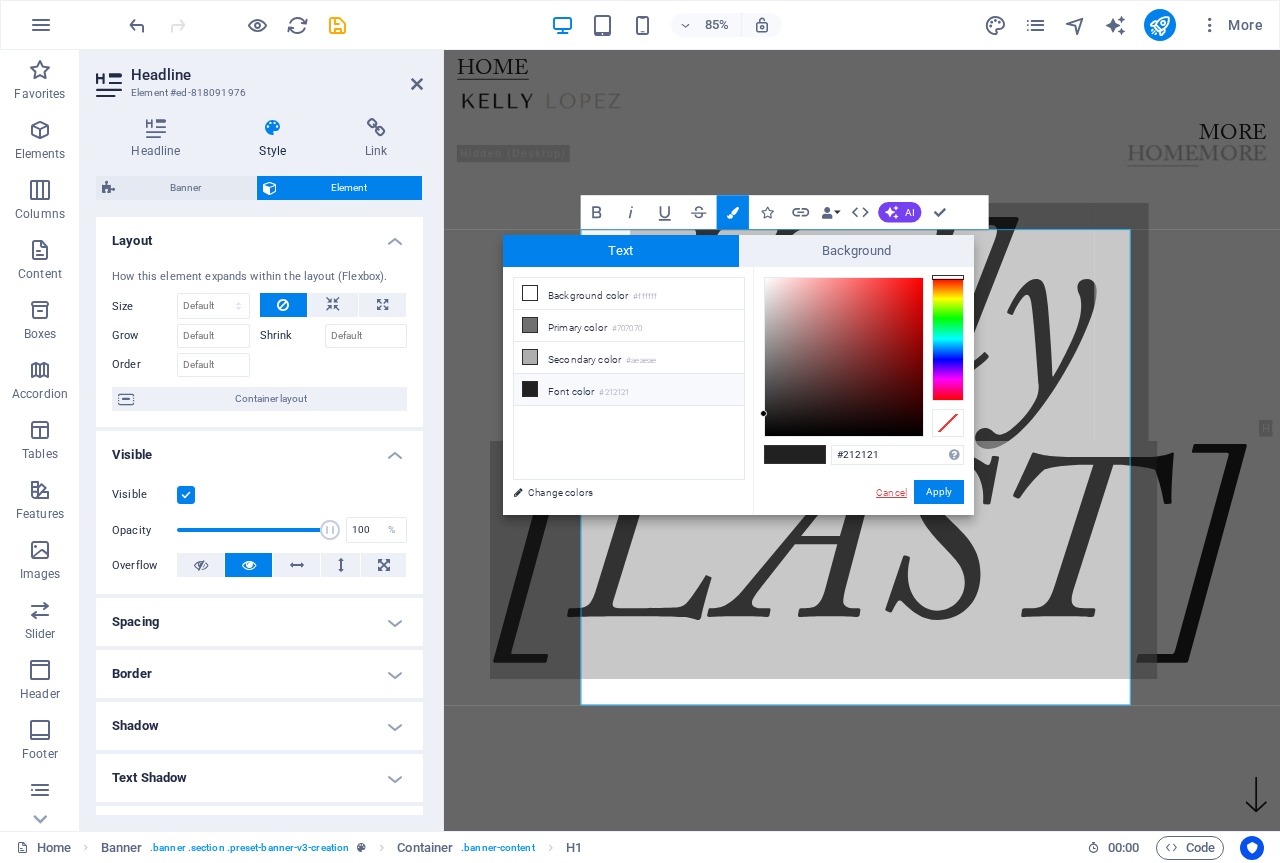 click on "Cancel" at bounding box center (891, 492) 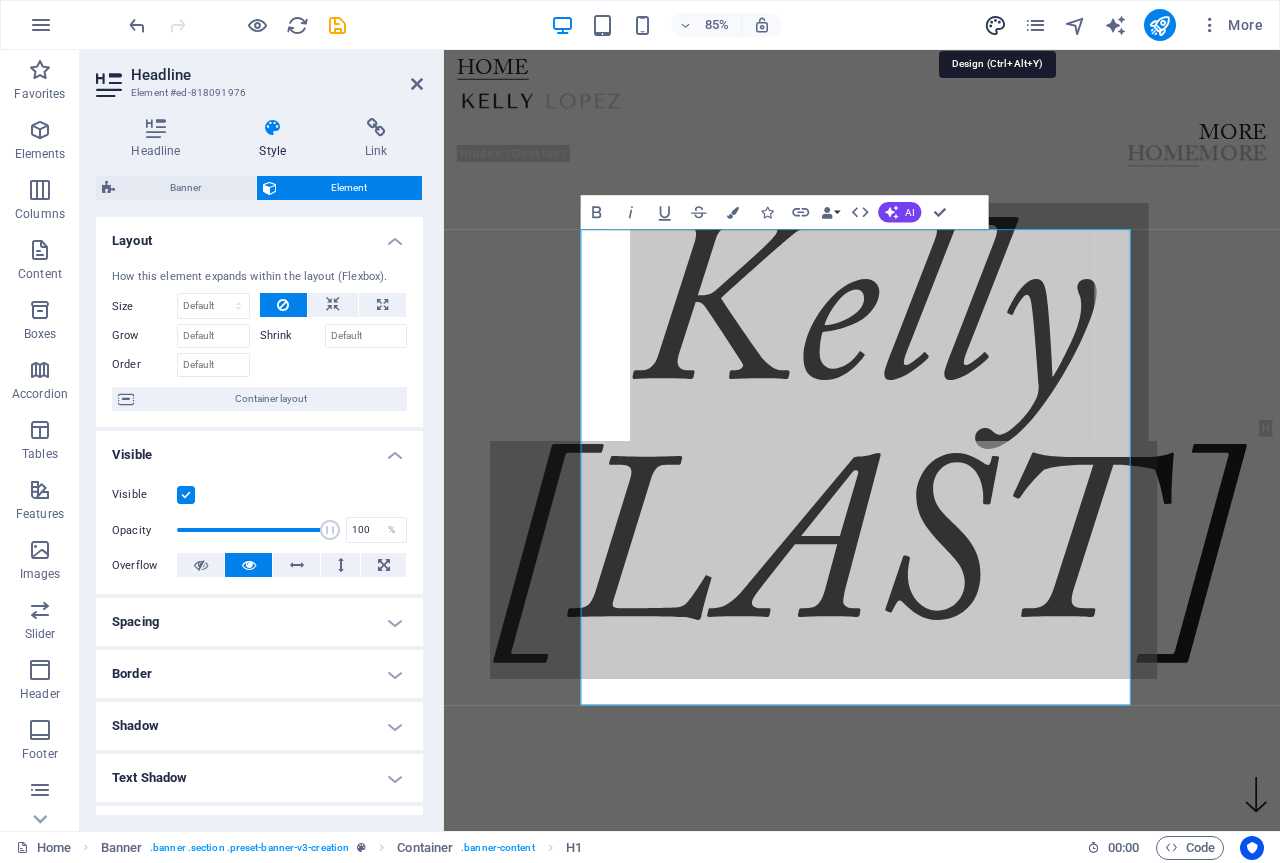 click at bounding box center [995, 25] 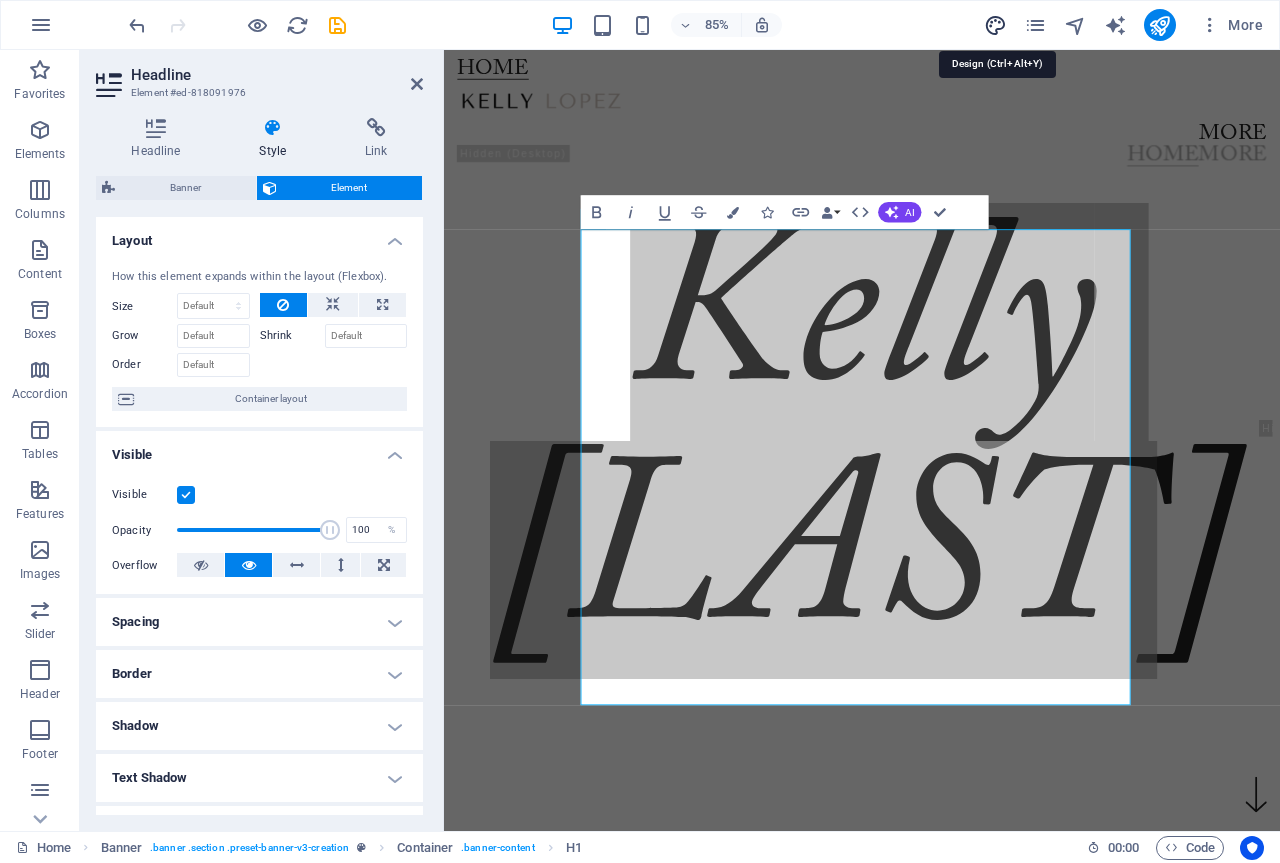 select on "px" 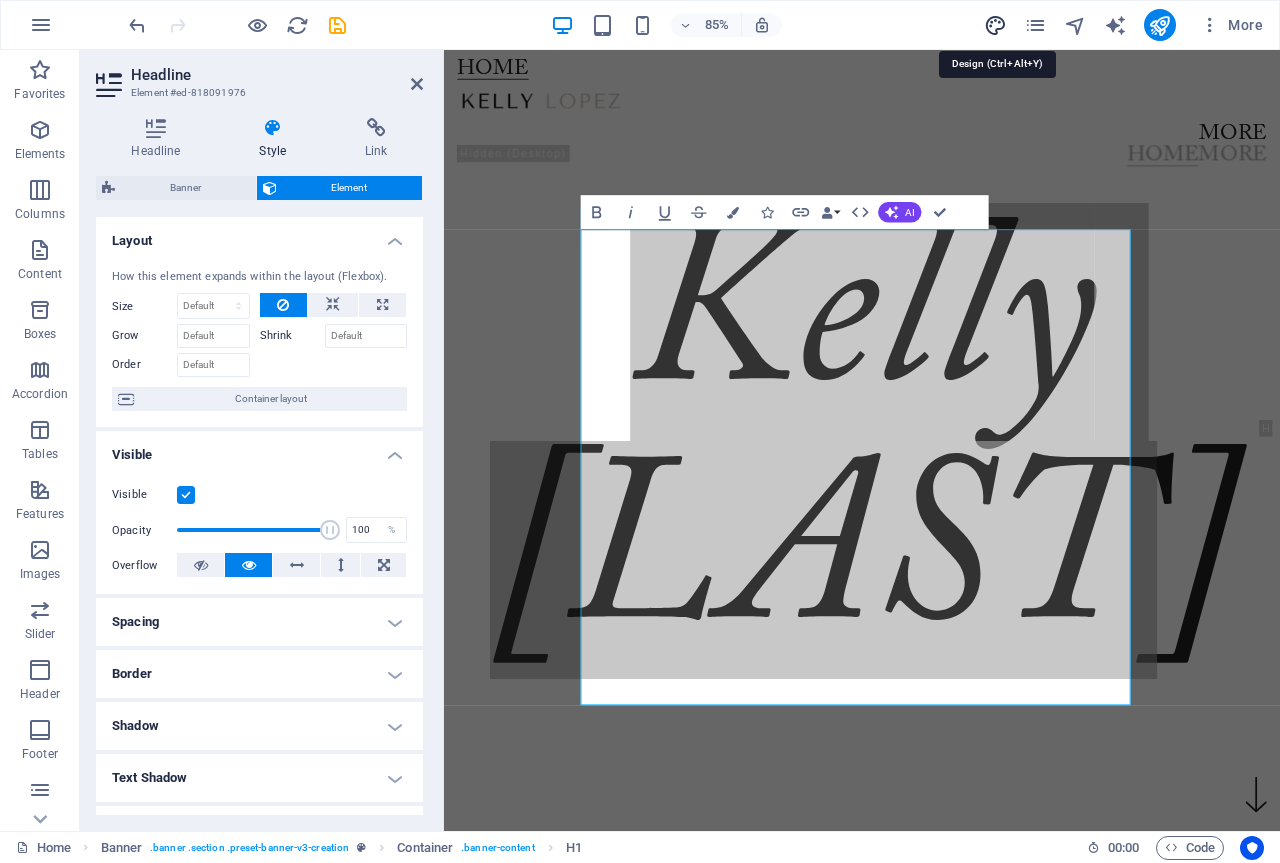 select on "400" 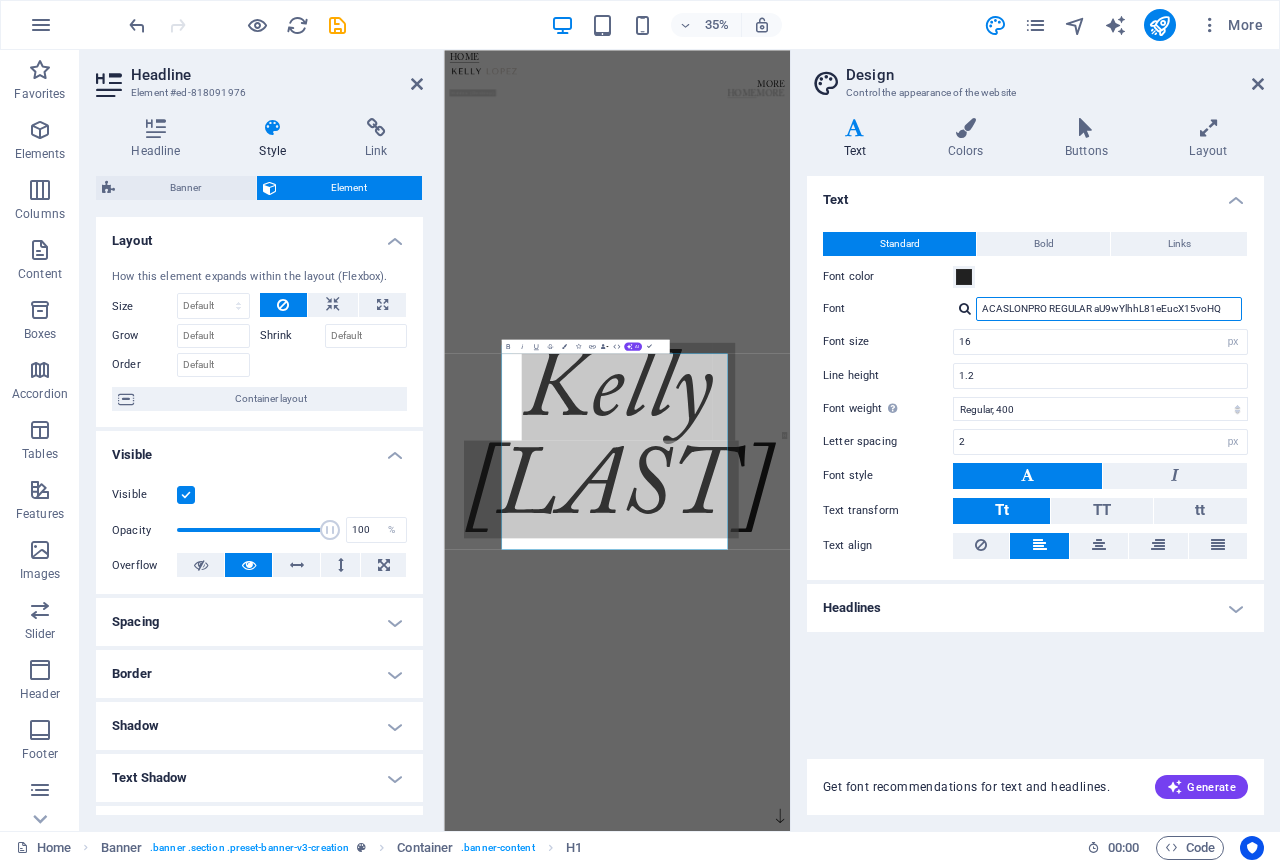 click on "ACASLONPRO REGULAR aU9wYlhhL81eEucX15voHQ" at bounding box center (1109, 309) 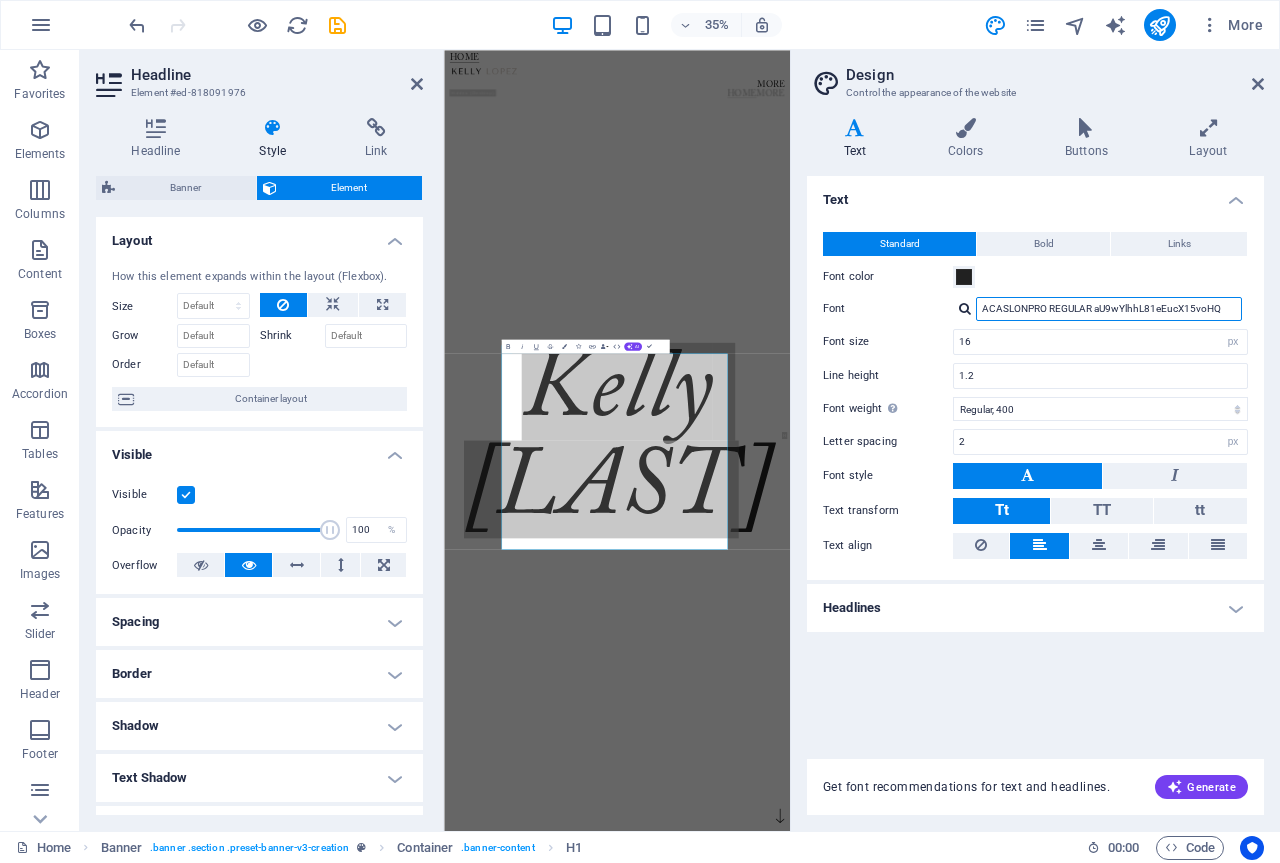 click on "ACASLONPRO REGULAR aU9wYlhhL81eEucX15voHQ" at bounding box center (1109, 309) 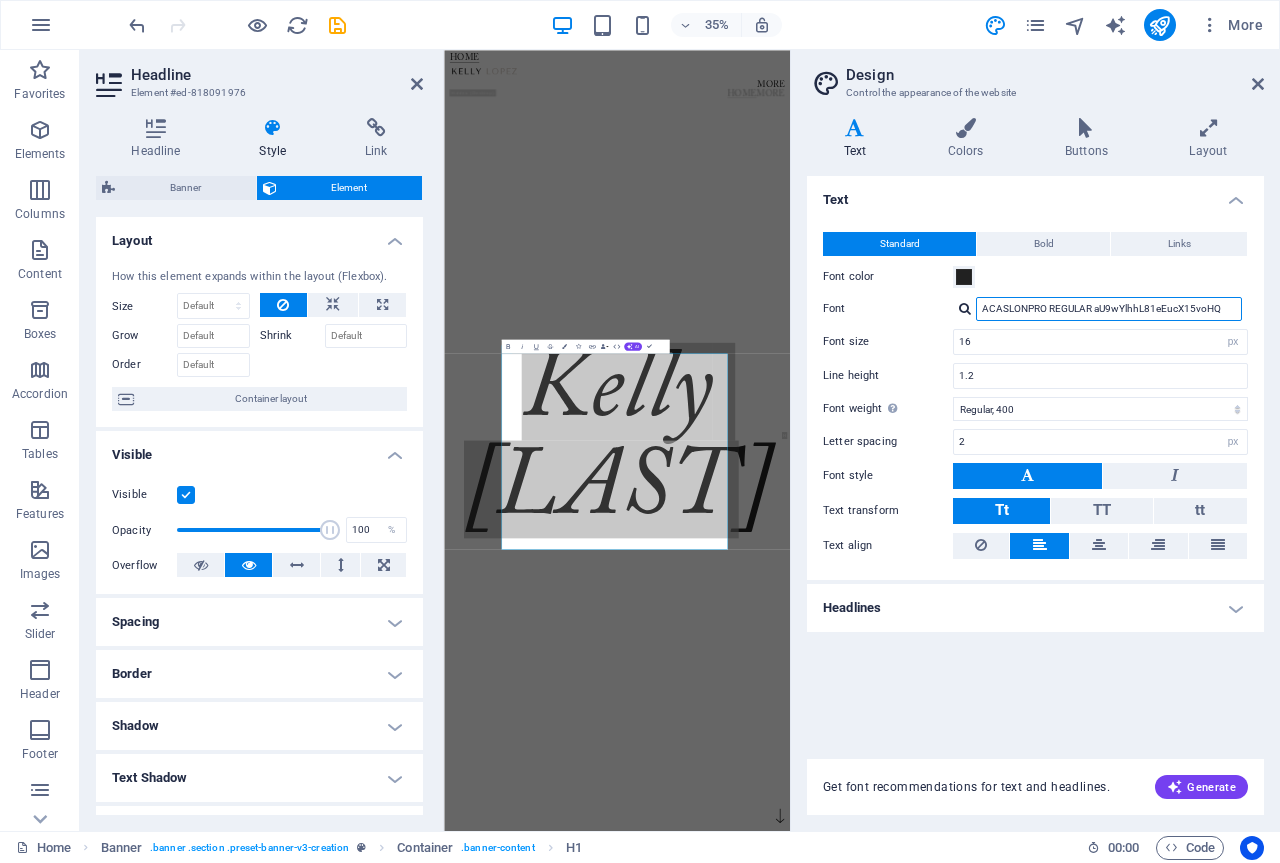 click on "ACASLONPRO REGULAR aU9wYlhhL81eEucX15voHQ" at bounding box center (1109, 309) 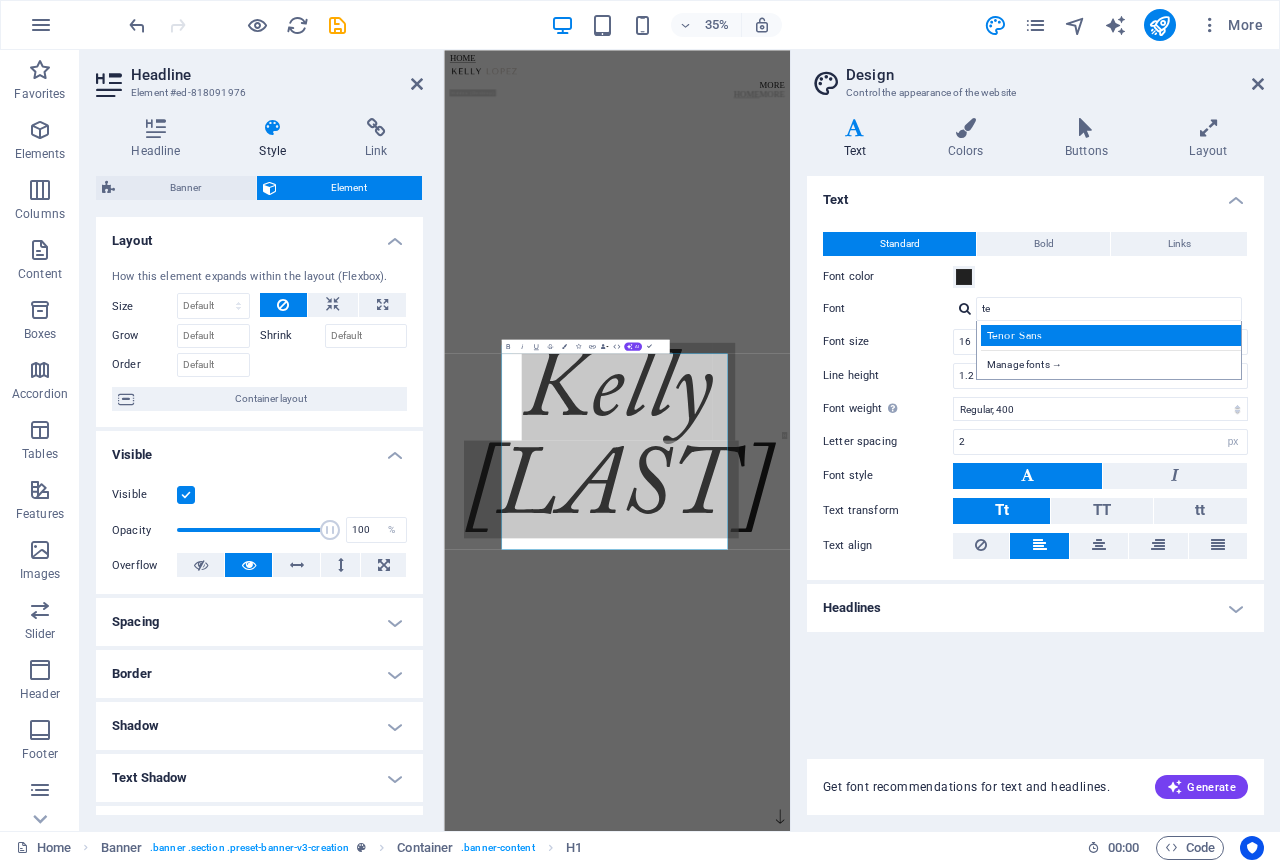 click on "Tenor Sans" at bounding box center [1113, 335] 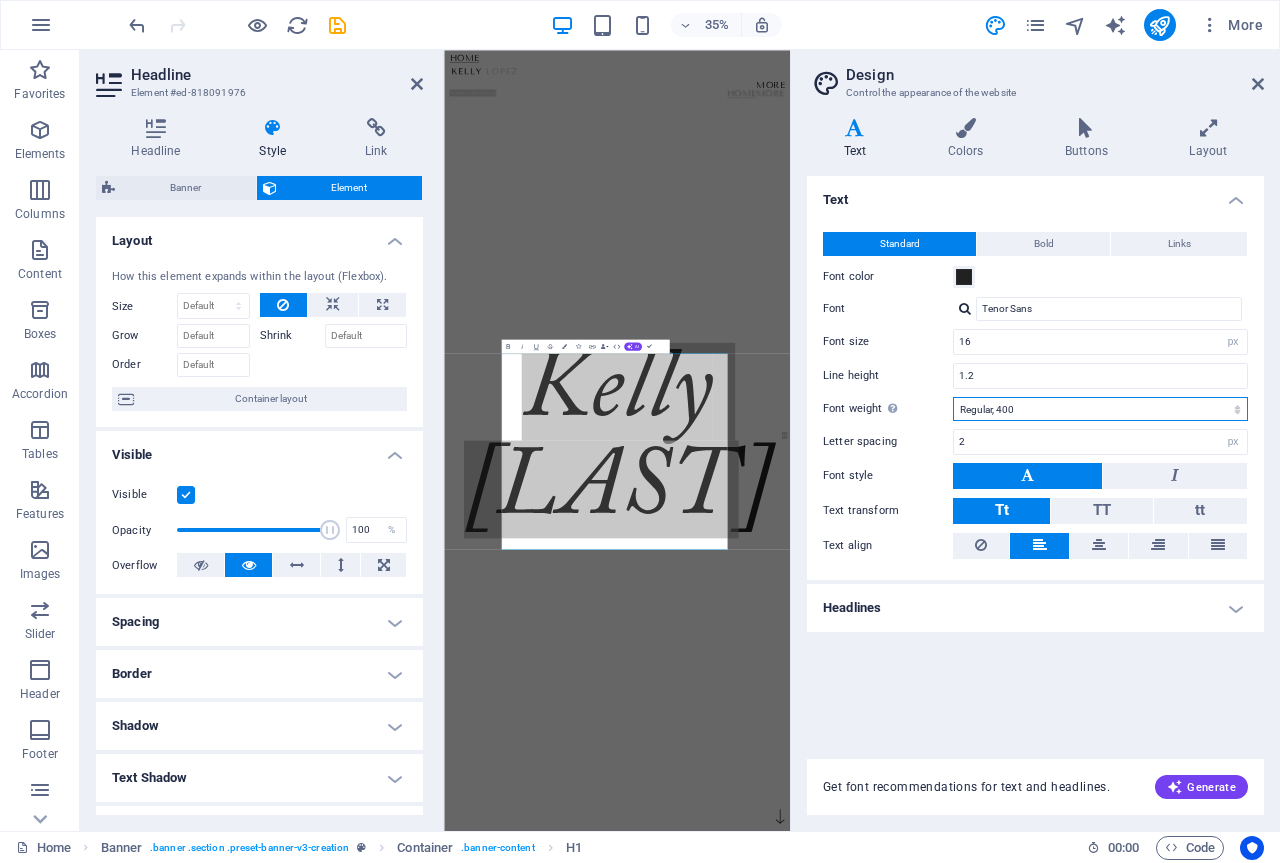 click on "Thin, 100 Extra-light, 200 Light, 300 Regular, 400 Medium, 500 Semi-bold, 600 Bold, 700 Extra-bold, 800 Black, 900" at bounding box center [1100, 409] 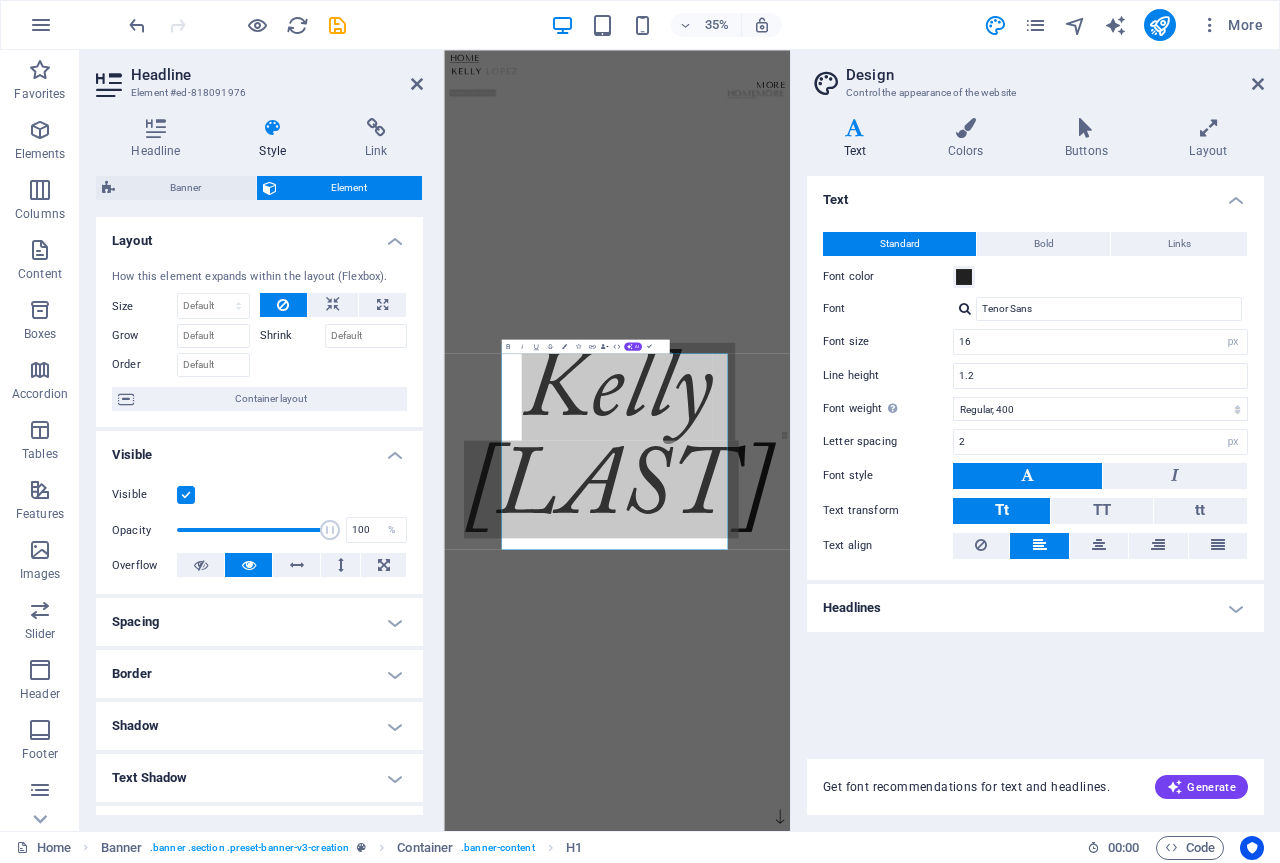 click on "Headlines" at bounding box center [1035, 608] 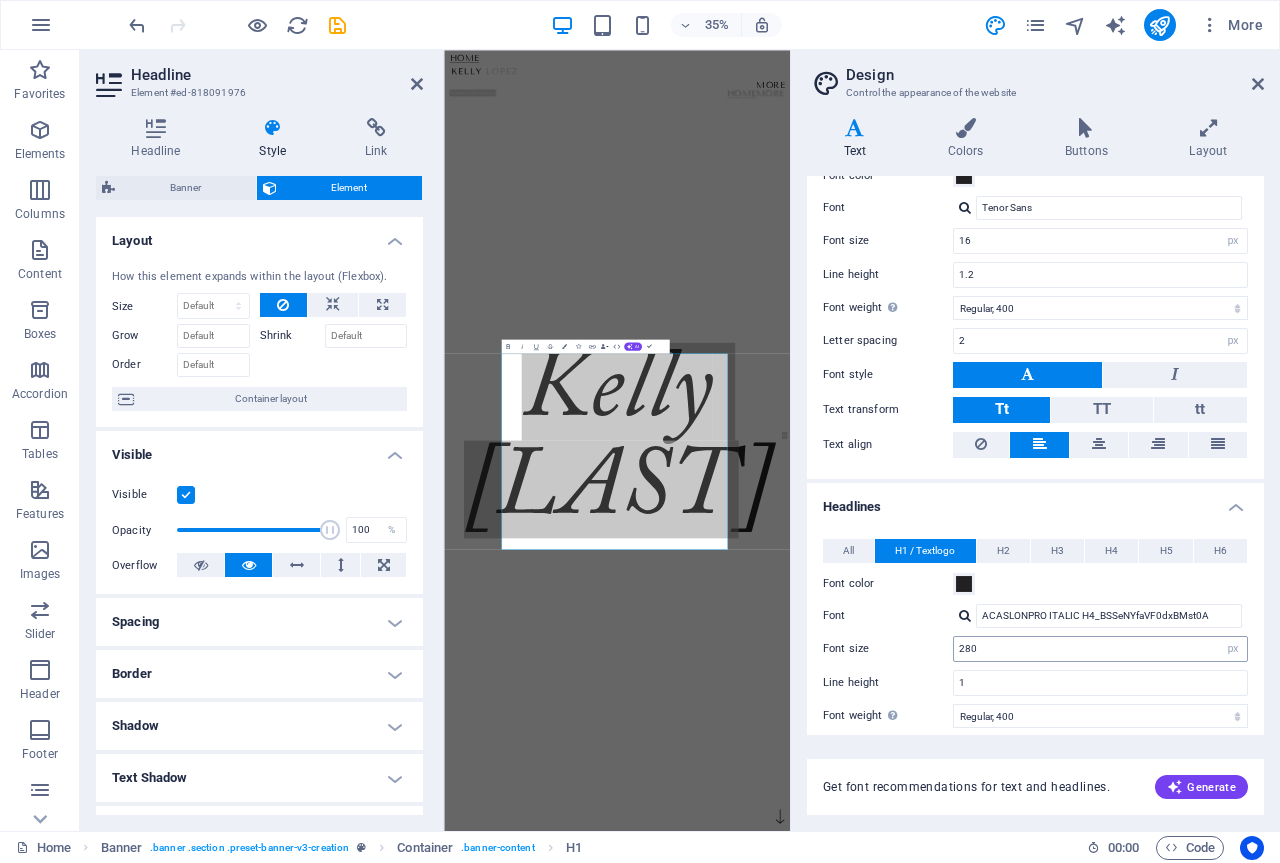 scroll, scrollTop: 200, scrollLeft: 0, axis: vertical 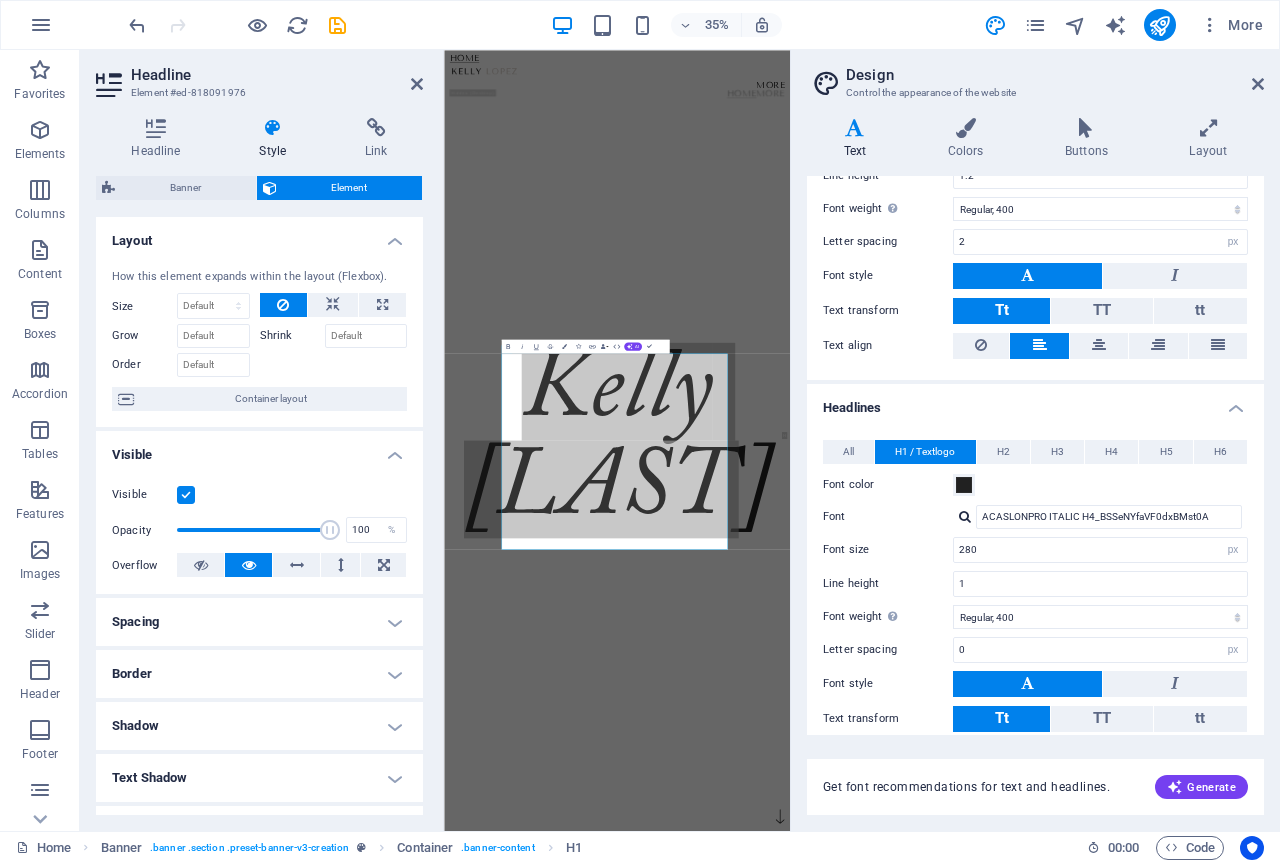click on "Design Control the appearance of the website Variants Text Colors Buttons Layout Text Standard Bold Links Font color Font Tenor Sans Manage fonts → Font size 16 rem px Line height 1.2 Font weight To display the font weight correctly, it may need to be enabled. Manage Fonts Thin, 100 Extra-light, 200 Light, 300 Regular, 400 Medium, 500 Semi-bold, 600 Bold, 700 Extra-bold, 800 Black, 900 Letter spacing 2 rem px Font style Text transform Tt TT tt Text align Font weight To display the font weight correctly, it may need to be enabled. Manage Fonts Thin, 100 Extra-light, 200 Light, 300 Regular, 400 Medium, 500 Semi-bold, 600 Bold, 700 Extra-bold, 800 Black, 900 Default Hover / Active Font color Font color Decoration None Decoration None Transition duration 0.3 s Transition function Ease Ease In Ease Out Ease In/Ease Out Linear Headlines All H1 / Textlogo H2 H3 H4 H5 H6 Font color Font ACASLONPRO ITALIC H4_BSSeNYfaVF0dxBMst0A Line height 1.5 Font weight Manage Fonts Thin, 100 Extra-light, 200 Light, 300 0 px" at bounding box center [1035, 440] 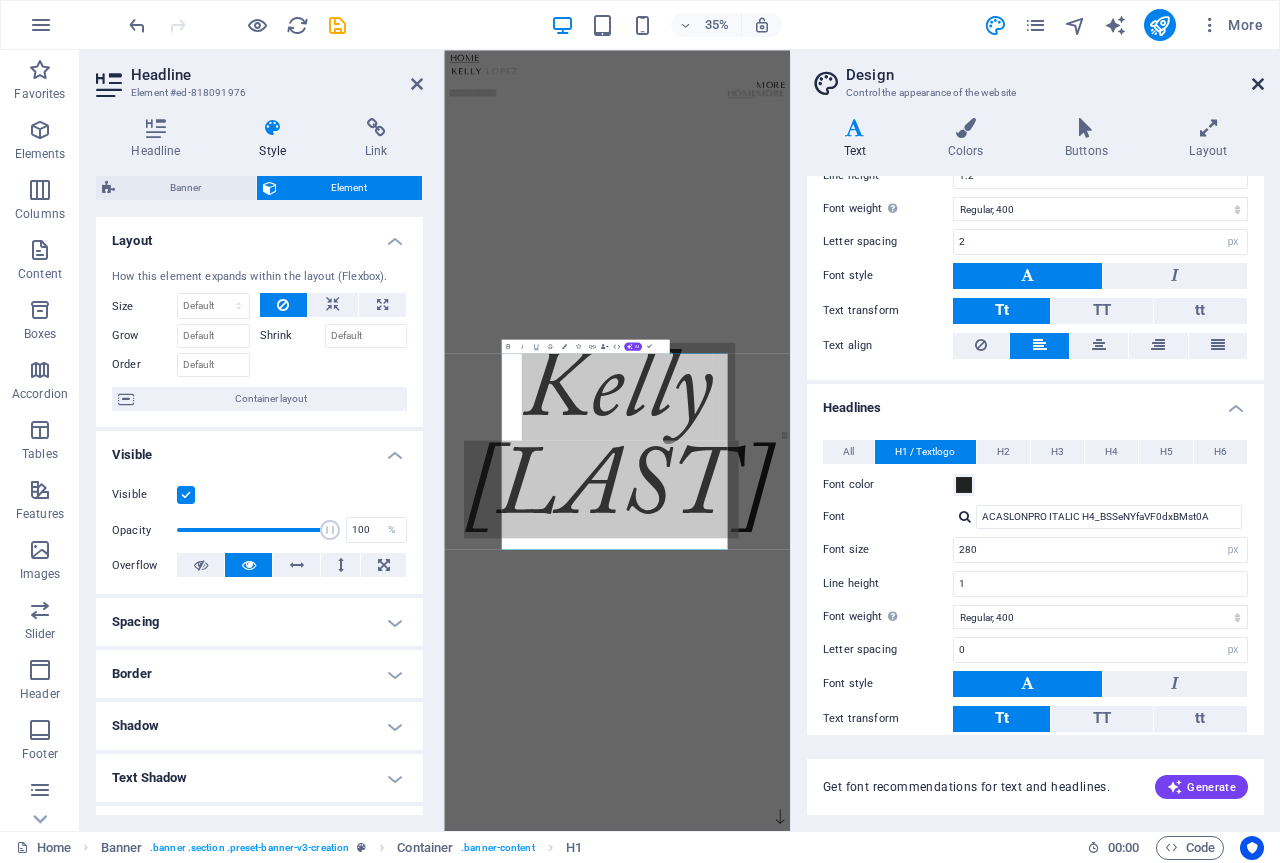 click at bounding box center (1258, 84) 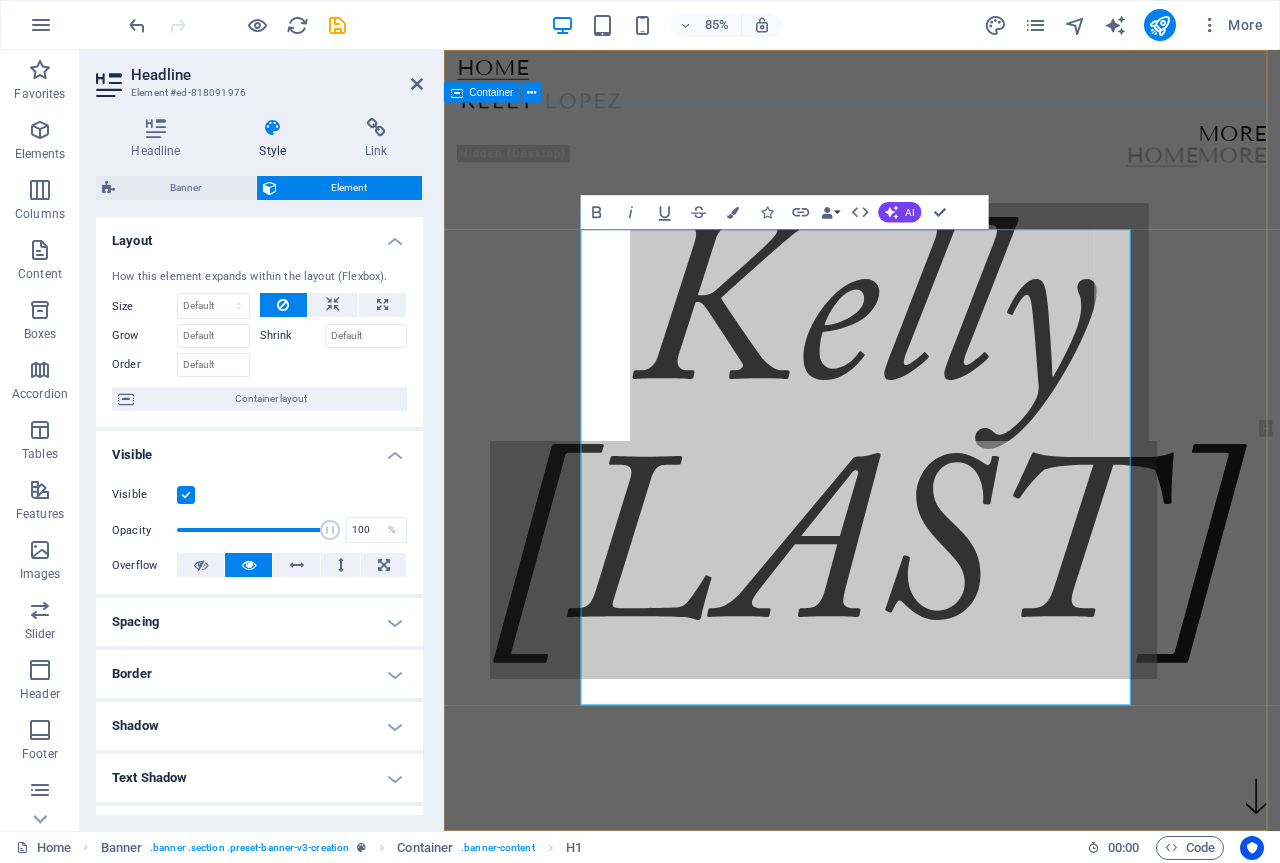 click on "Kelly Lopez" at bounding box center [936, 208] 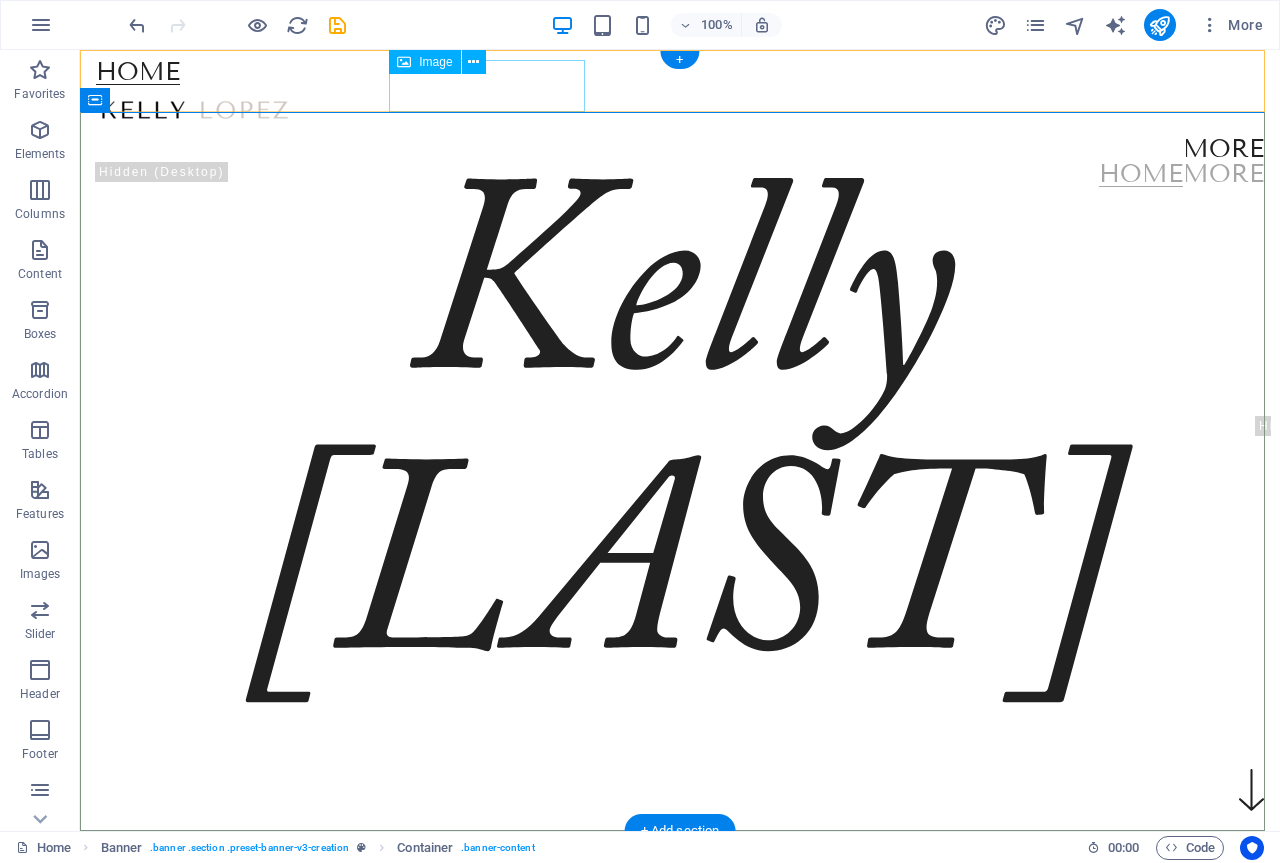click at bounding box center (680, 111) 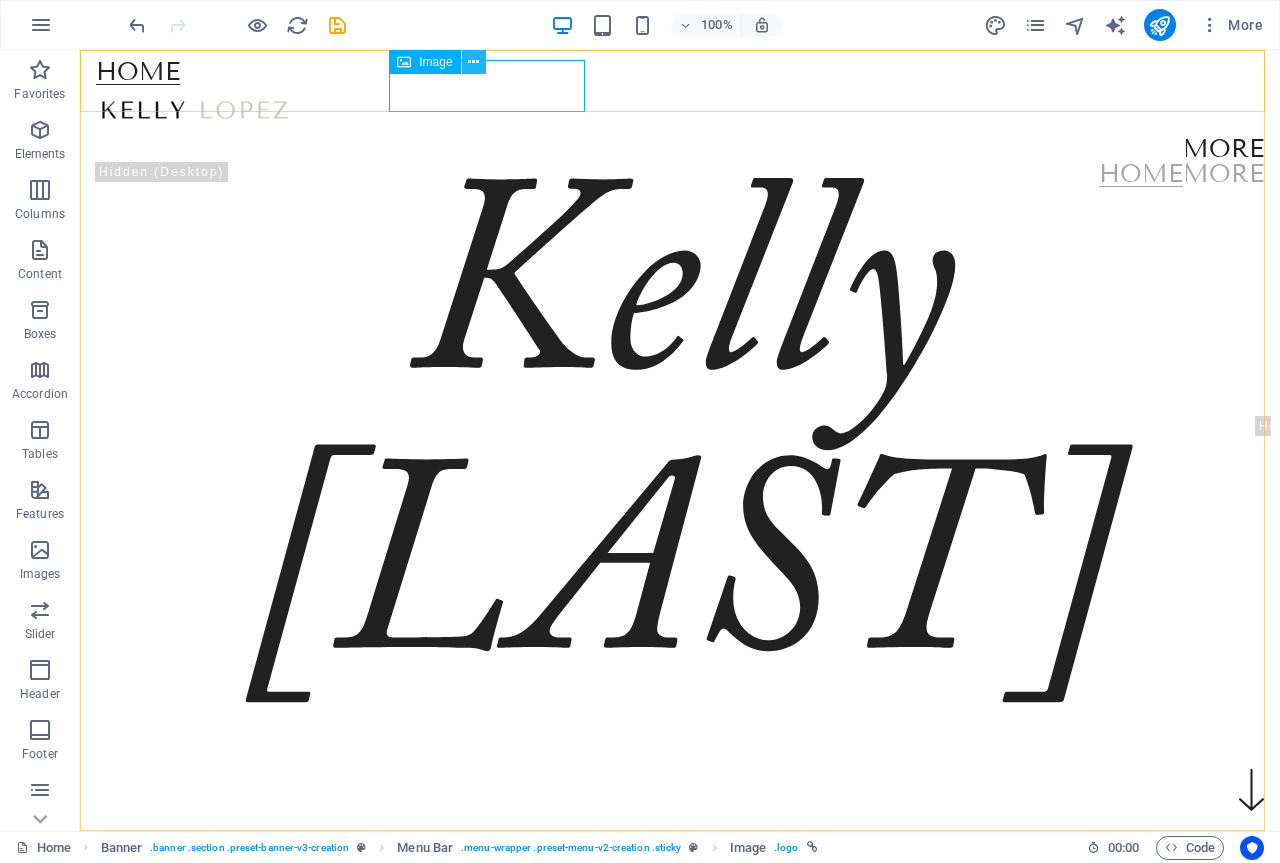 click at bounding box center [473, 62] 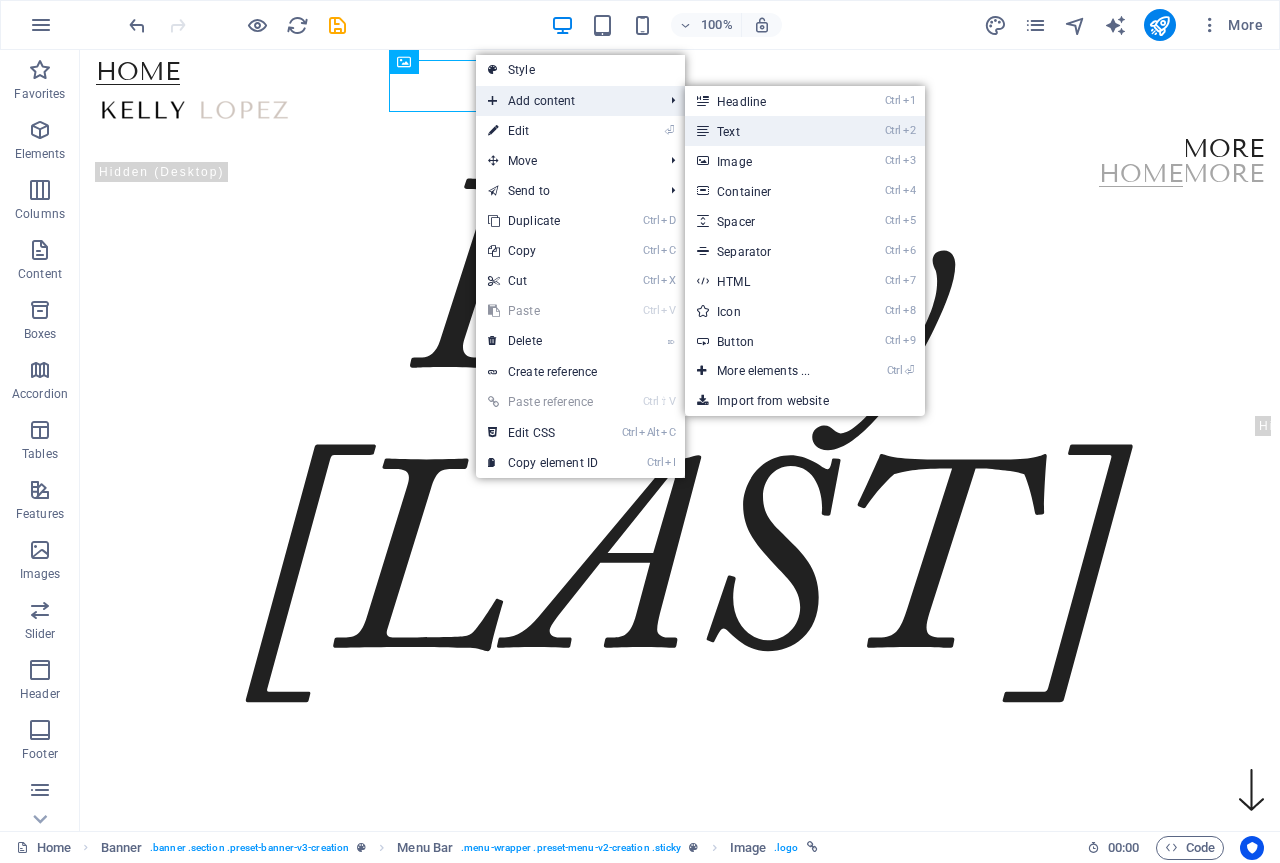 click on "Ctrl 2  Text" at bounding box center (767, 131) 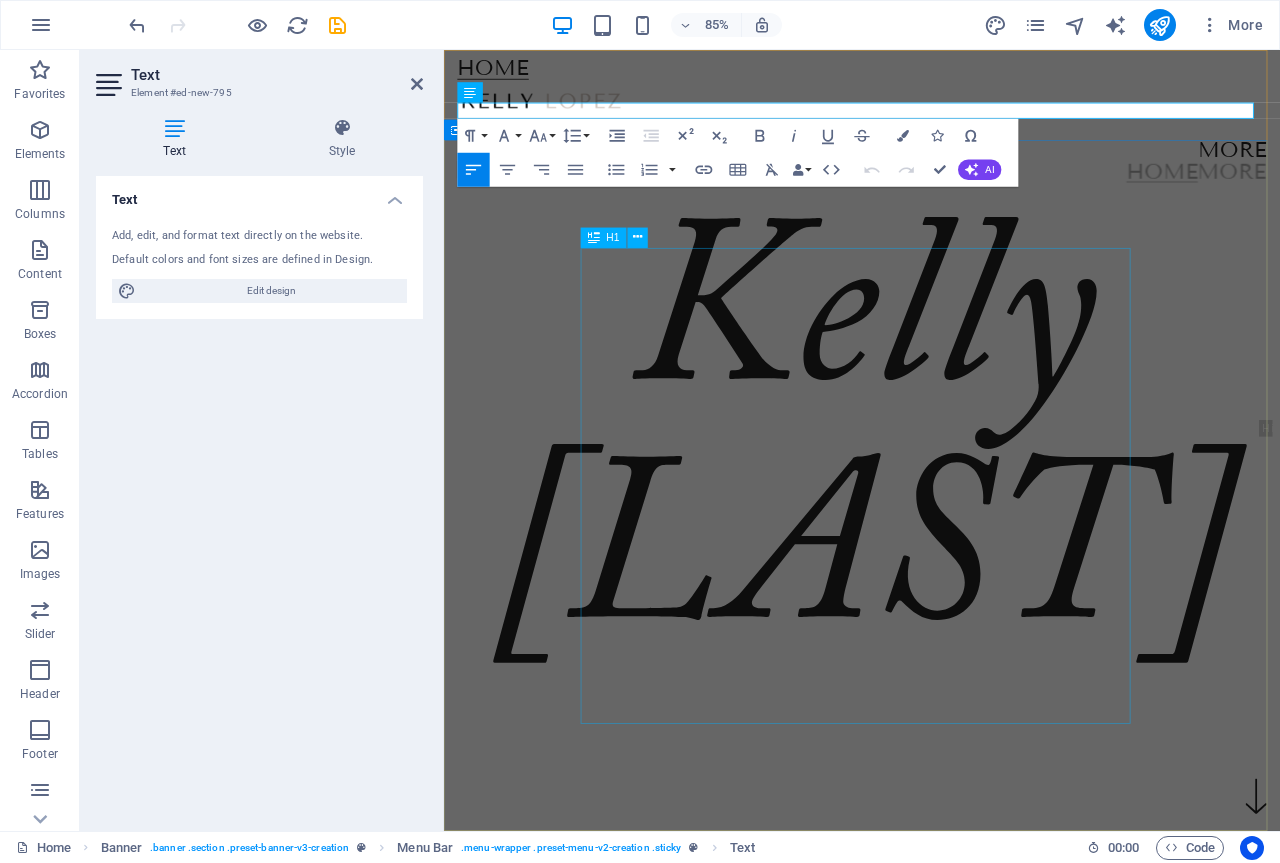 type 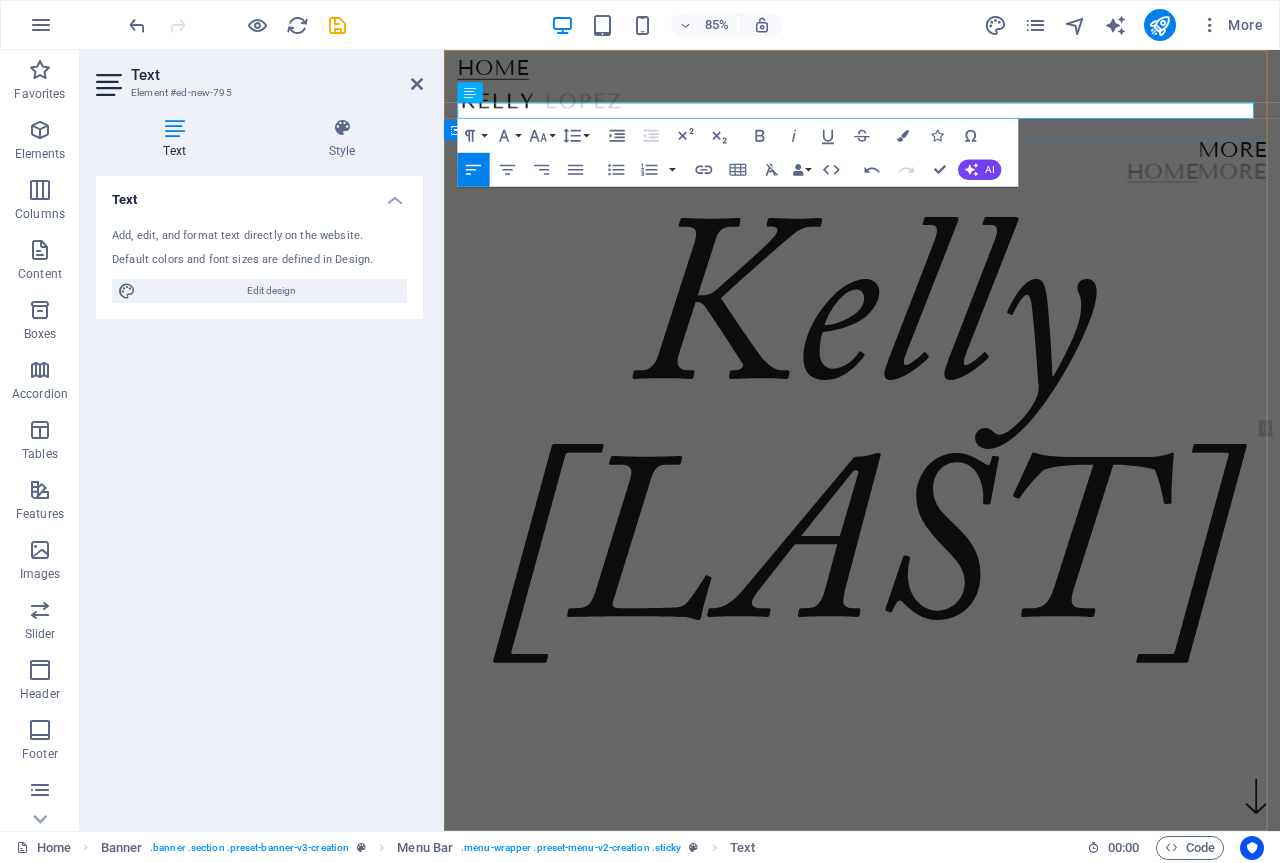 click on "Kelly Lopez" at bounding box center (936, 252) 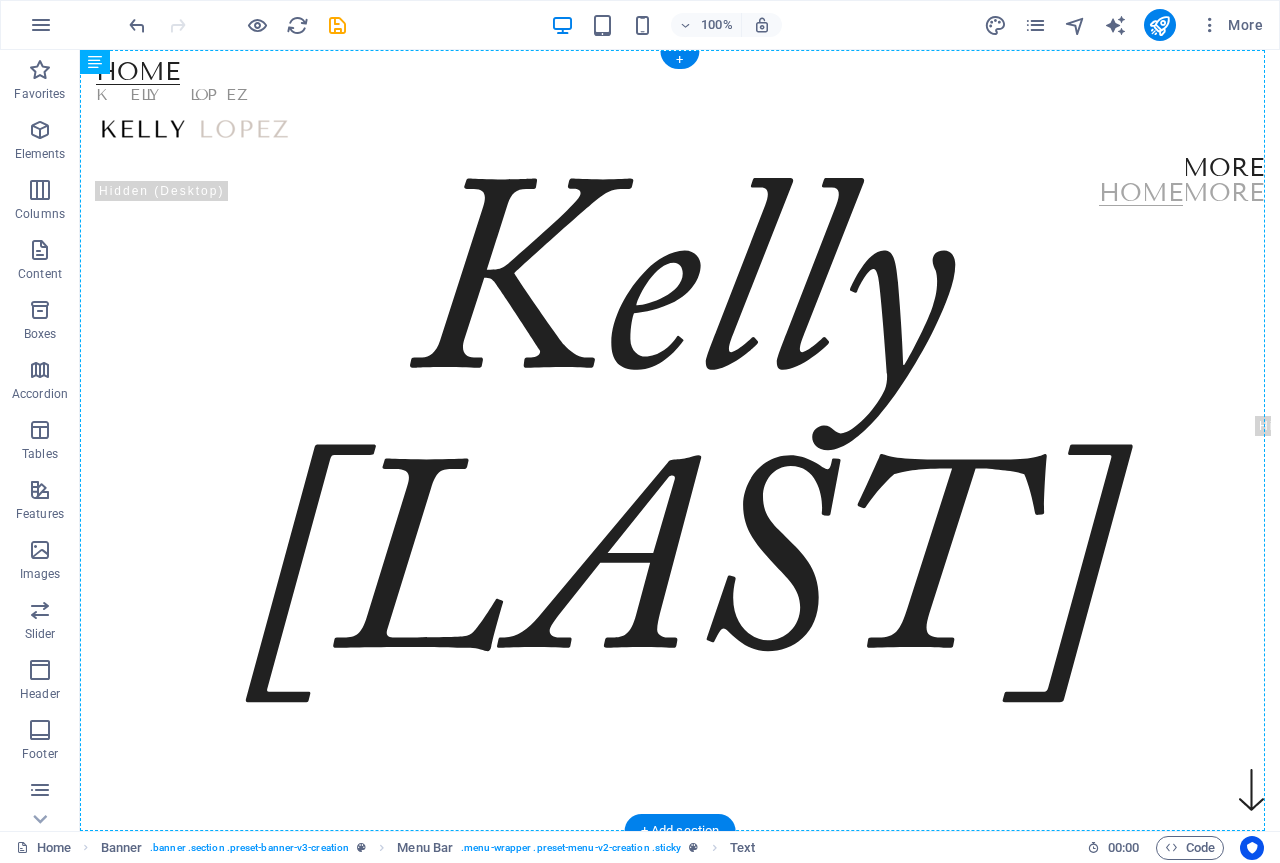 drag, startPoint x: 632, startPoint y: 132, endPoint x: 1089, endPoint y: 111, distance: 457.48224 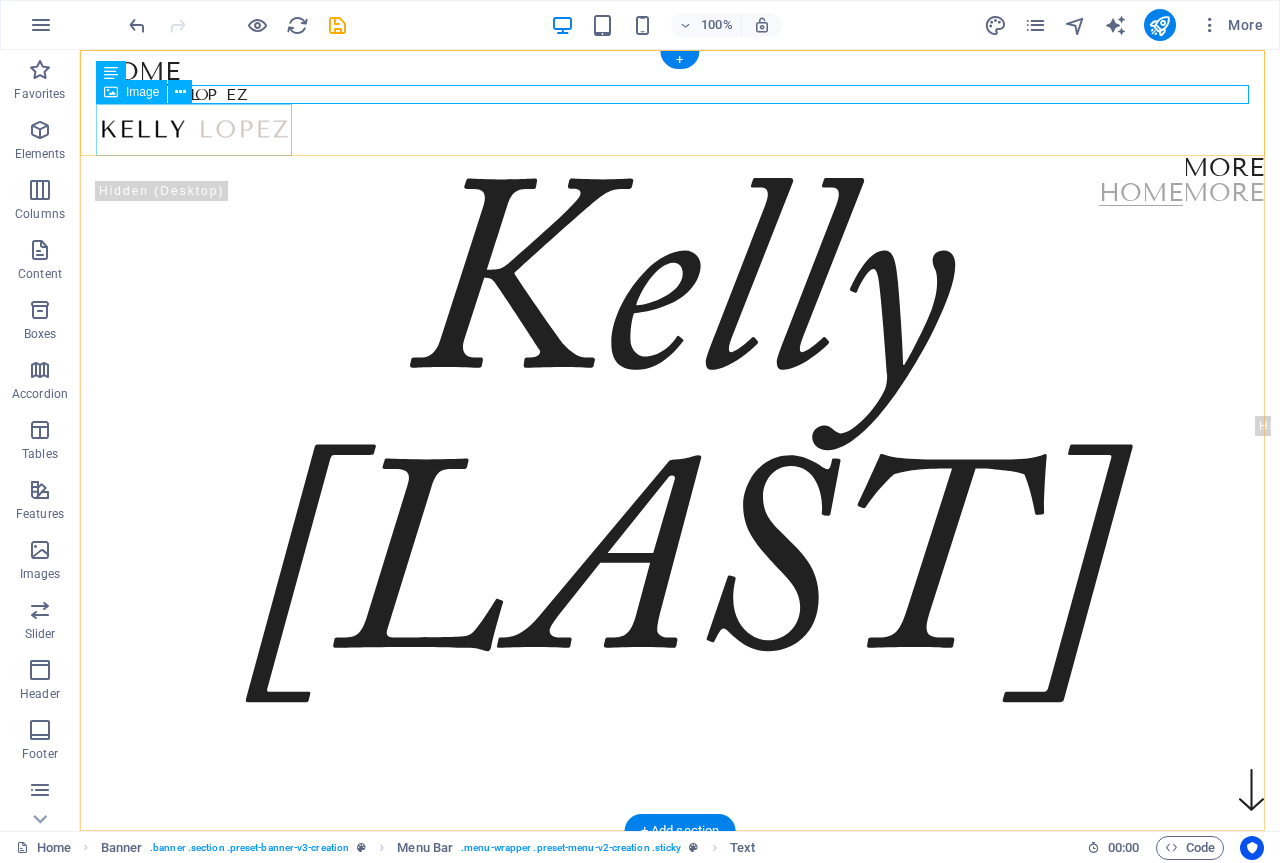click at bounding box center [680, 130] 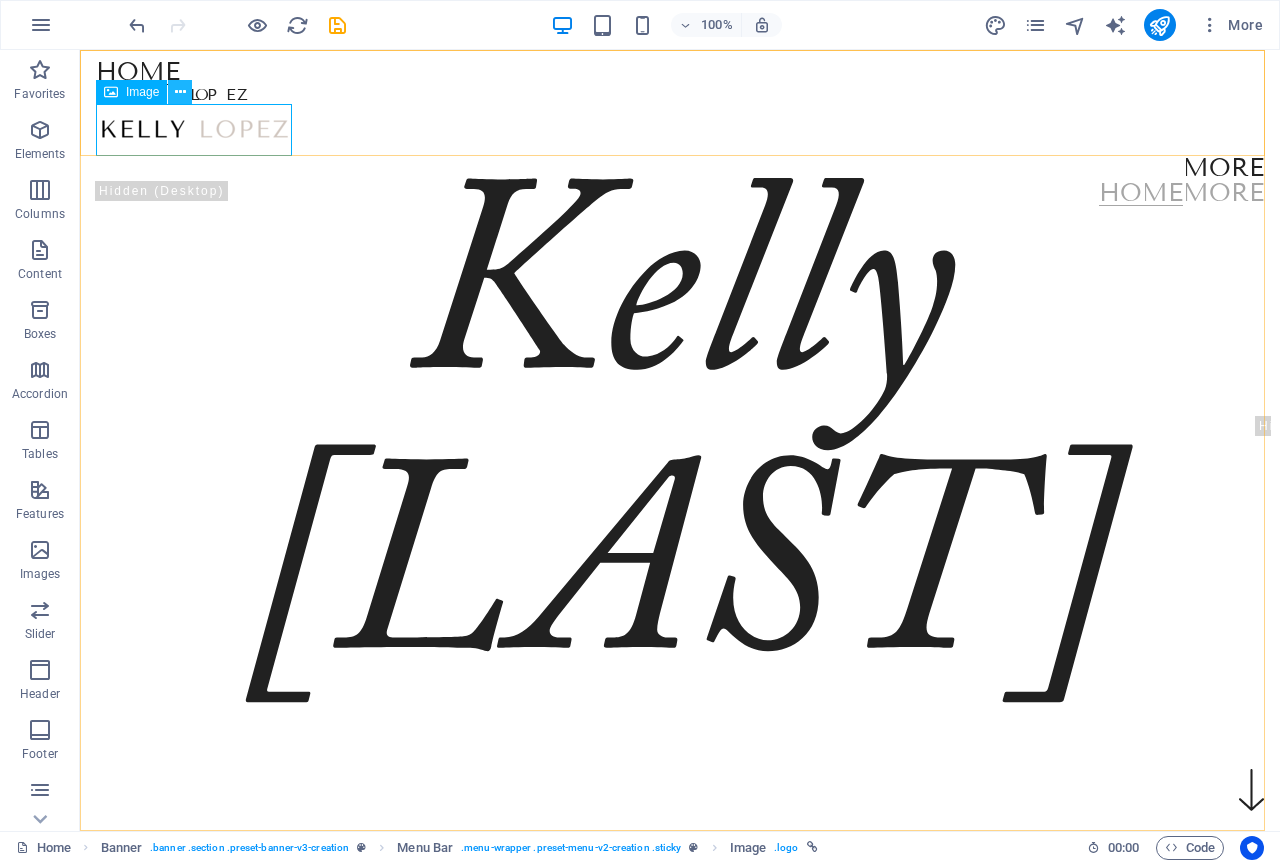 click at bounding box center [180, 92] 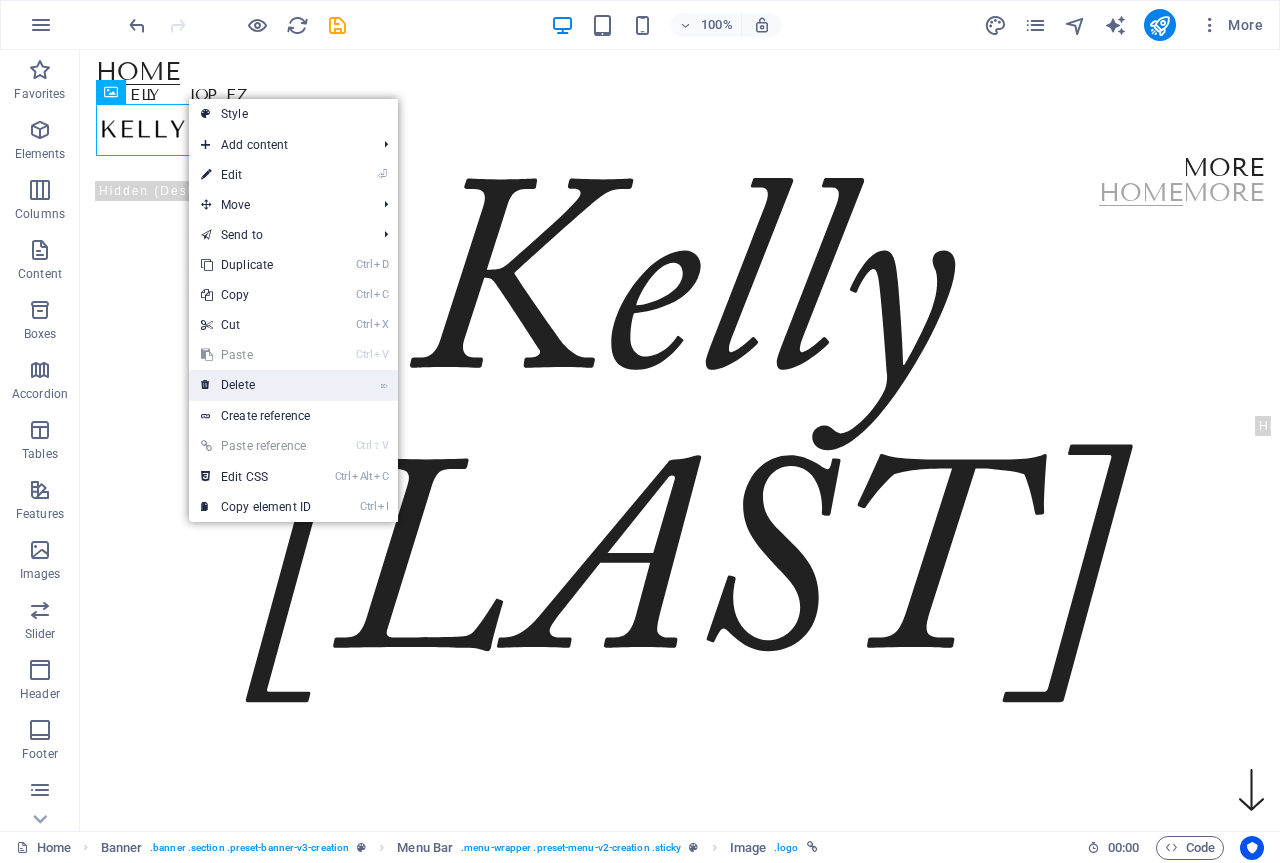 click on "⌦  Delete" at bounding box center [256, 385] 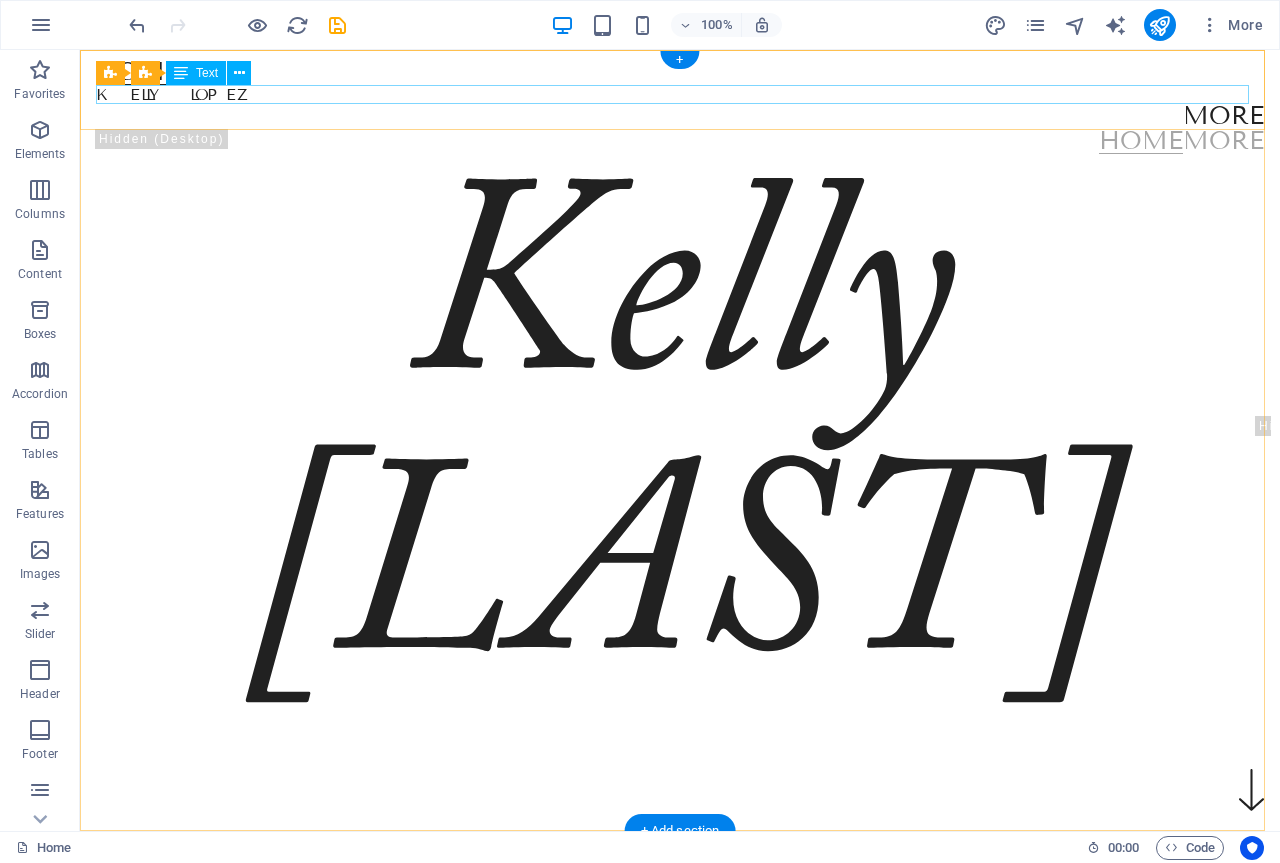 click on "KELLY LOPEZ" at bounding box center (680, 94) 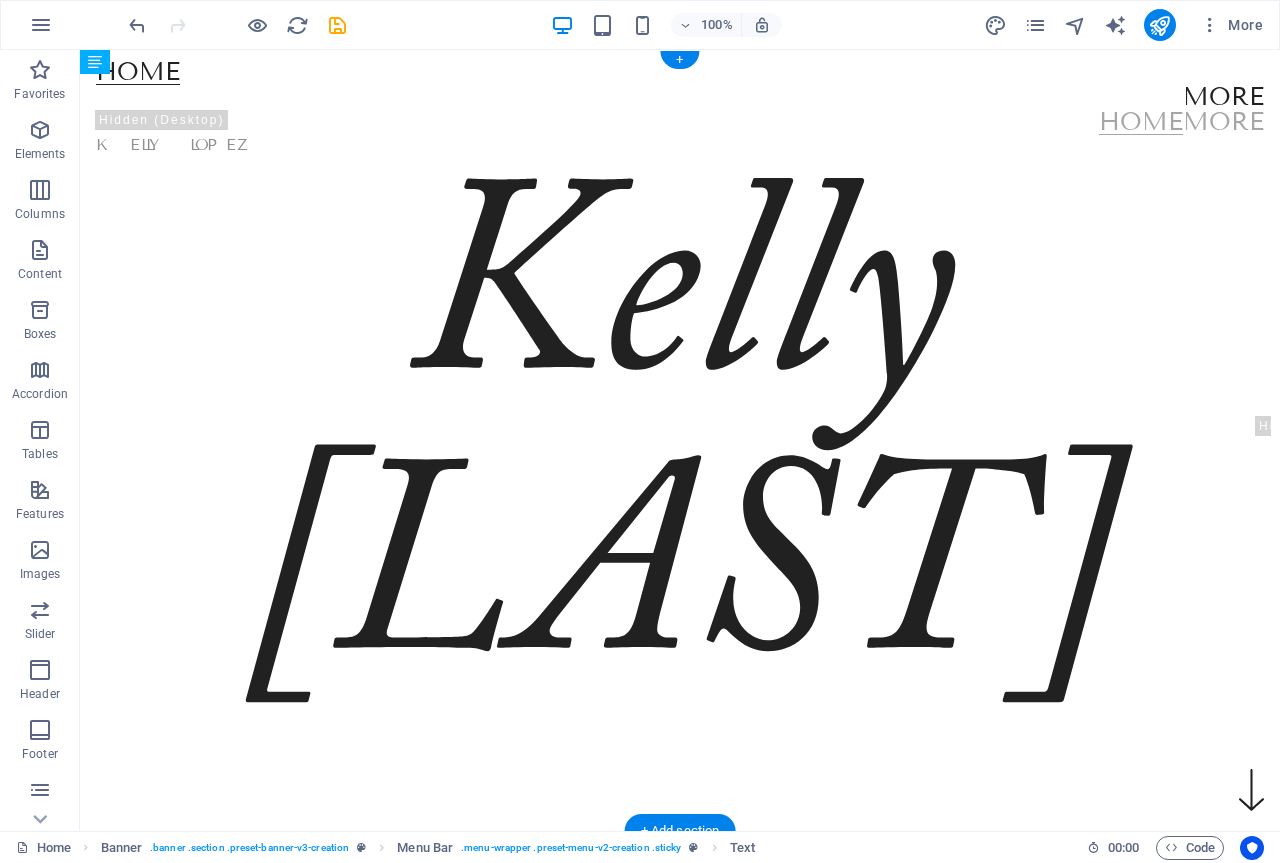 drag, startPoint x: 263, startPoint y: 123, endPoint x: 550, endPoint y: 85, distance: 289.50476 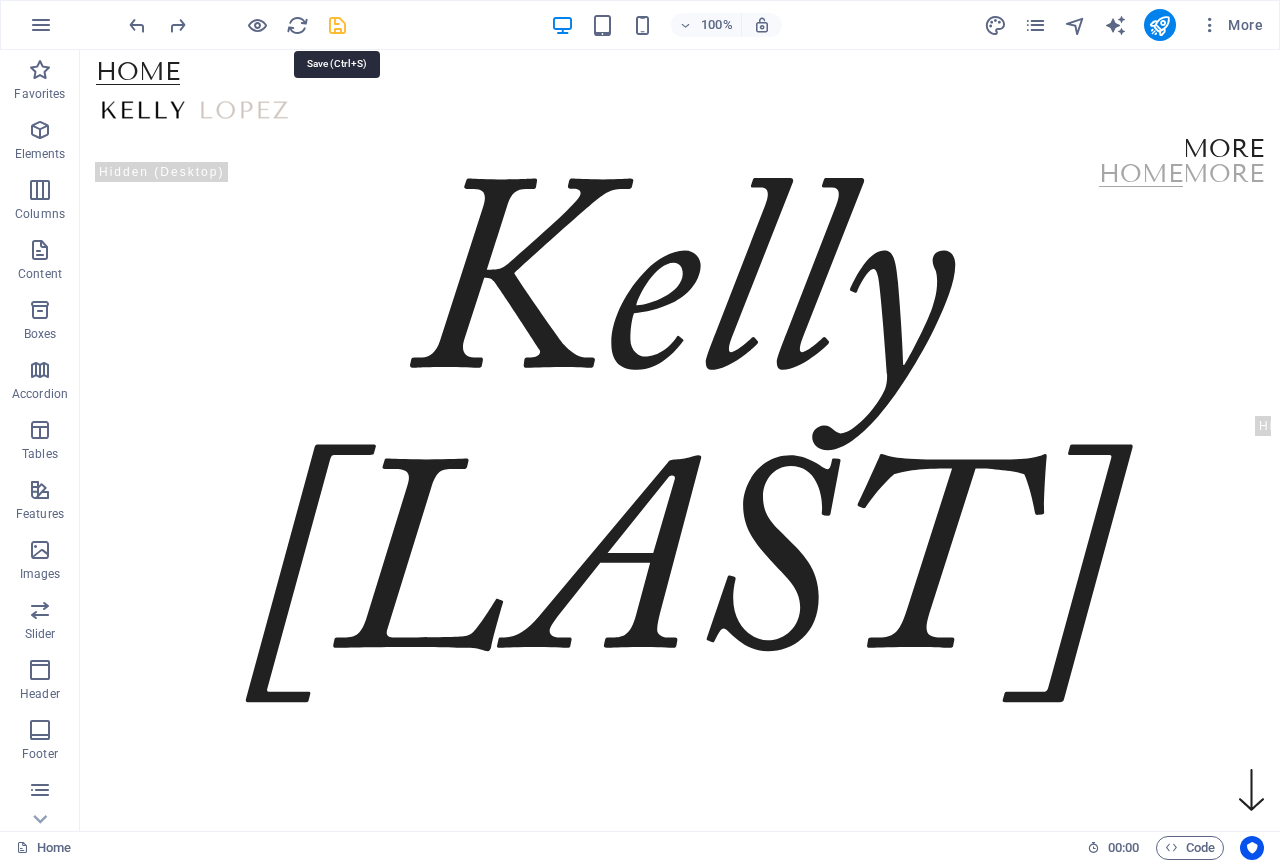 click at bounding box center (337, 25) 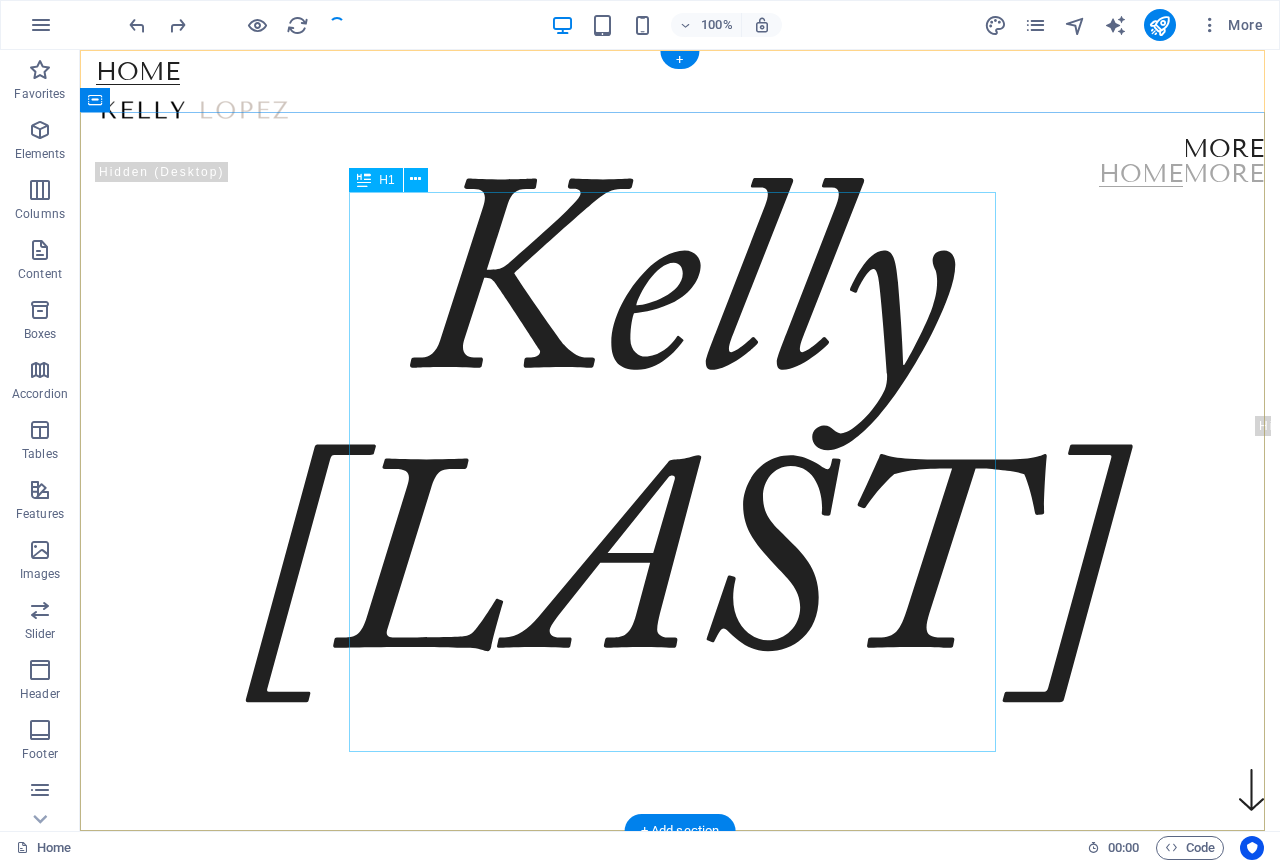 click on "Kelly Lopez" at bounding box center (680, 441) 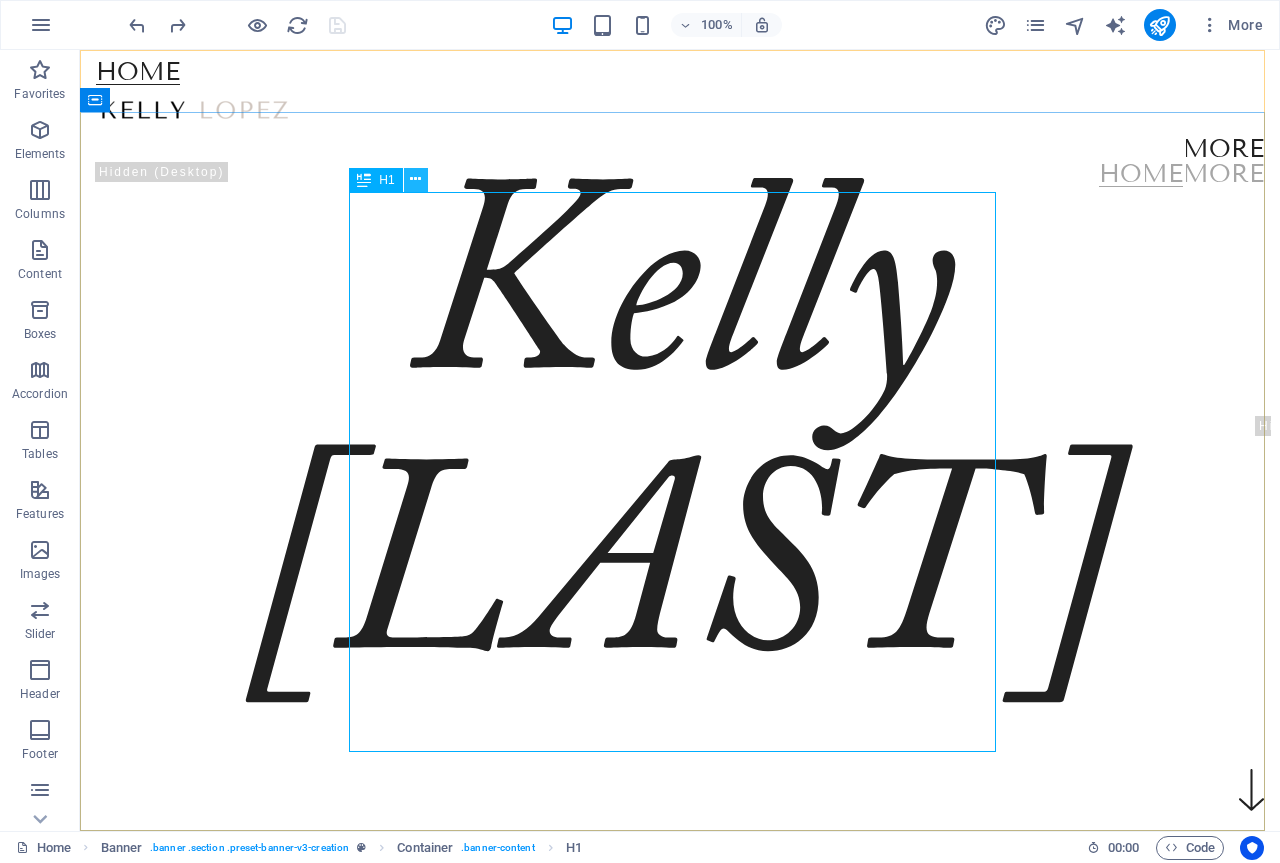 click at bounding box center (415, 179) 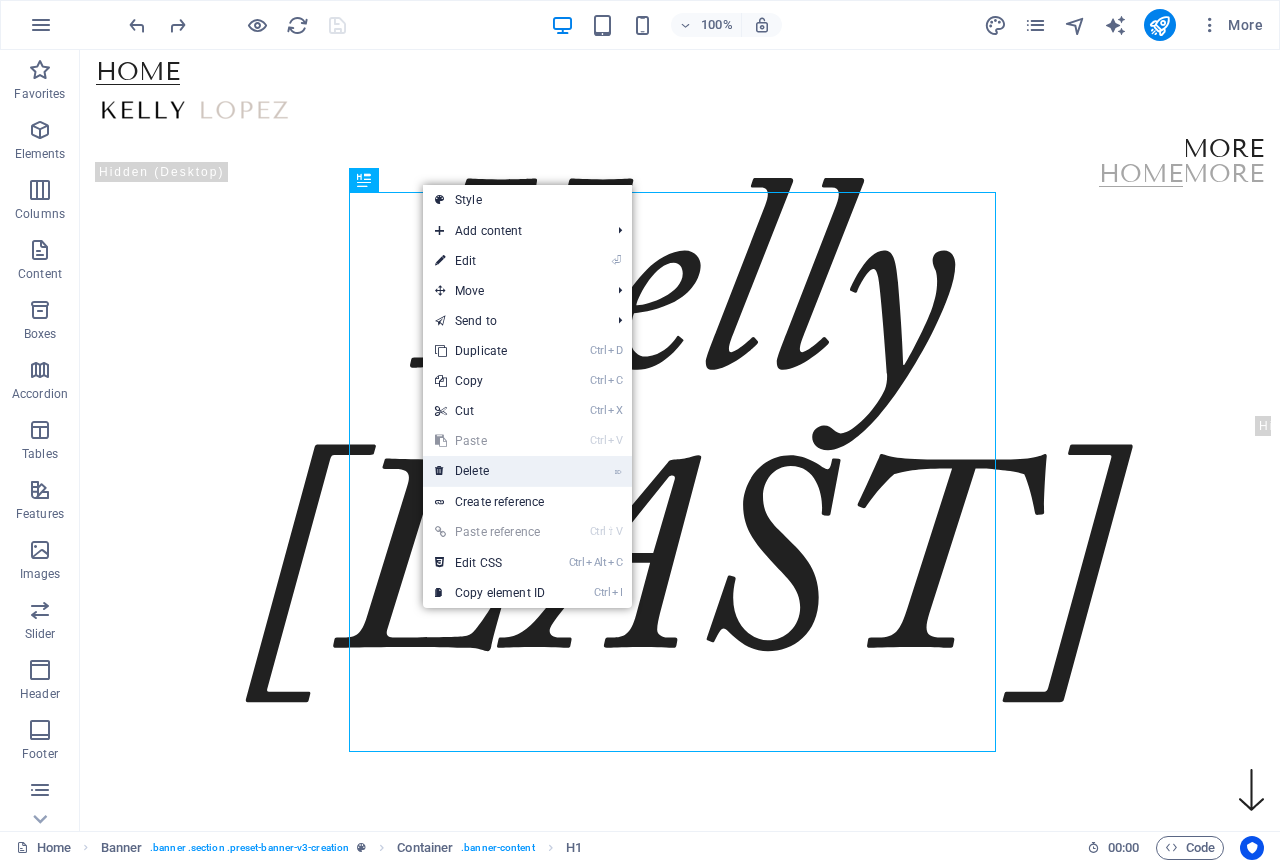 click on "⌦  Delete" at bounding box center (490, 471) 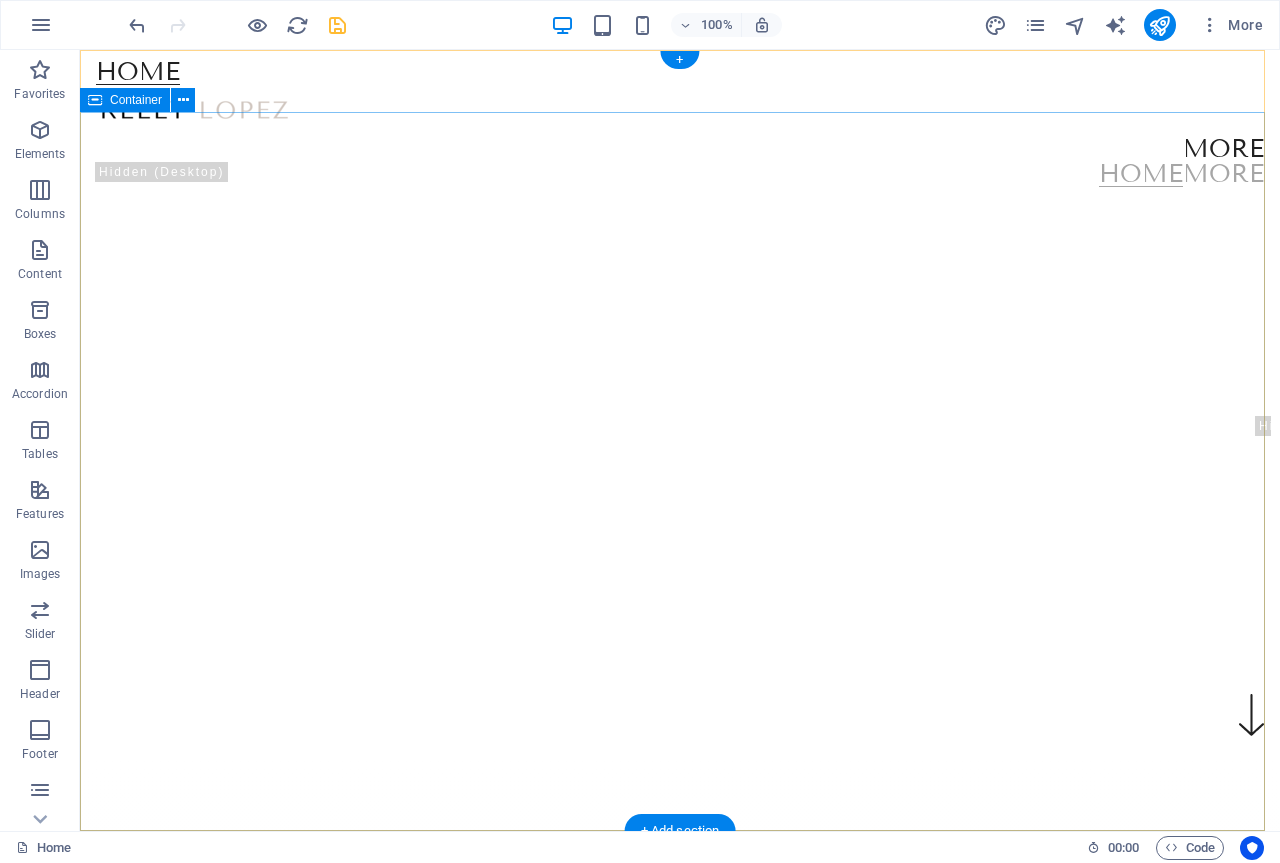 scroll, scrollTop: 100, scrollLeft: 0, axis: vertical 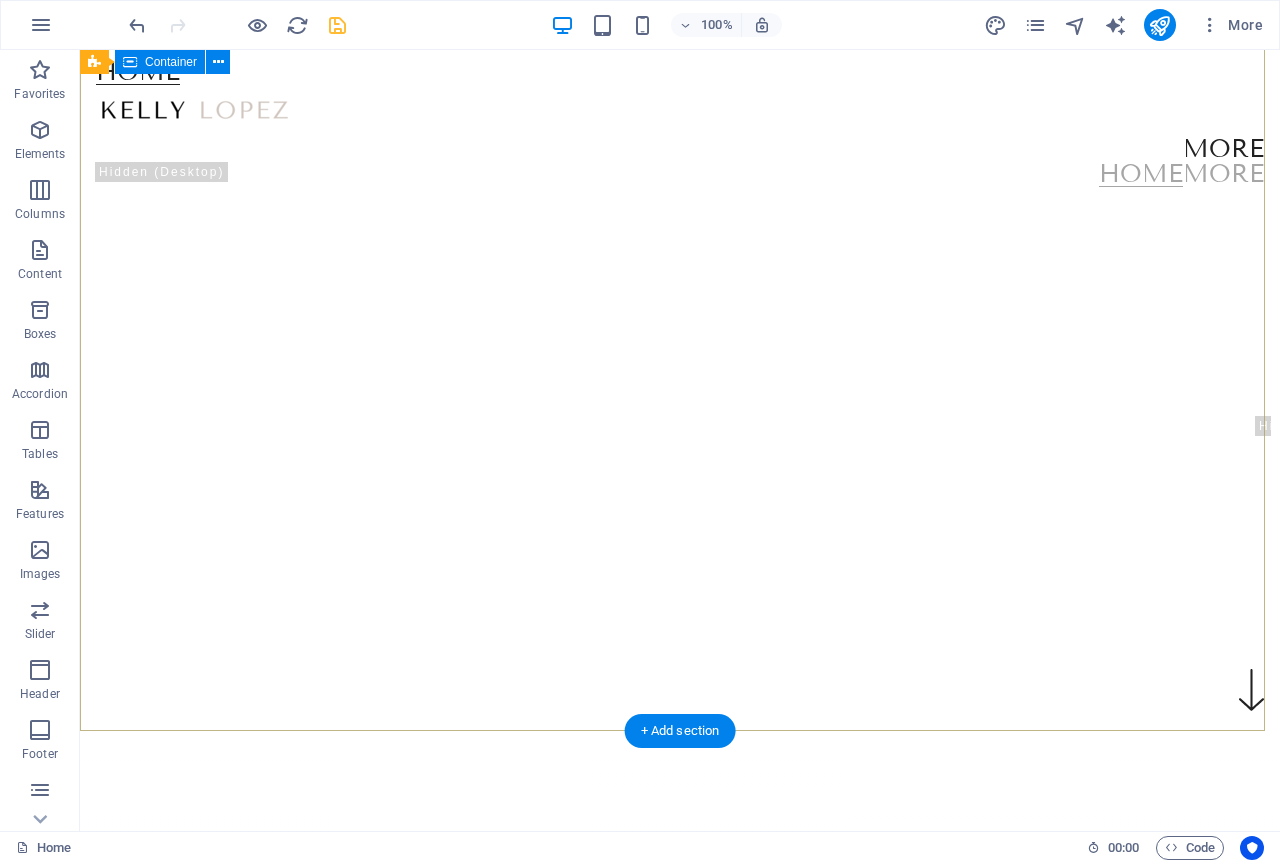 click at bounding box center [680, 108] 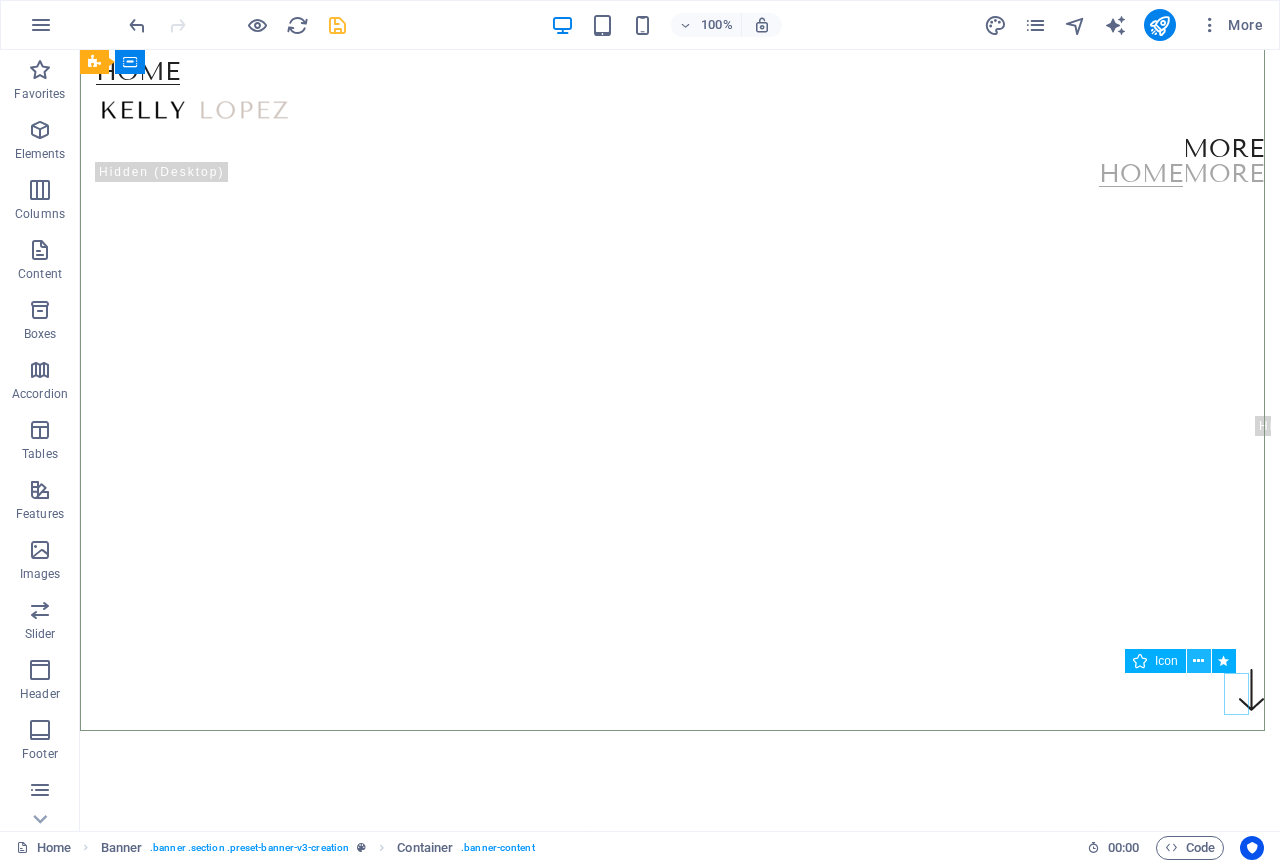 click at bounding box center [1198, 661] 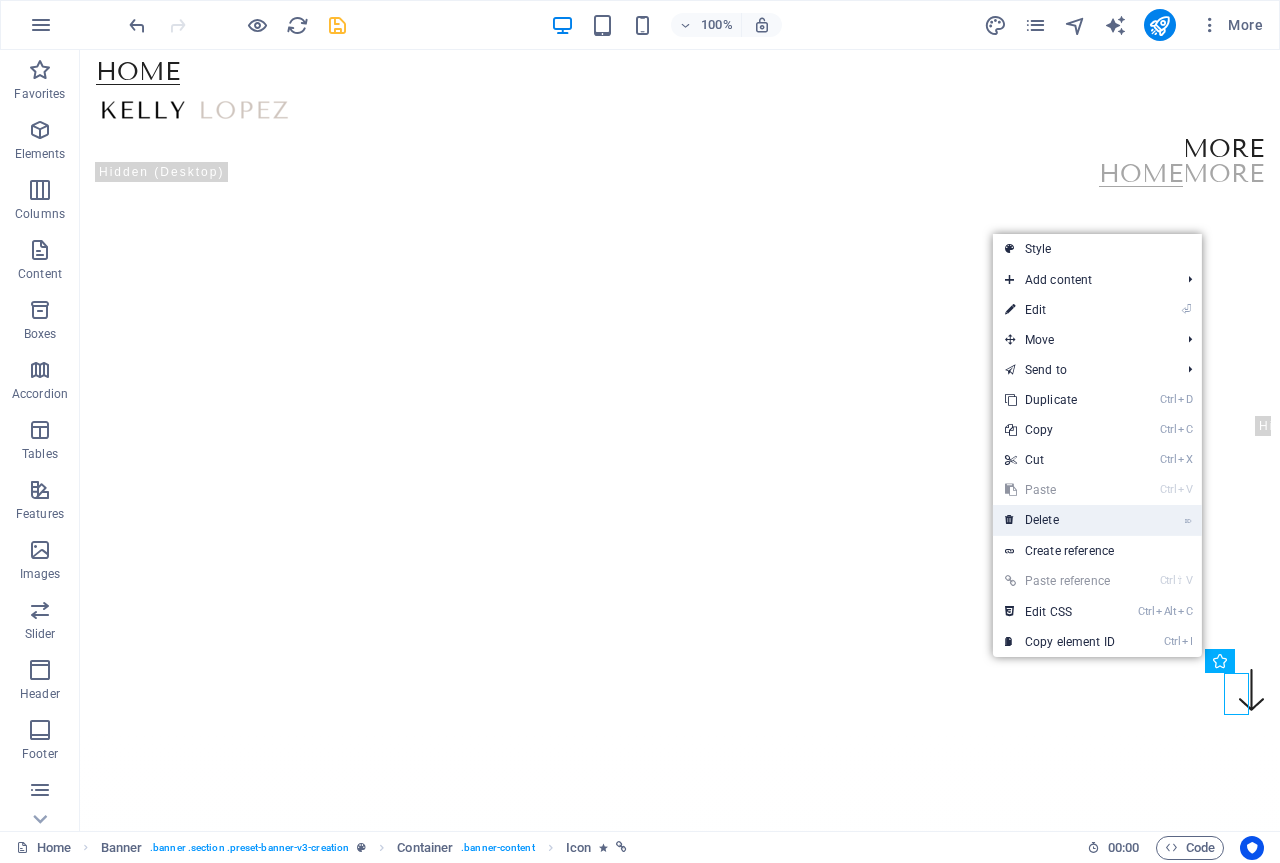 click on "⌦  Delete" at bounding box center [1060, 520] 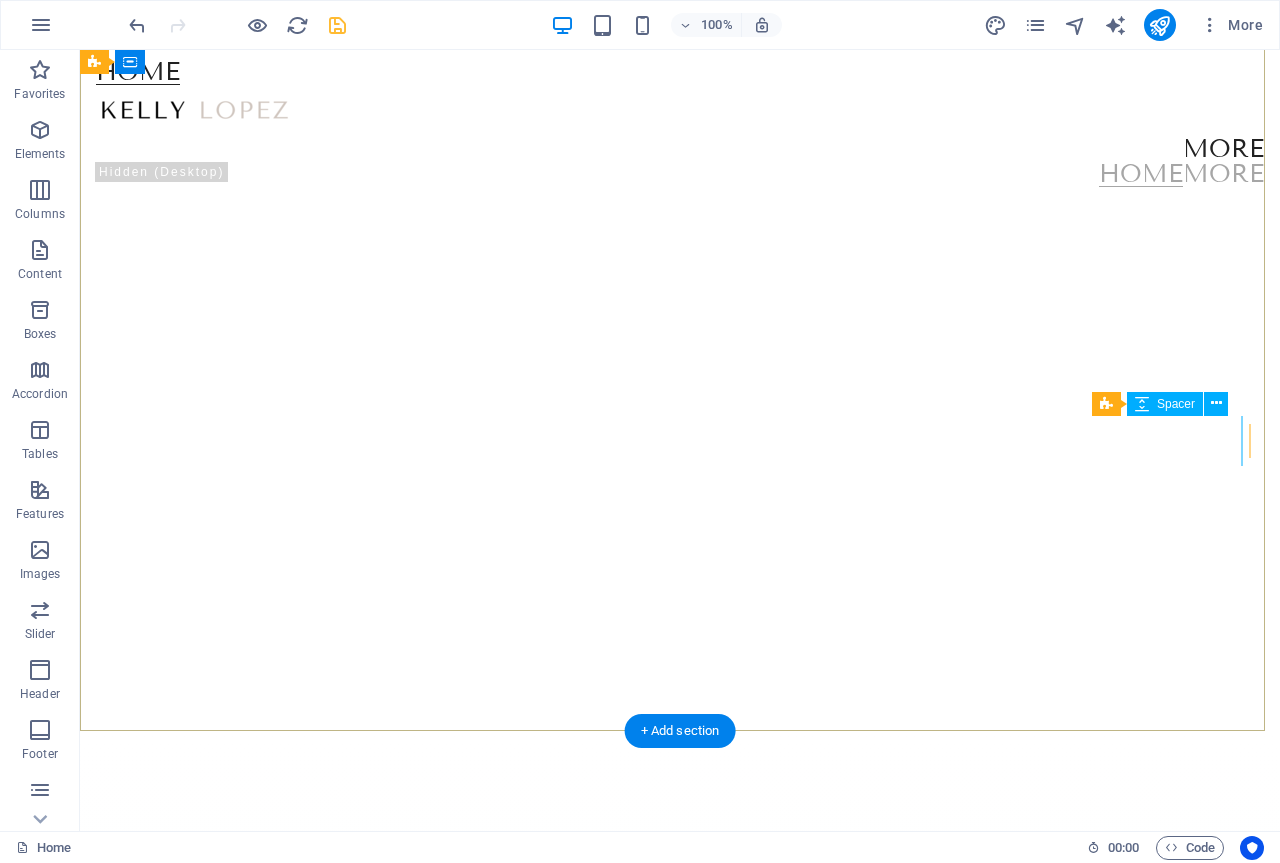 click at bounding box center (680, 108) 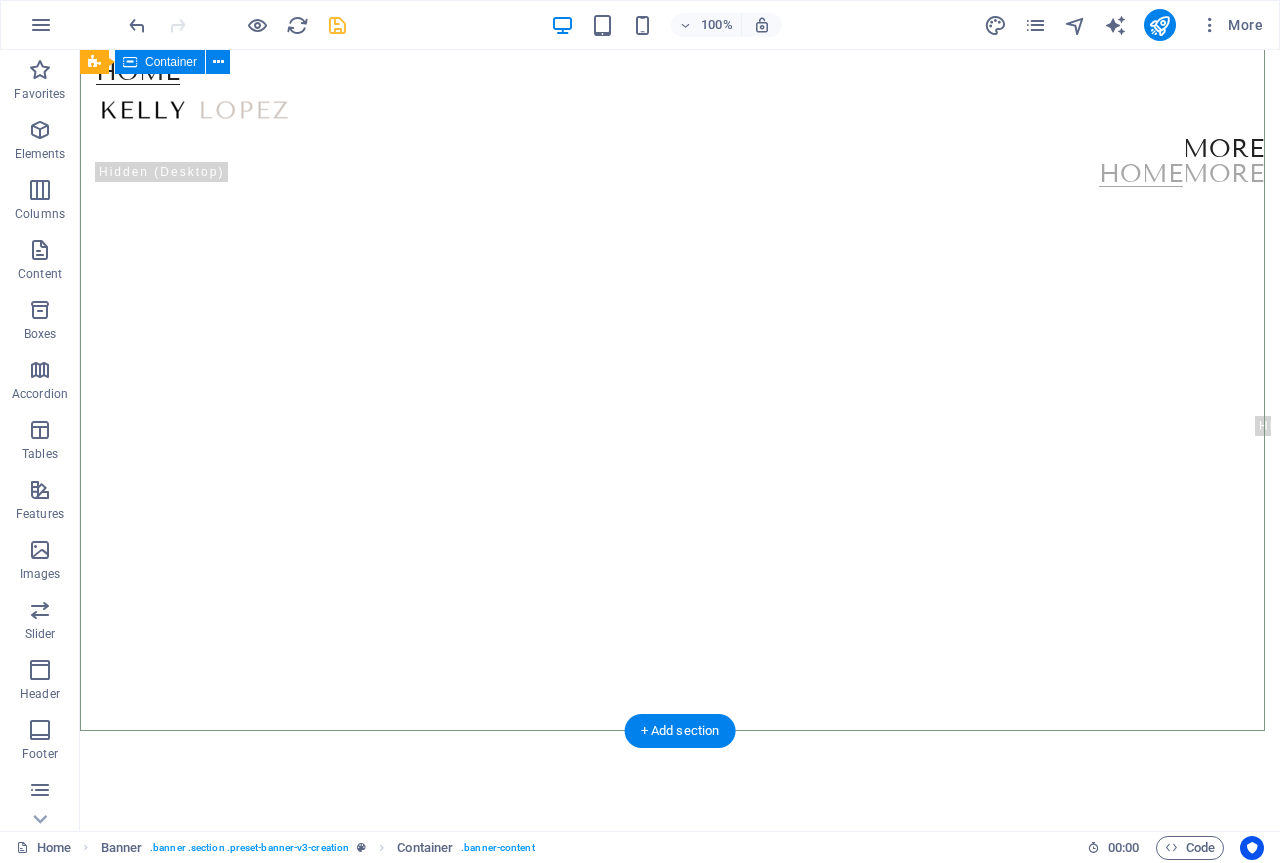 click at bounding box center (680, 108) 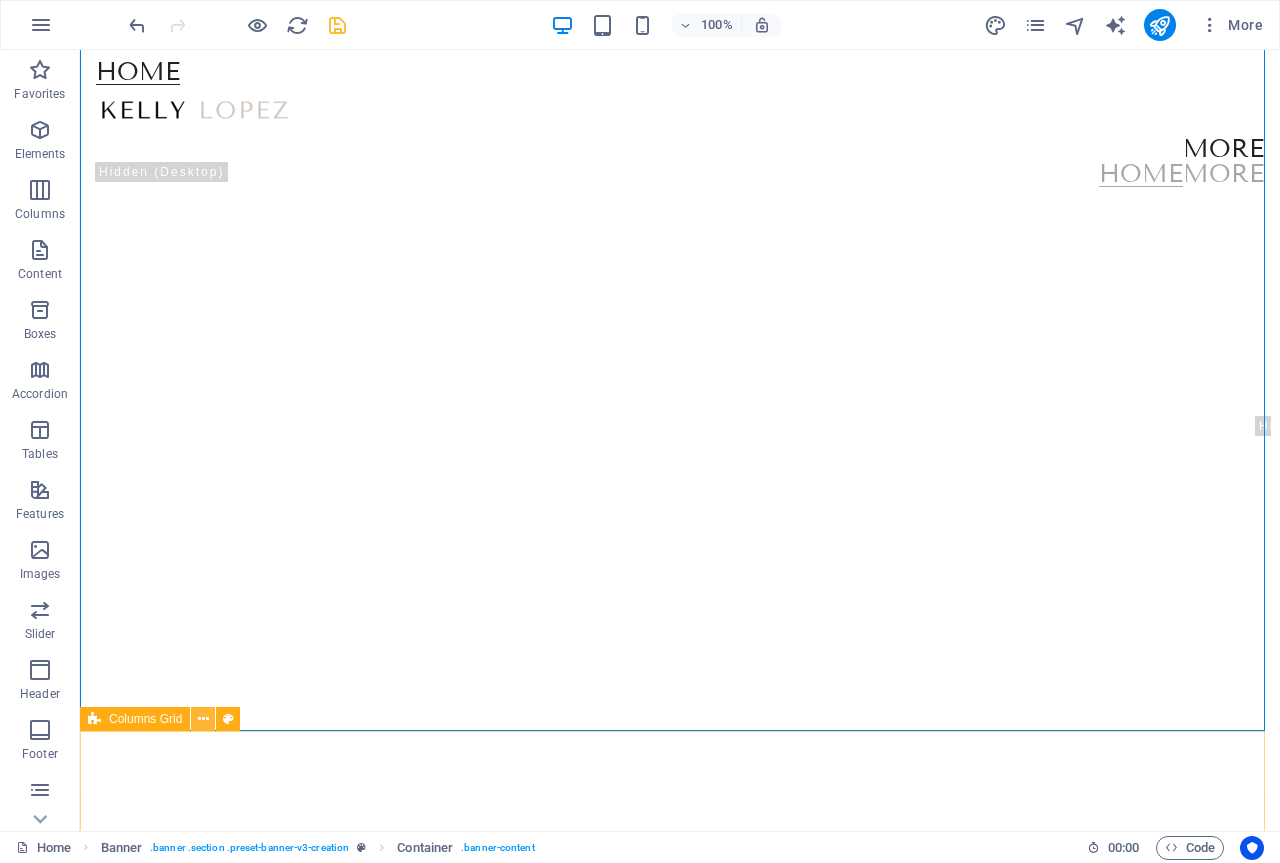 click at bounding box center [203, 719] 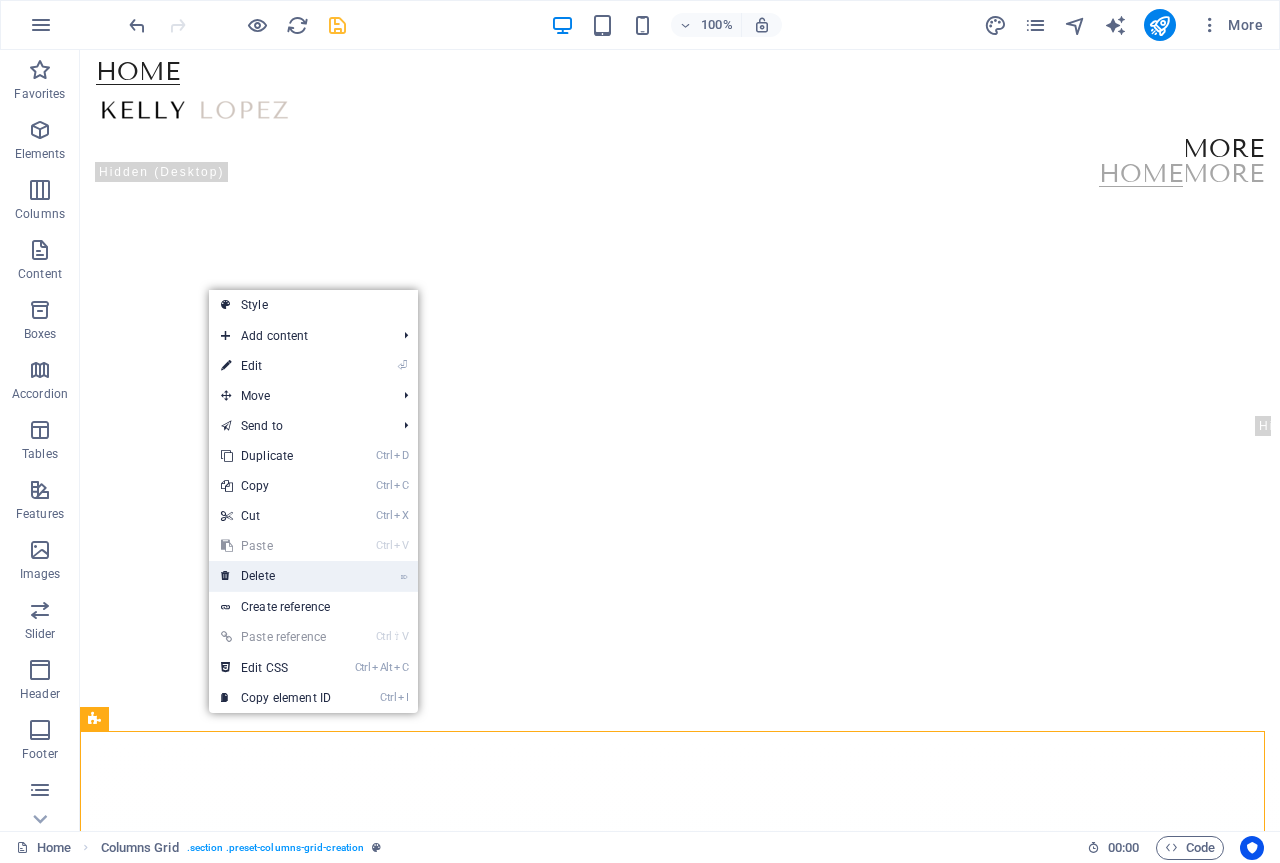 click on "⌦  Delete" at bounding box center (276, 576) 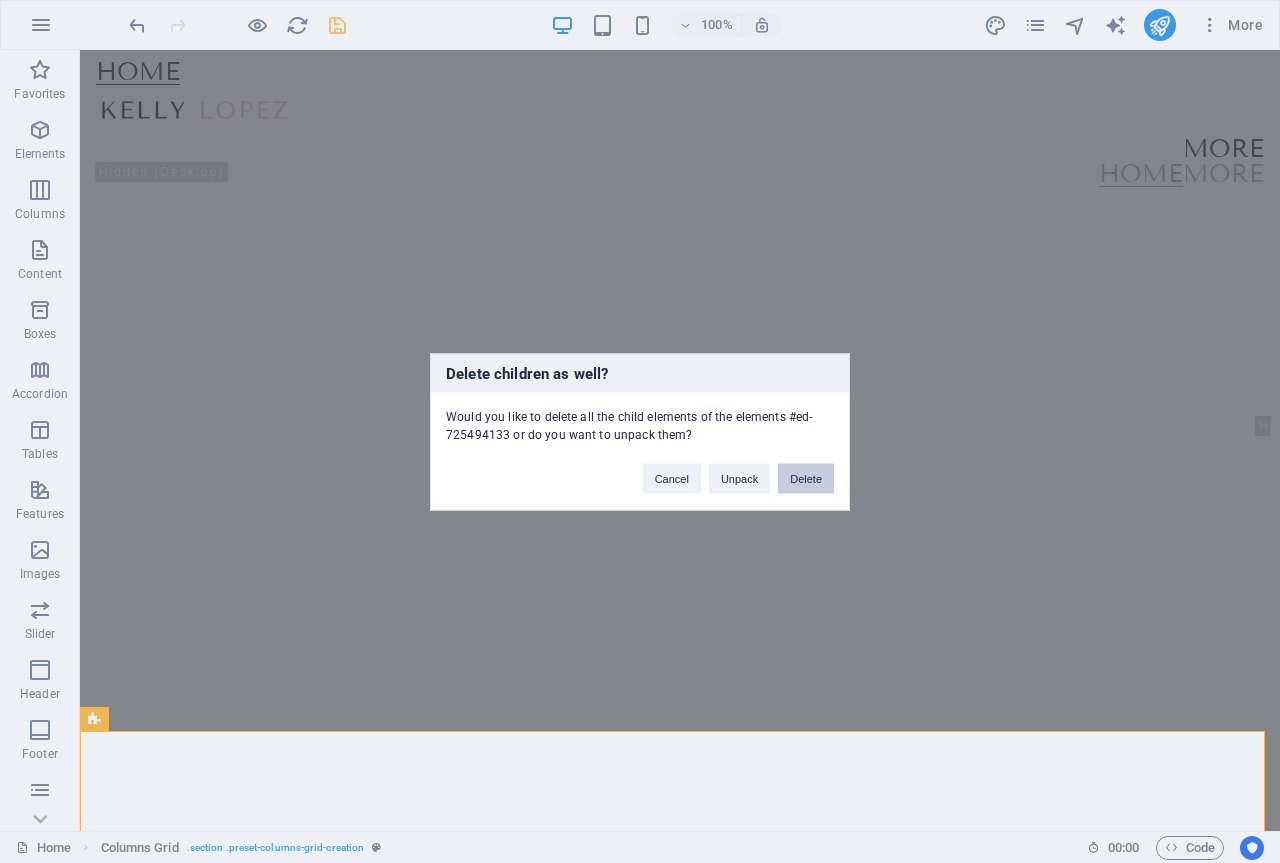 click on "Delete" at bounding box center (806, 478) 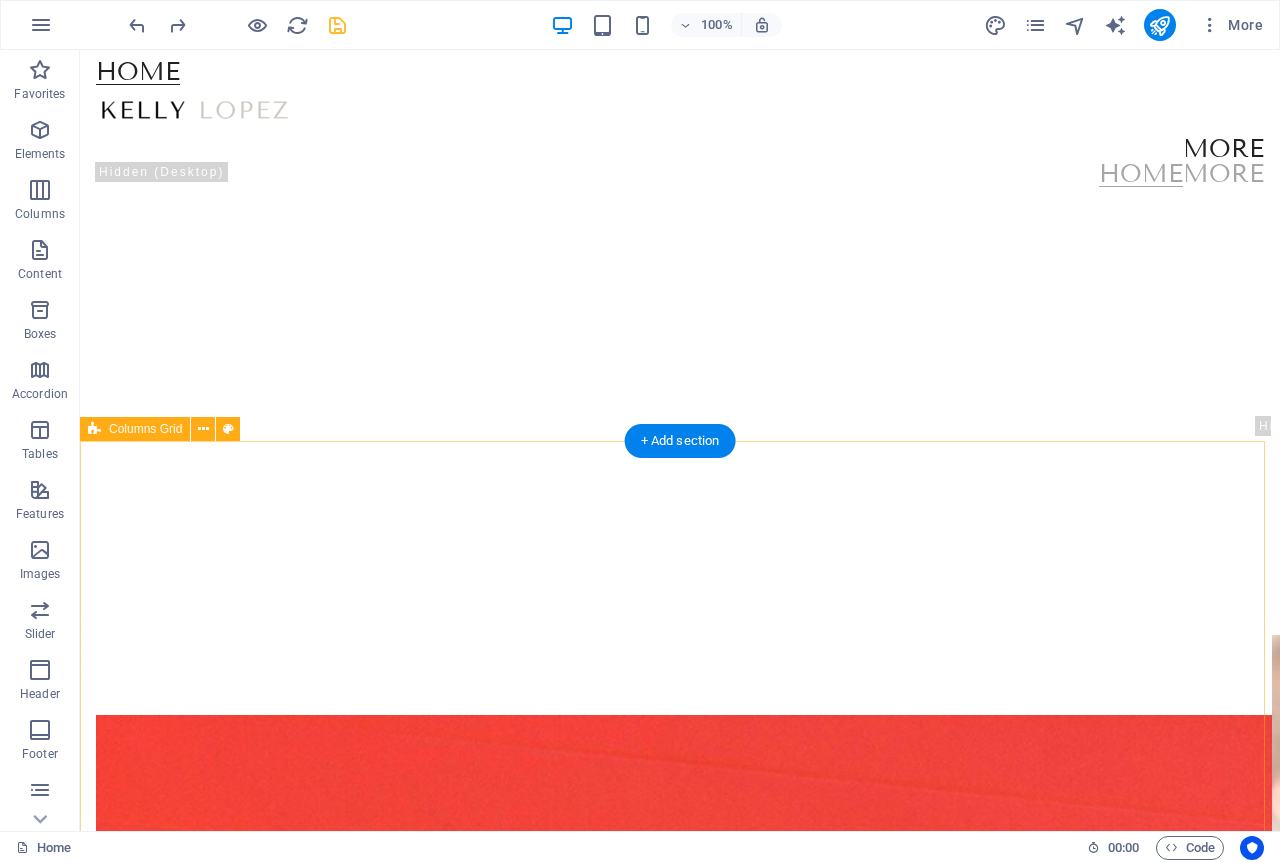 scroll, scrollTop: 24, scrollLeft: 0, axis: vertical 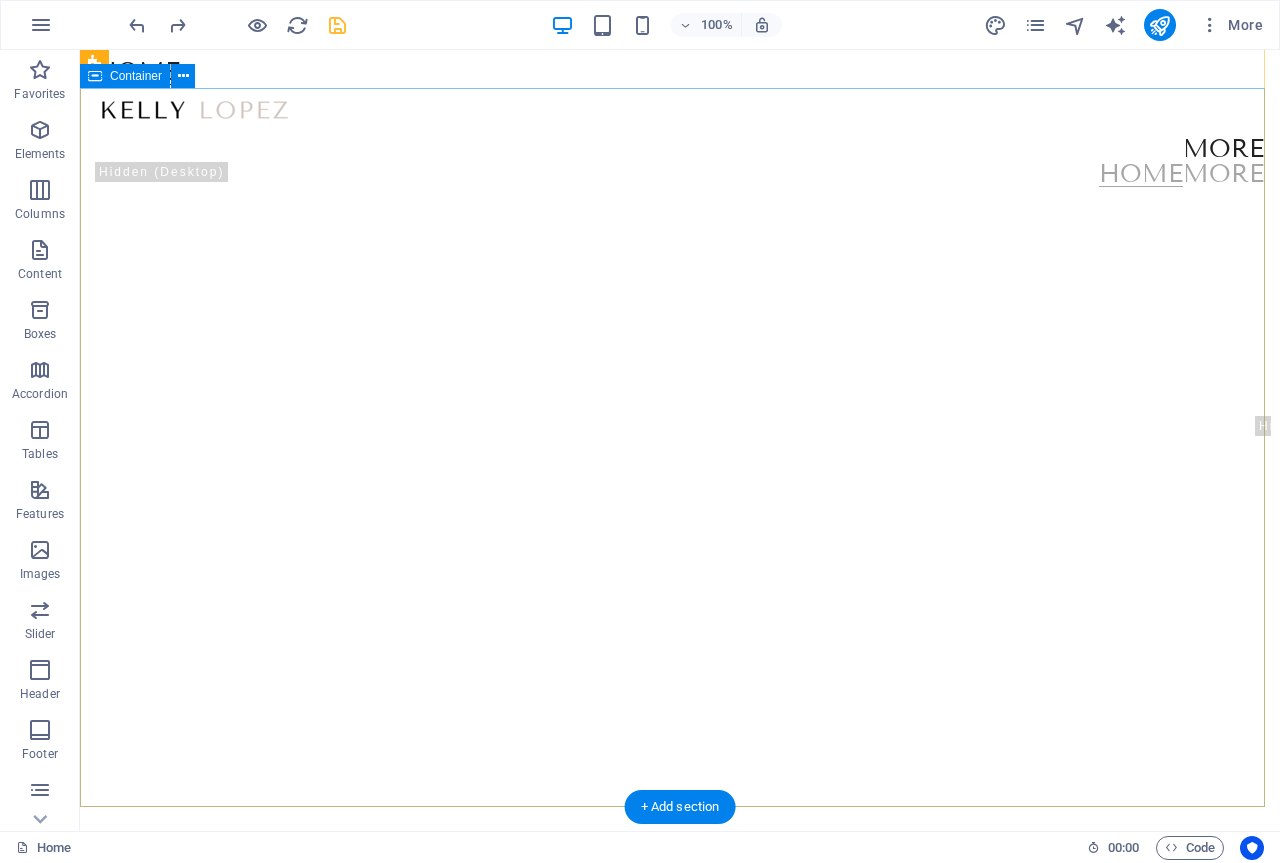 click at bounding box center [680, 184] 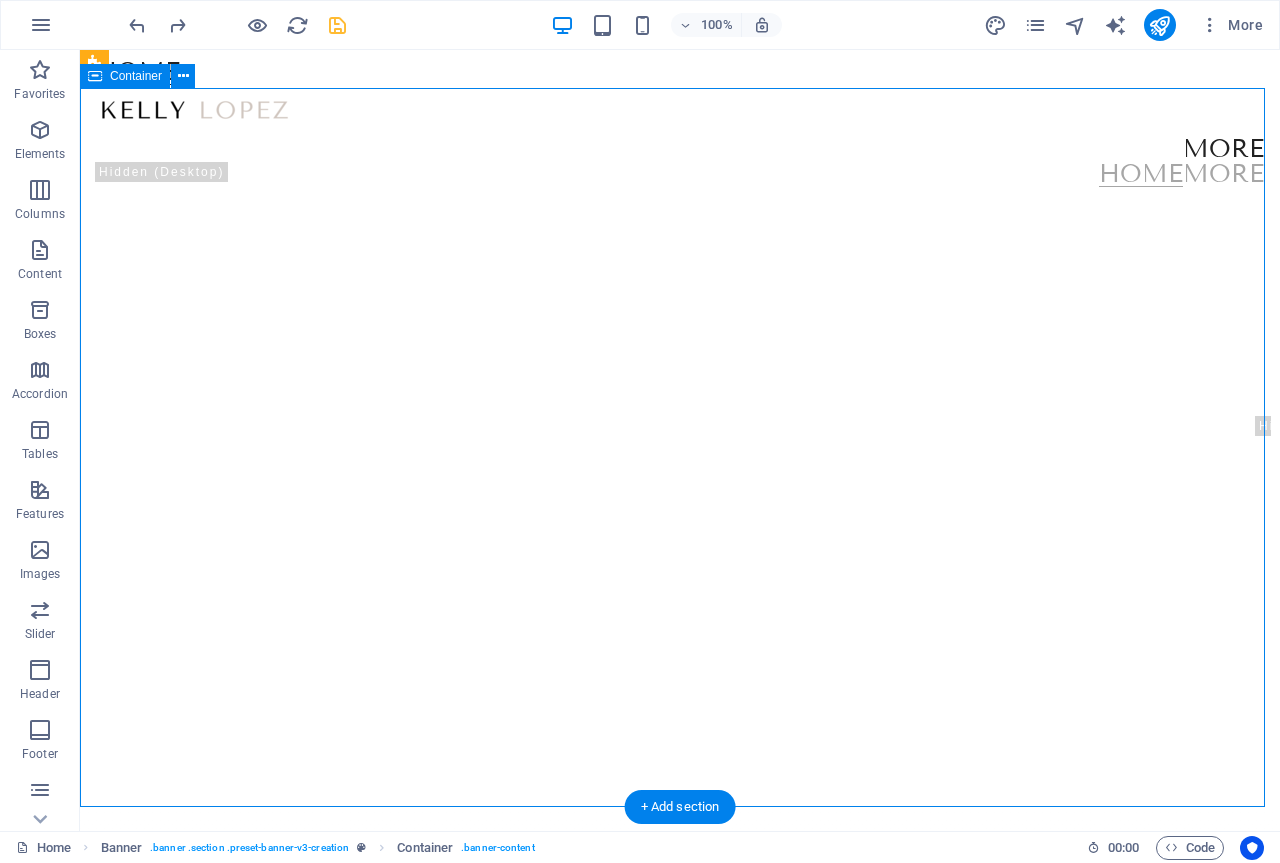 drag, startPoint x: 751, startPoint y: 725, endPoint x: 697, endPoint y: 660, distance: 84.50444 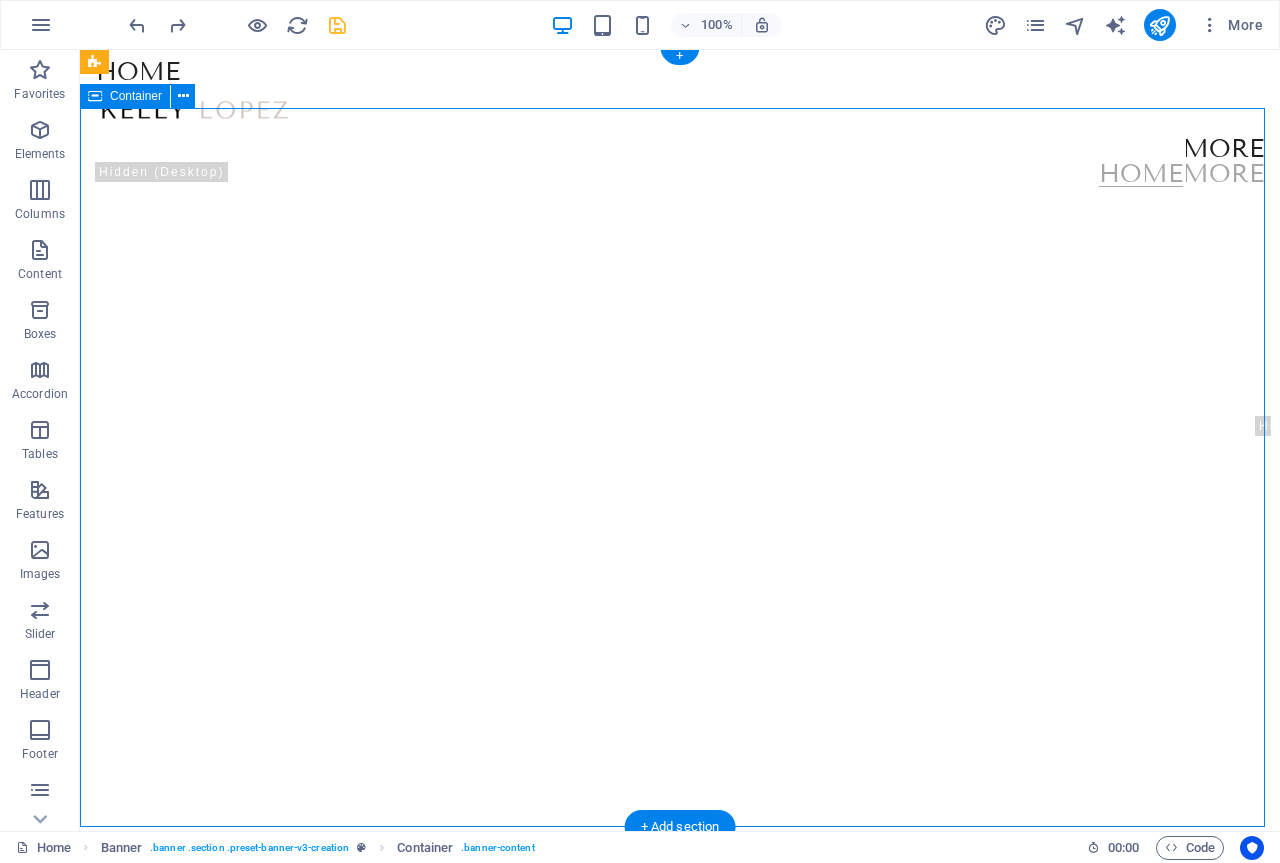 scroll, scrollTop: 0, scrollLeft: 0, axis: both 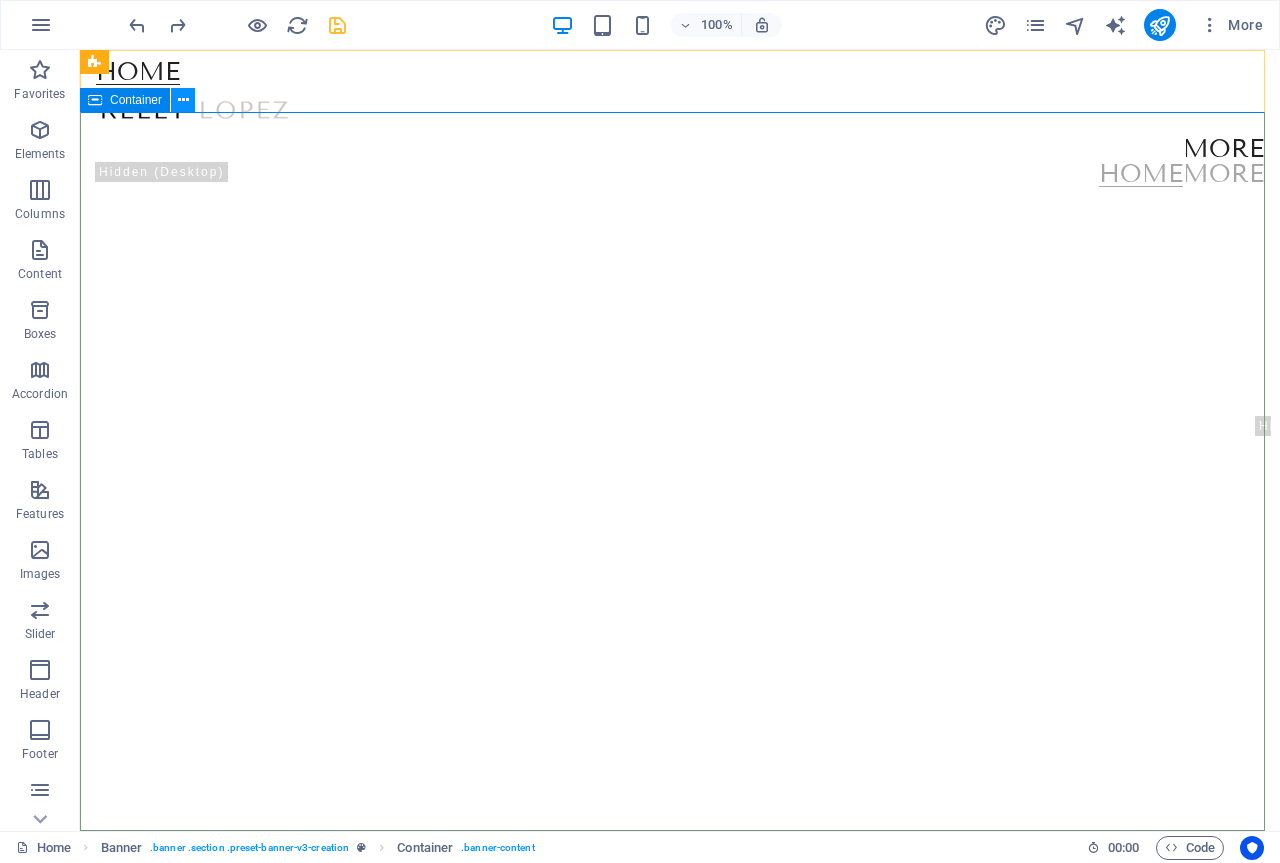 click at bounding box center (183, 100) 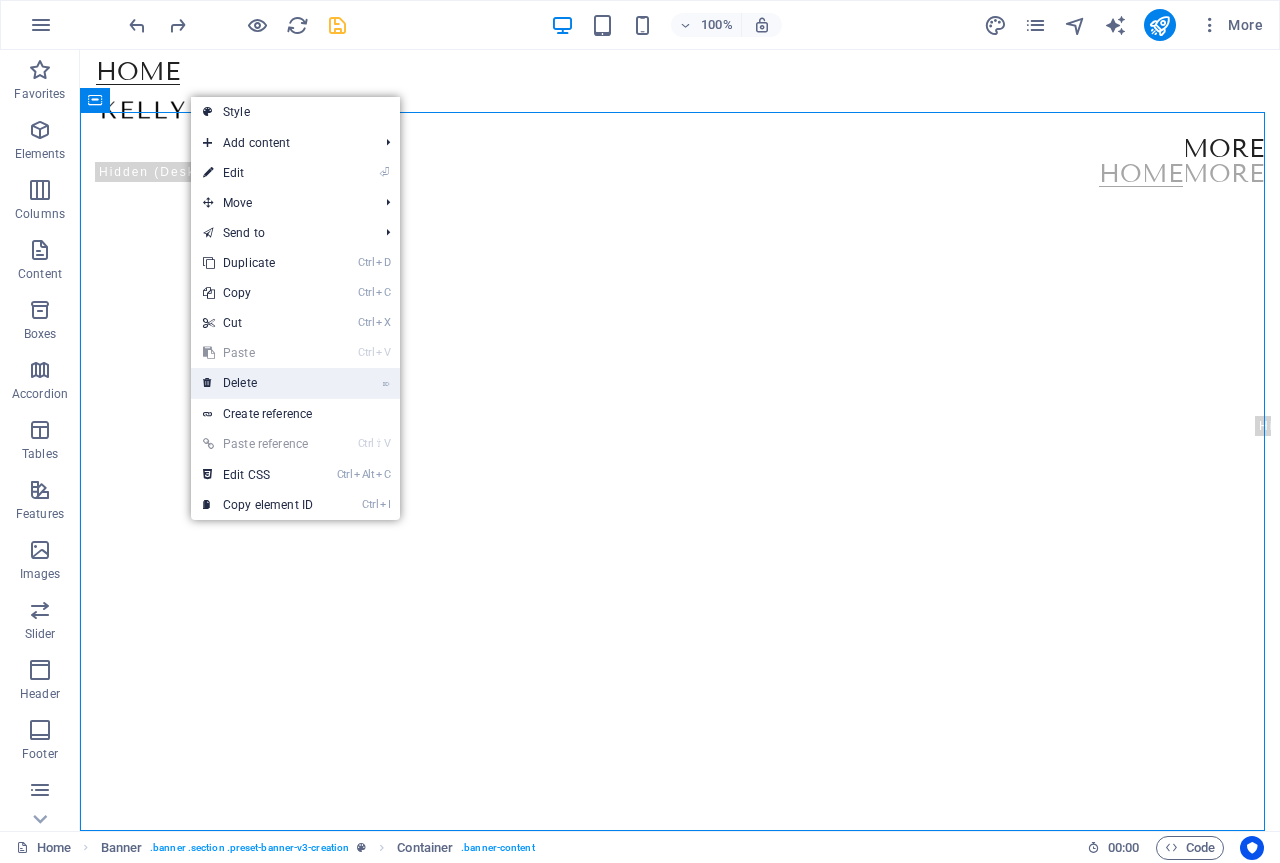 click on "⌦  Delete" at bounding box center [258, 383] 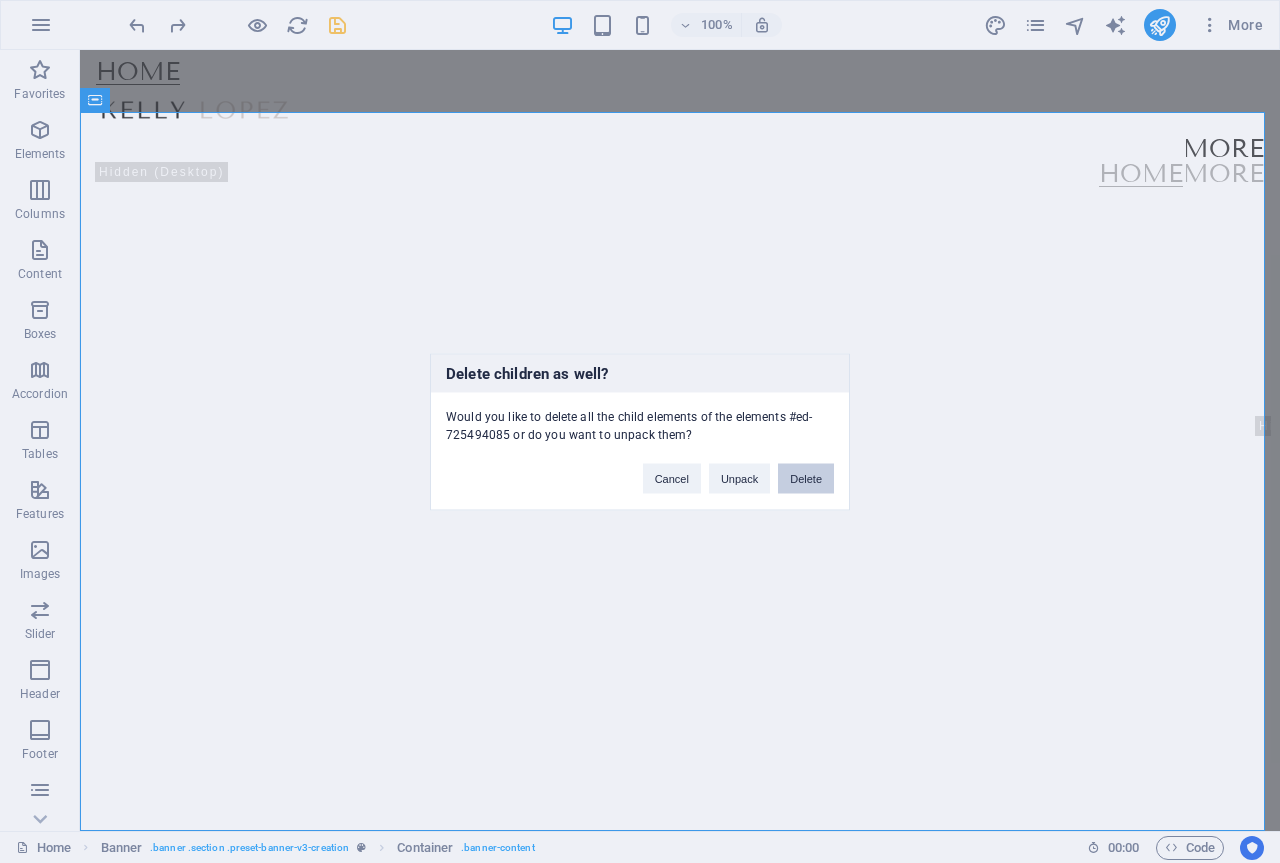 click on "Delete" at bounding box center (806, 478) 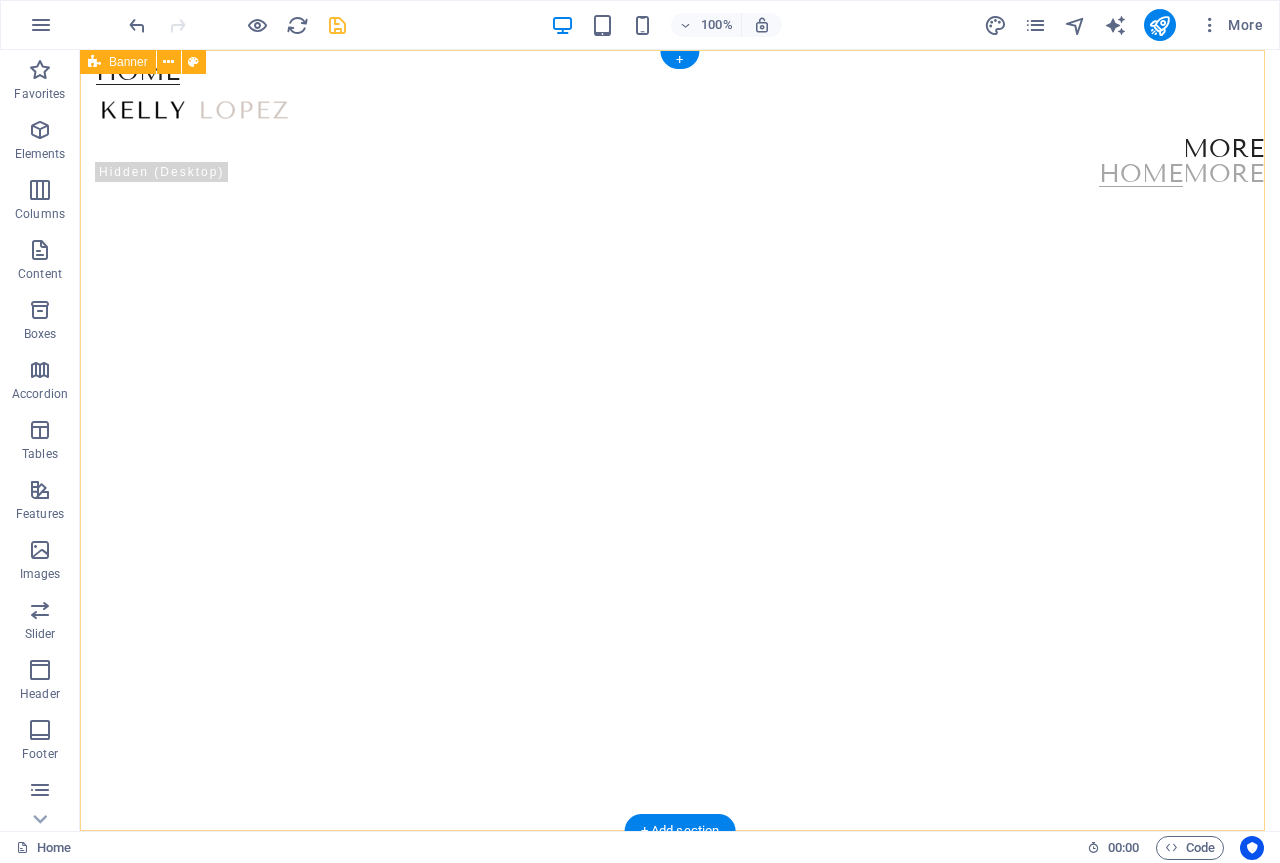 click on "Home More Home More" at bounding box center [680, 440] 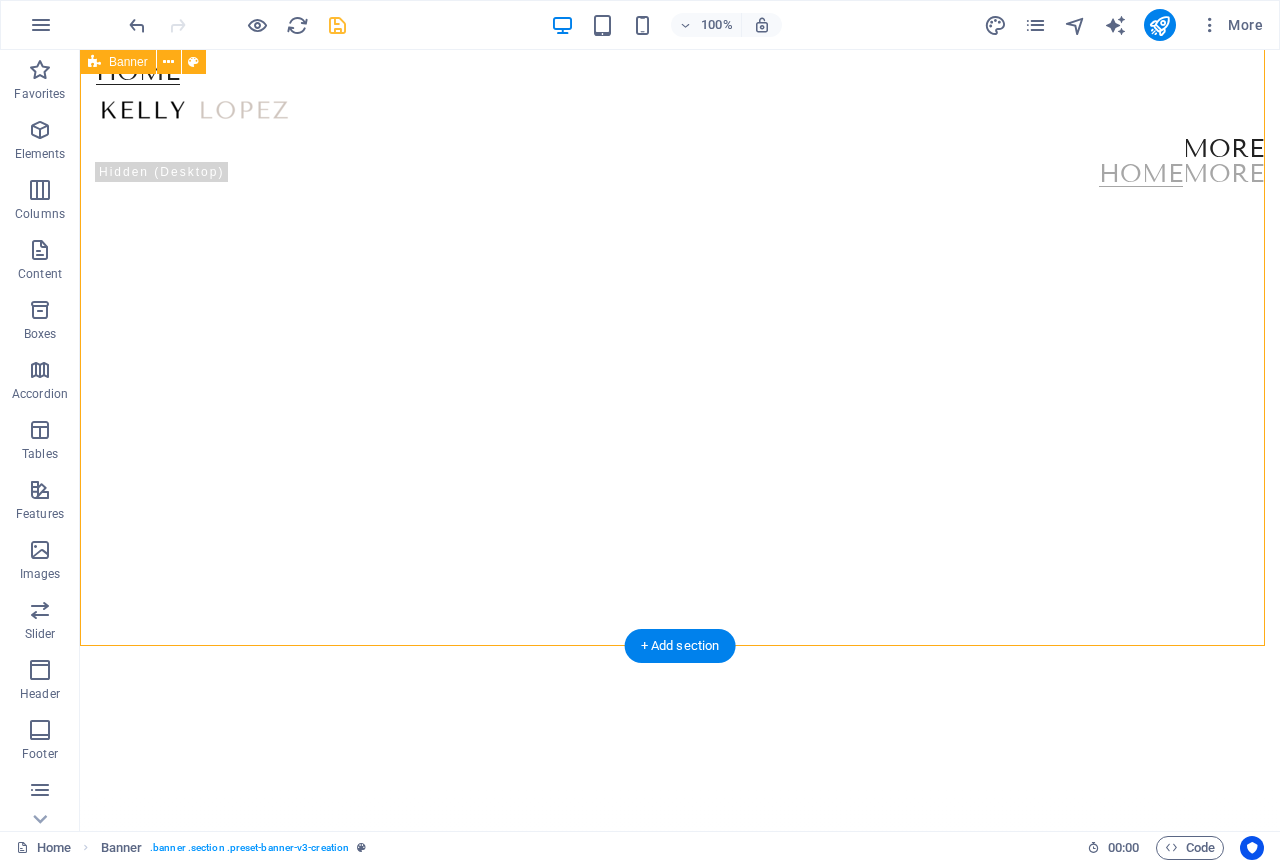 scroll, scrollTop: 0, scrollLeft: 0, axis: both 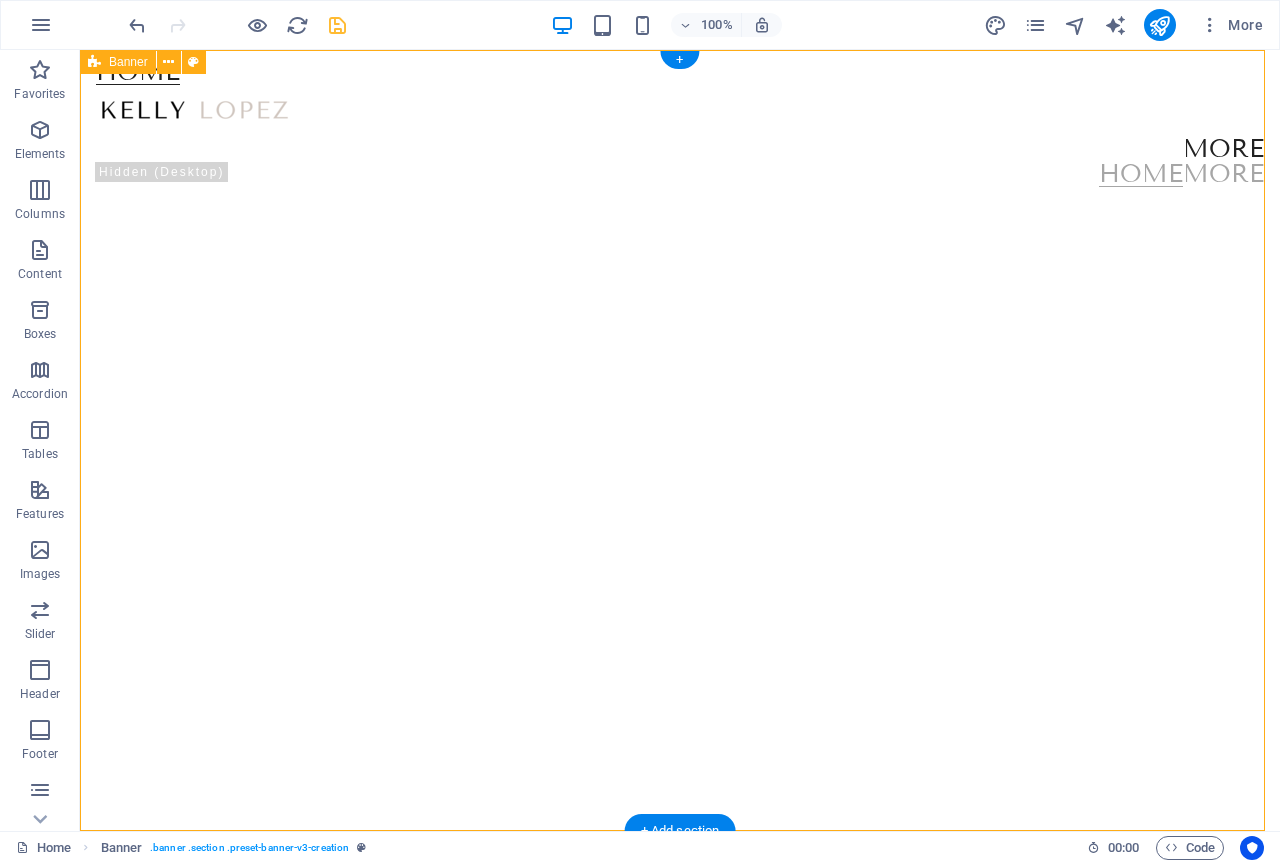 click on "Home More Home More" at bounding box center (680, 440) 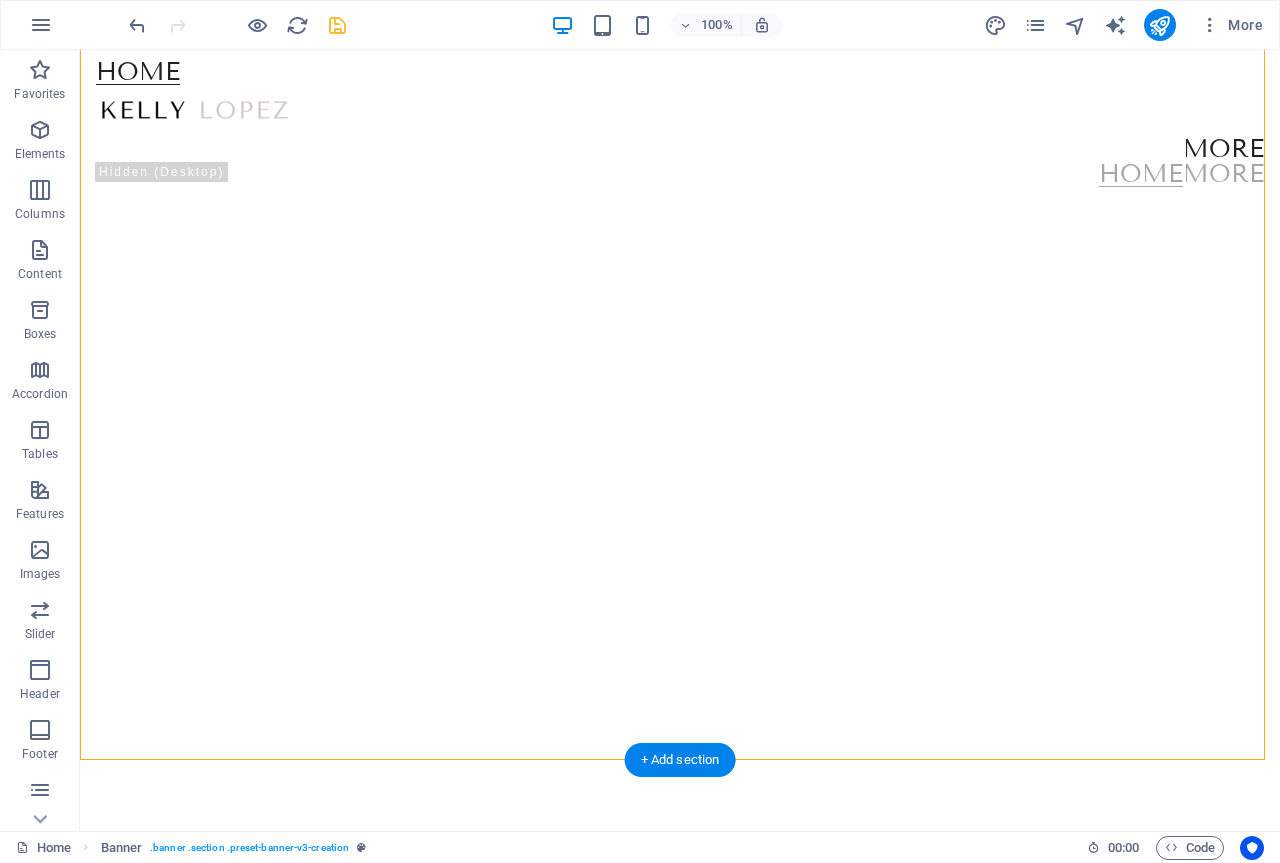 scroll, scrollTop: 300, scrollLeft: 0, axis: vertical 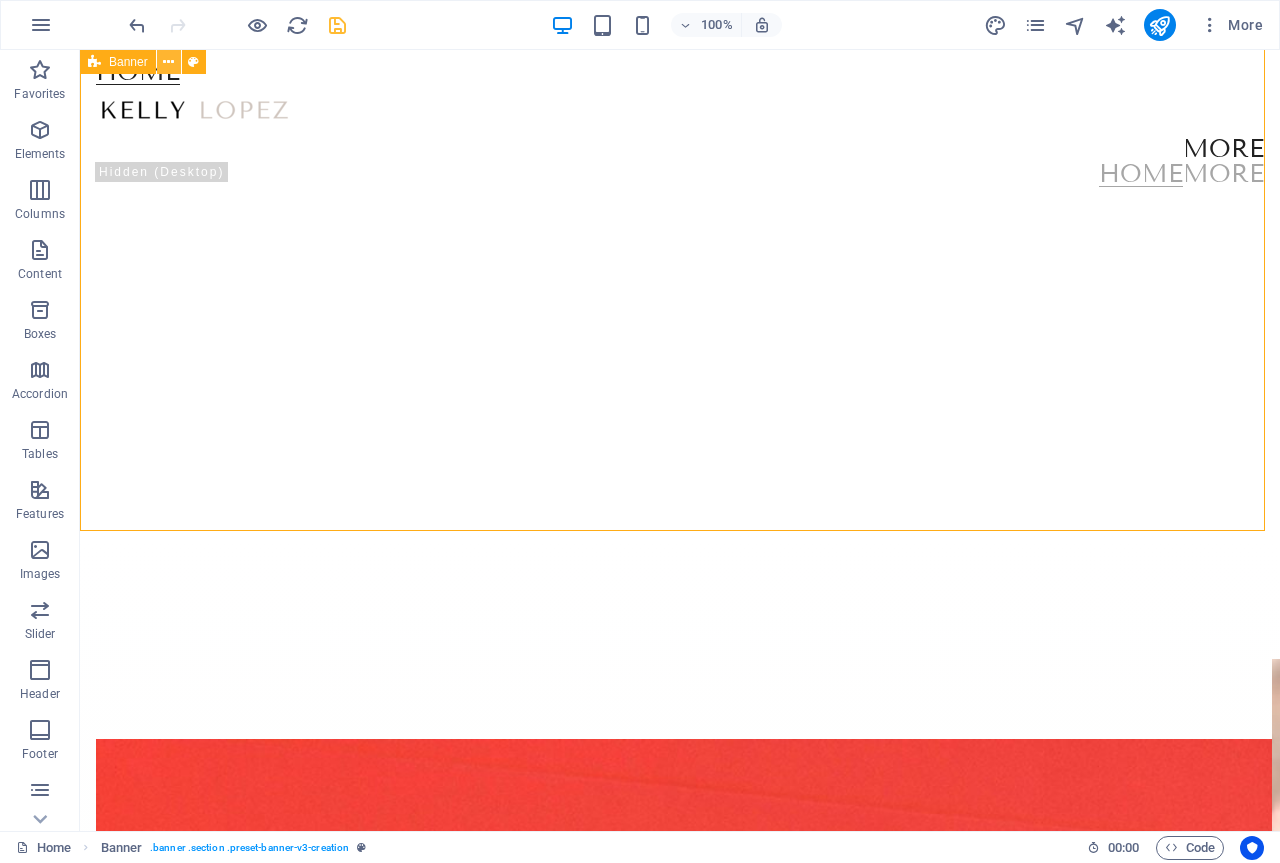 click at bounding box center [168, 62] 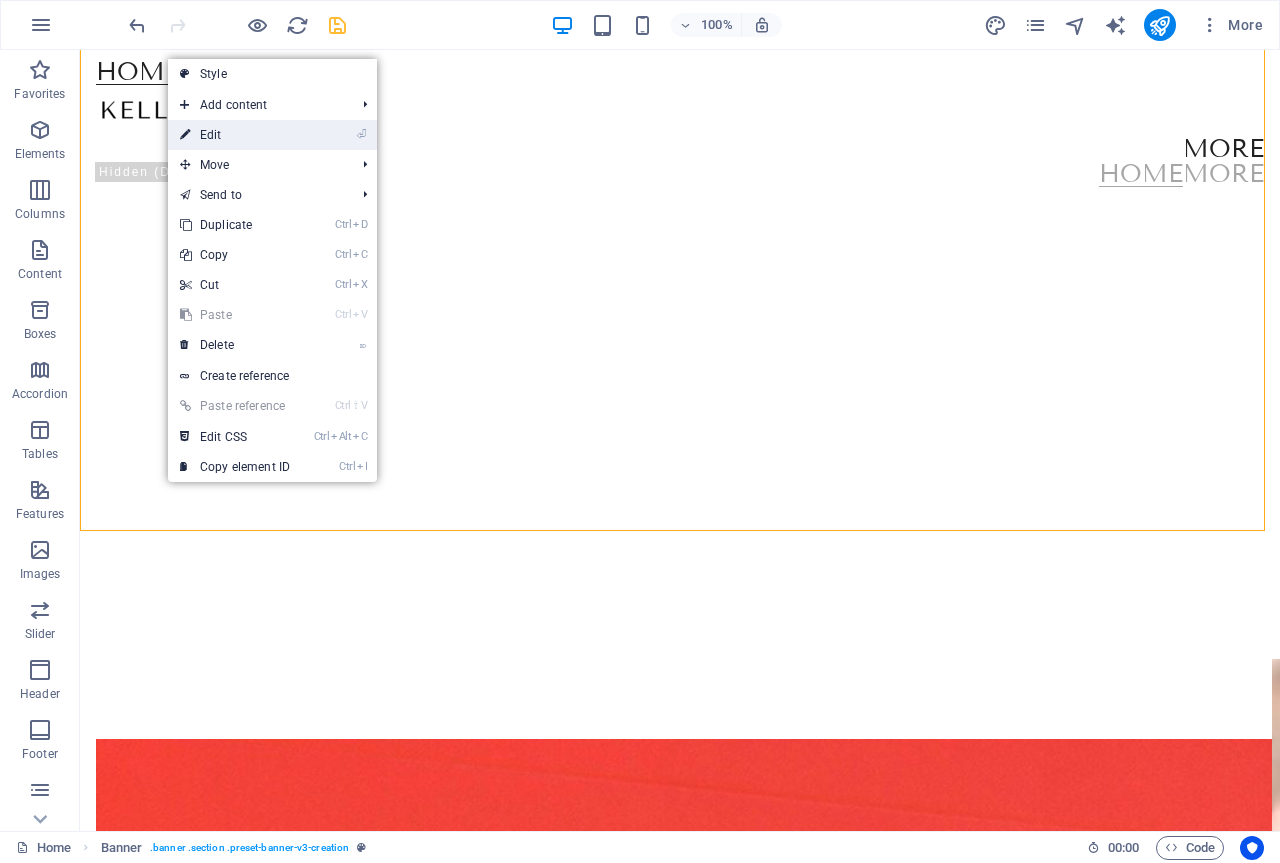 drag, startPoint x: 220, startPoint y: 124, endPoint x: 263, endPoint y: 345, distance: 225.1444 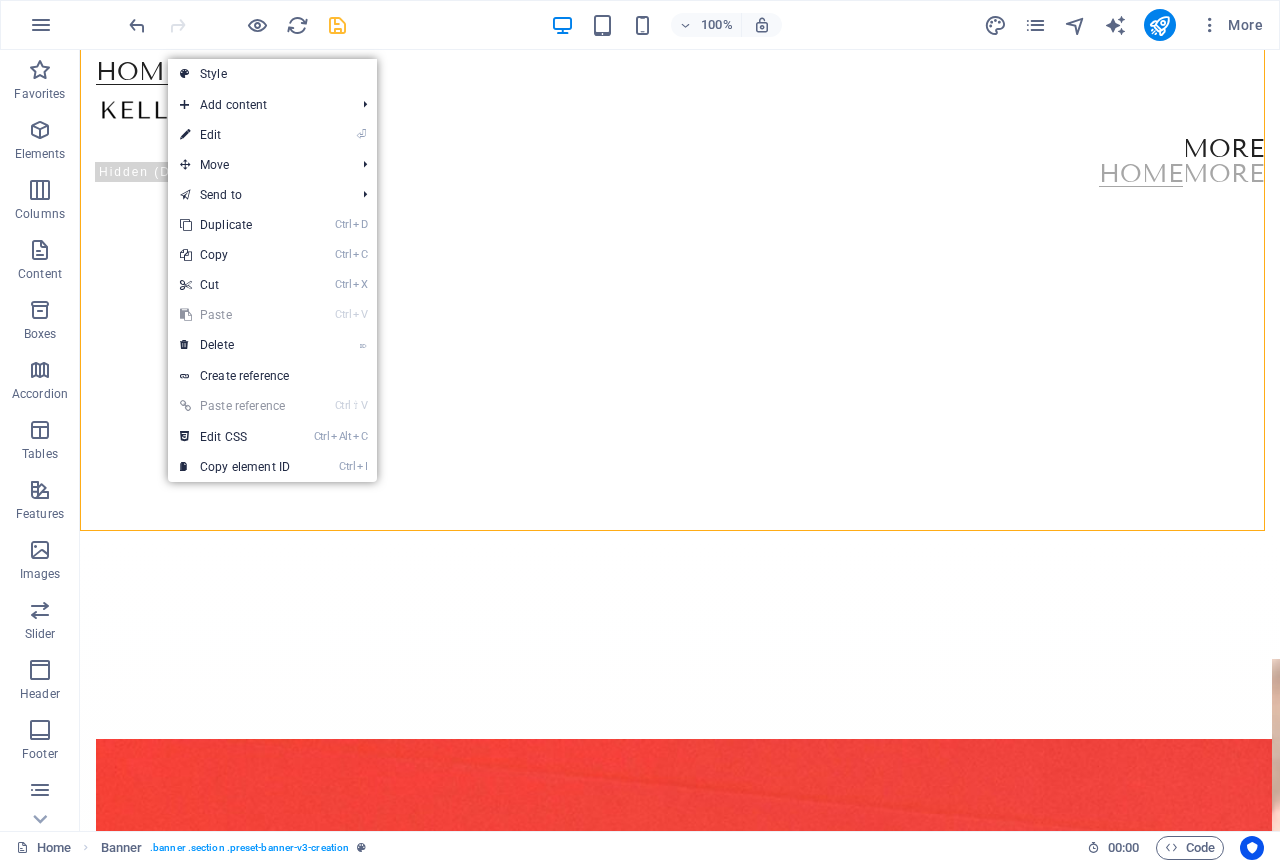 select on "vh" 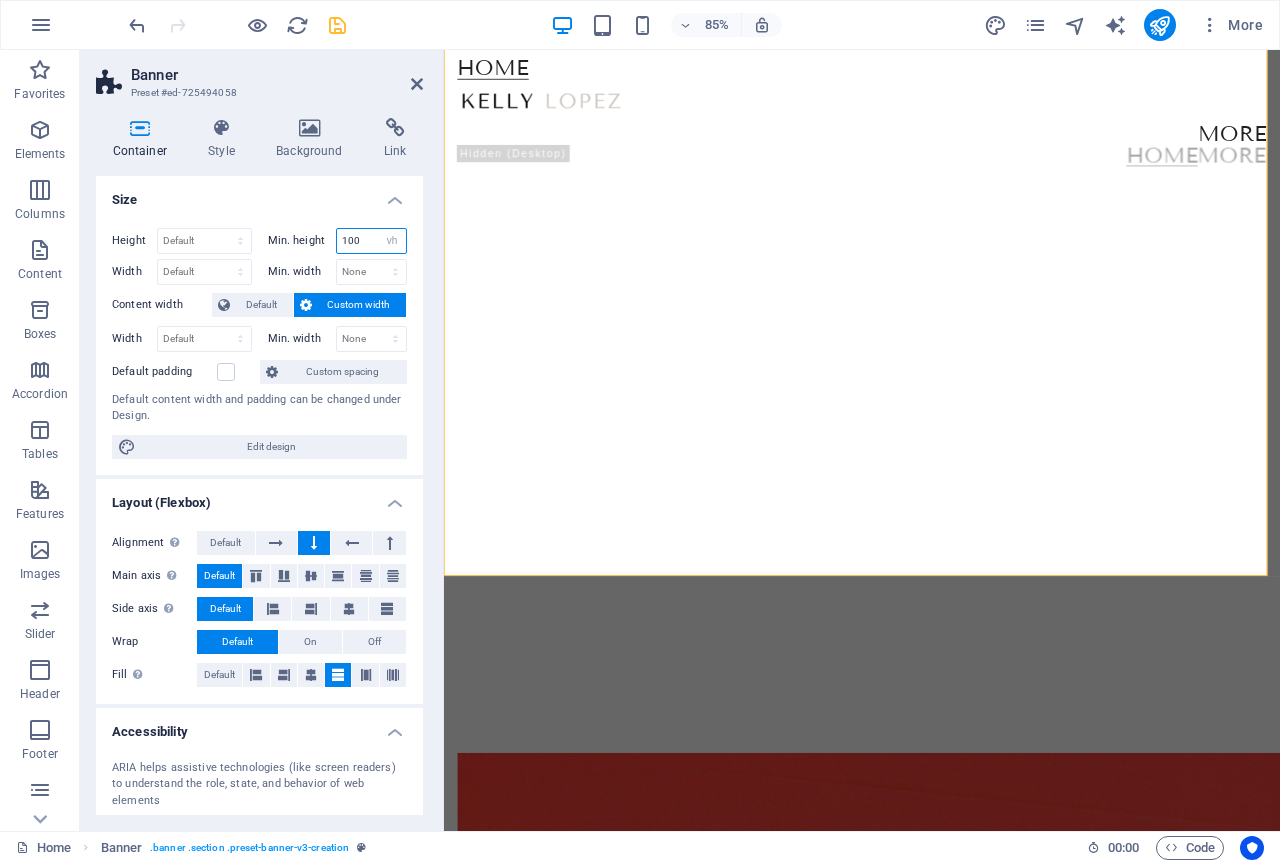 drag, startPoint x: 355, startPoint y: 240, endPoint x: 318, endPoint y: 243, distance: 37.12142 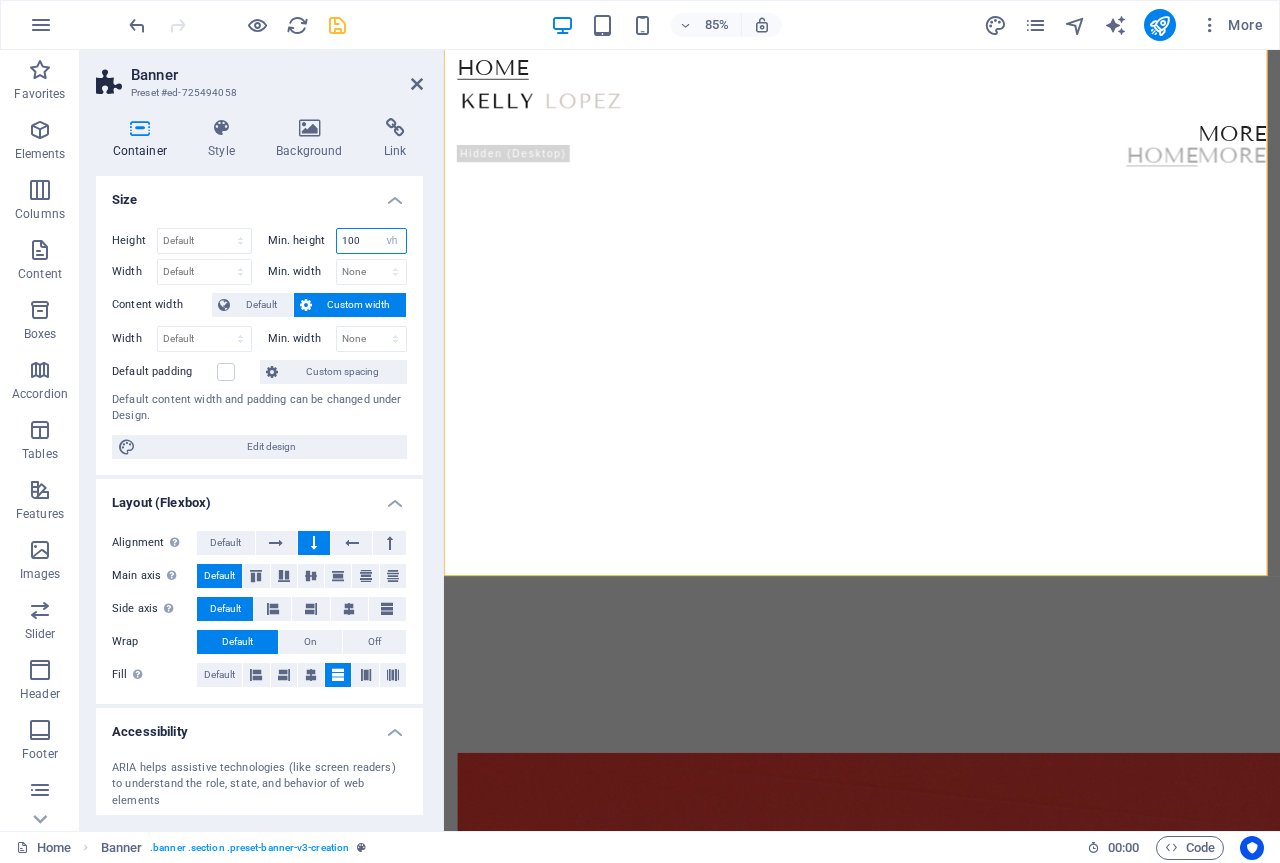 click on "Min. height 100 None px rem % vh vw" at bounding box center [338, 241] 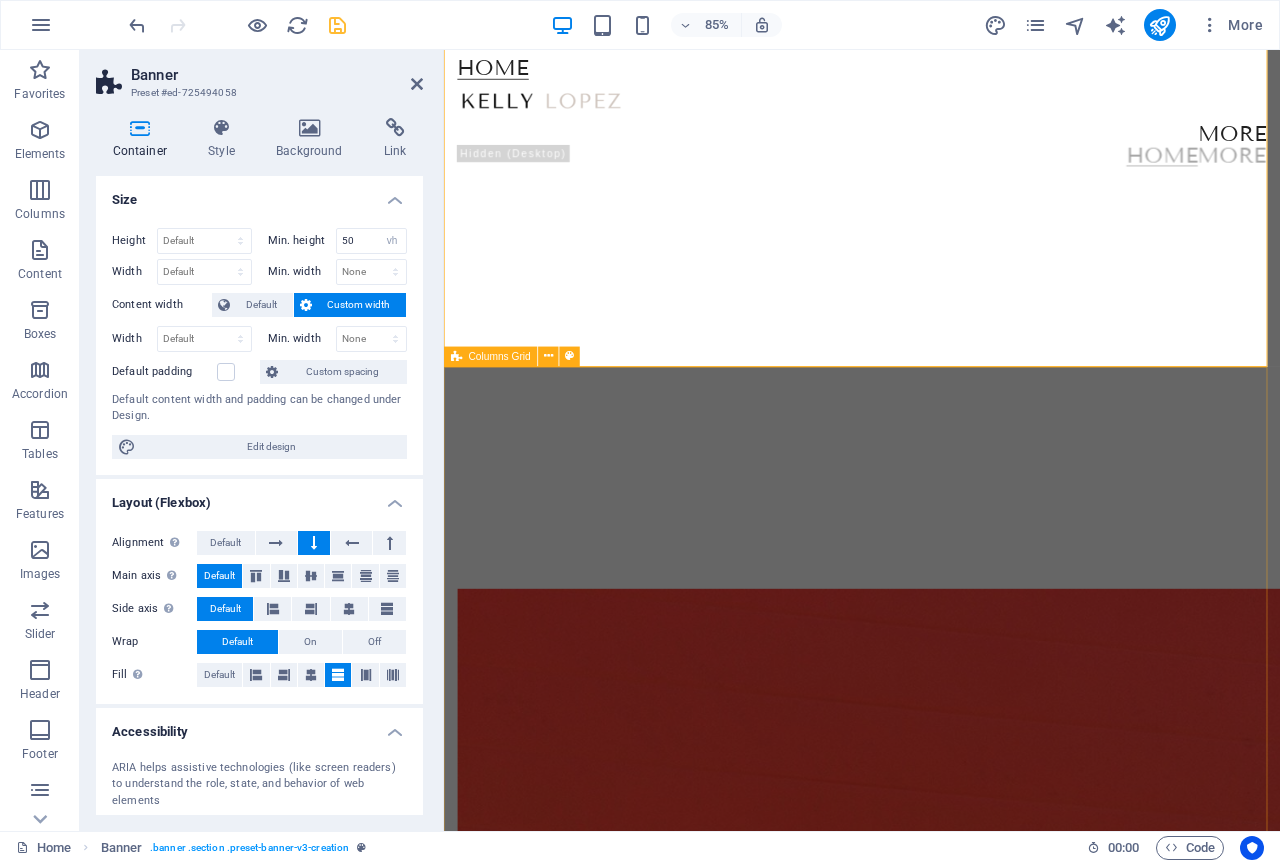 scroll, scrollTop: 0, scrollLeft: 0, axis: both 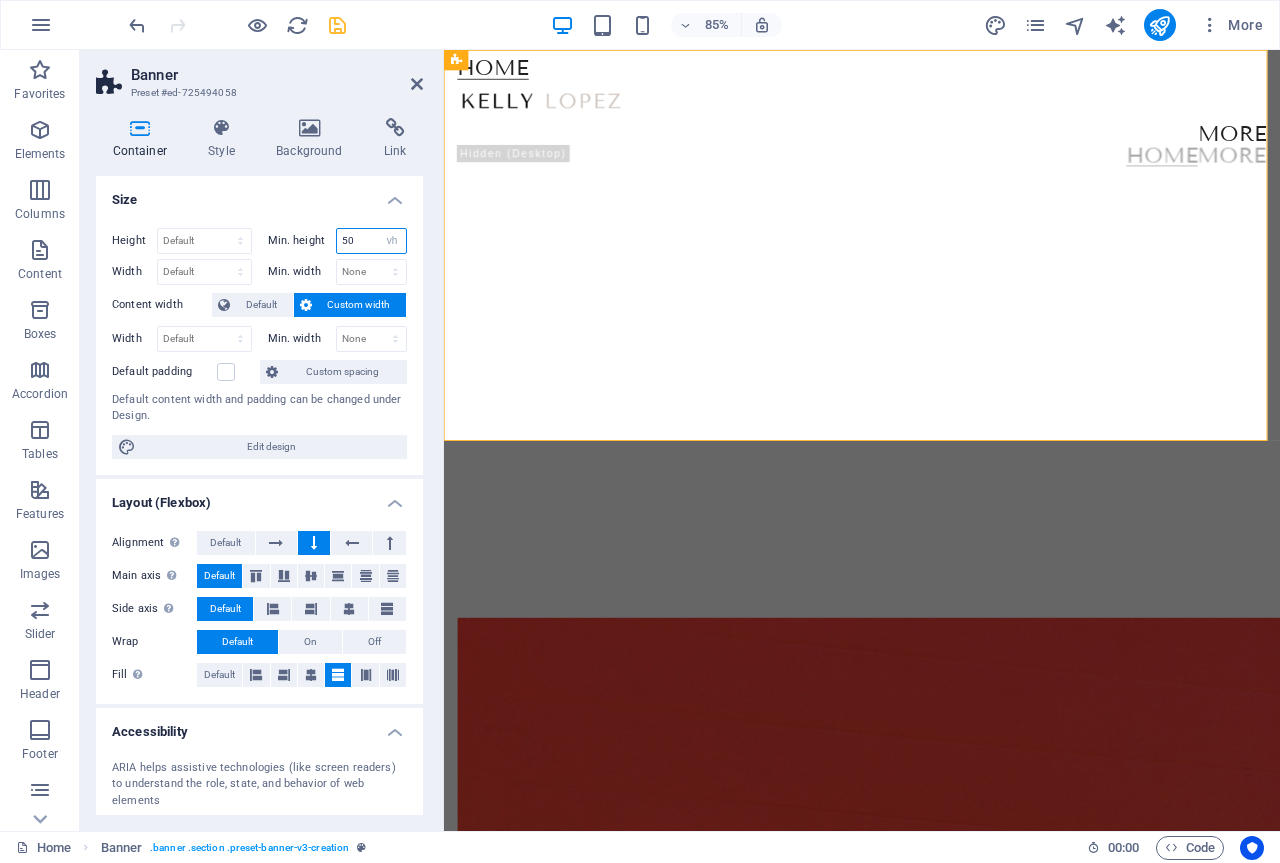 click on "Min. height 50 None px rem % vh vw" at bounding box center (338, 241) 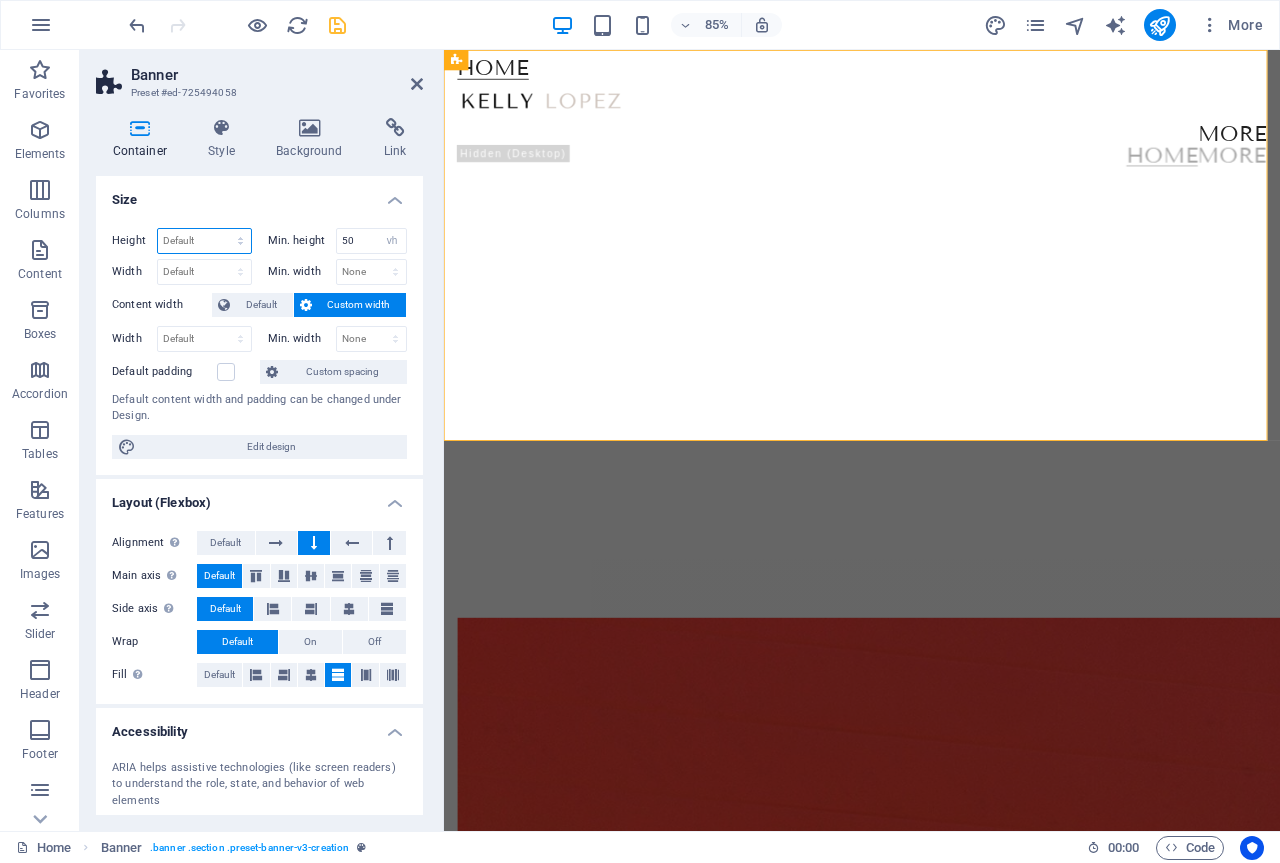 click on "Default px rem % vh vw" at bounding box center [204, 241] 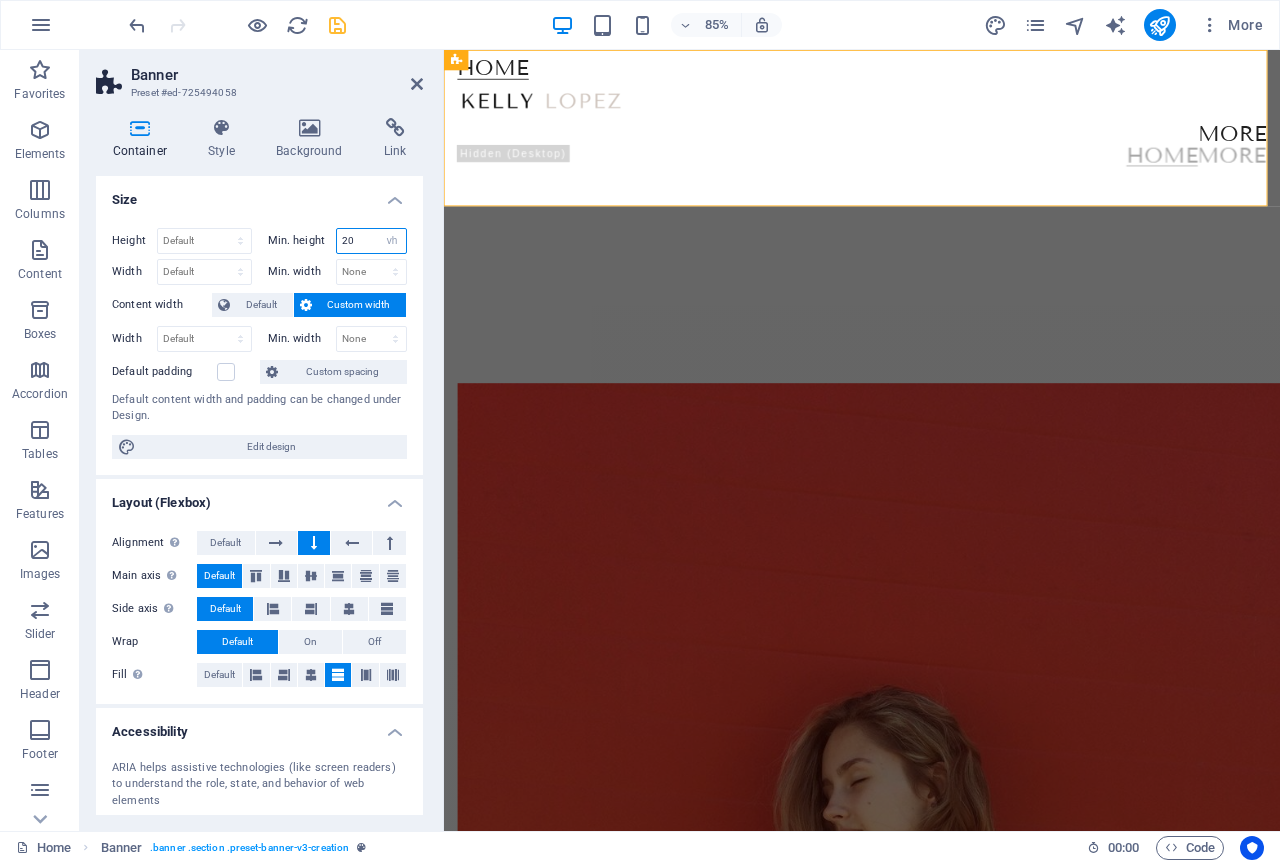 drag, startPoint x: 359, startPoint y: 234, endPoint x: 319, endPoint y: 232, distance: 40.04997 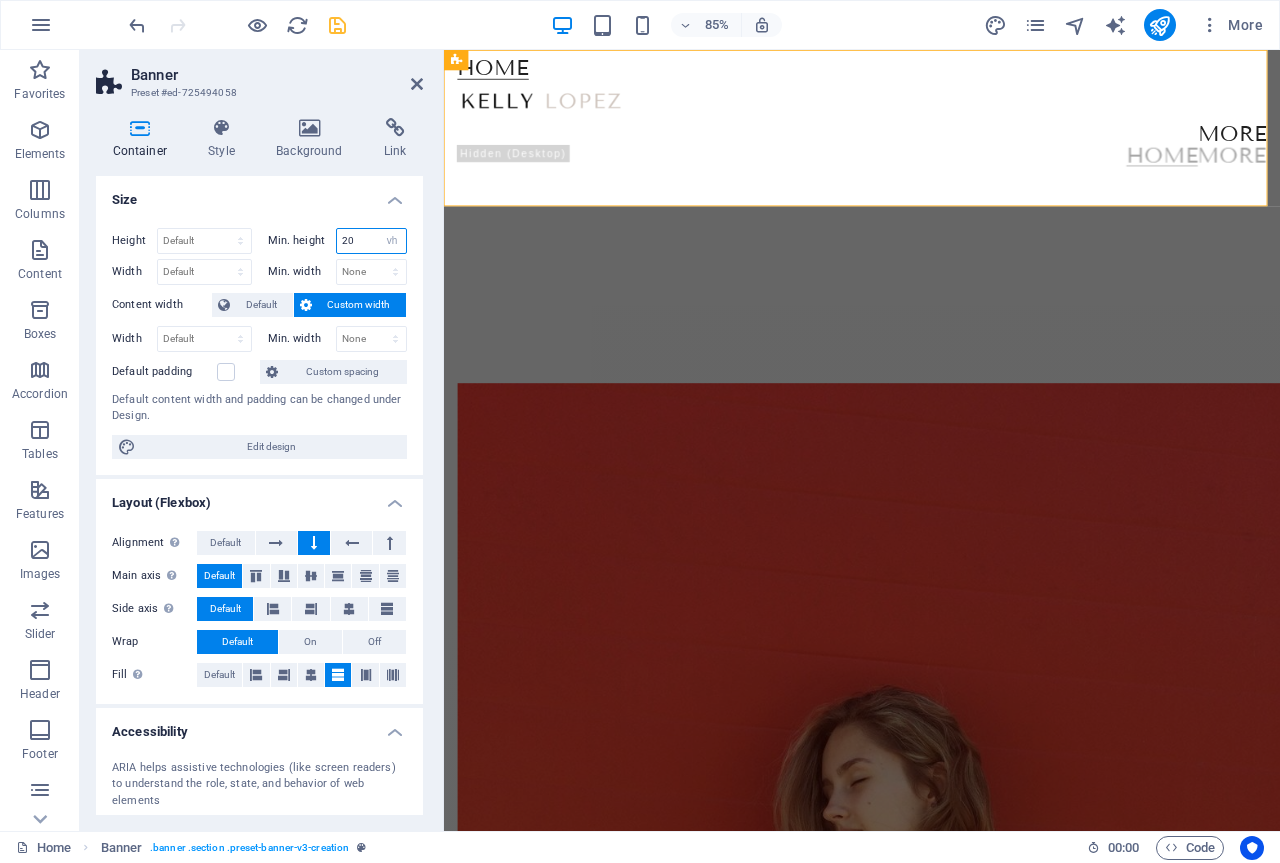 click on "Min. height 20 None px rem % vh vw" at bounding box center [338, 241] 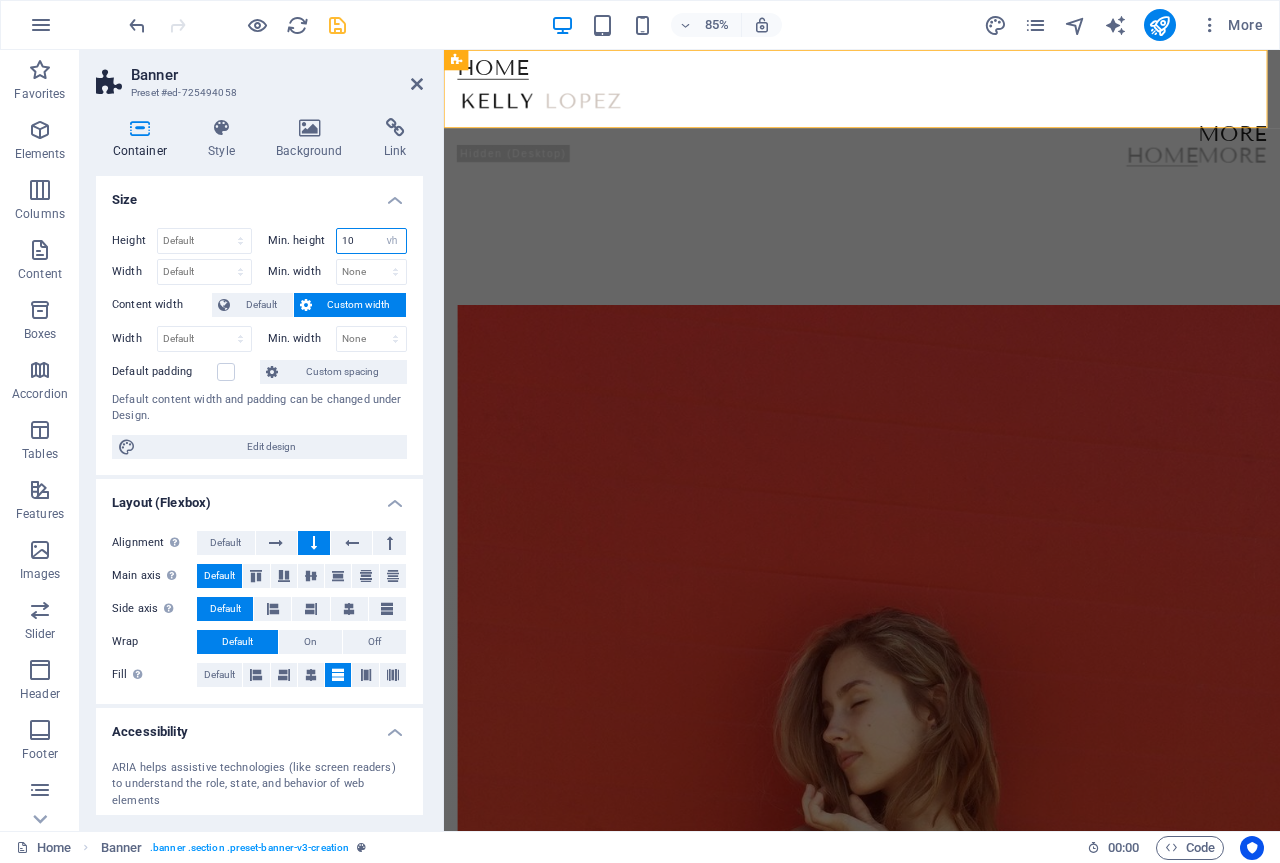 drag, startPoint x: 360, startPoint y: 239, endPoint x: 311, endPoint y: 244, distance: 49.25444 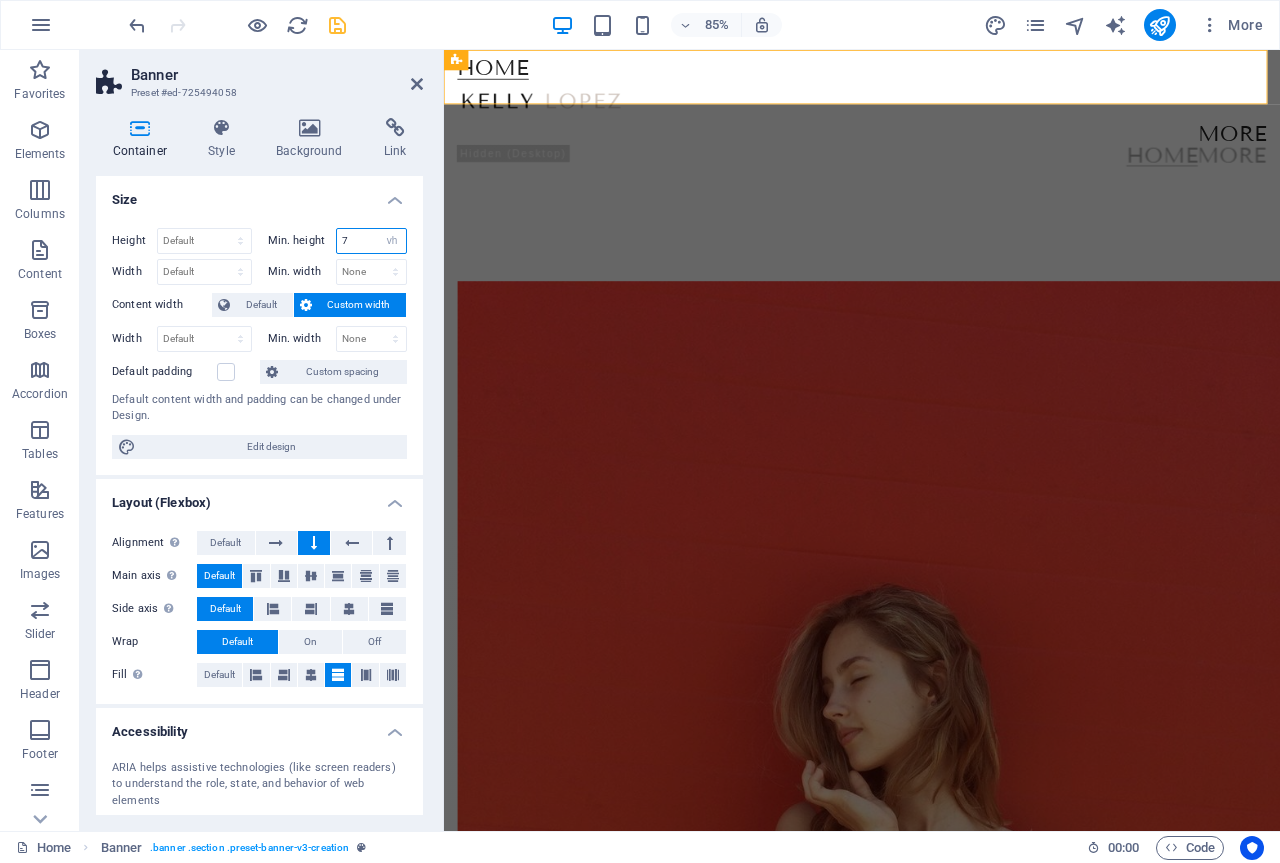 drag, startPoint x: 353, startPoint y: 240, endPoint x: 278, endPoint y: 254, distance: 76.29548 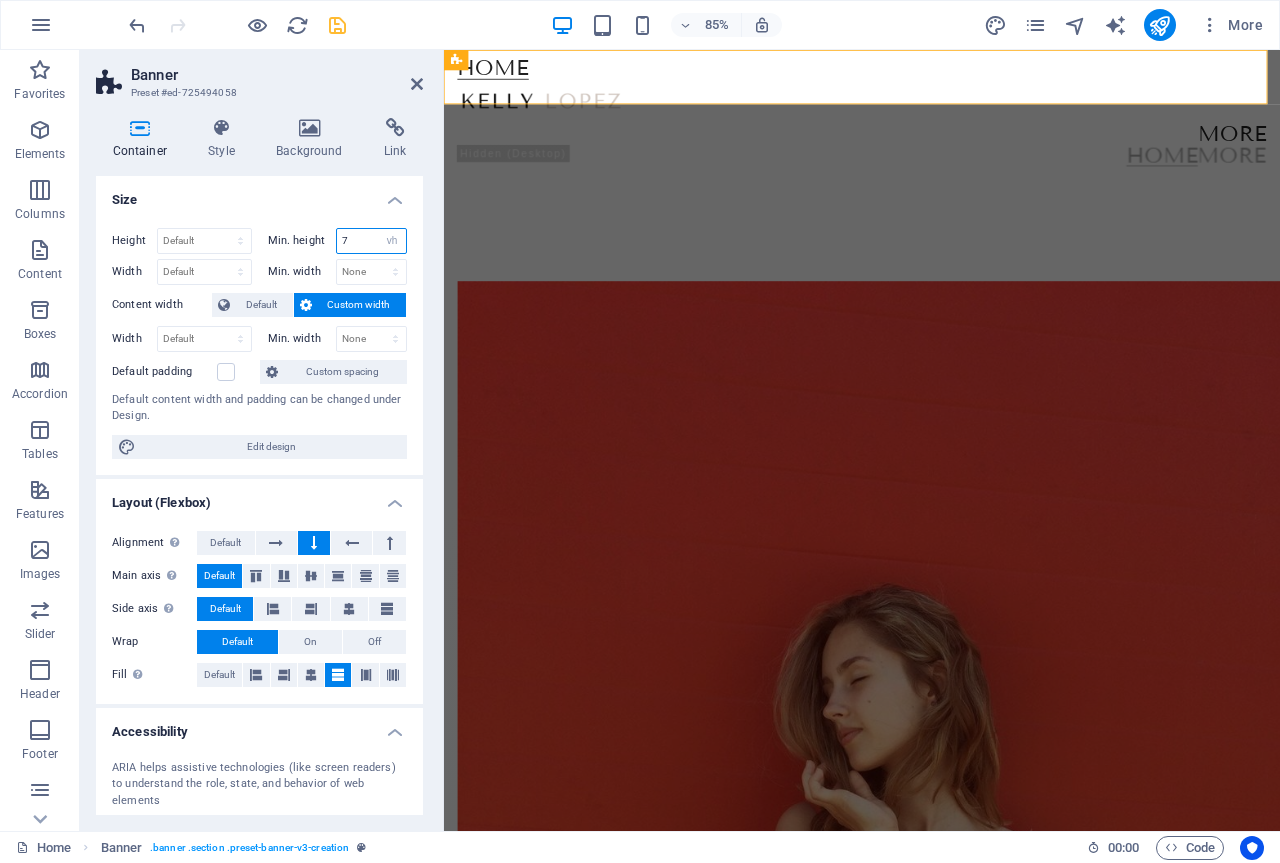 click on "Min. height 7 None px rem % vh vw" at bounding box center (334, 243) 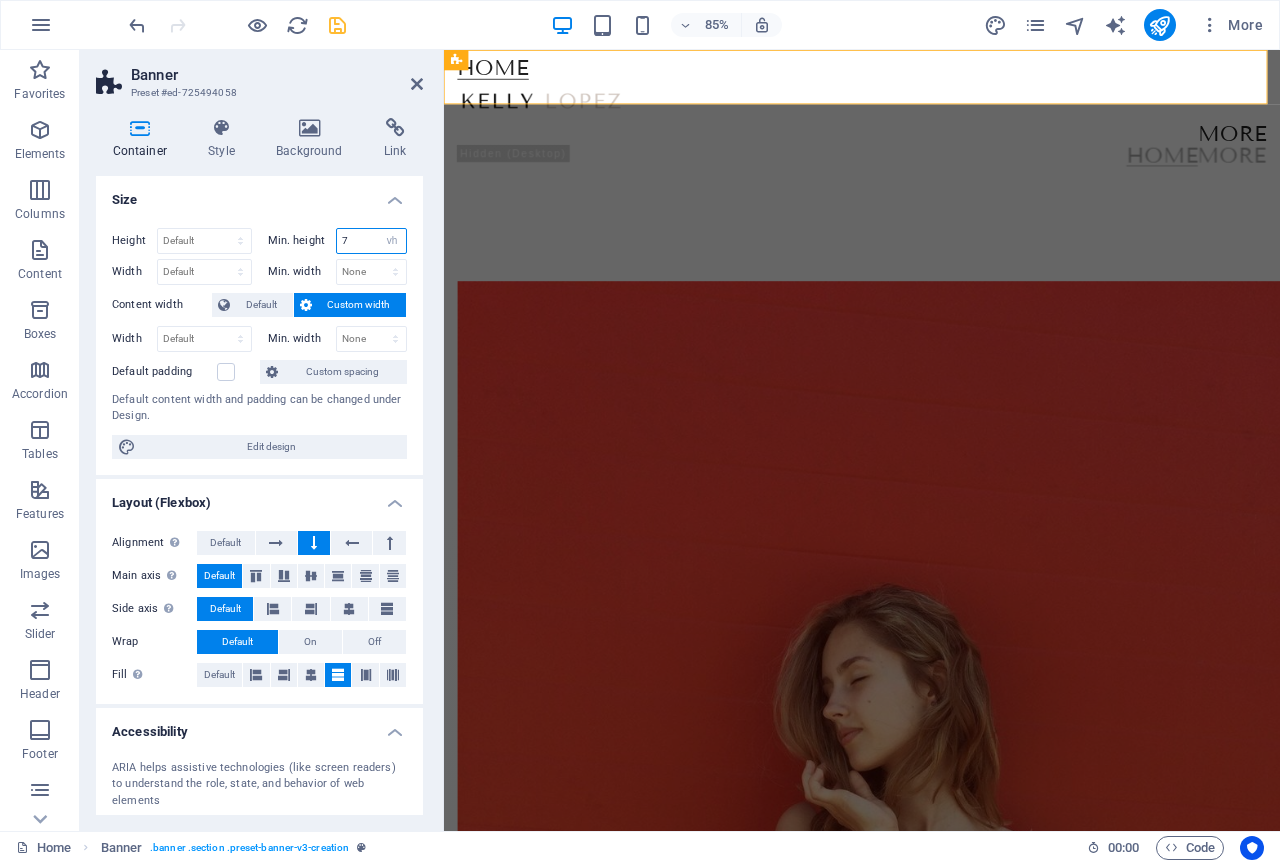 type on "9" 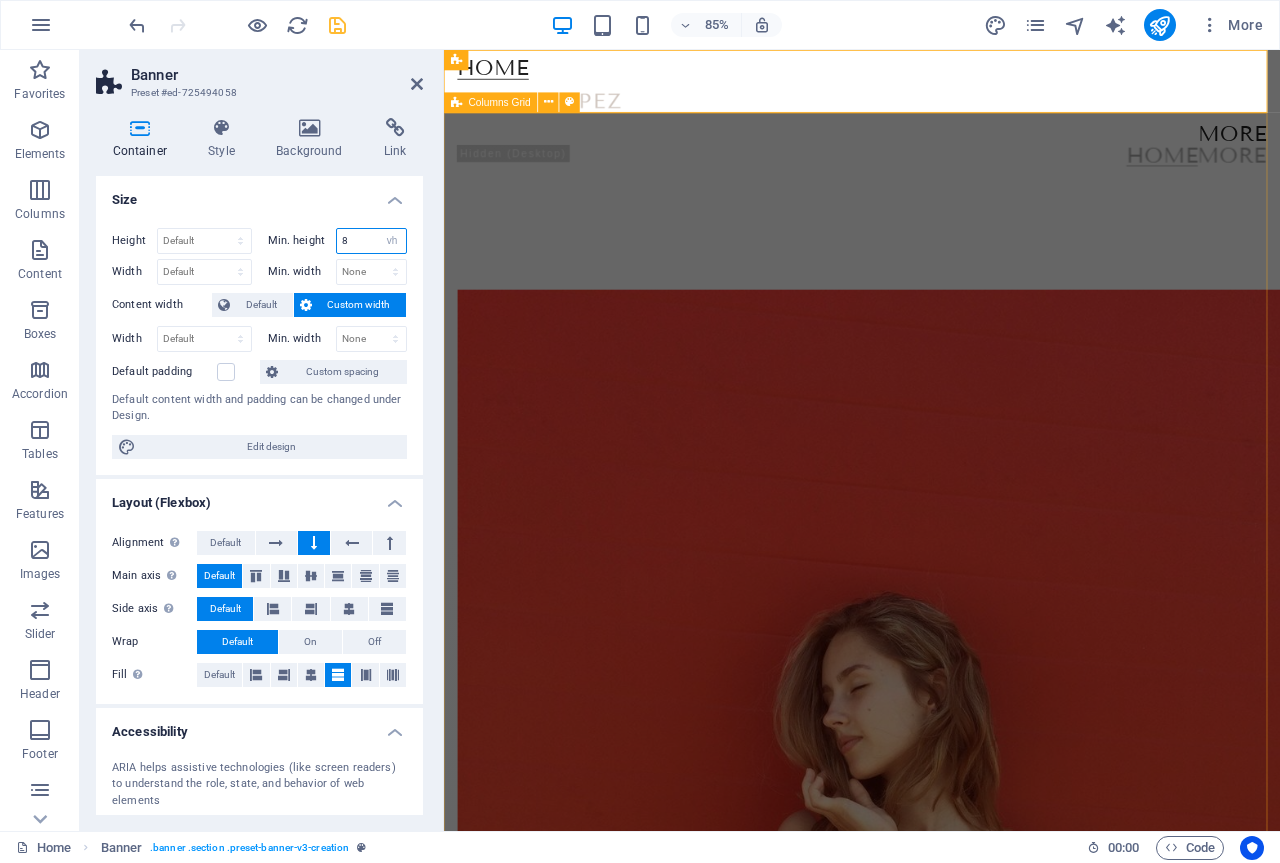 type on "8" 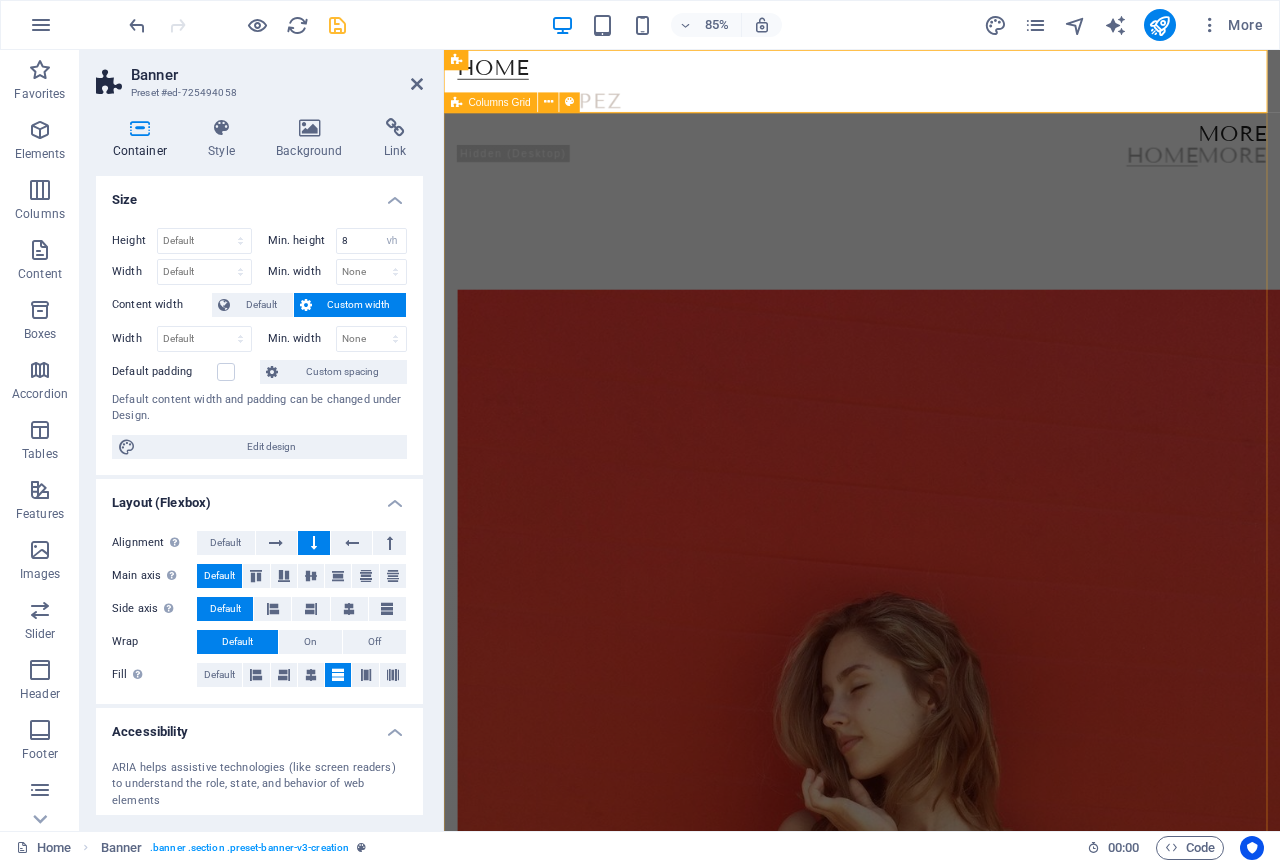 click on "contrast    Image 0.2 suburbs    Image 0.1 fragments    Image 0.3 Skate hall    Image 0.5 Beauty    Image 0.7 Triangle    Image 0.6" at bounding box center (936, 3225) 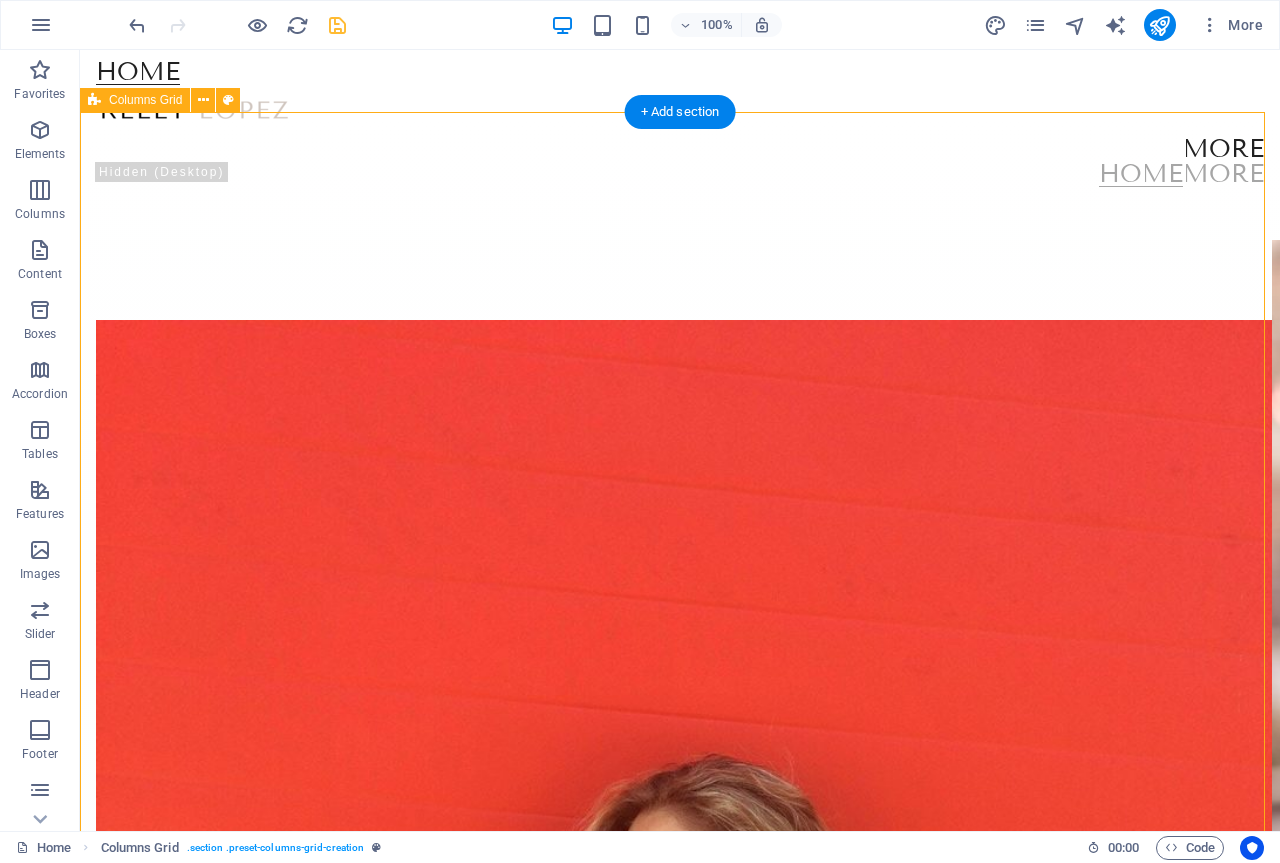 click on "contrast    Image 0.2 suburbs    Image 0.1 fragments    Image 0.3 Skate hall    Image 0.5 Beauty    Image 0.7 Triangle    Image 0.6" at bounding box center [680, 3477] 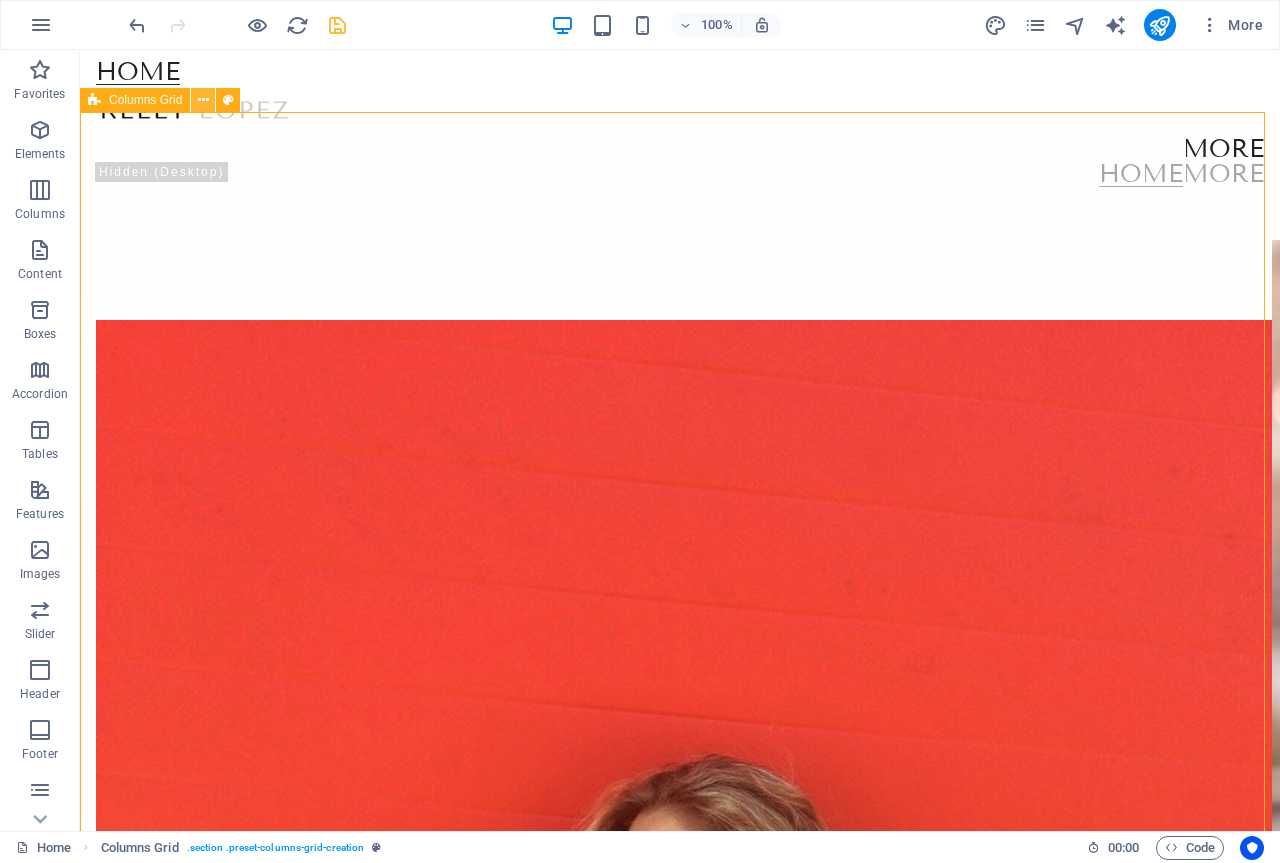 click at bounding box center (203, 100) 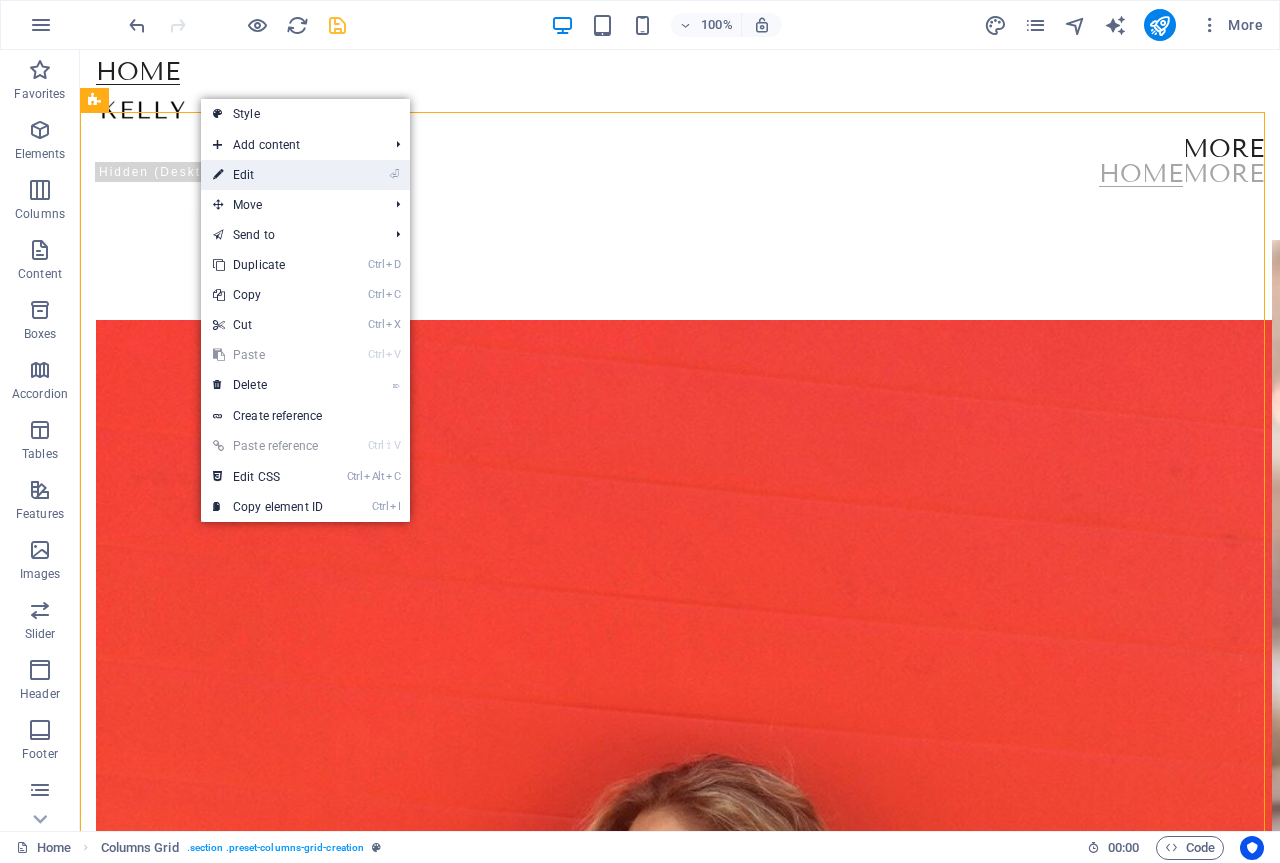 click on "⏎  Edit" at bounding box center [268, 175] 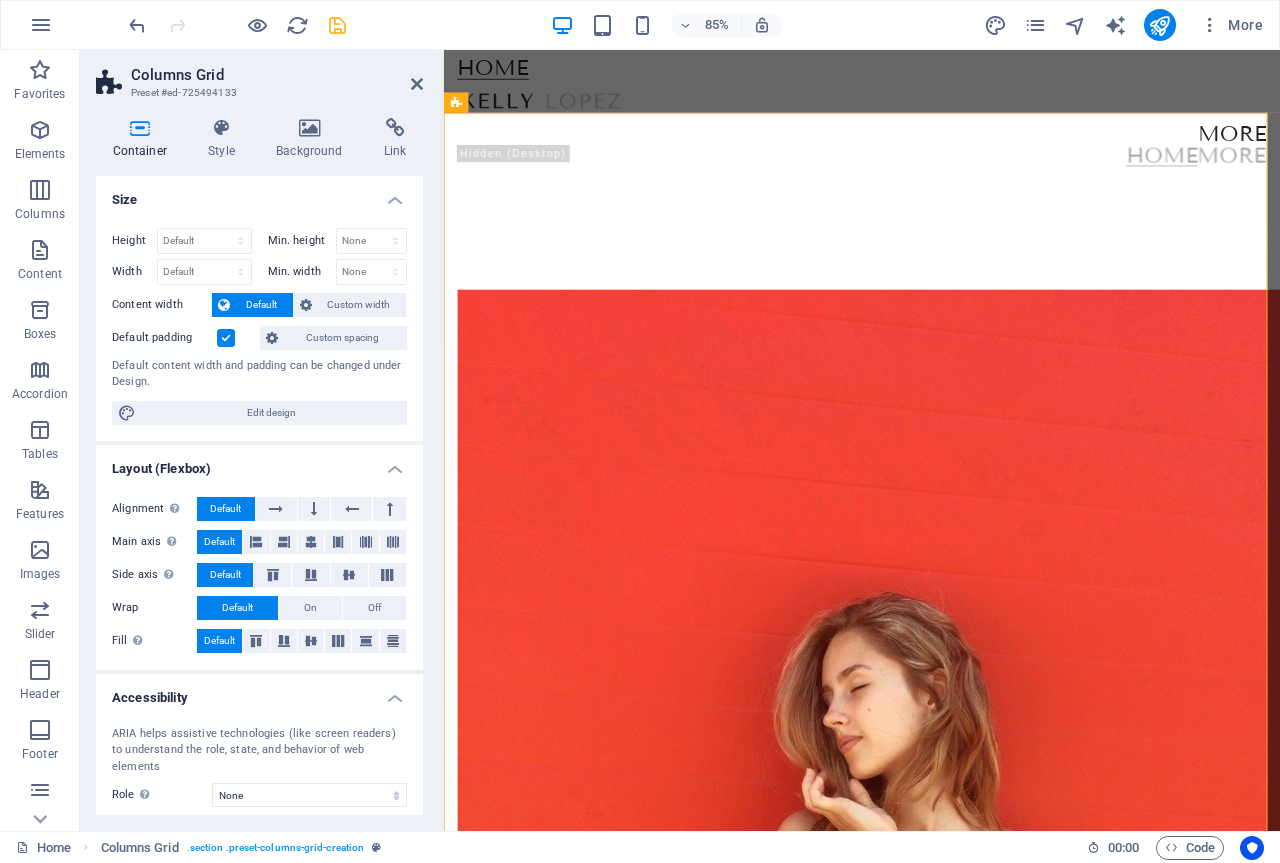 click at bounding box center (226, 338) 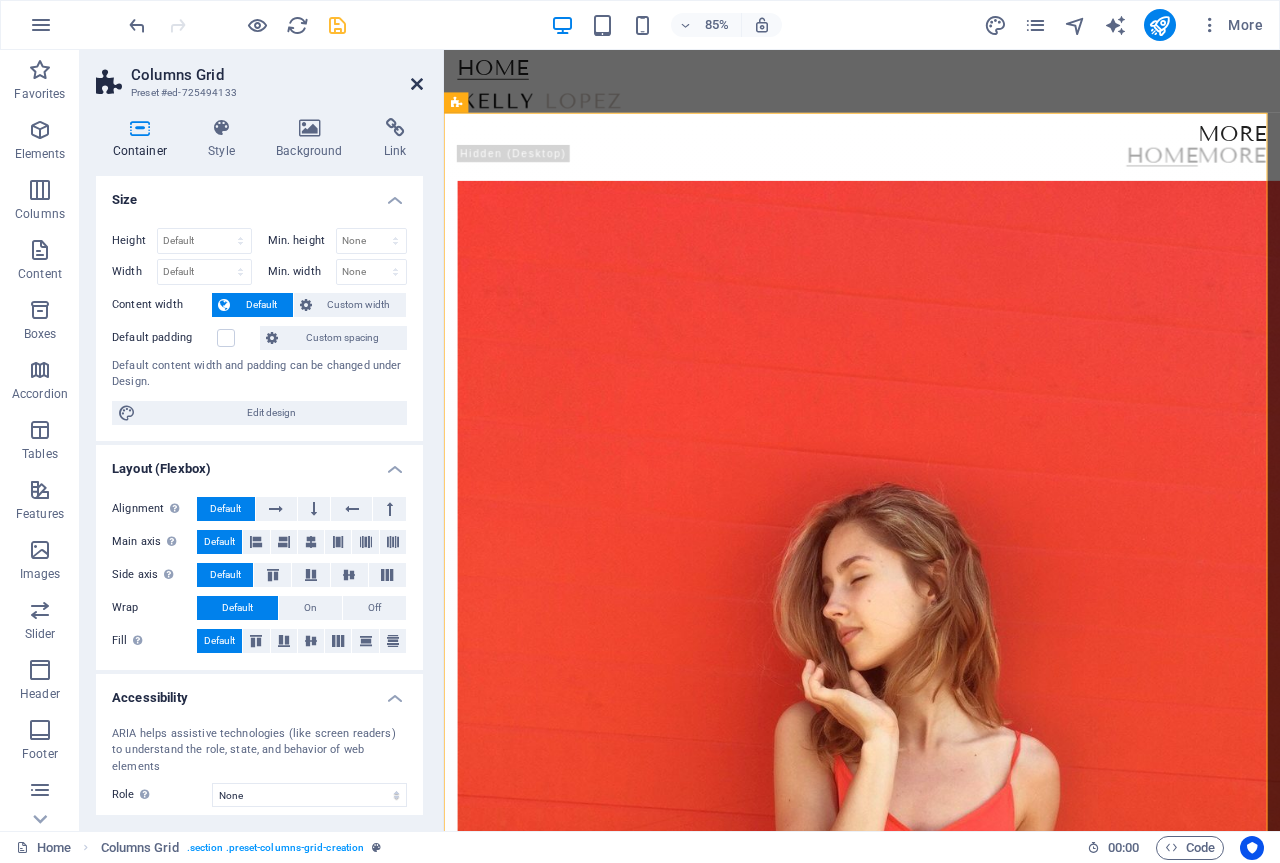 click at bounding box center [417, 84] 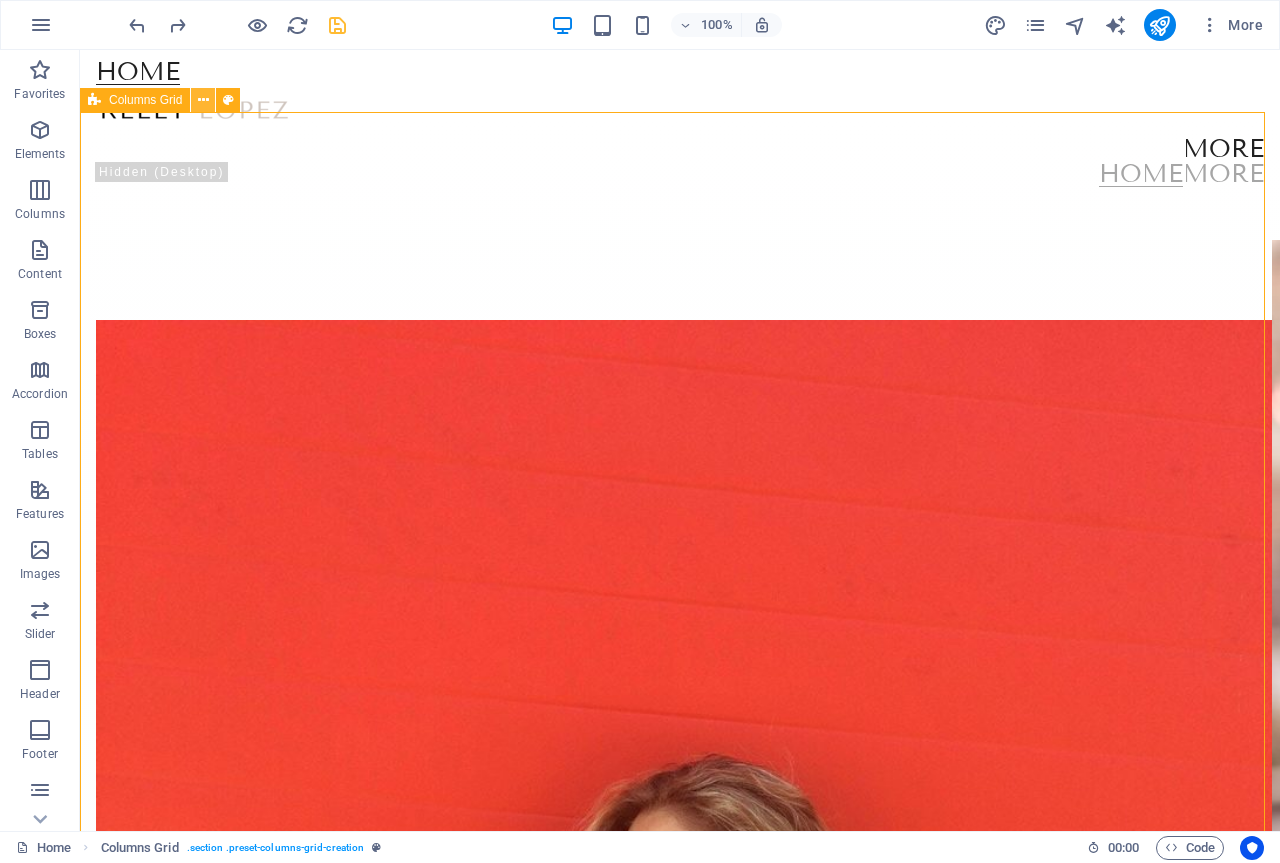 click at bounding box center [203, 100] 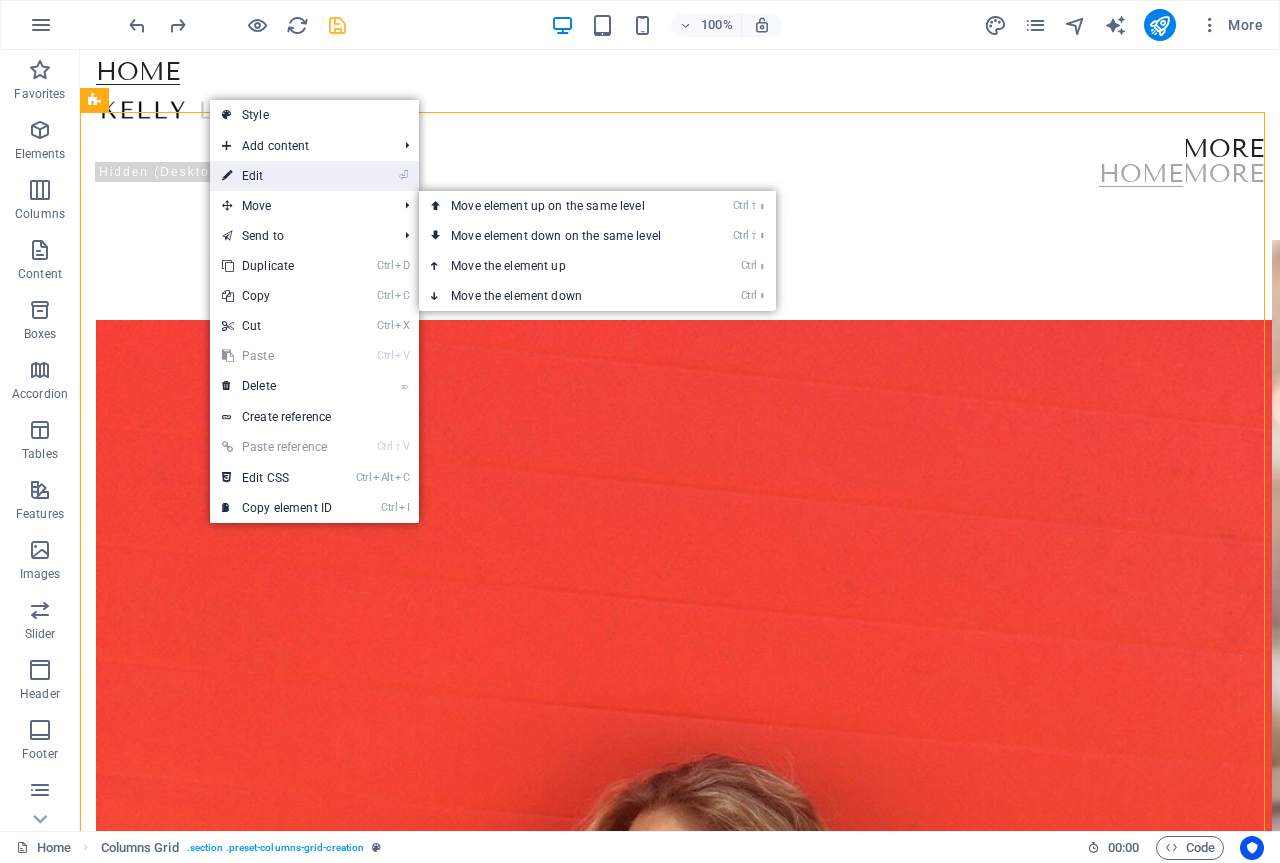 click on "⏎  Edit" at bounding box center (277, 176) 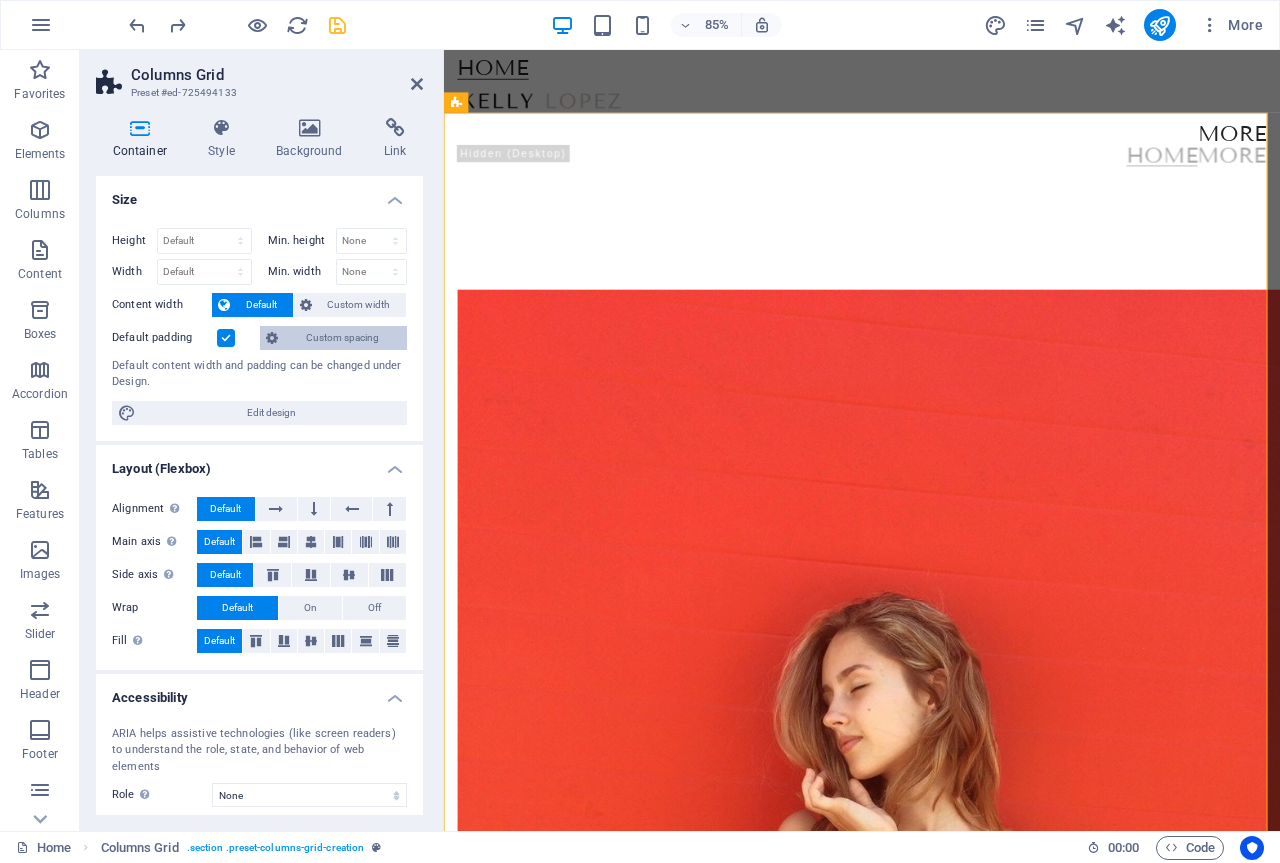 click on "Custom spacing" at bounding box center [342, 338] 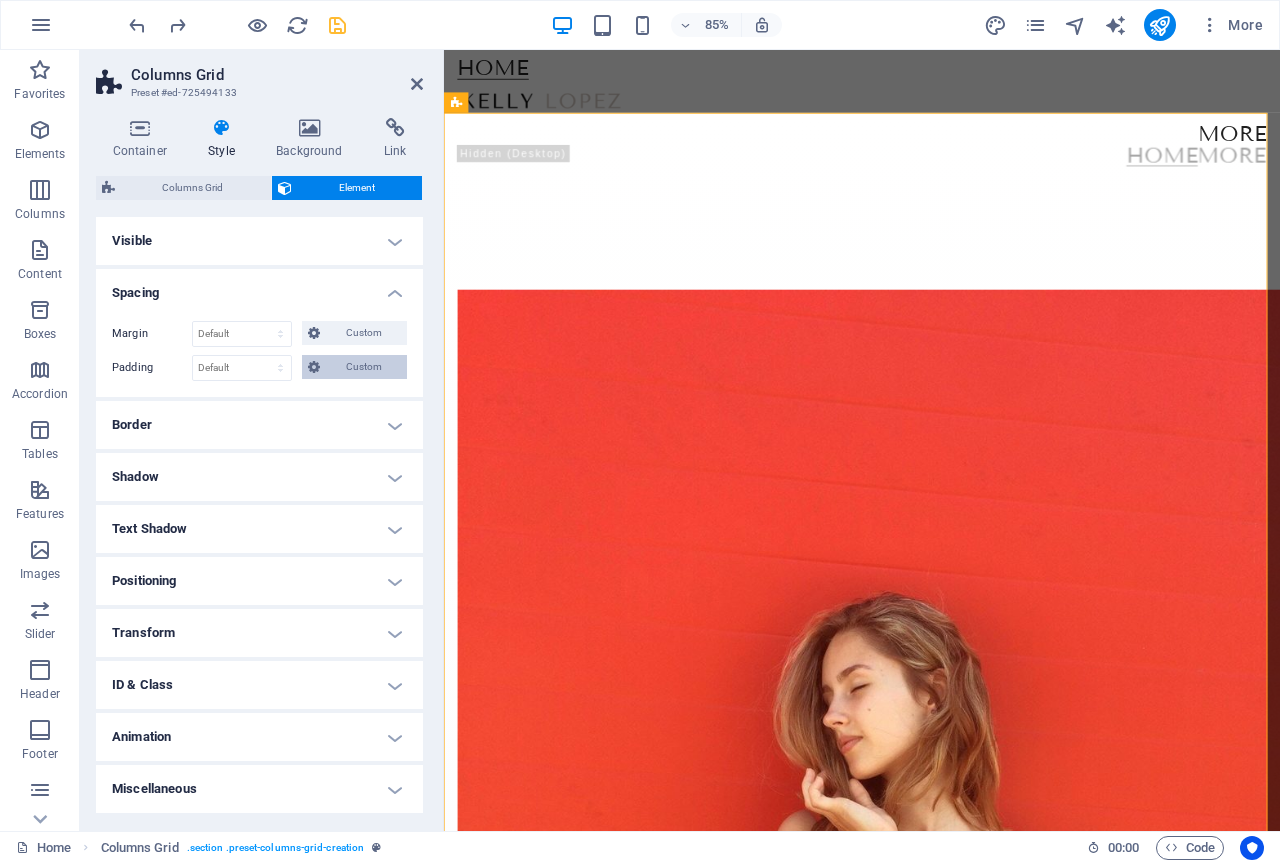 click on "Custom" at bounding box center [363, 367] 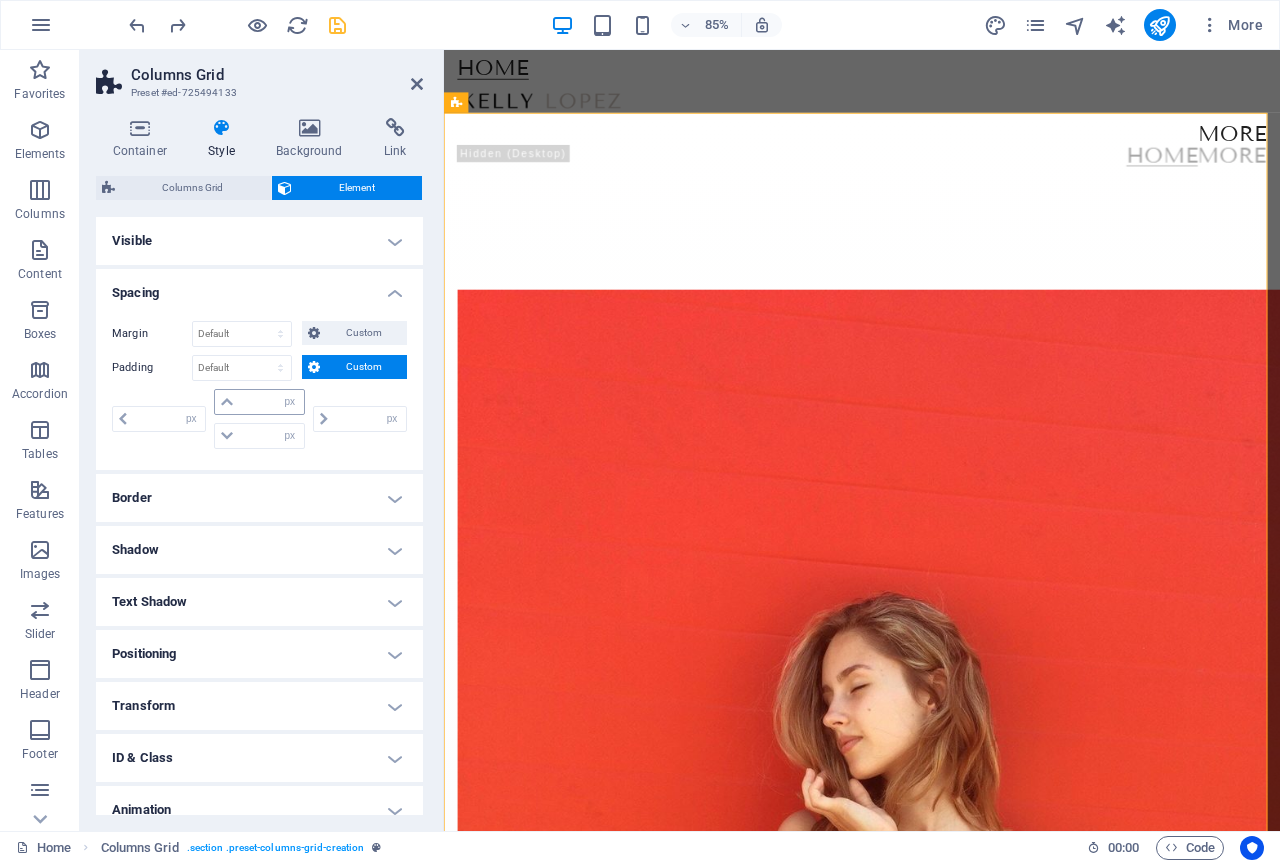 click at bounding box center [227, 402] 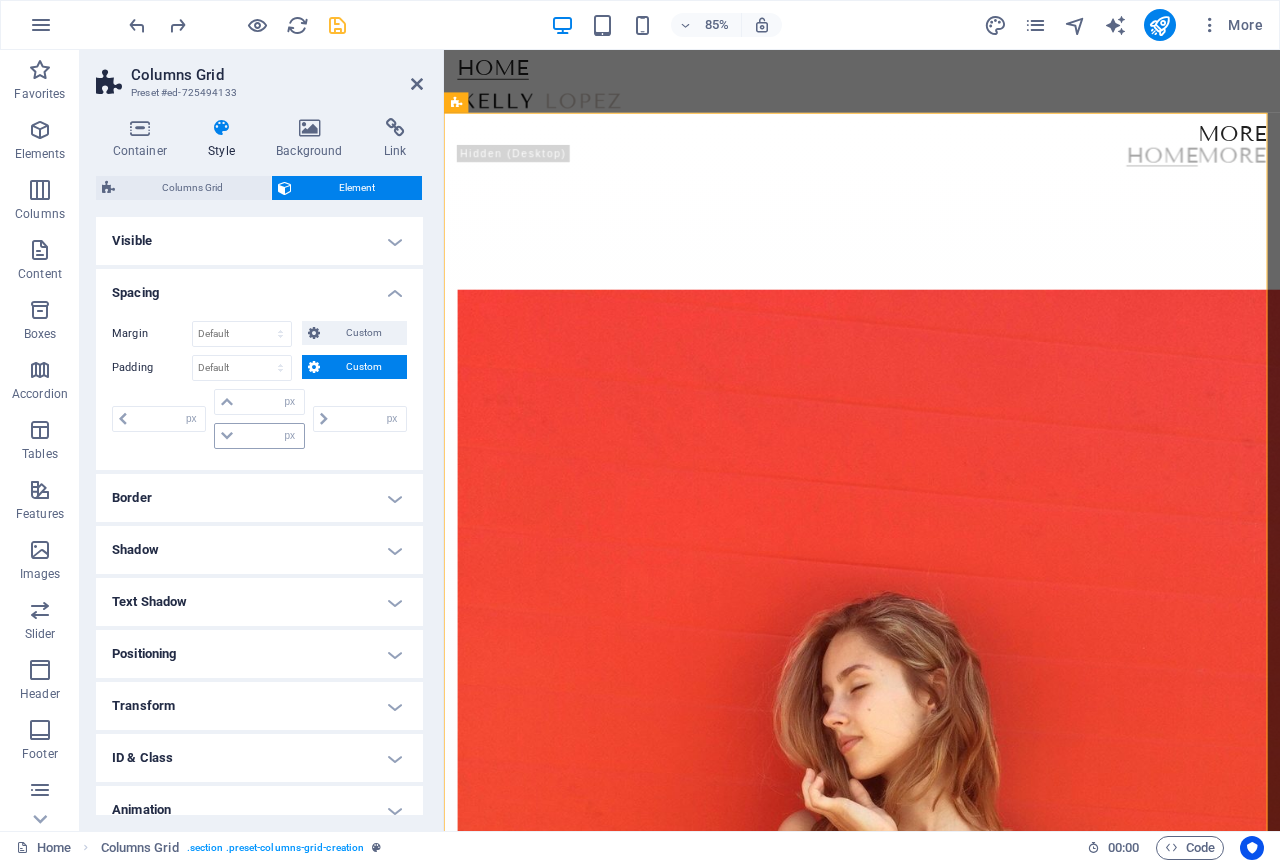 click at bounding box center (227, 436) 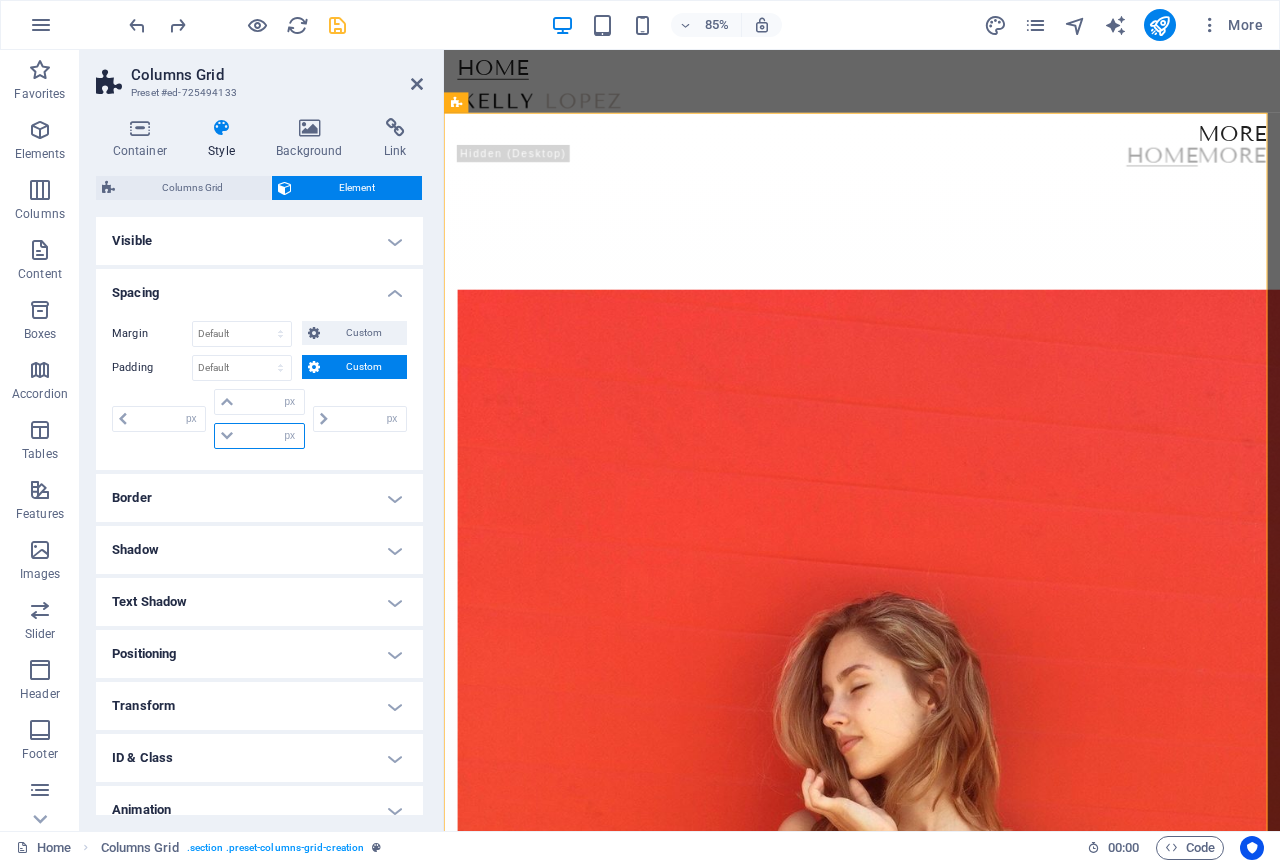 click at bounding box center (271, 436) 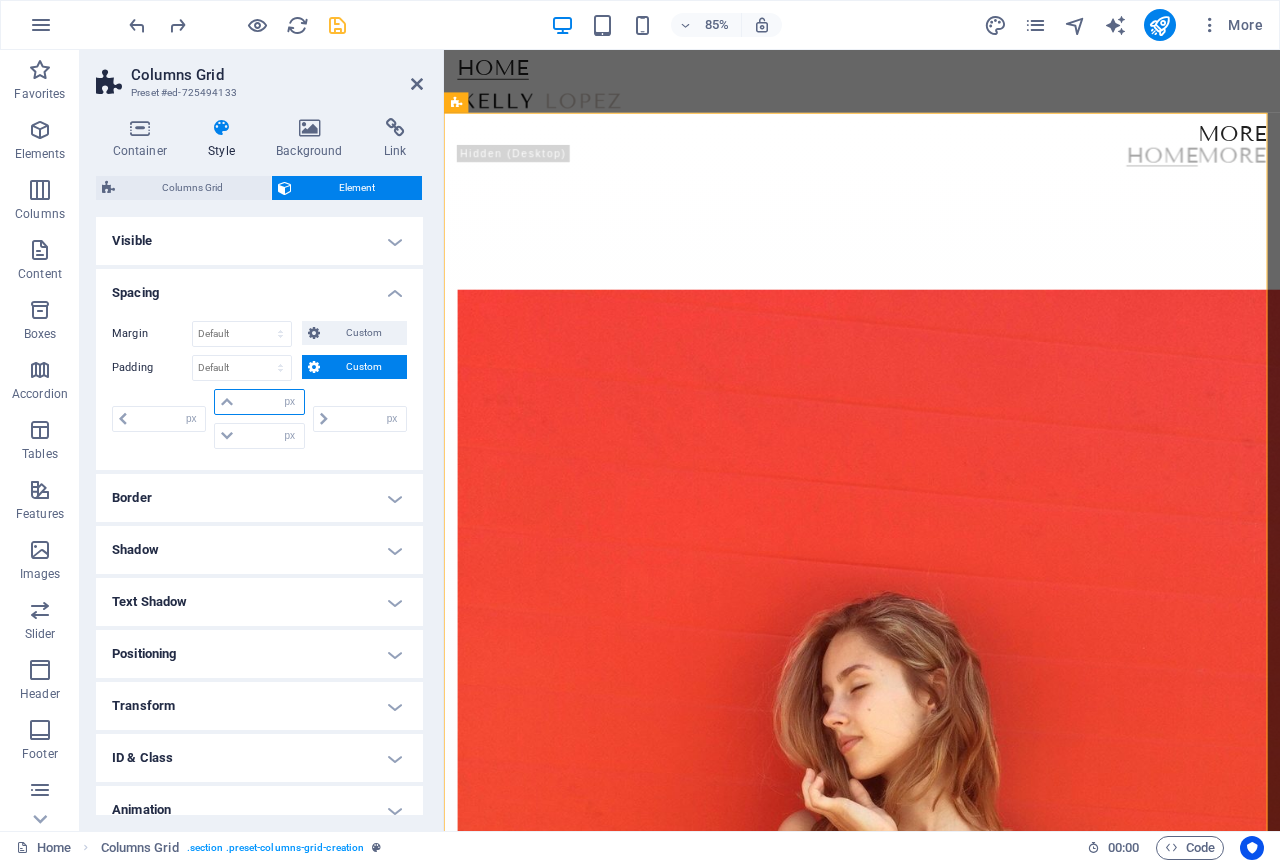 click at bounding box center (271, 402) 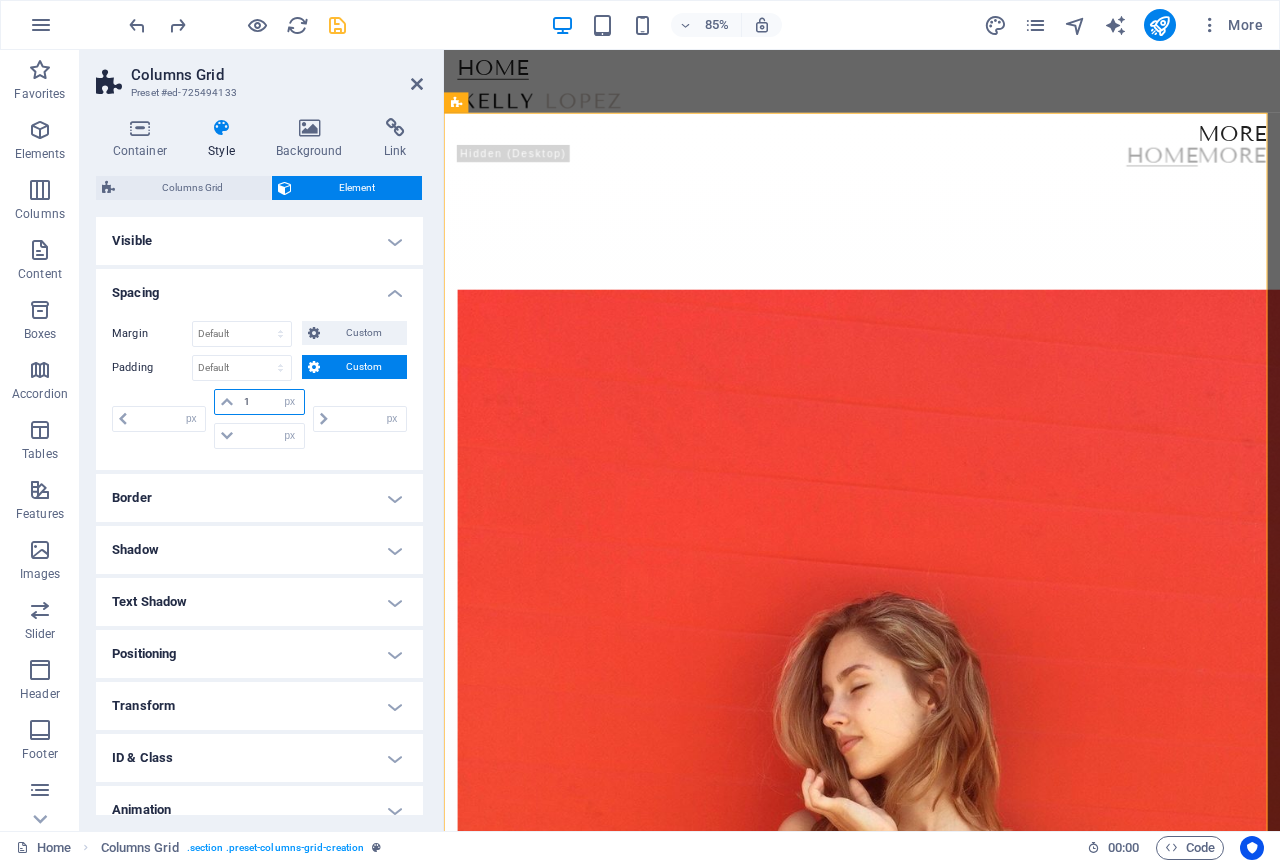 type on "10" 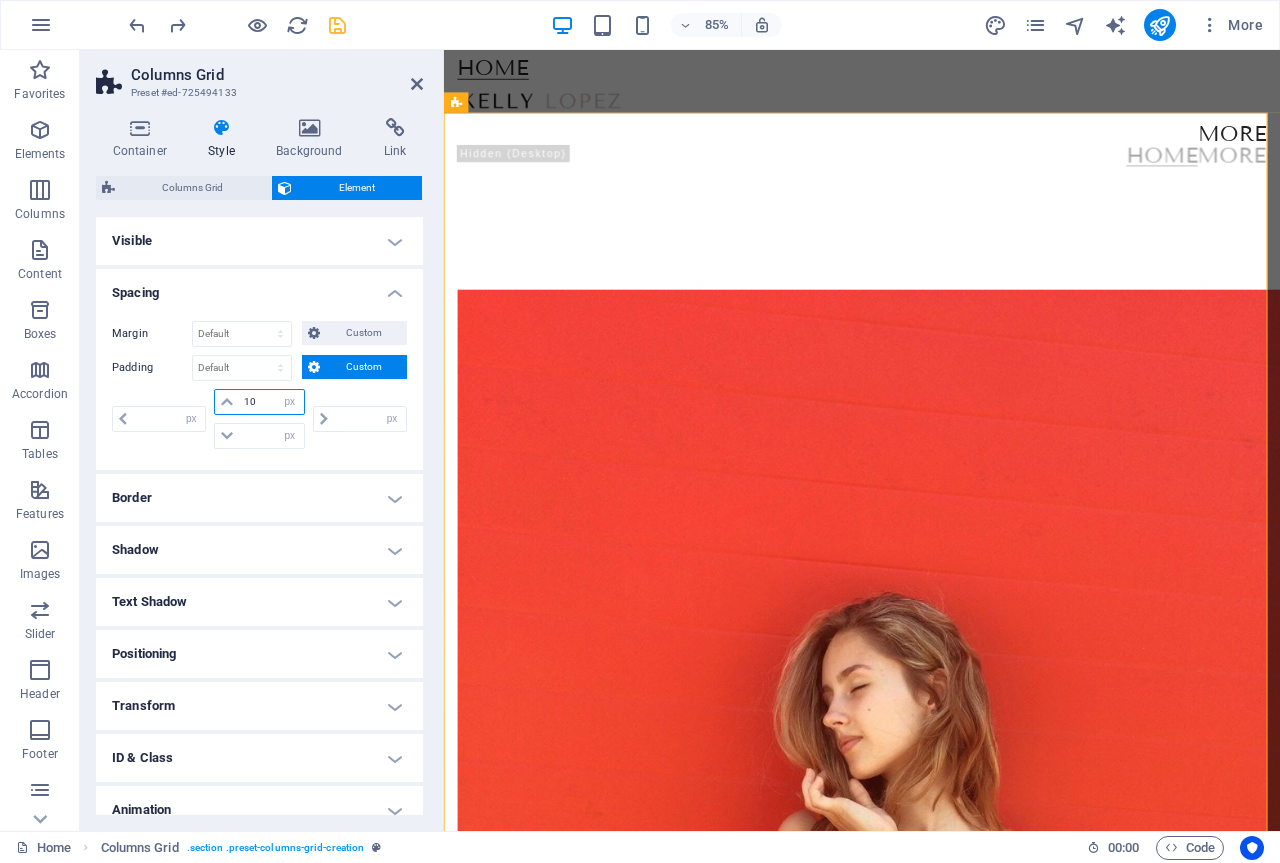 type on "0" 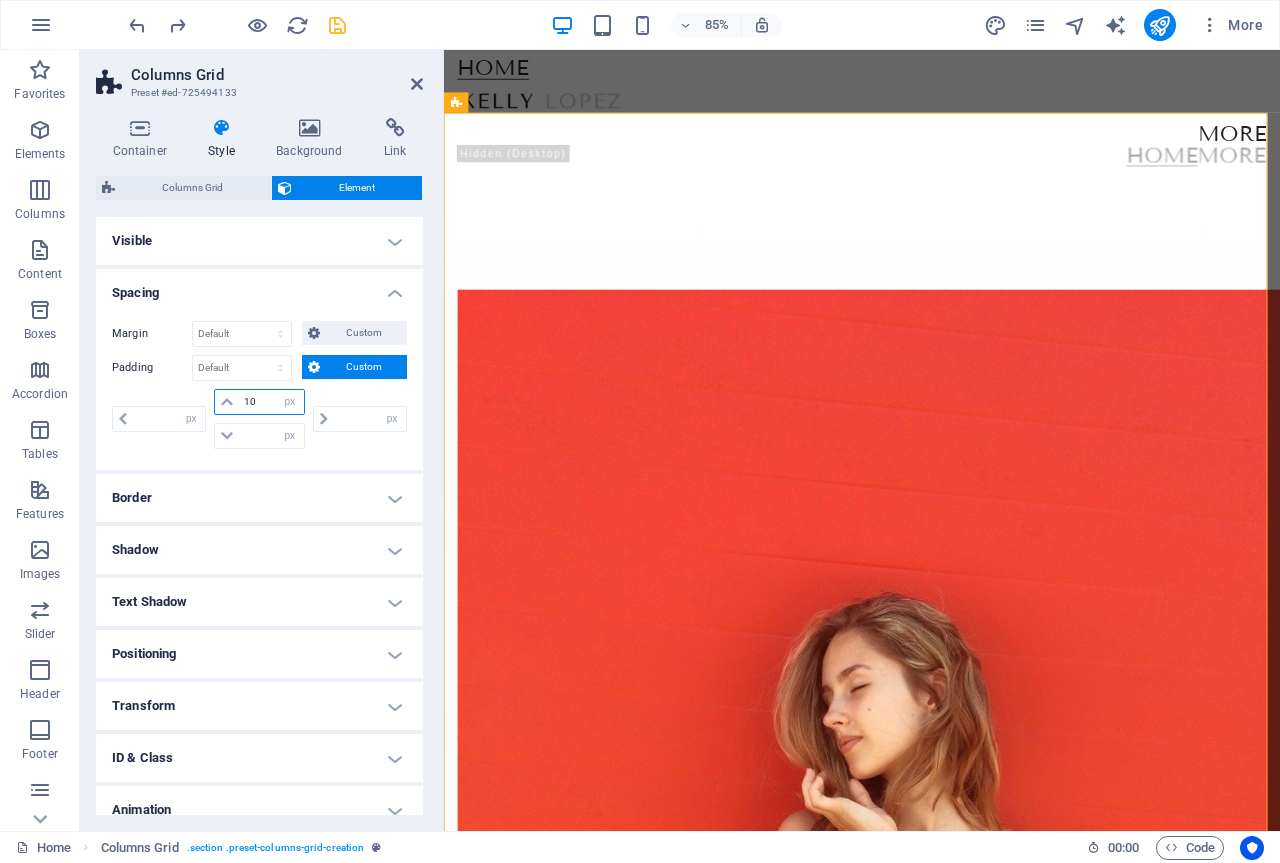 type on "0" 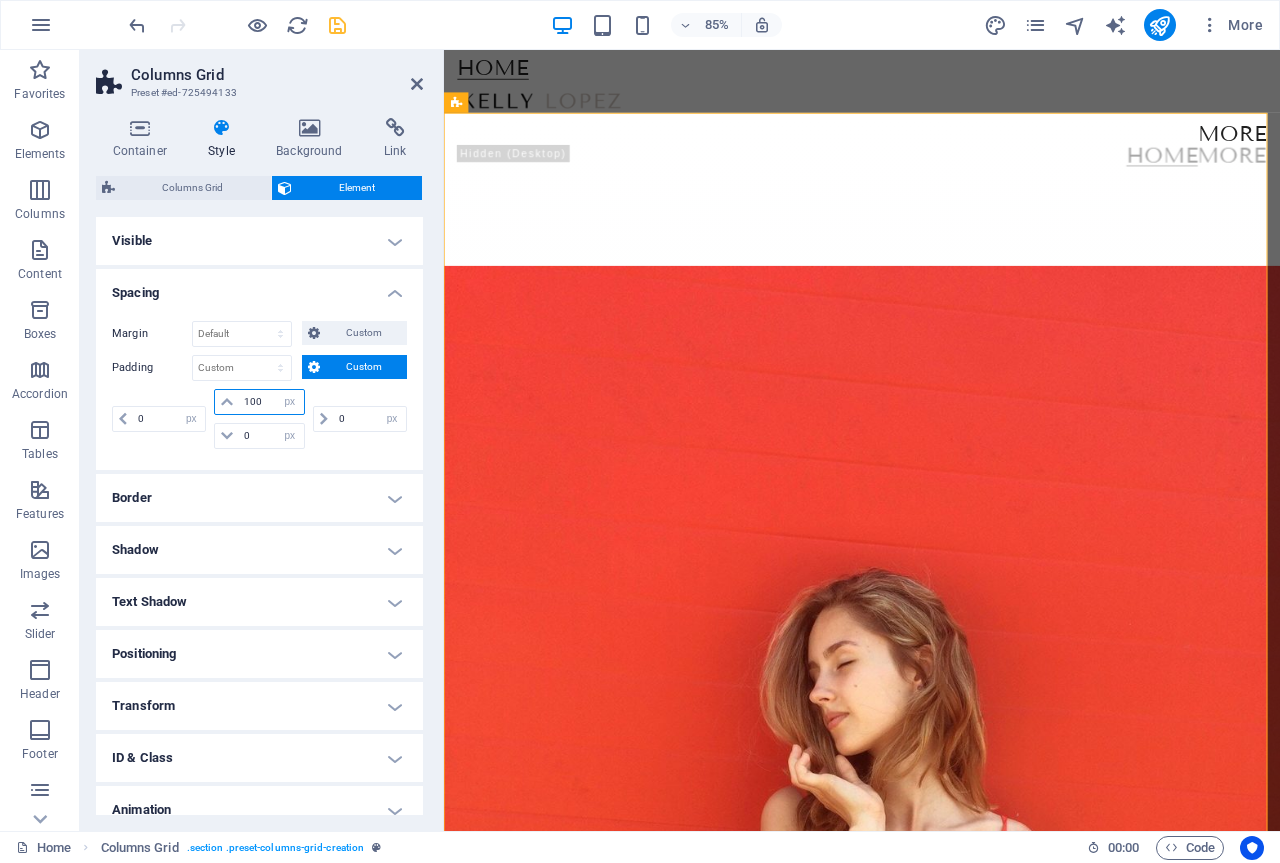drag, startPoint x: 259, startPoint y: 396, endPoint x: 217, endPoint y: 407, distance: 43.416588 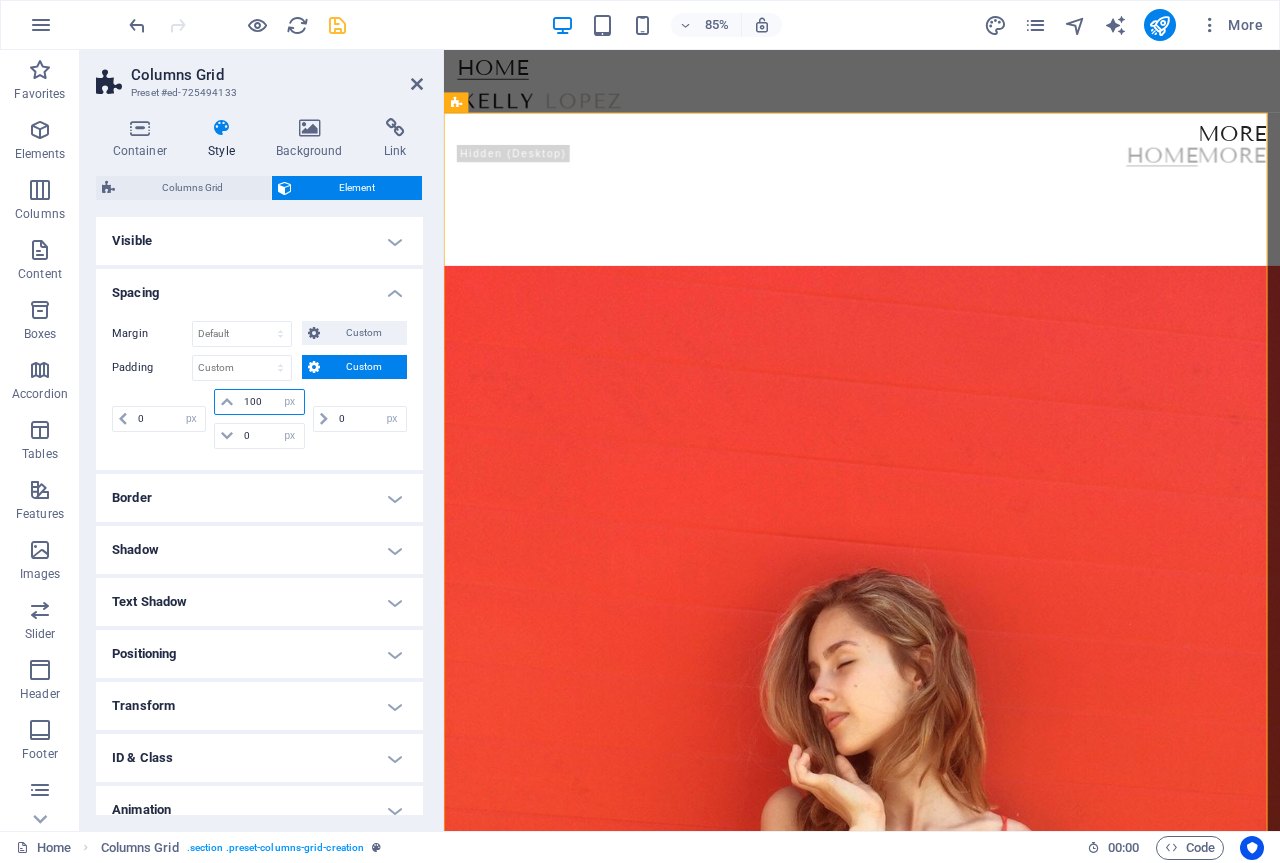 click on "100 px rem % vh vw" at bounding box center [259, 402] 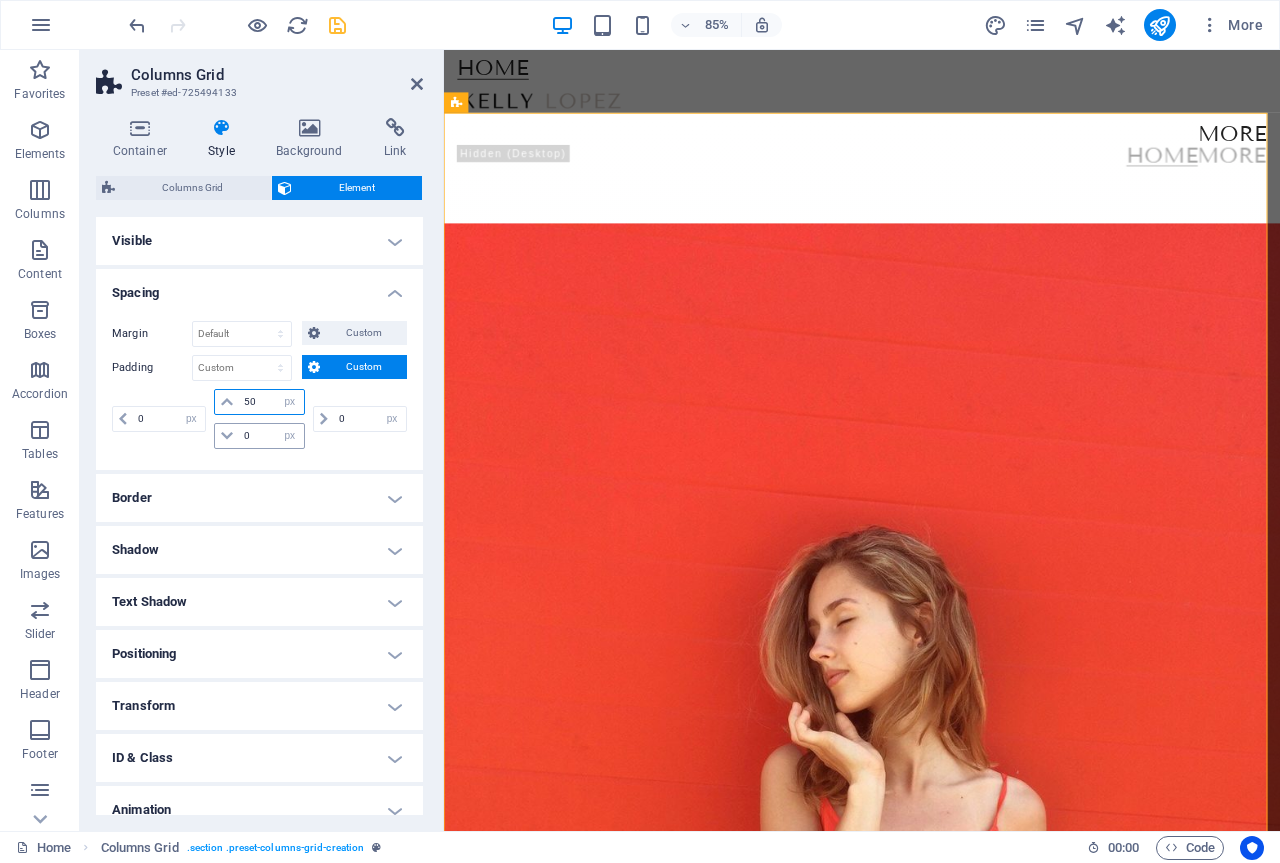 type on "50" 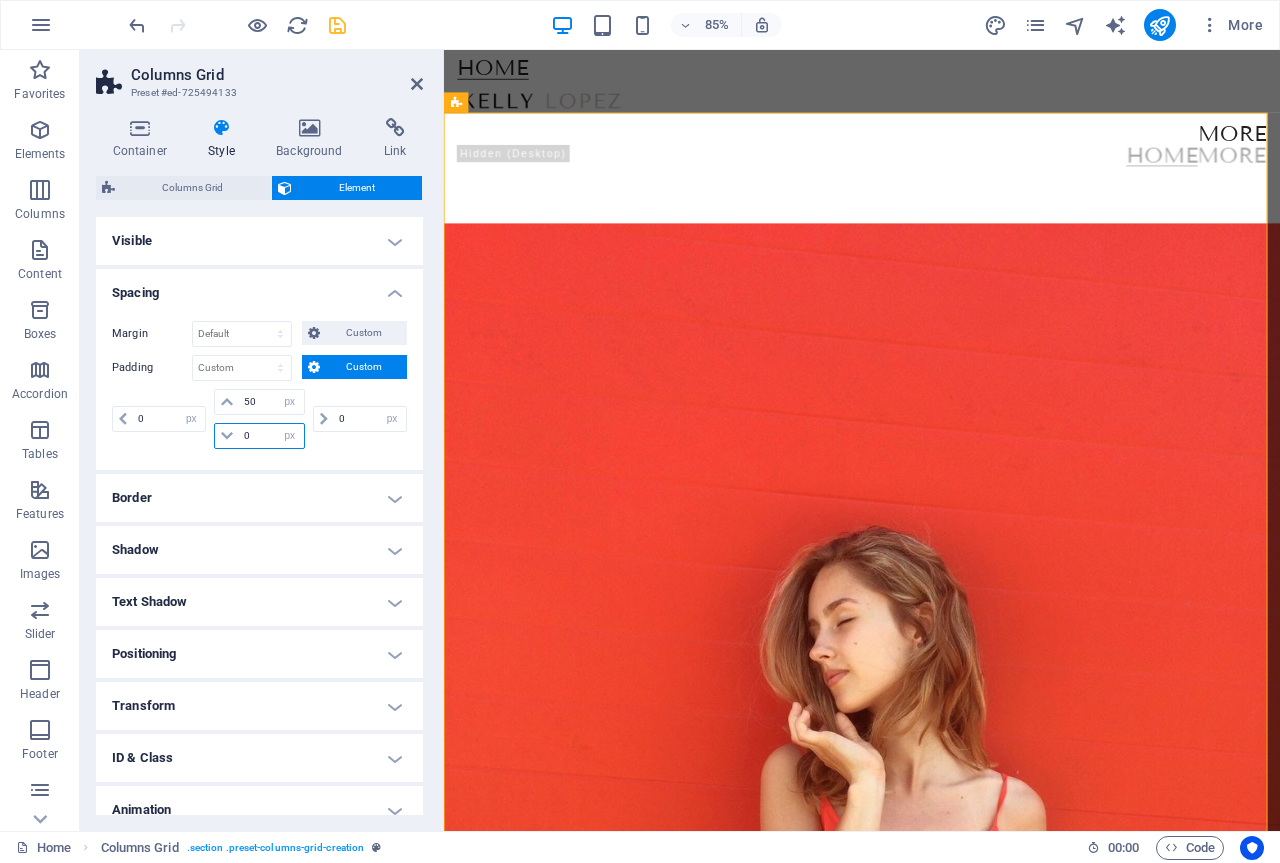 drag, startPoint x: 266, startPoint y: 439, endPoint x: 231, endPoint y: 443, distance: 35.22783 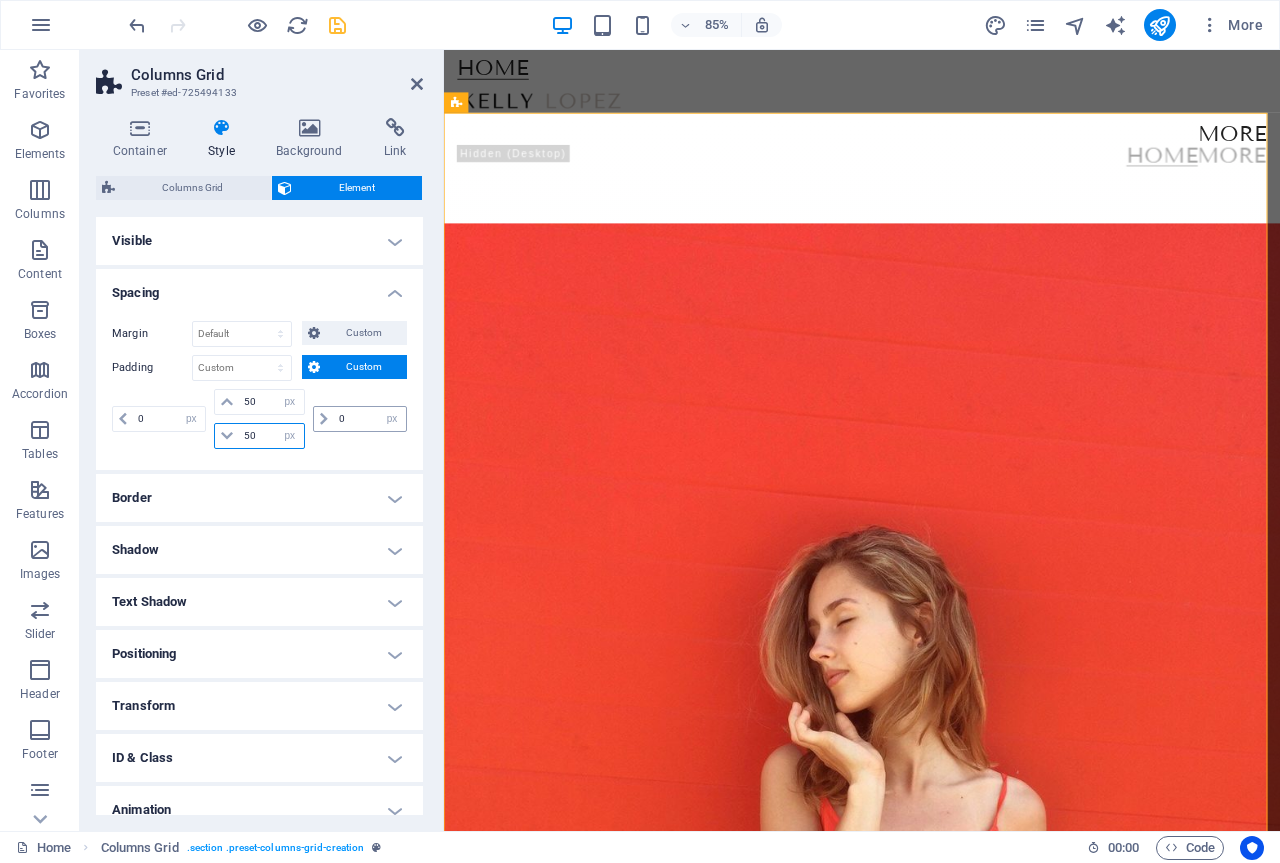 type on "50" 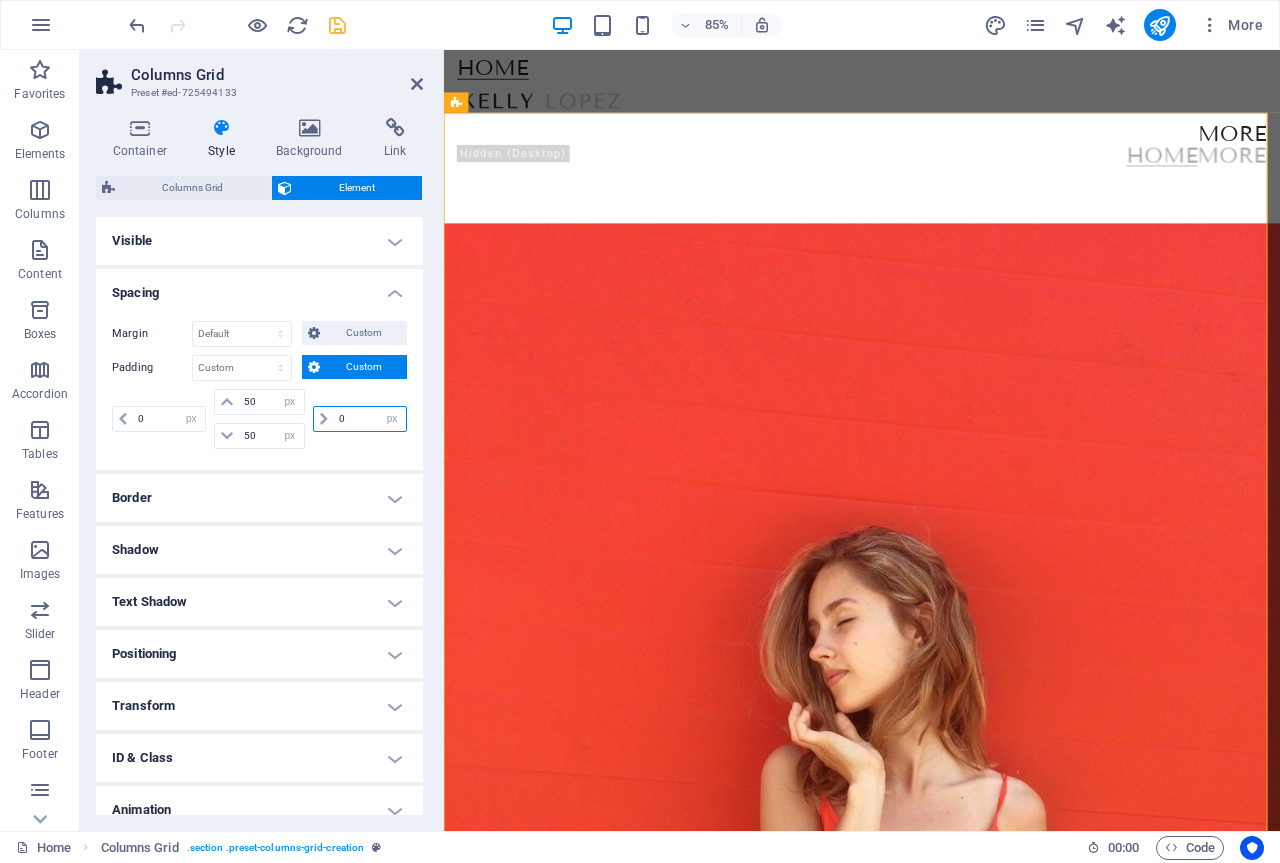 drag, startPoint x: 354, startPoint y: 418, endPoint x: 347, endPoint y: 438, distance: 21.189621 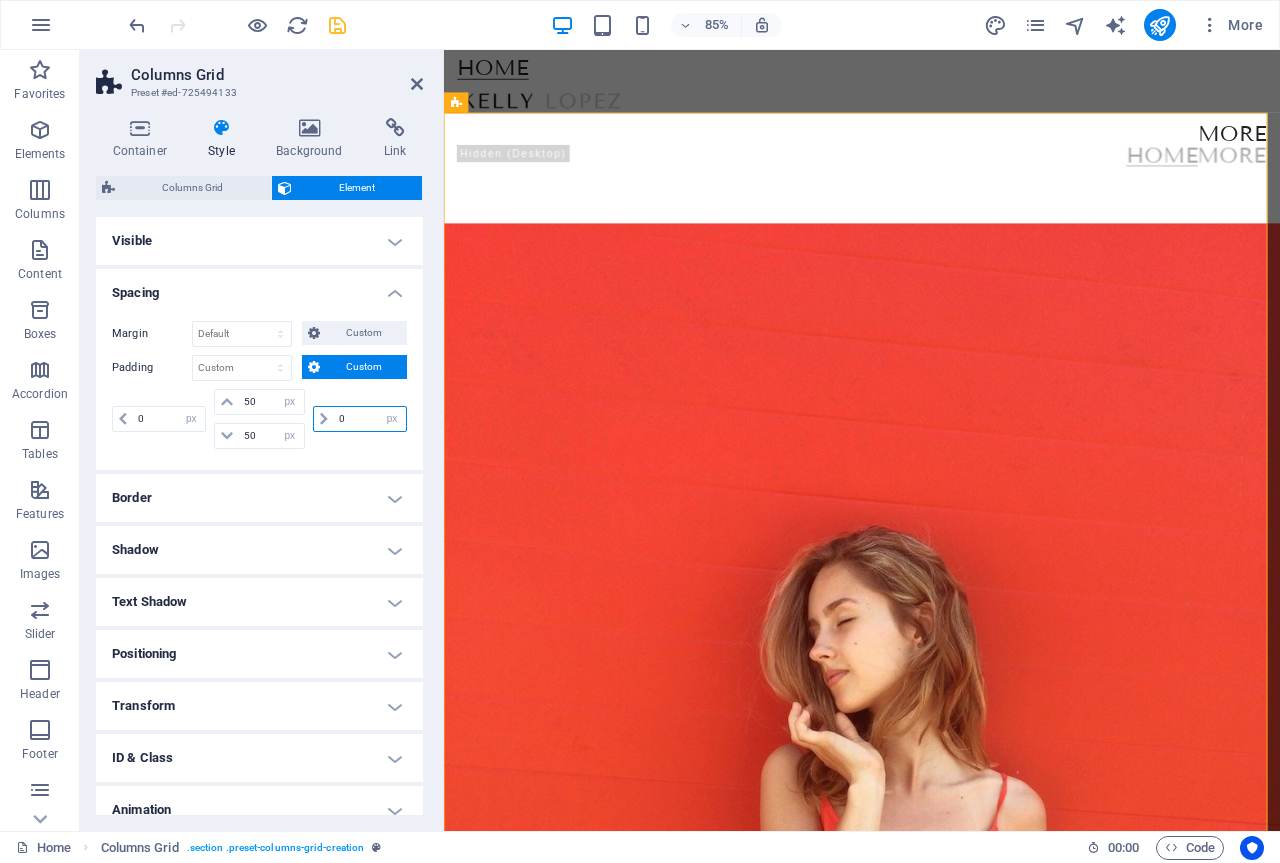 drag, startPoint x: 345, startPoint y: 419, endPoint x: 328, endPoint y: 424, distance: 17.720045 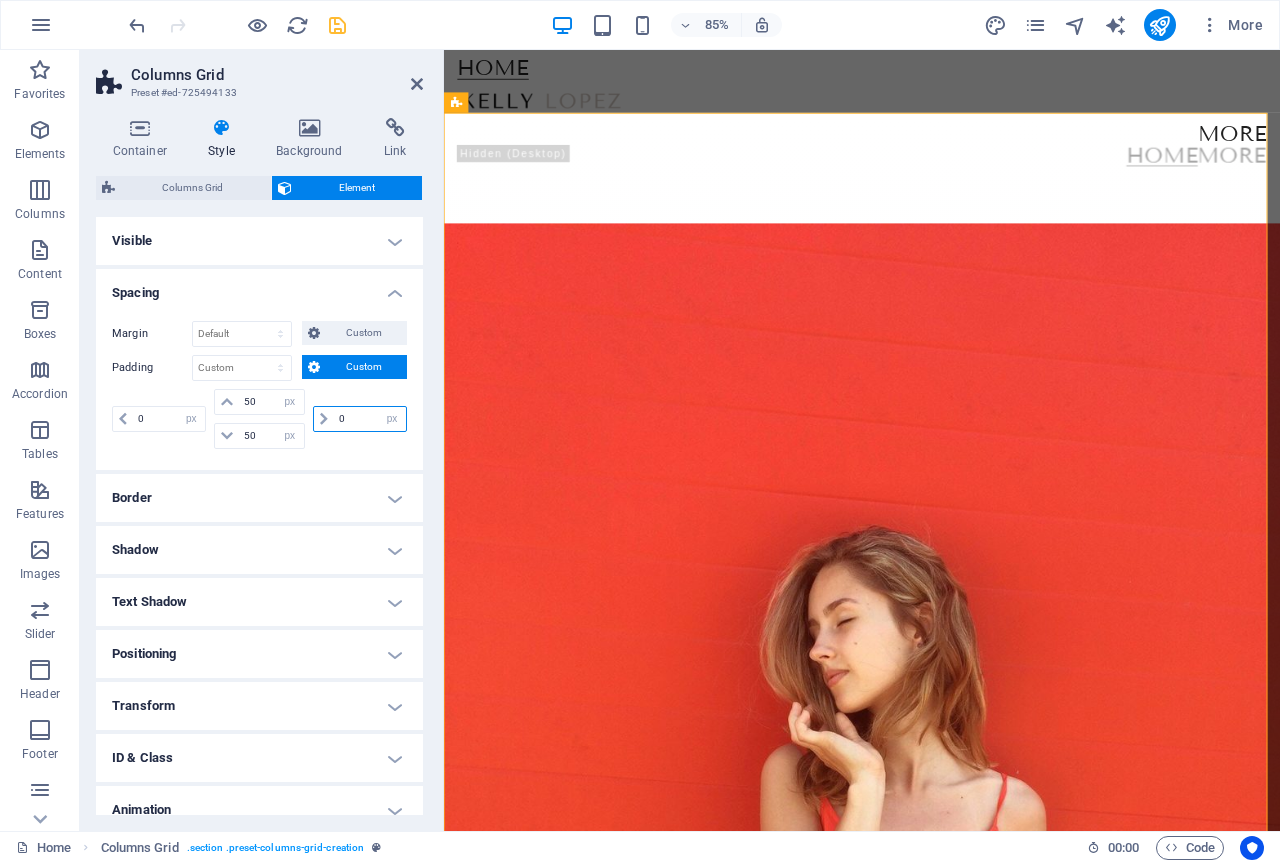 click on "0 px rem % vh vw" at bounding box center (360, 419) 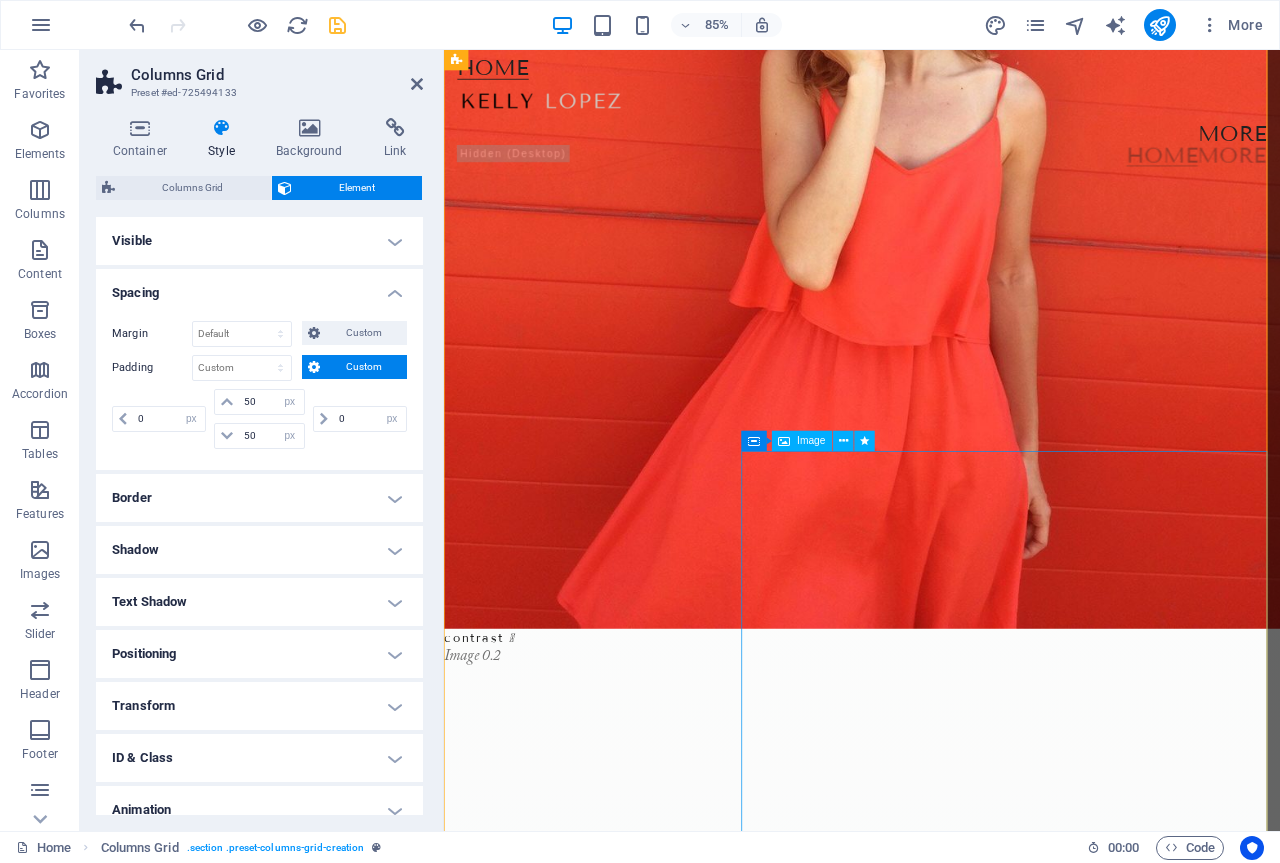 scroll, scrollTop: 900, scrollLeft: 0, axis: vertical 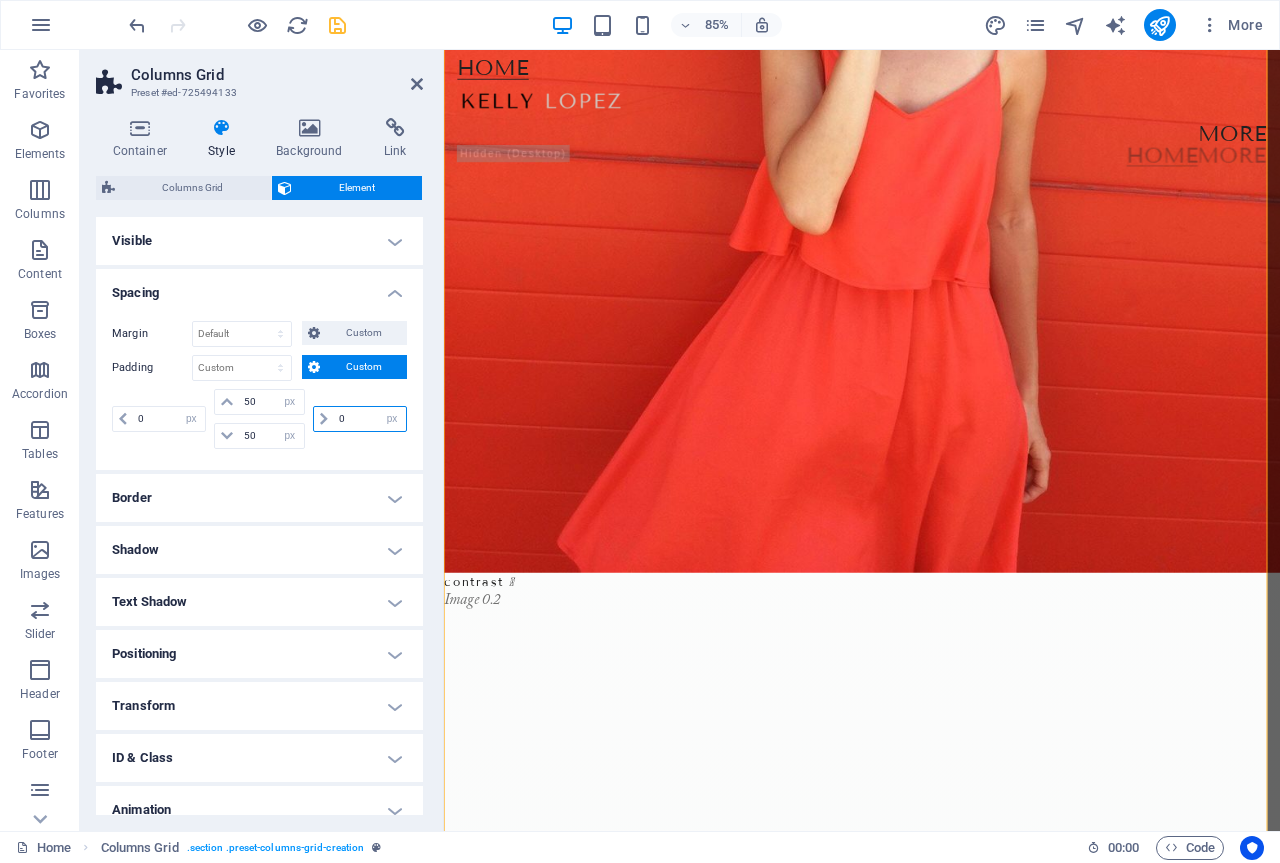 click on "0" at bounding box center (370, 419) 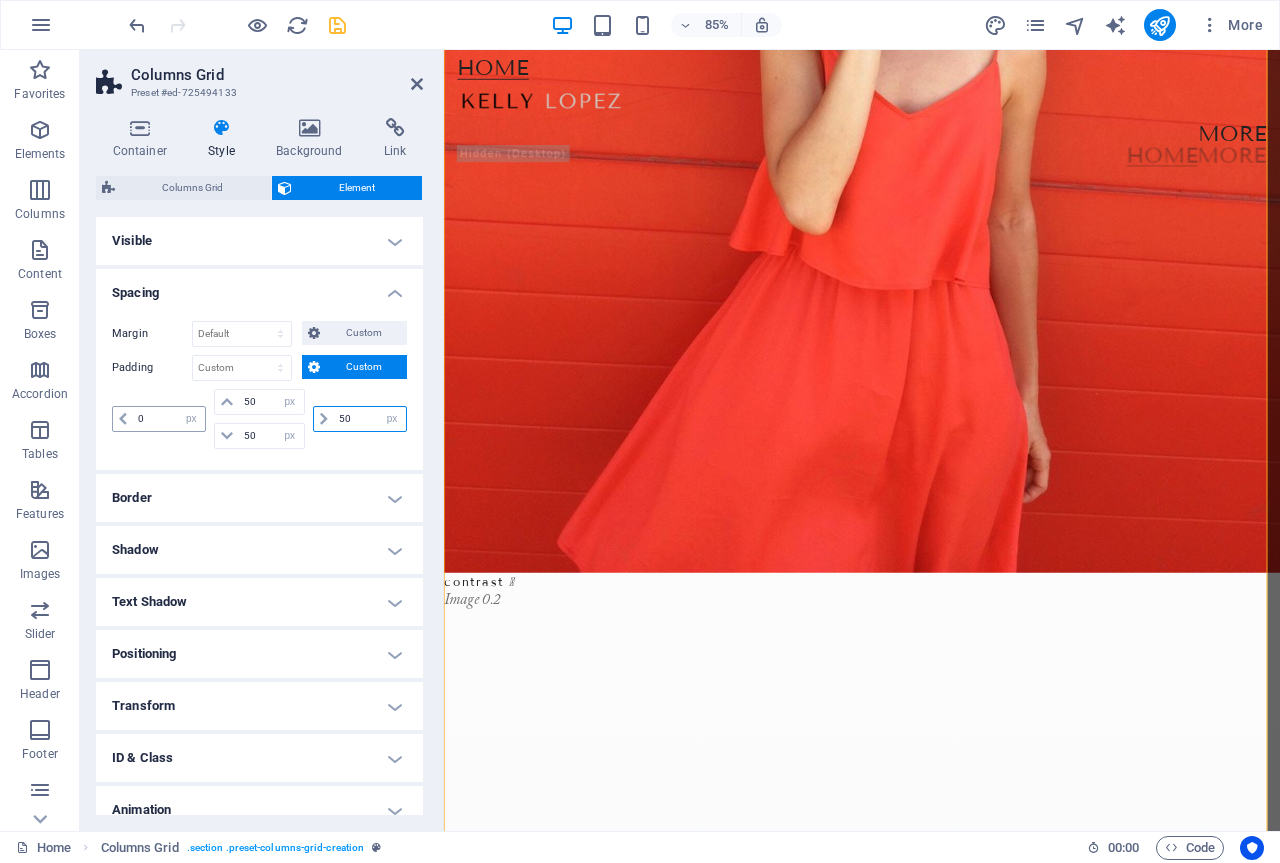 type on "50" 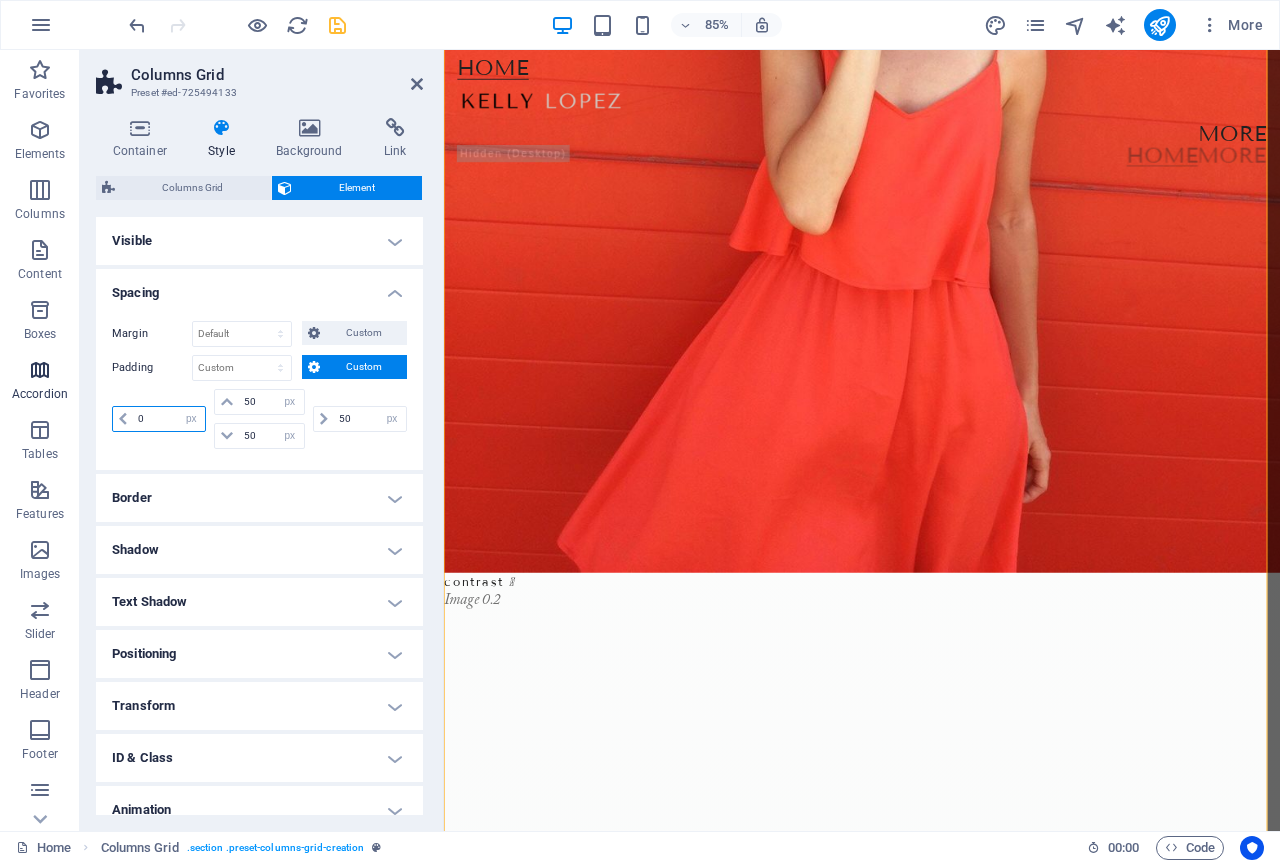 drag, startPoint x: 159, startPoint y: 419, endPoint x: 77, endPoint y: 409, distance: 82.607506 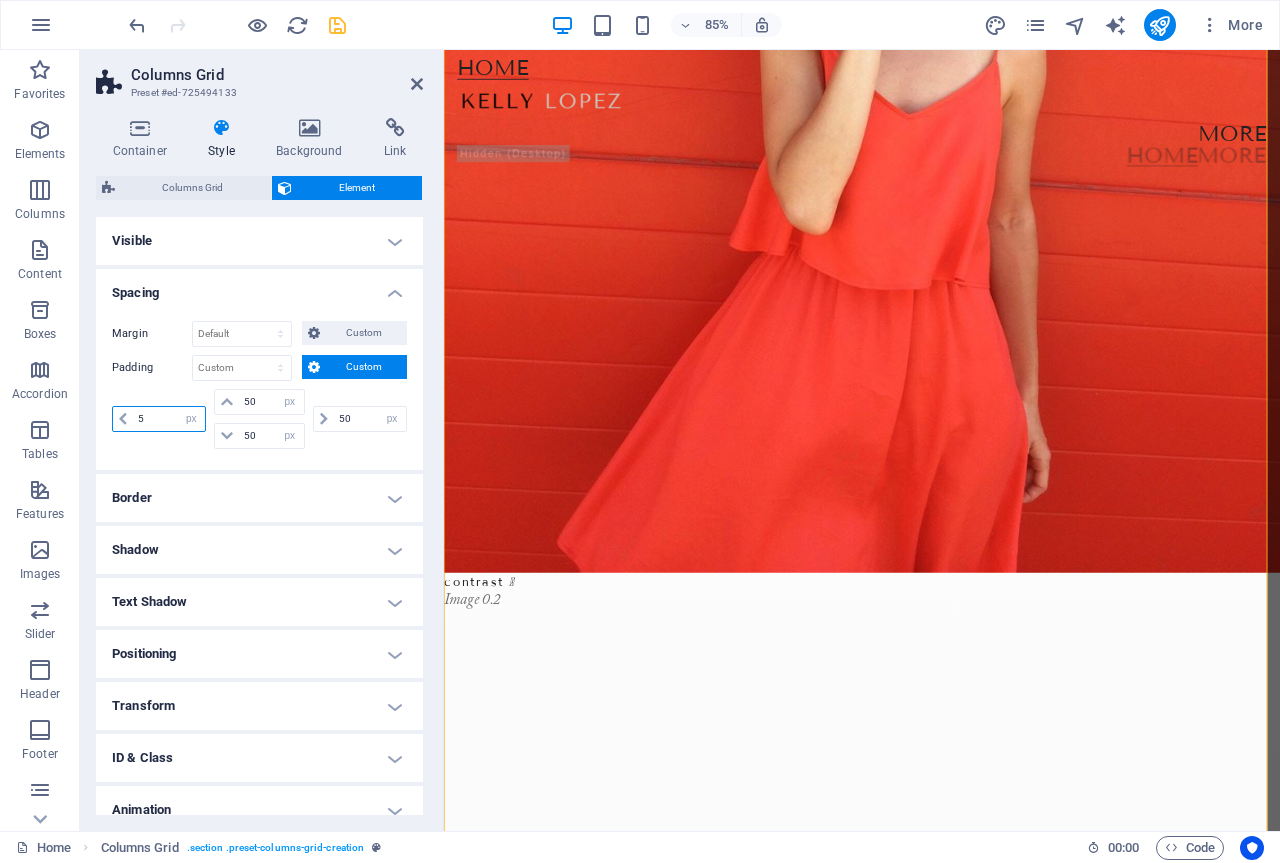 type on "50" 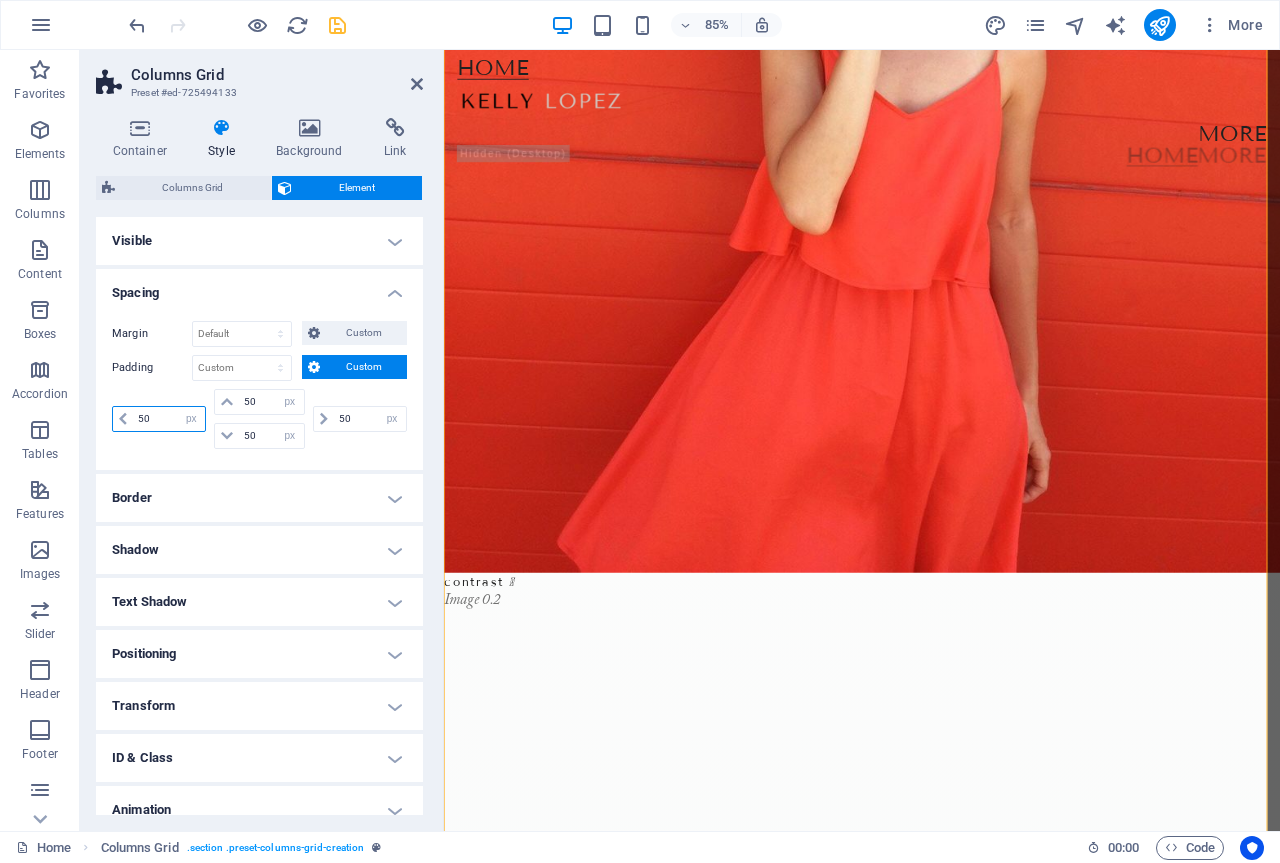 type on "50" 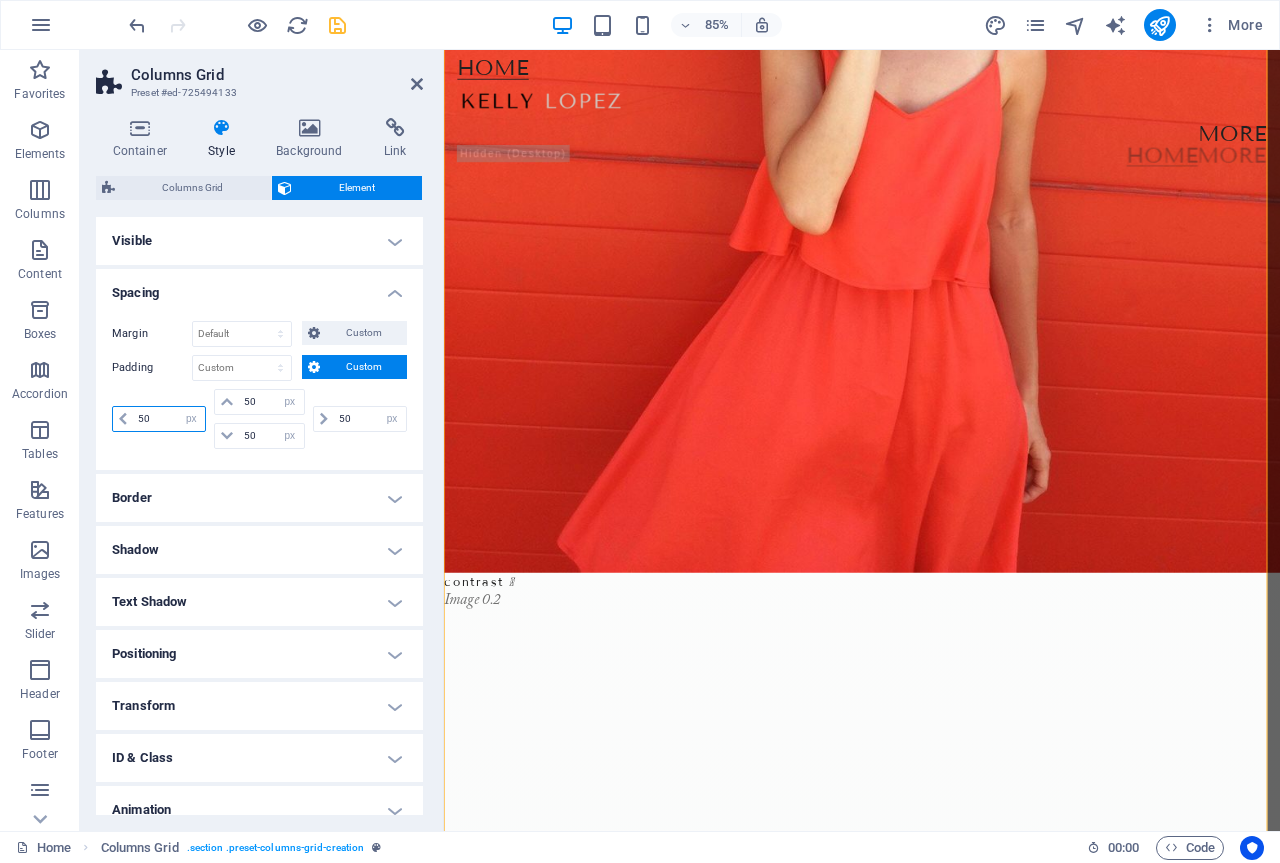 select on "px" 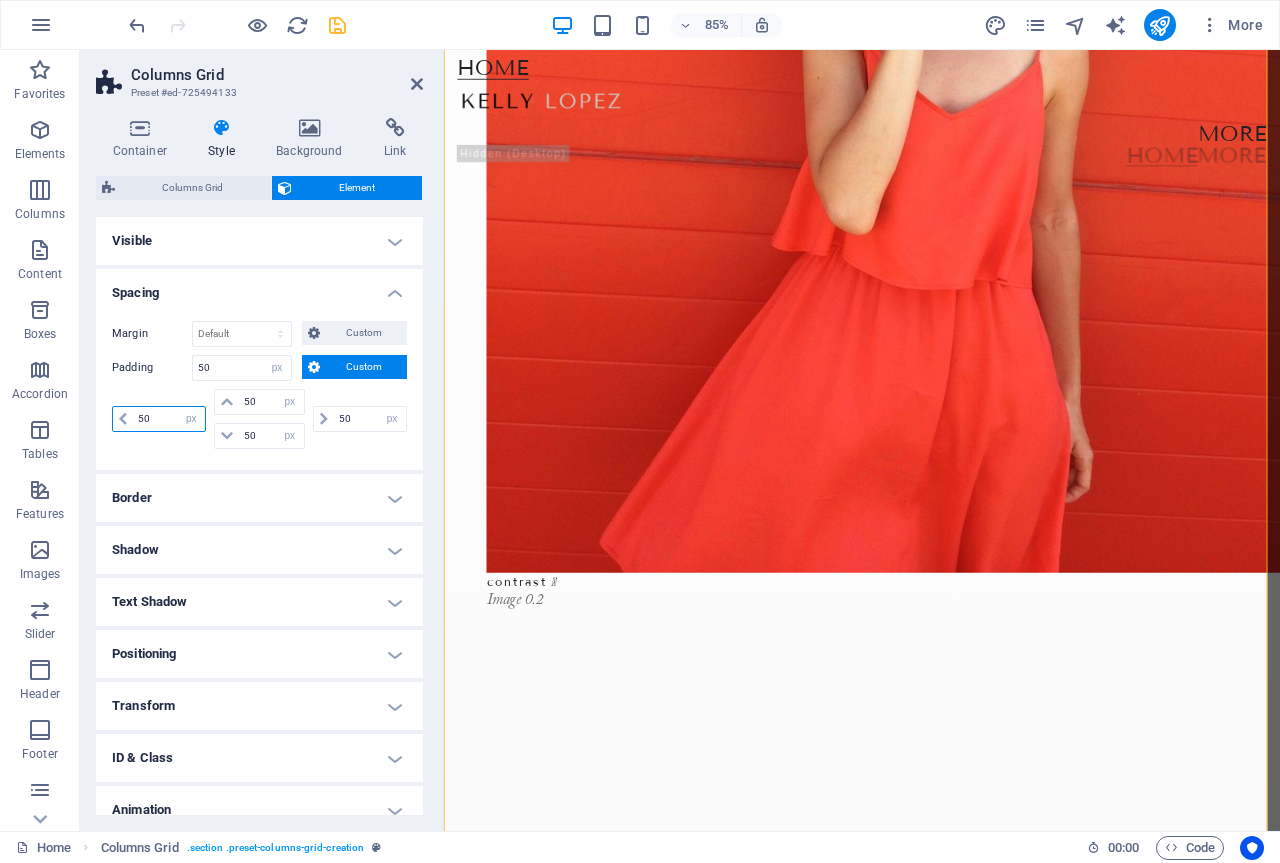 drag, startPoint x: 161, startPoint y: 417, endPoint x: 127, endPoint y: 419, distance: 34.058773 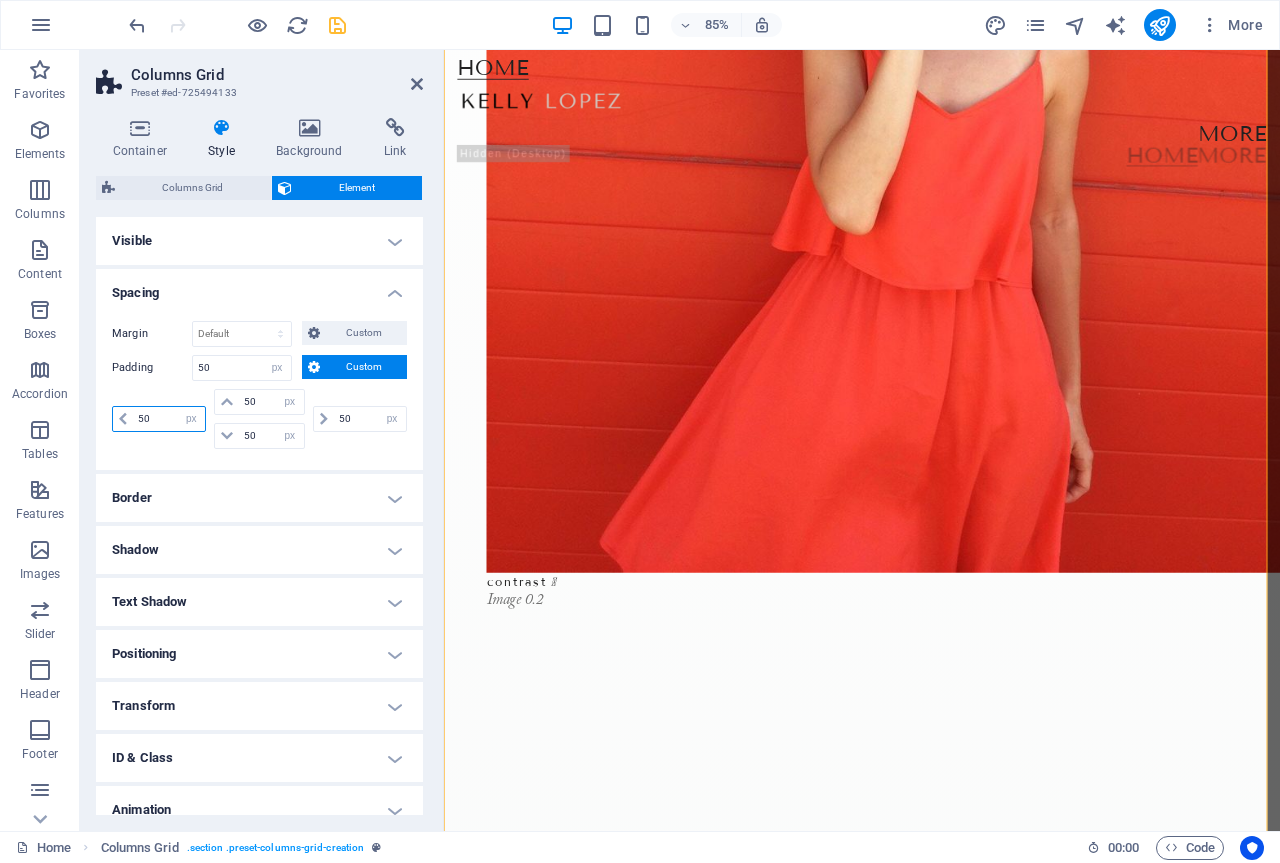 click on "50 px rem % vh vw" at bounding box center [159, 419] 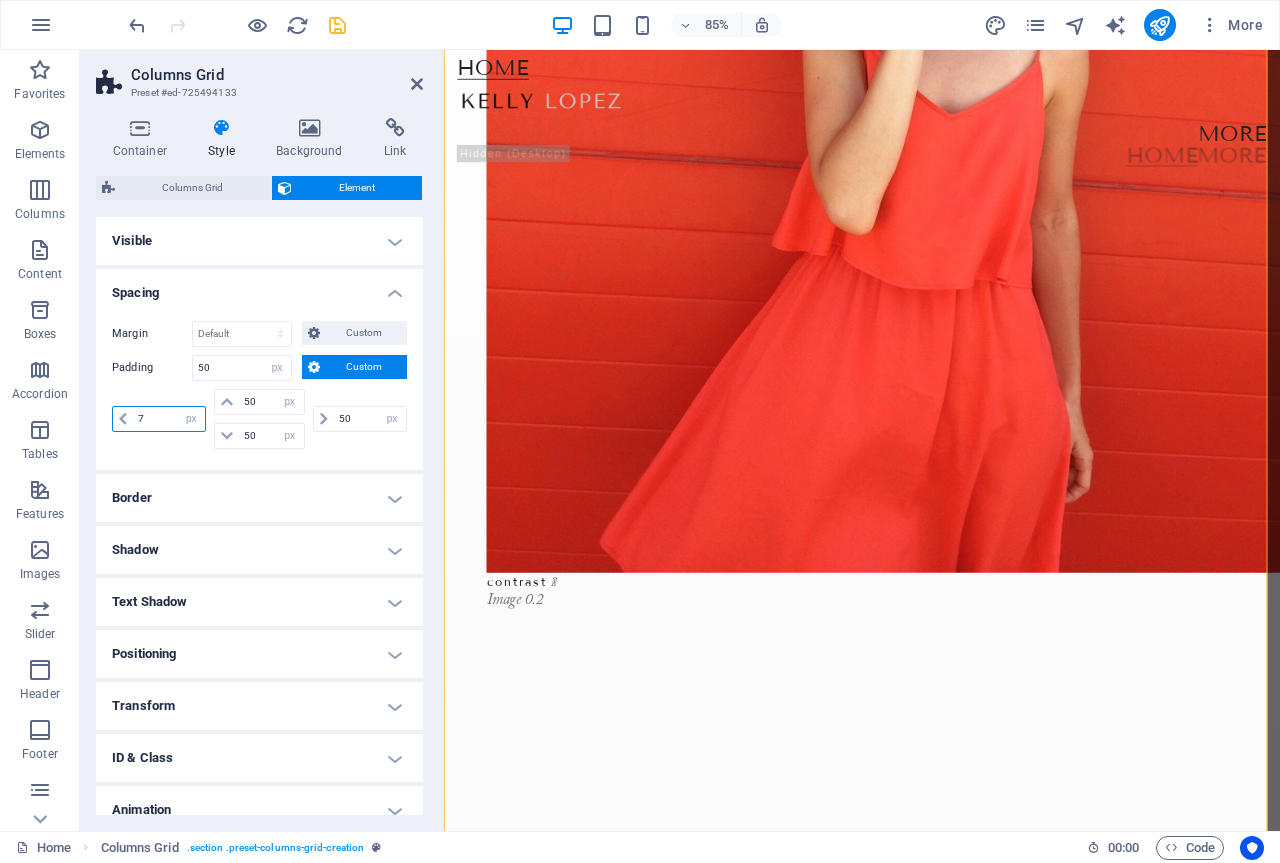 type on "75" 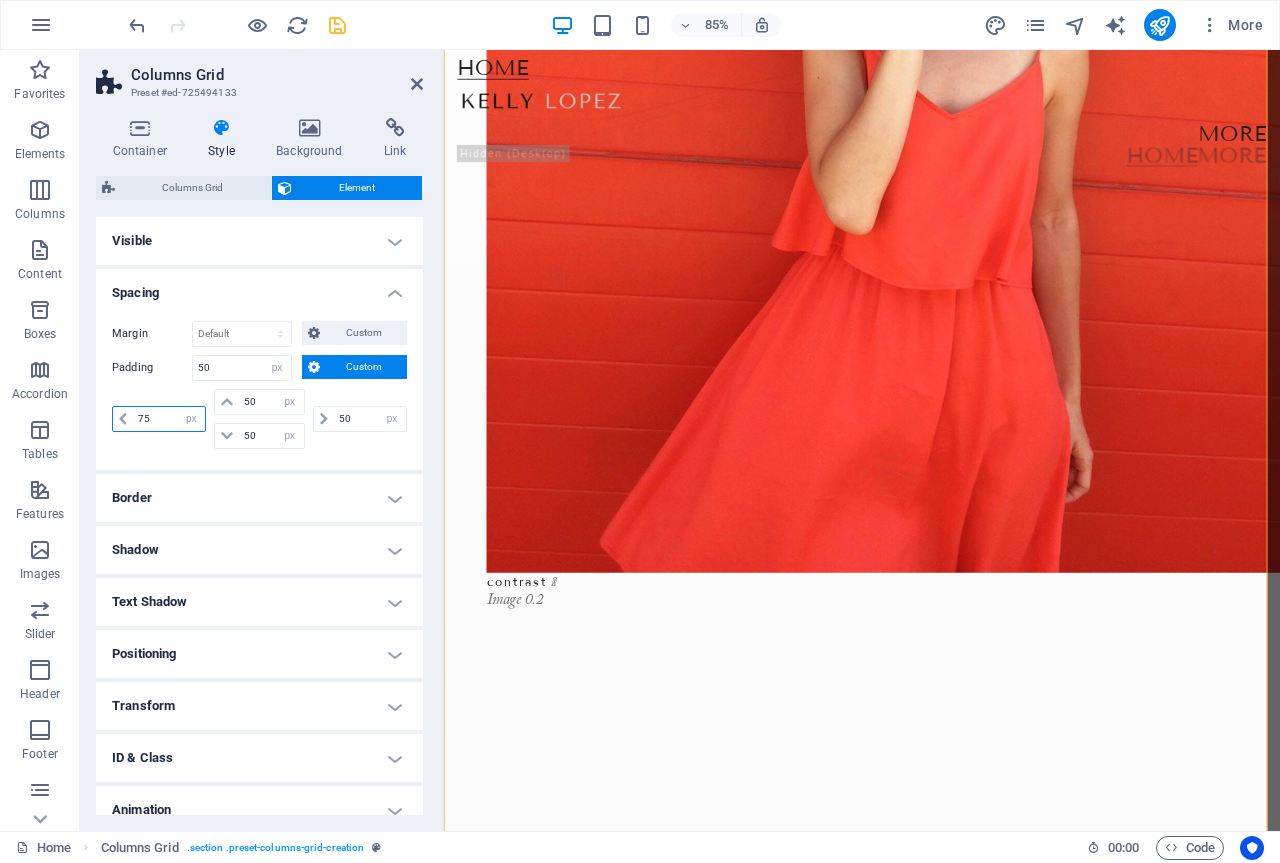 type 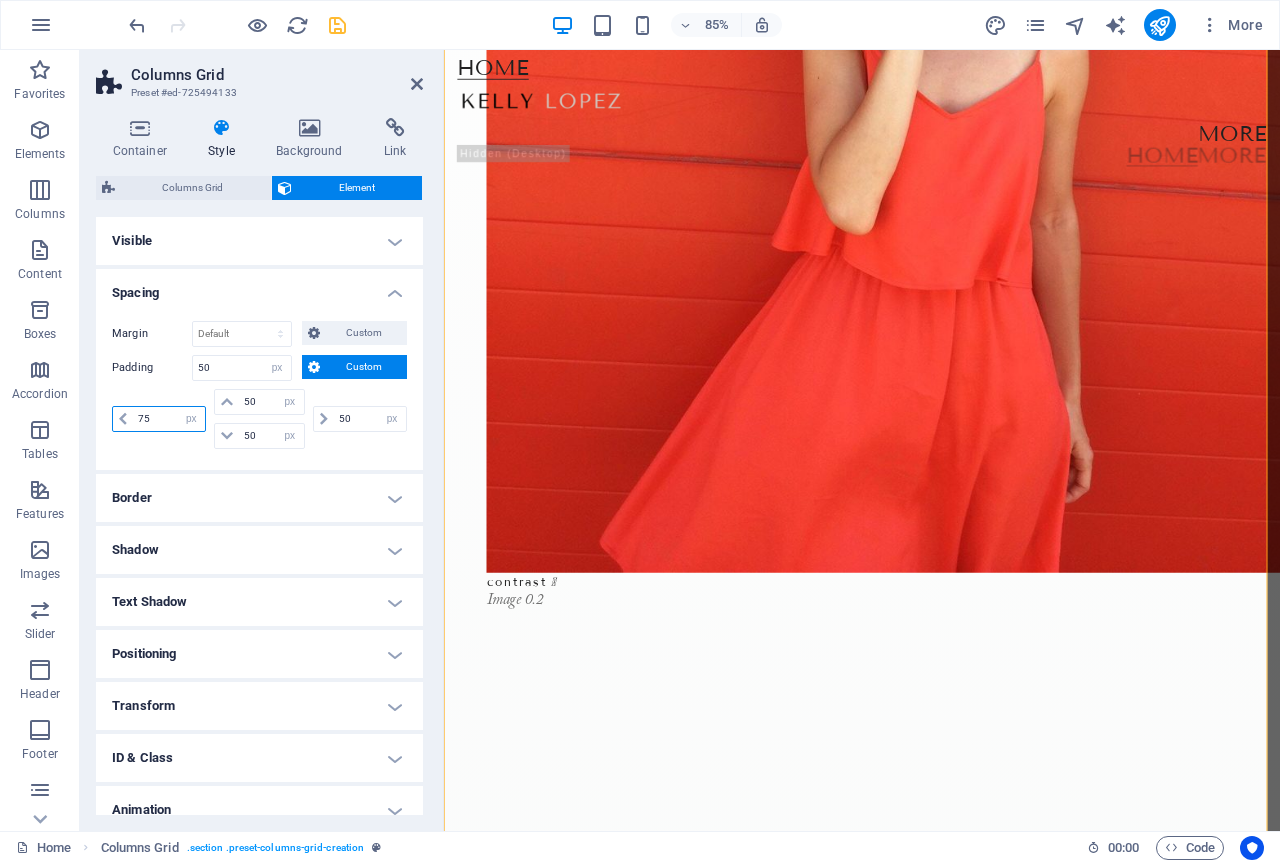 select on "DISABLED_OPTION_VALUE" 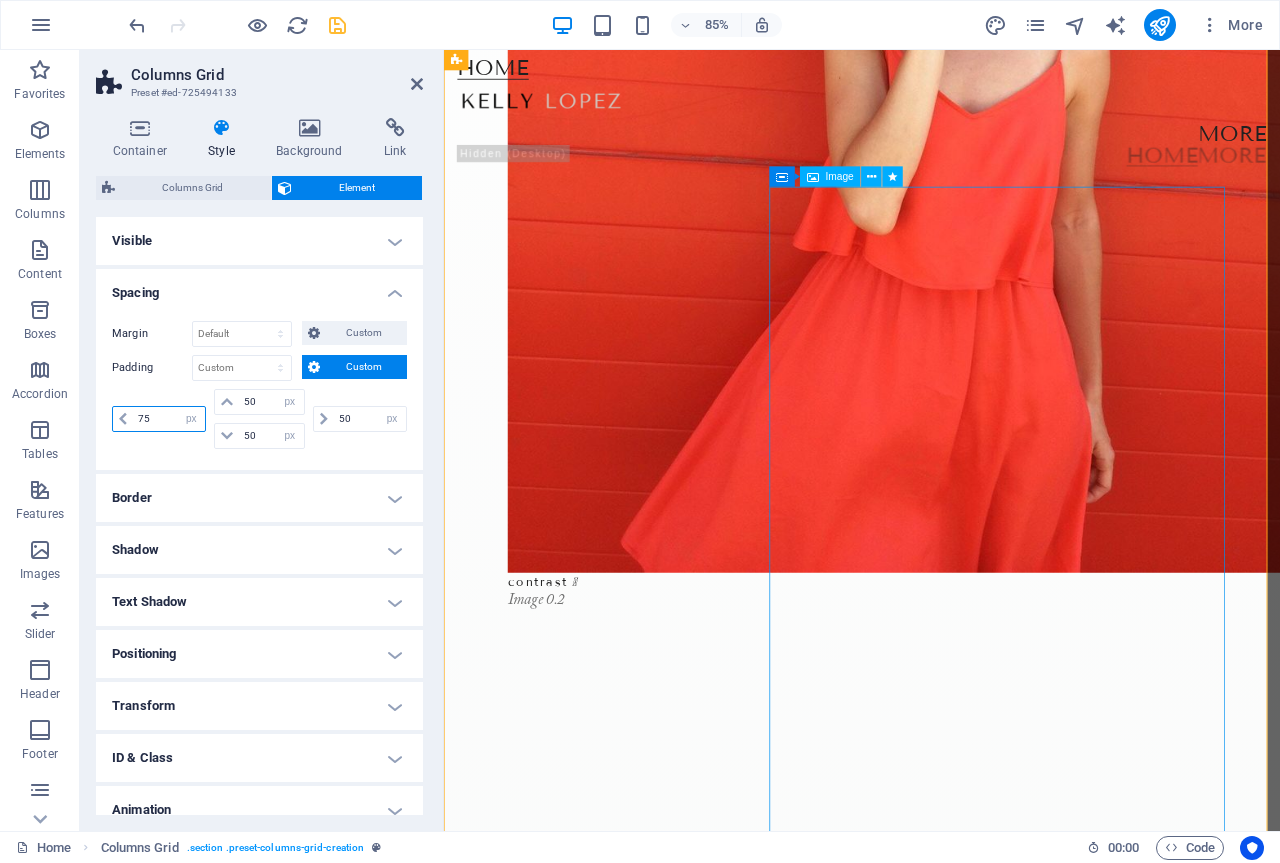 type on "75" 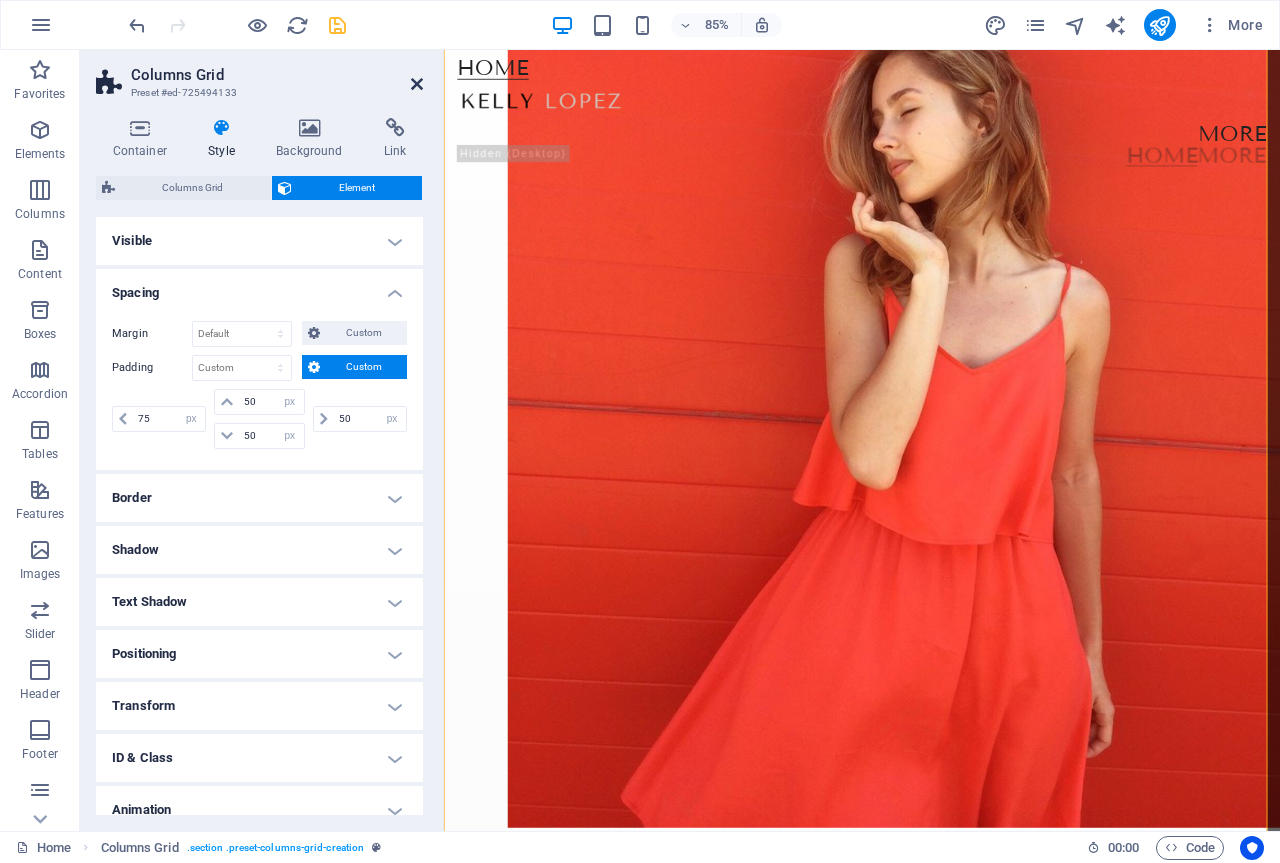 click at bounding box center [417, 84] 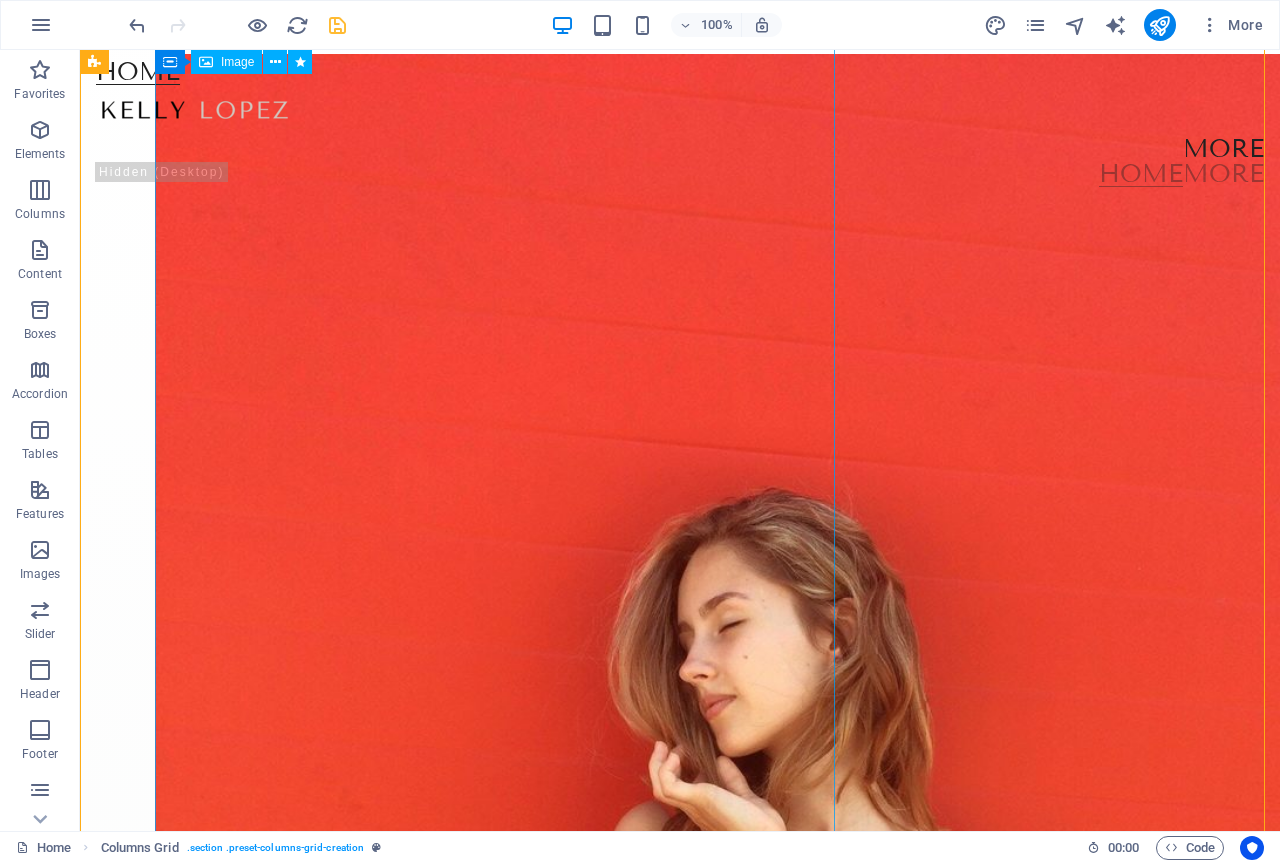 scroll, scrollTop: 0, scrollLeft: 0, axis: both 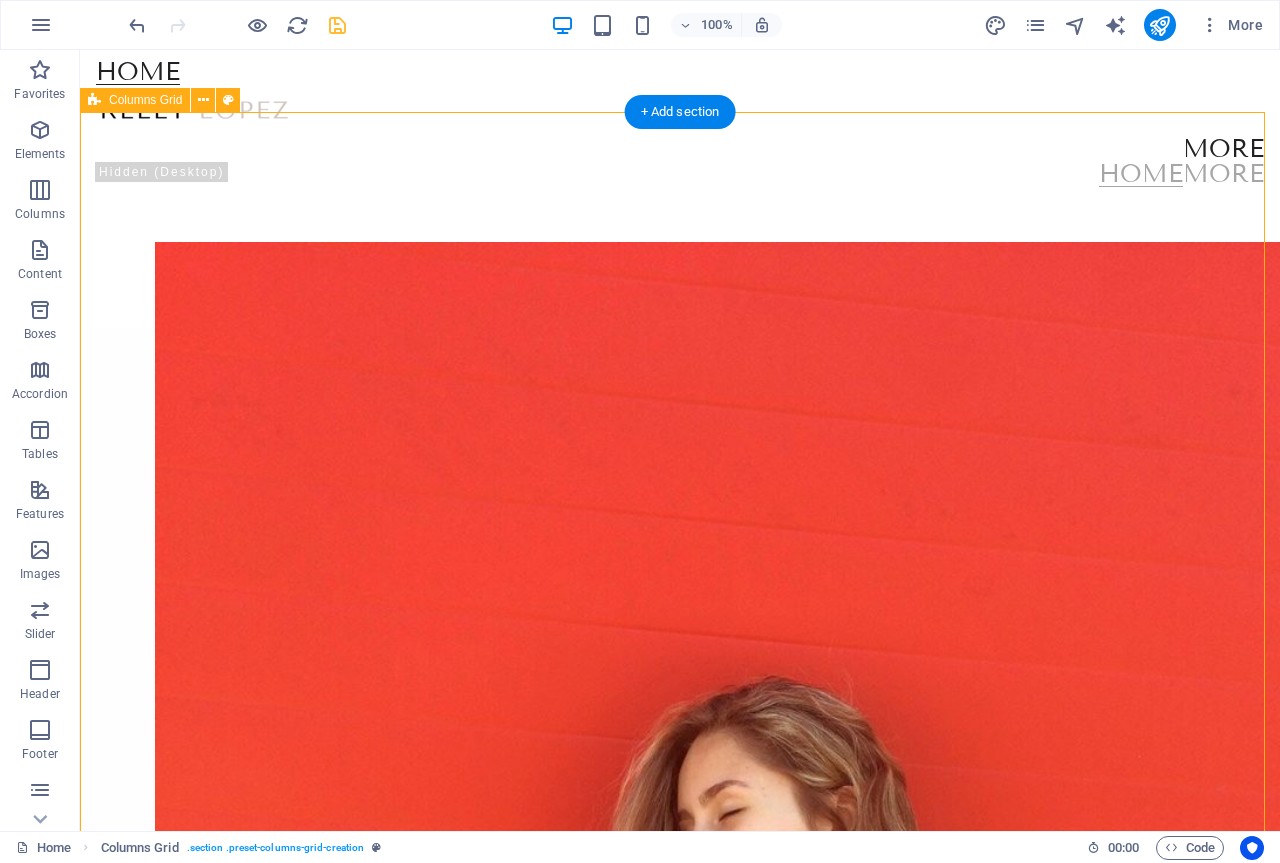 click on "contrast    Image 0.2 suburbs    Image 0.1 fragments    Image 0.3 Skate hall    Image 0.5 Beauty    Image 0.7 Triangle    Image 0.6" at bounding box center [680, 3399] 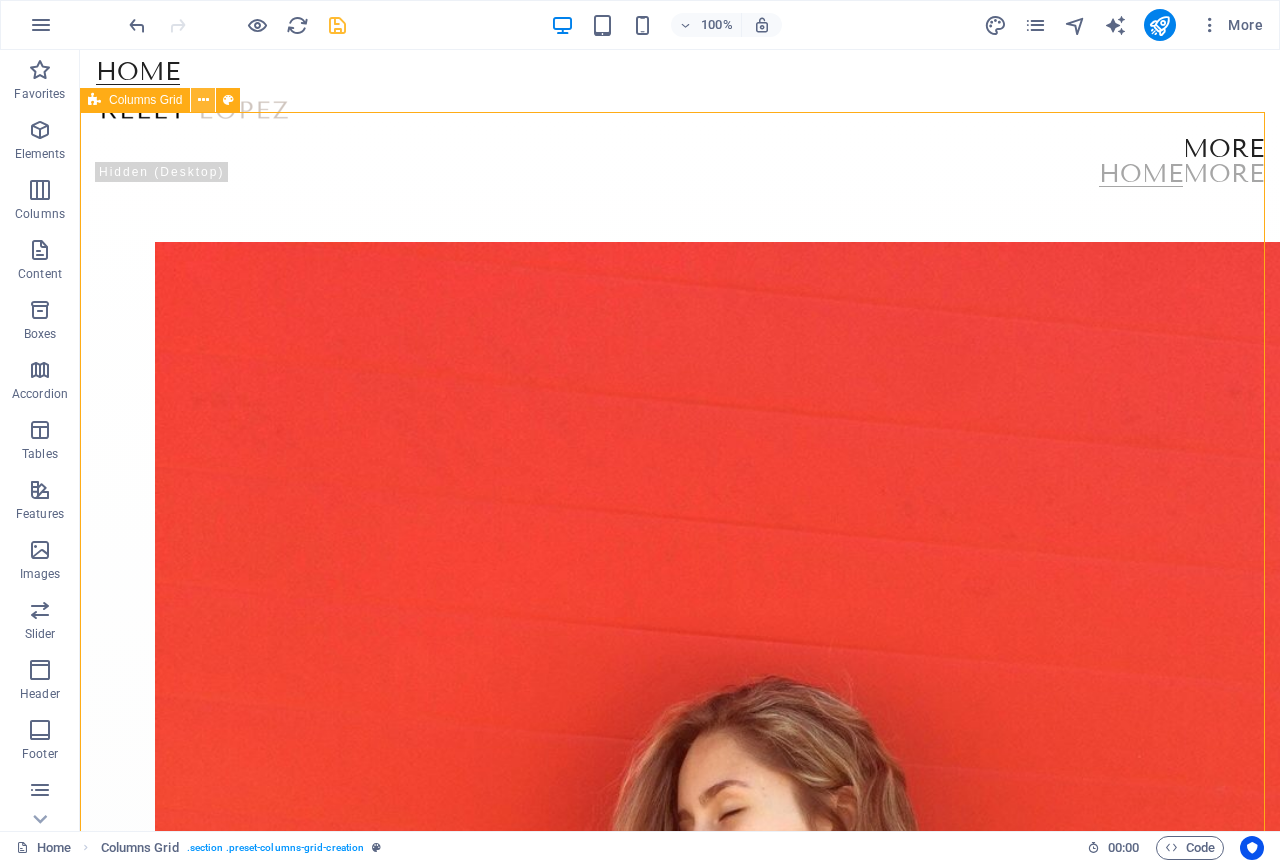 click at bounding box center (203, 100) 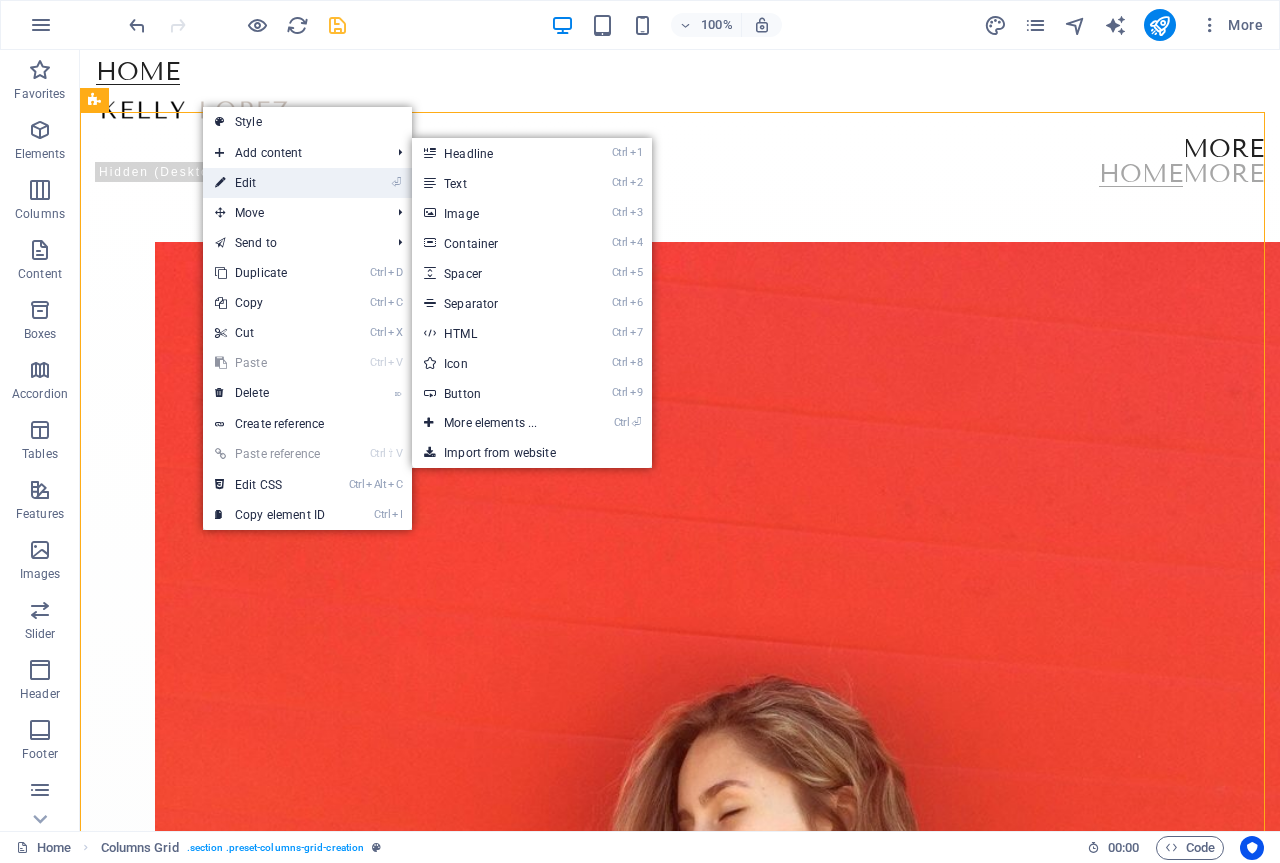 click on "⏎  Edit" at bounding box center (270, 183) 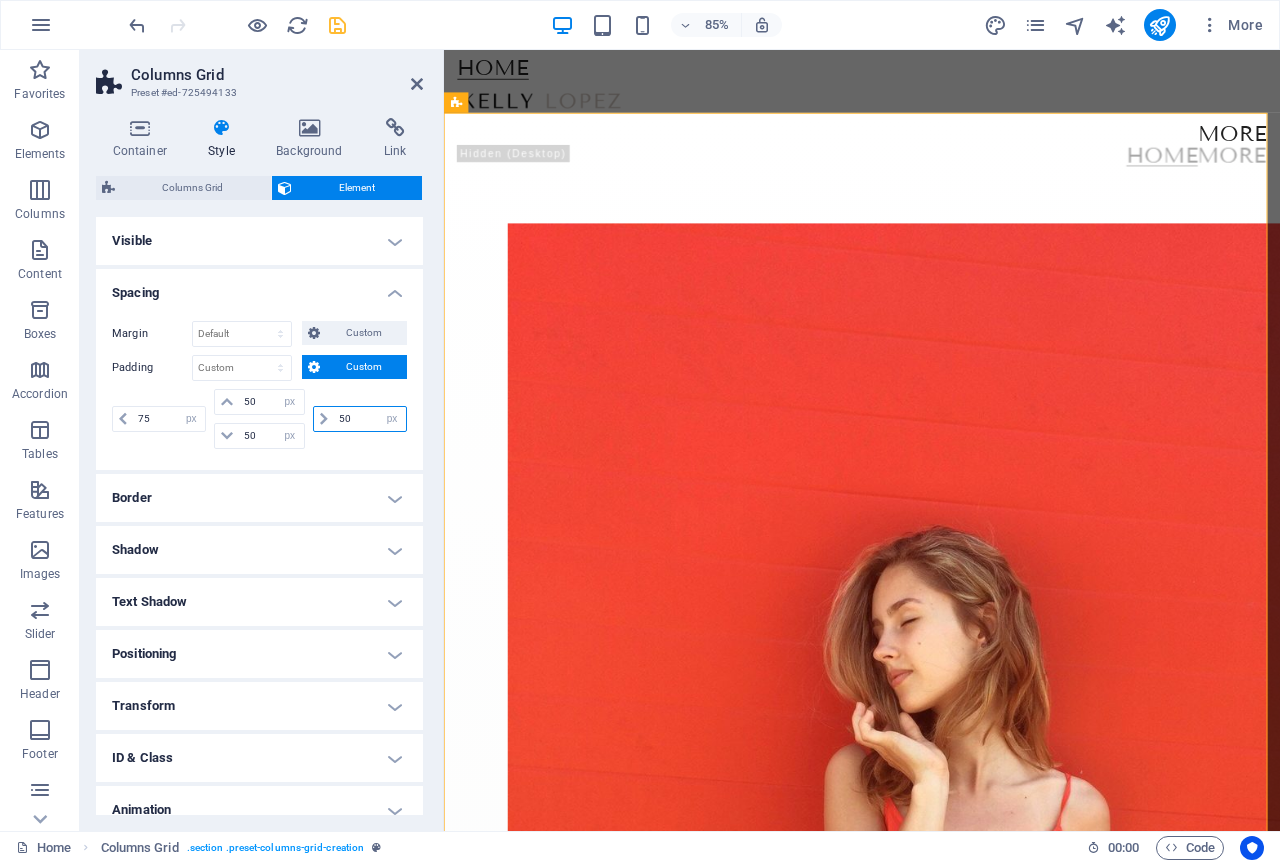click on "50" at bounding box center (370, 419) 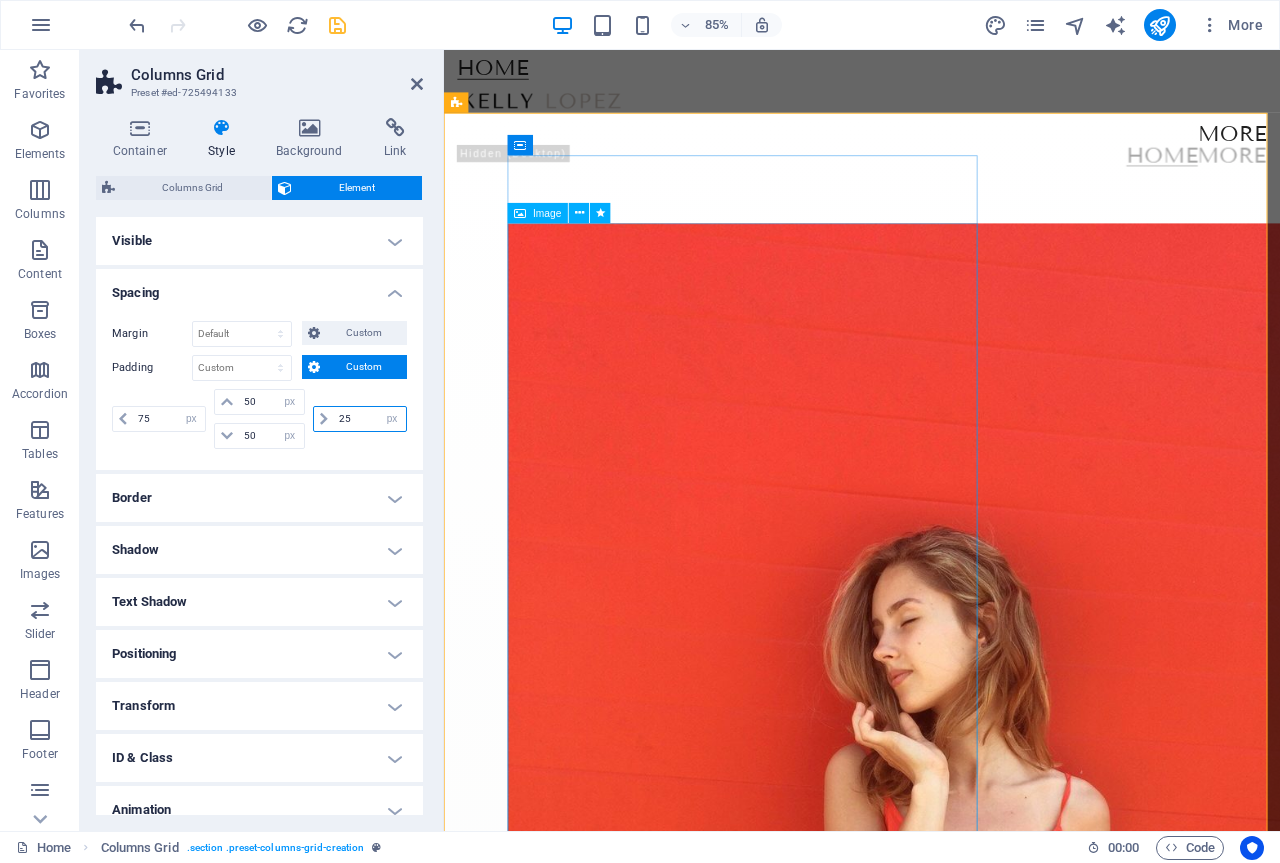 type on "25" 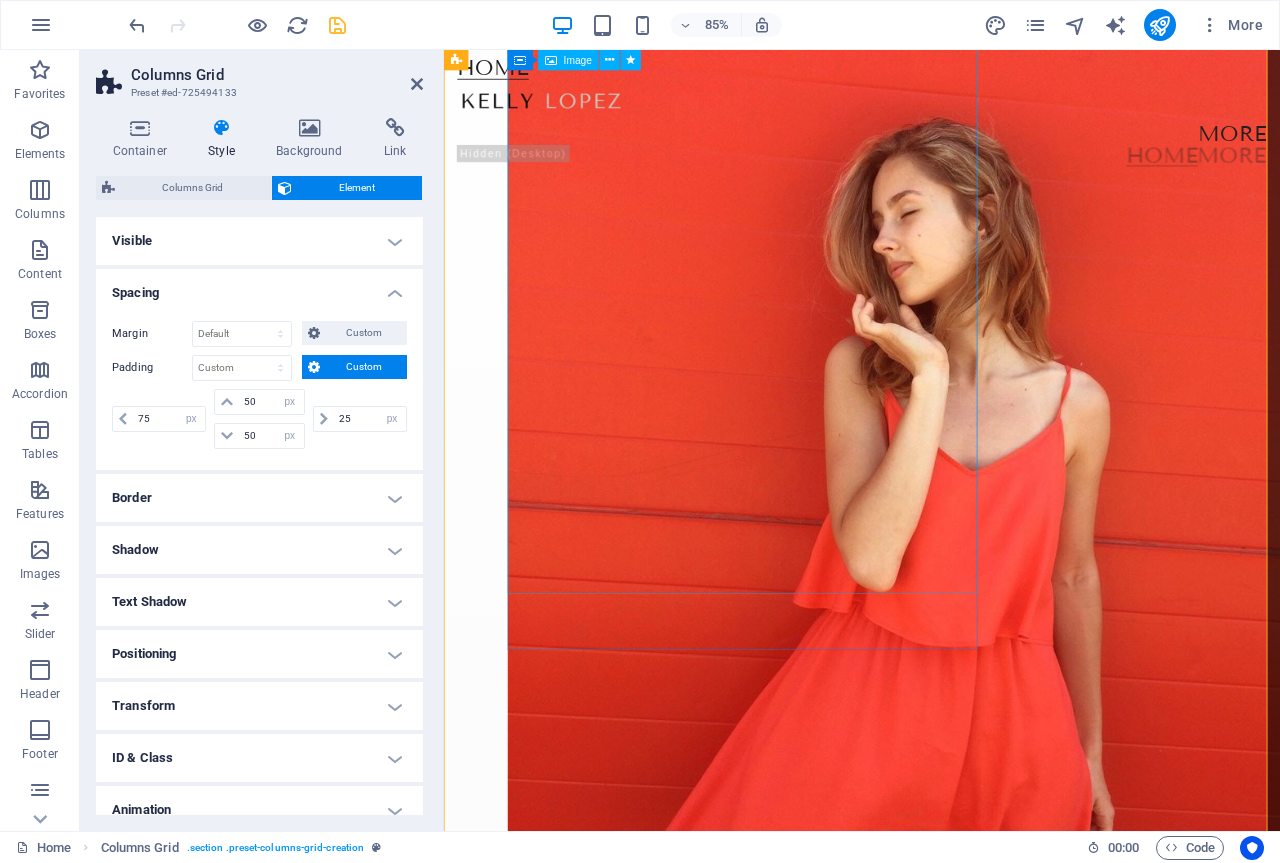scroll, scrollTop: 600, scrollLeft: 0, axis: vertical 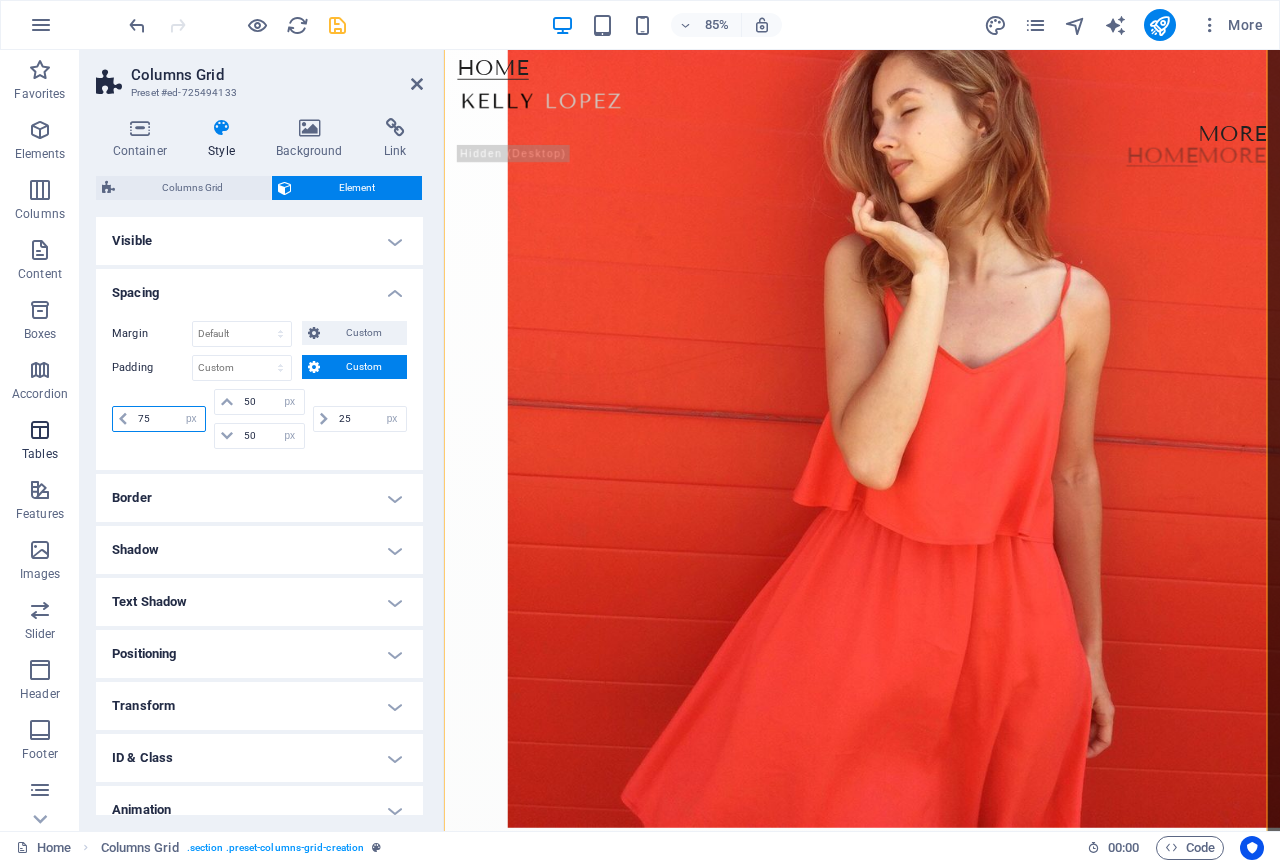 drag, startPoint x: 163, startPoint y: 424, endPoint x: 55, endPoint y: 412, distance: 108.66462 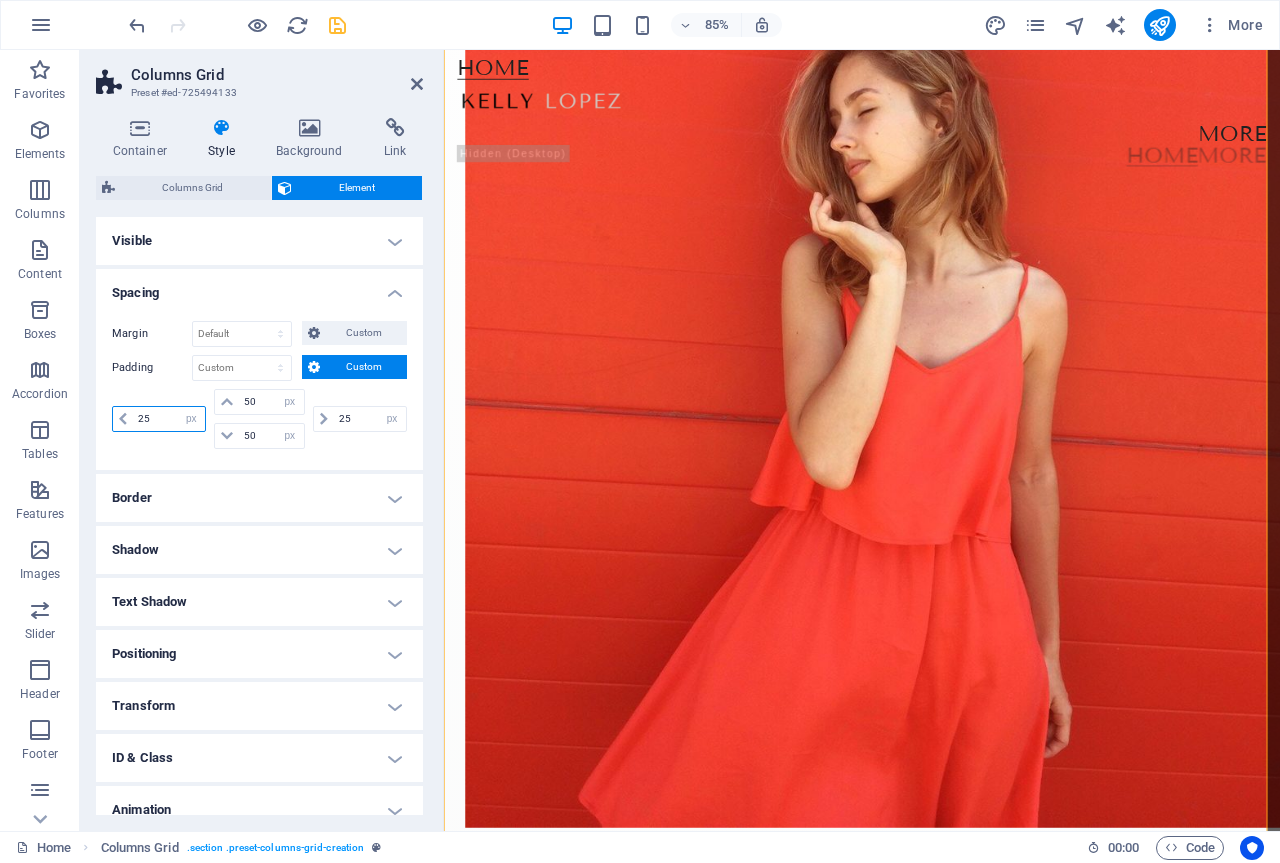 drag, startPoint x: 155, startPoint y: 414, endPoint x: 100, endPoint y: 424, distance: 55.9017 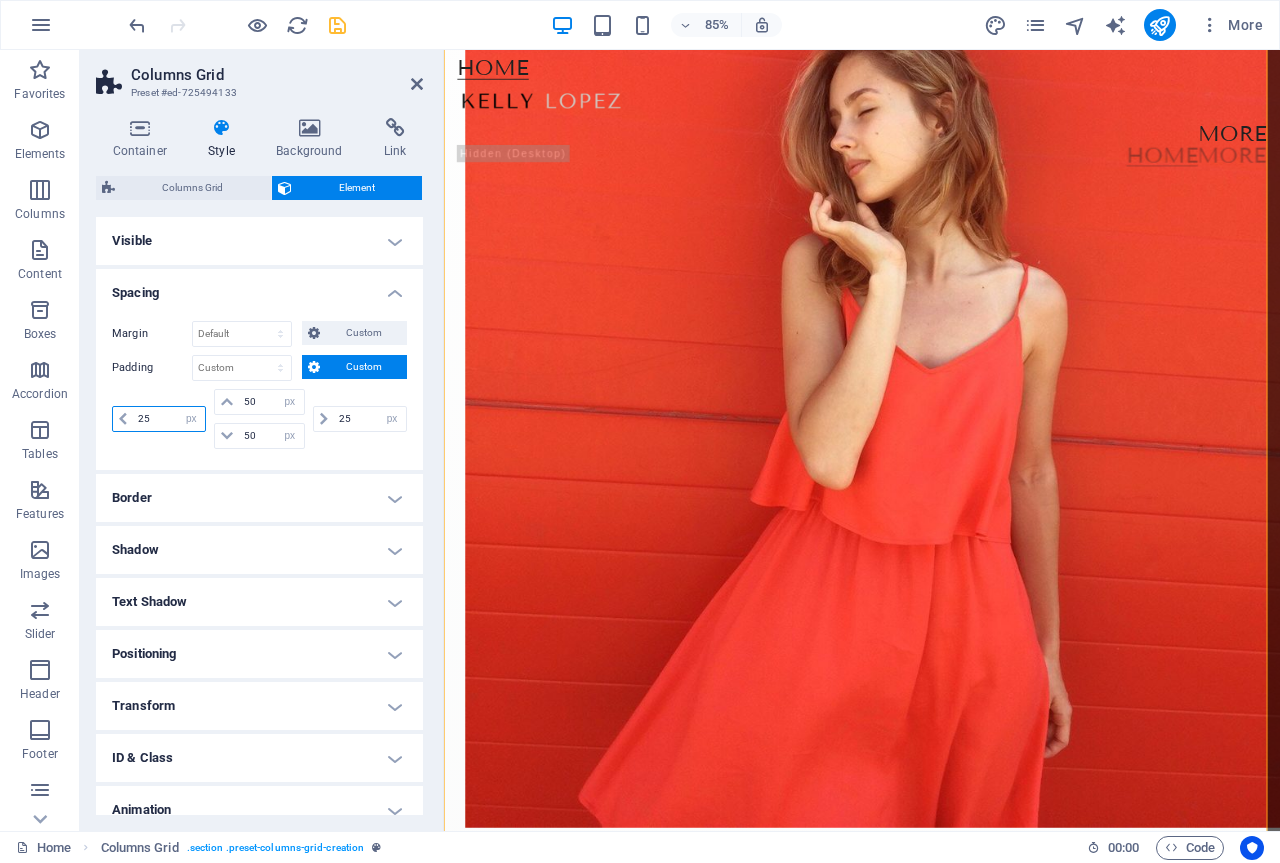 click on "Margin Default auto px % rem vw vh Custom Custom auto px % rem vw vh auto px % rem vw vh auto px % rem vw vh auto px % rem vw vh Padding Default px rem % vh vw Custom Custom 25 px rem % vh vw 50 px rem % vh vw 50 px rem % vh vw 25 px rem % vh vw" at bounding box center (259, 387) 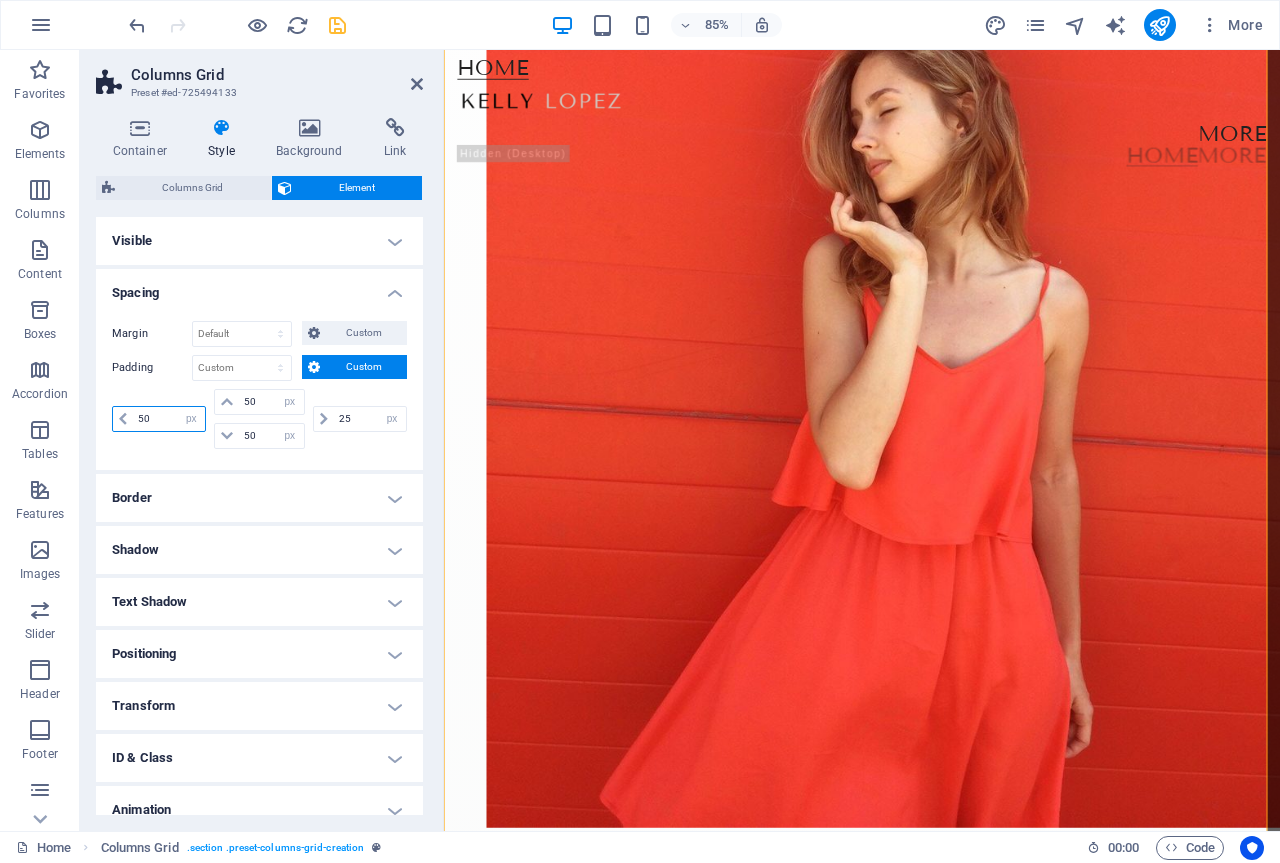 drag, startPoint x: 155, startPoint y: 418, endPoint x: 104, endPoint y: 421, distance: 51.088158 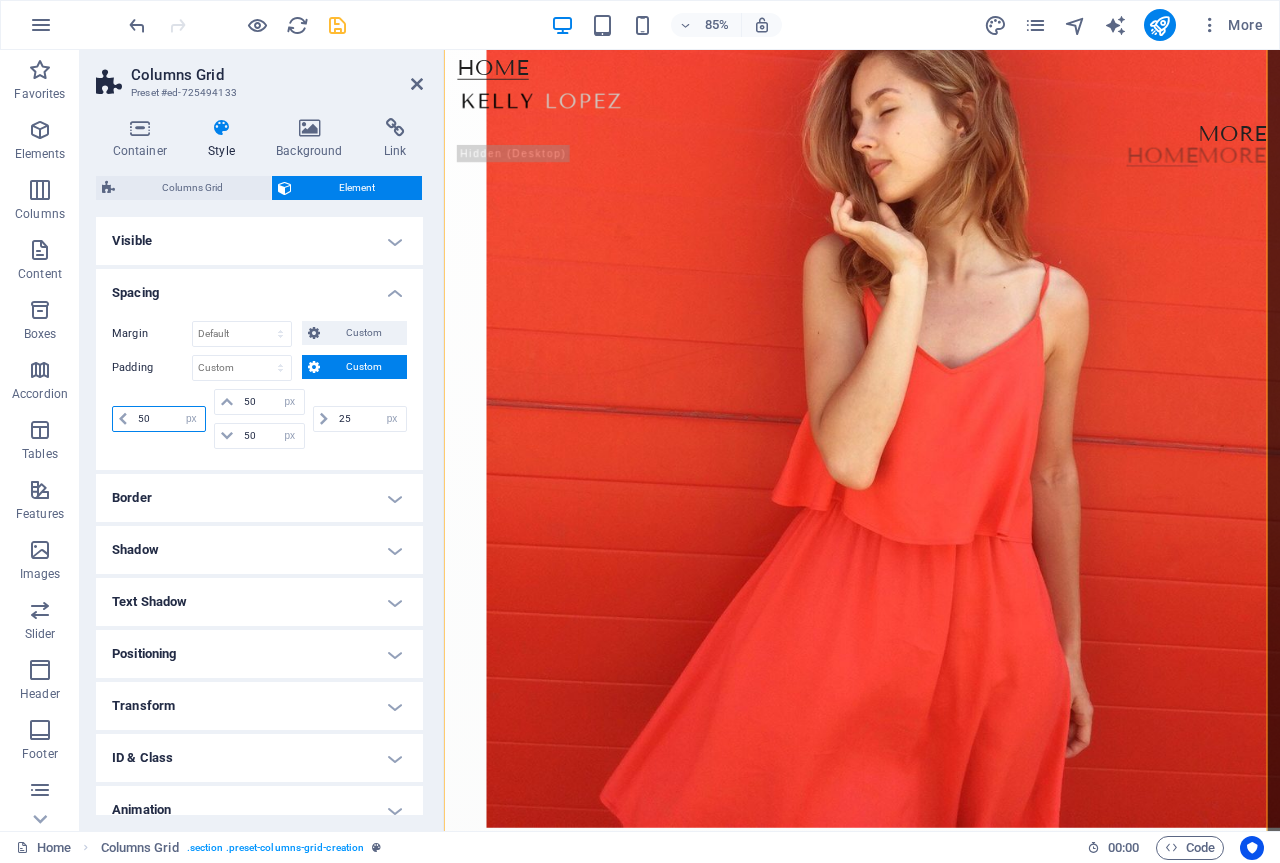 click on "Margin Default auto px % rem vw vh Custom Custom auto px % rem vw vh auto px % rem vw vh auto px % rem vw vh auto px % rem vw vh Padding Default px rem % vh vw Custom Custom 50 px rem % vh vw 50 px rem % vh vw 50 px rem % vh vw 25 px rem % vh vw" at bounding box center (259, 387) 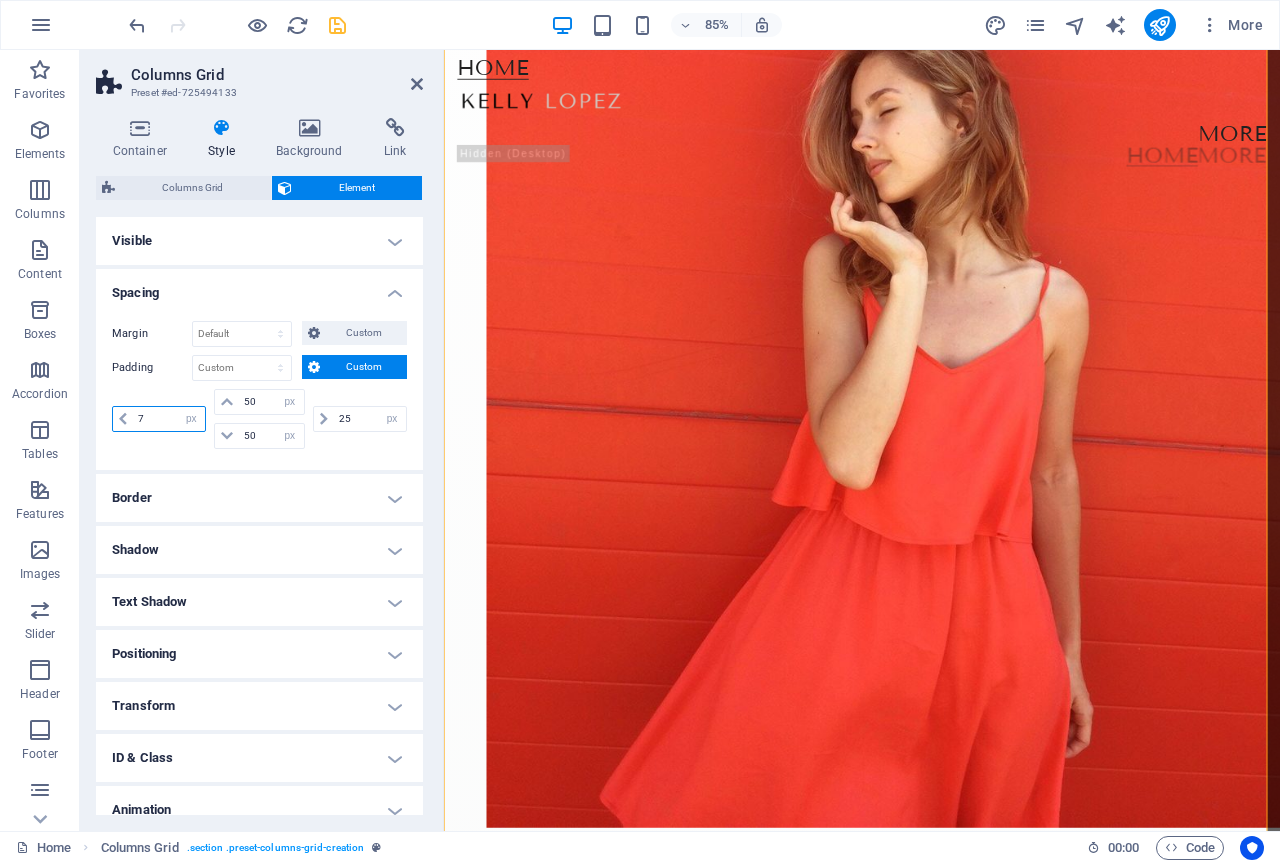 type on "75" 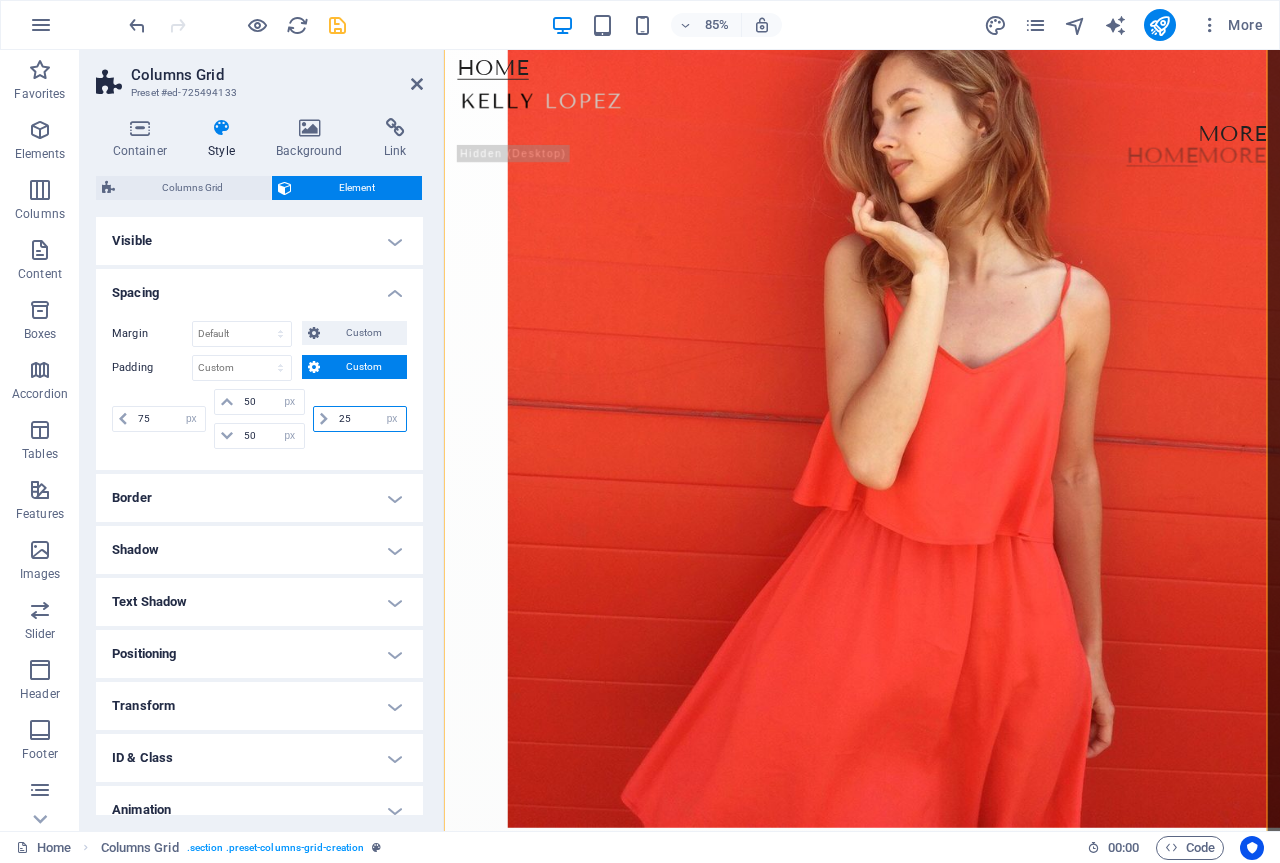 drag, startPoint x: 341, startPoint y: 421, endPoint x: 308, endPoint y: 424, distance: 33.13608 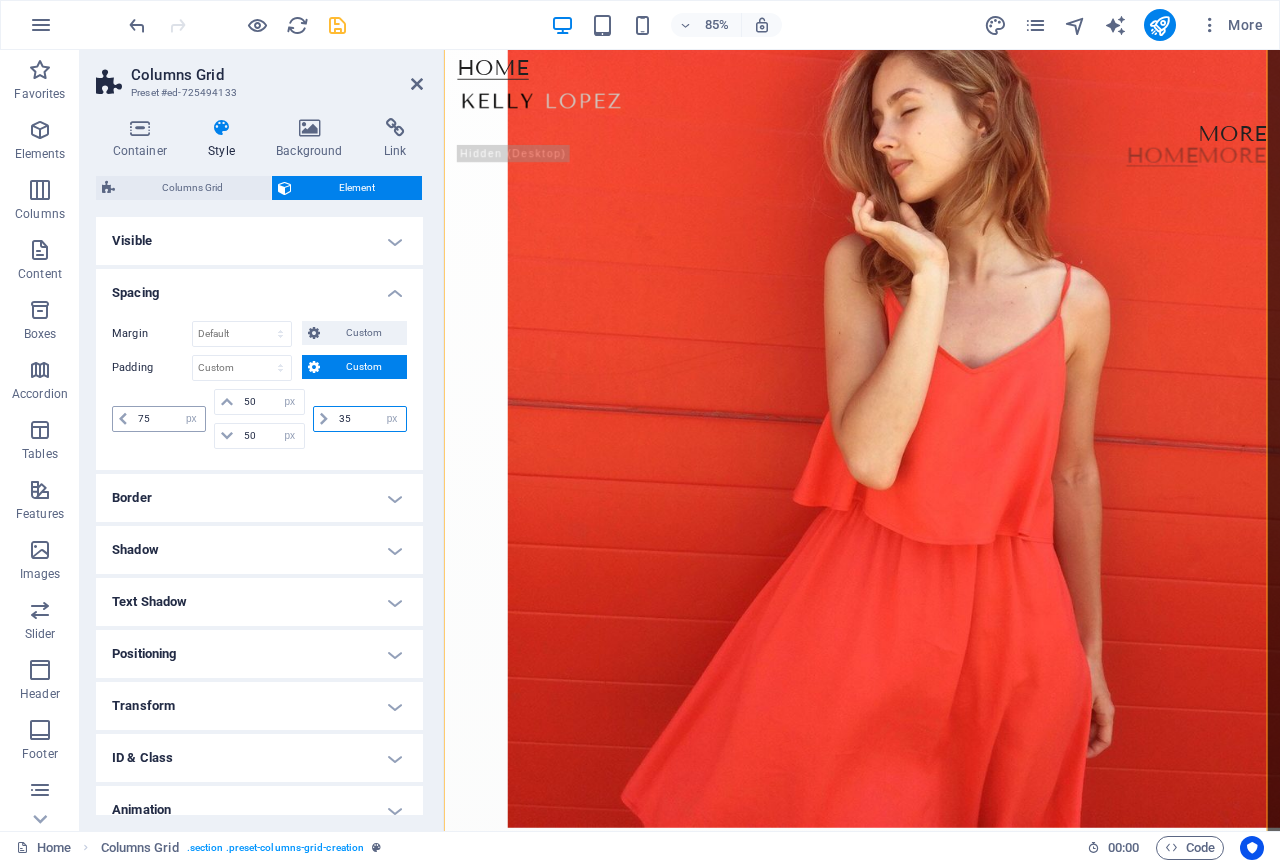 type on "35" 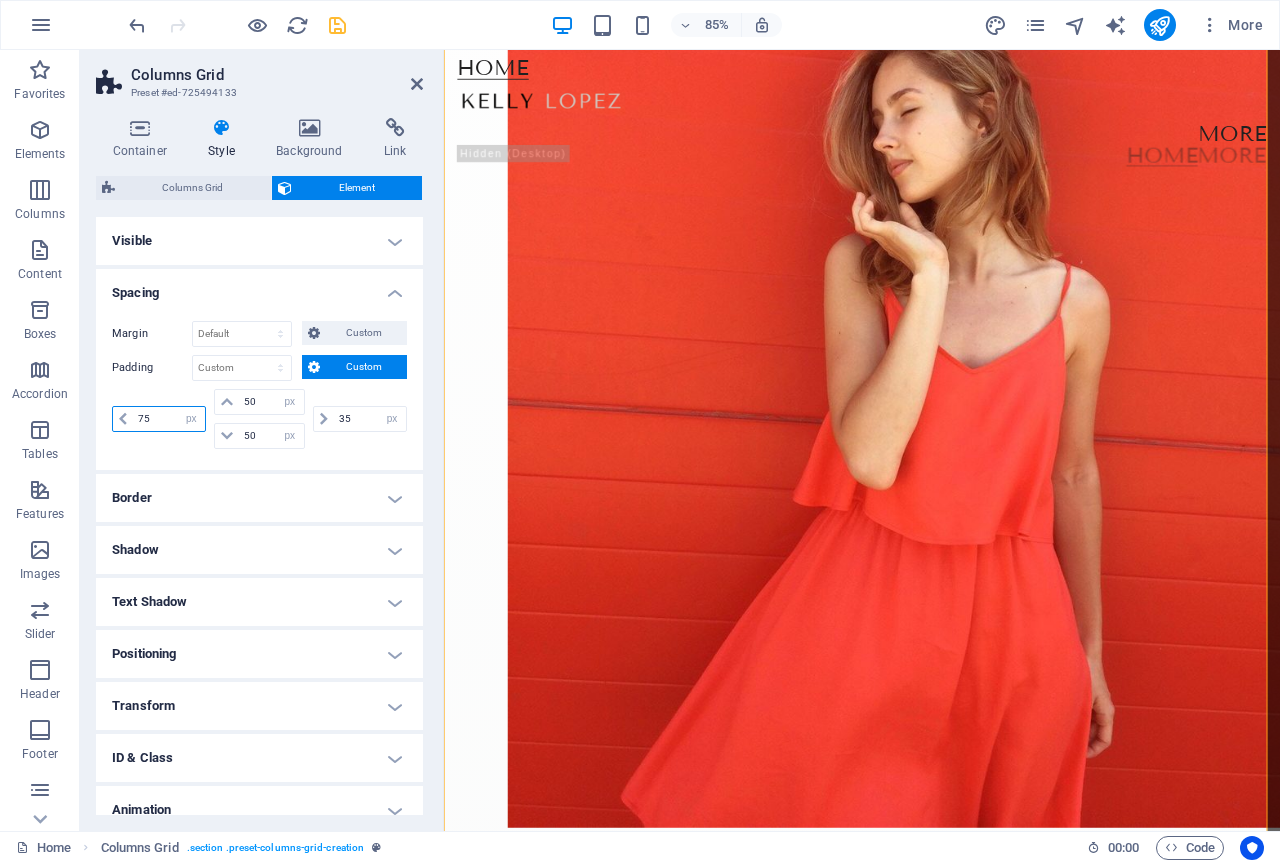click on "75" at bounding box center (169, 419) 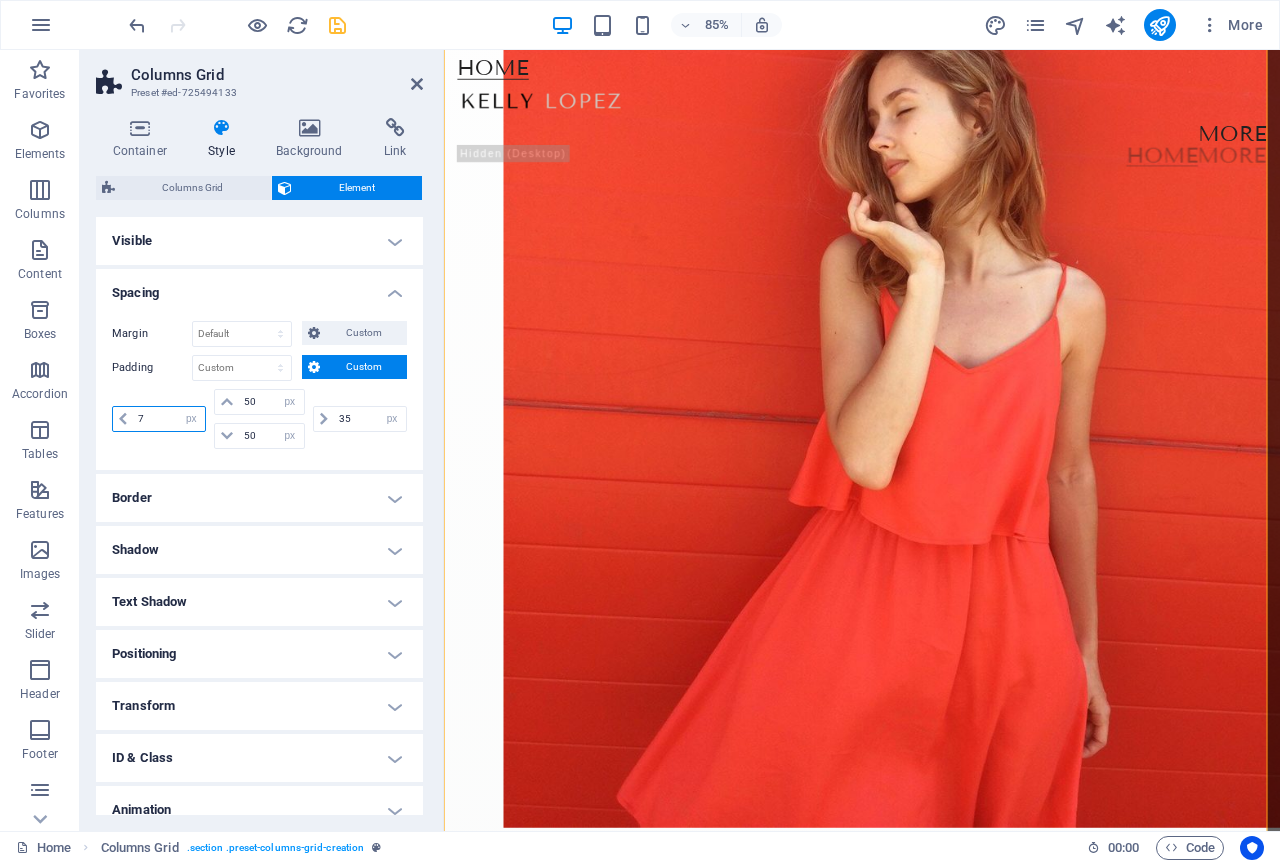 type on "75" 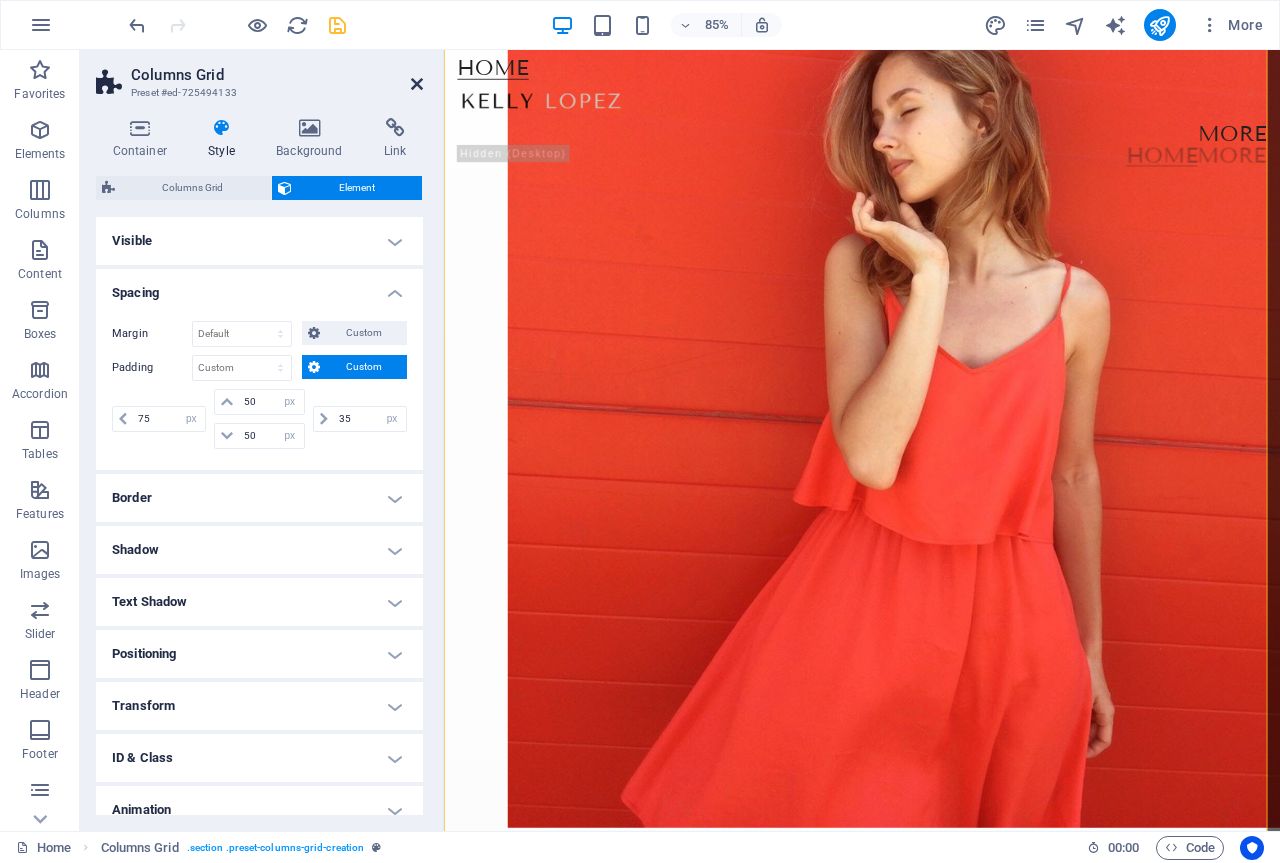 click at bounding box center [417, 84] 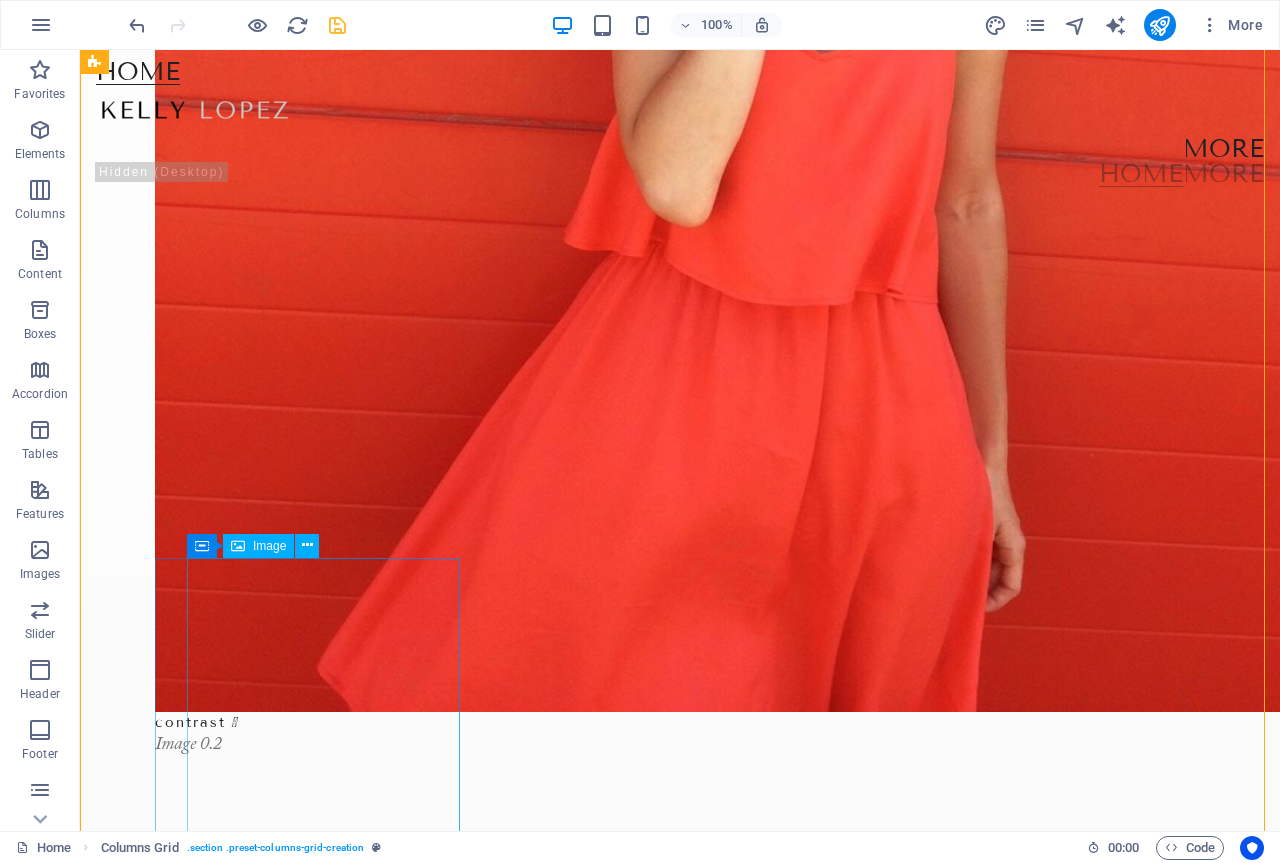 scroll, scrollTop: 1088, scrollLeft: 0, axis: vertical 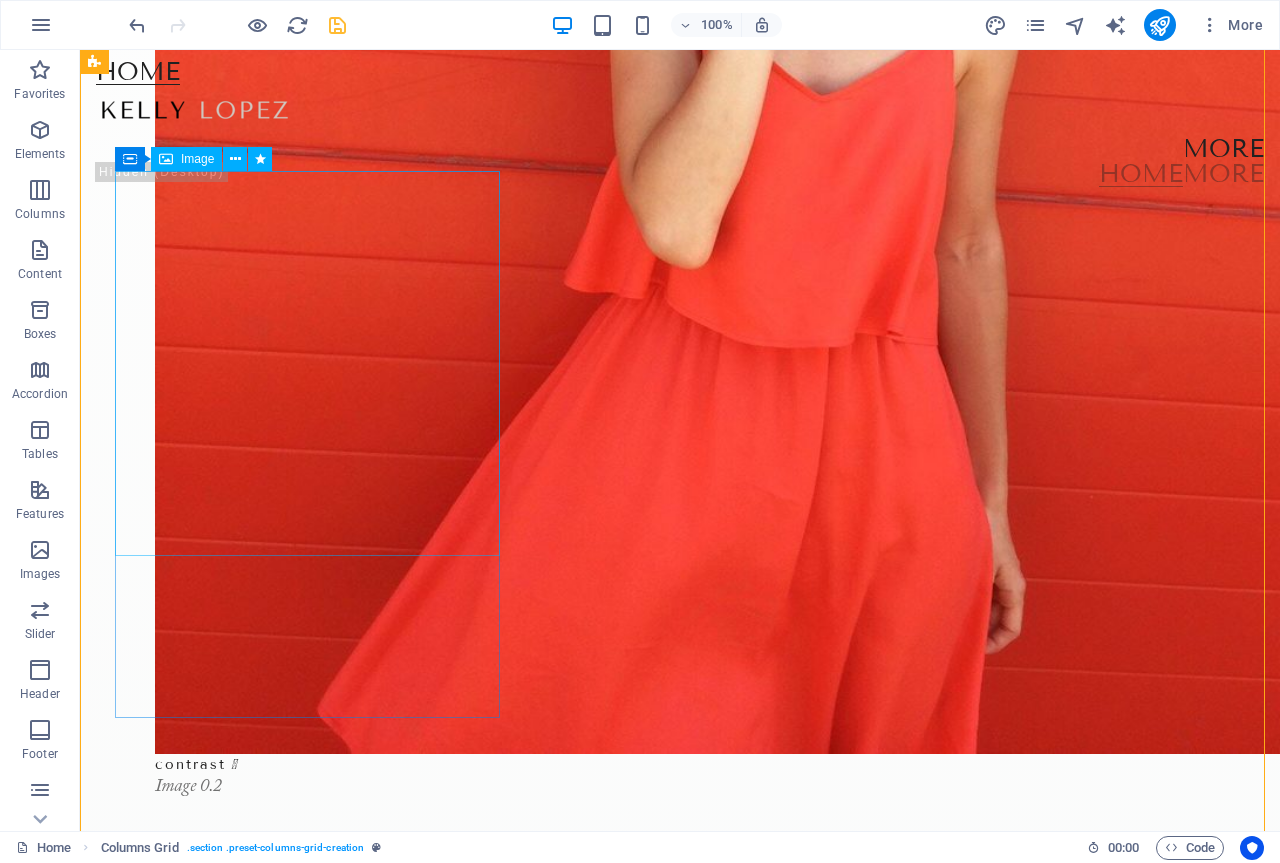 click at bounding box center [683, 3368] 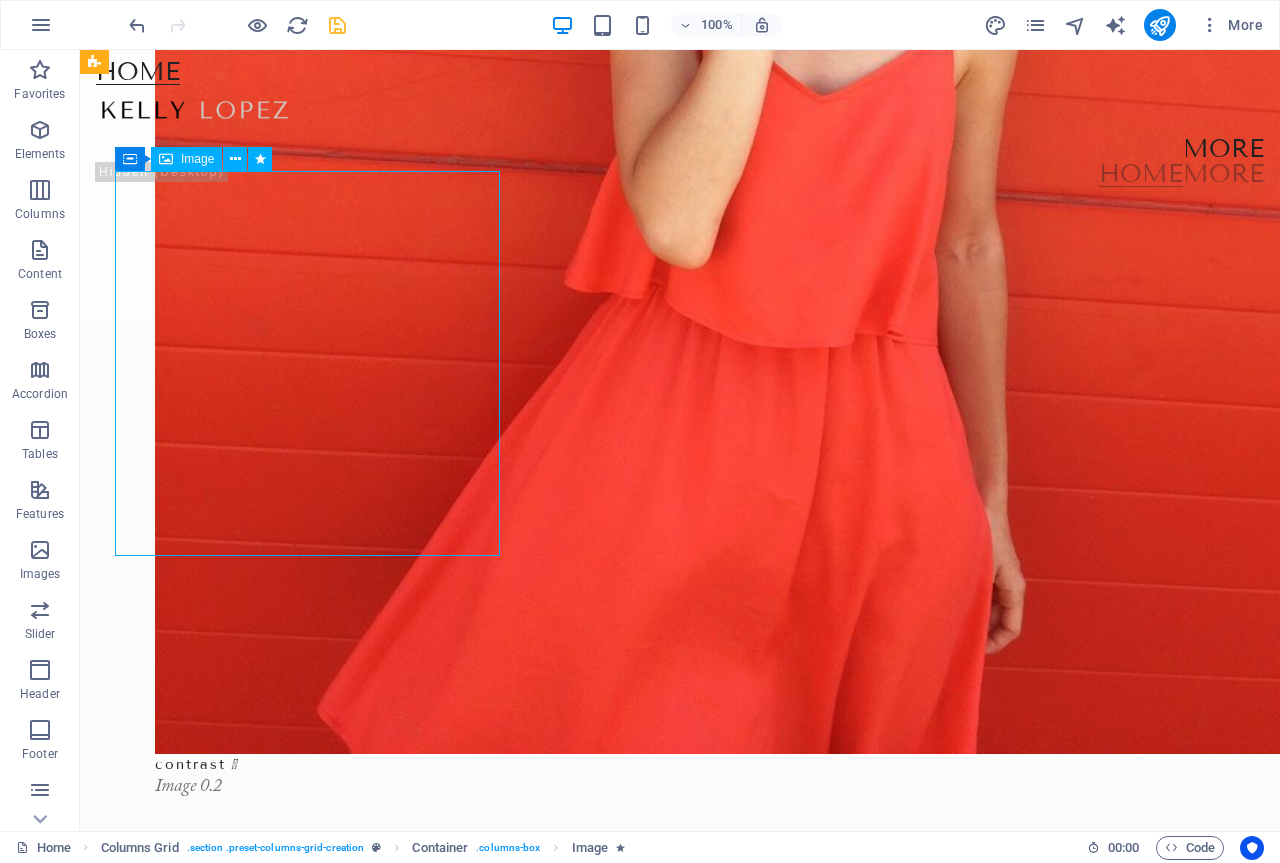 click at bounding box center (683, 3368) 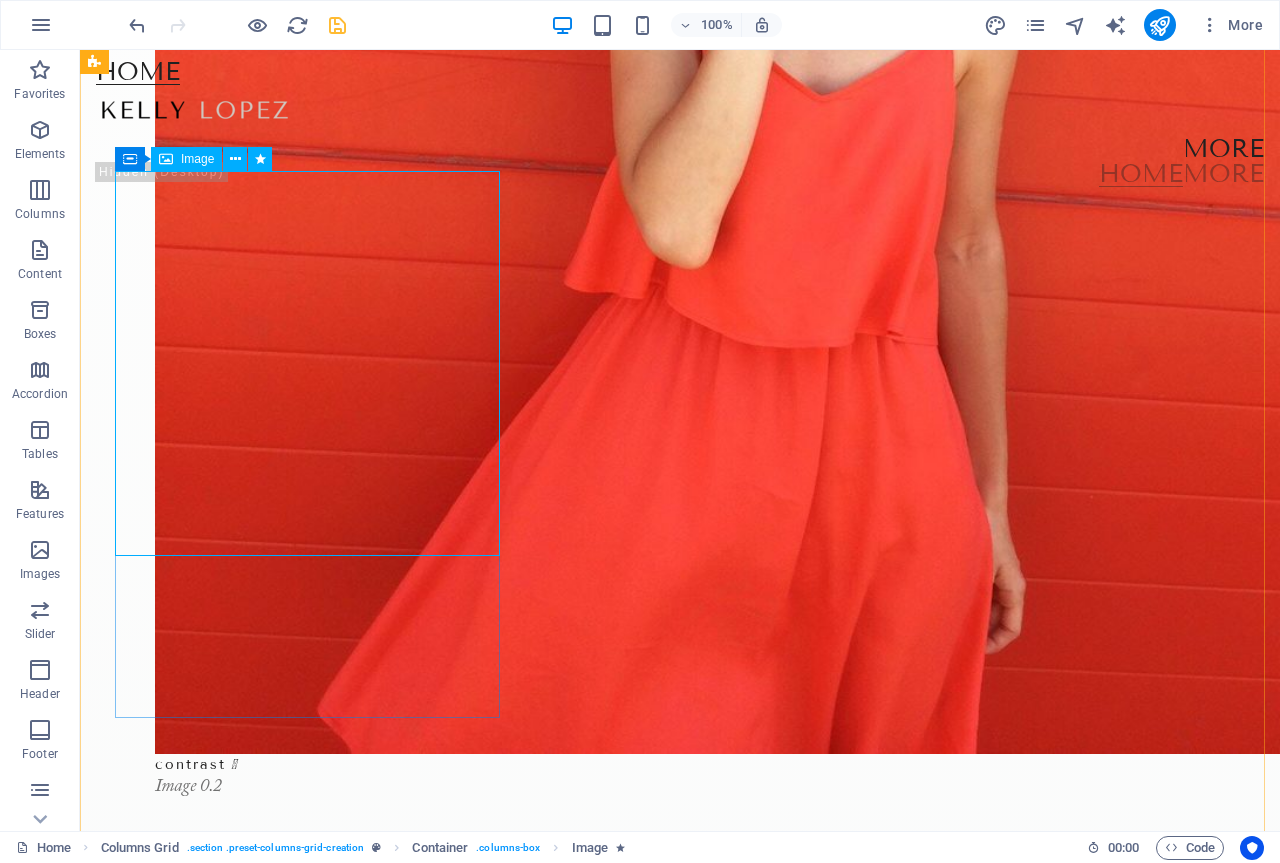 click on "Image" at bounding box center [197, 159] 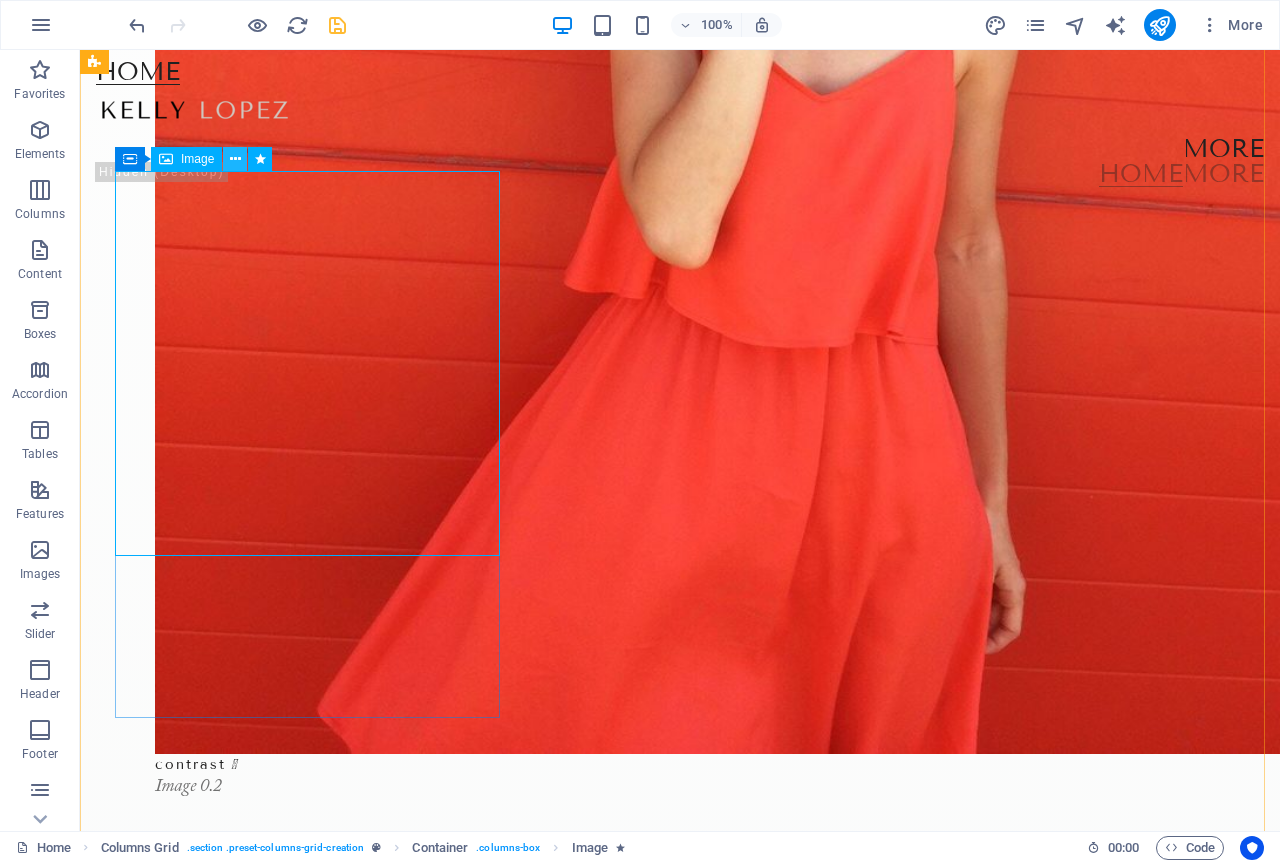 click at bounding box center (235, 159) 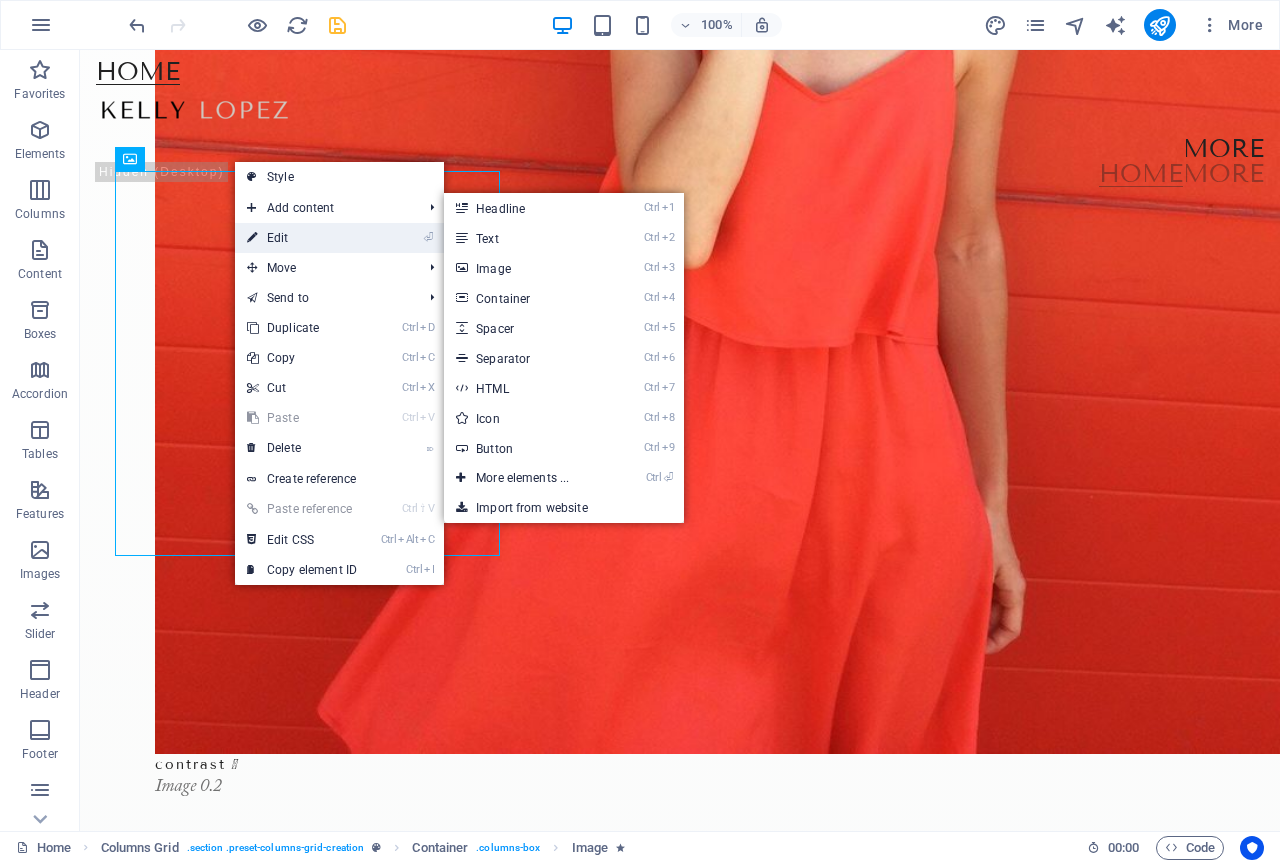click on "⏎  Edit" at bounding box center (302, 238) 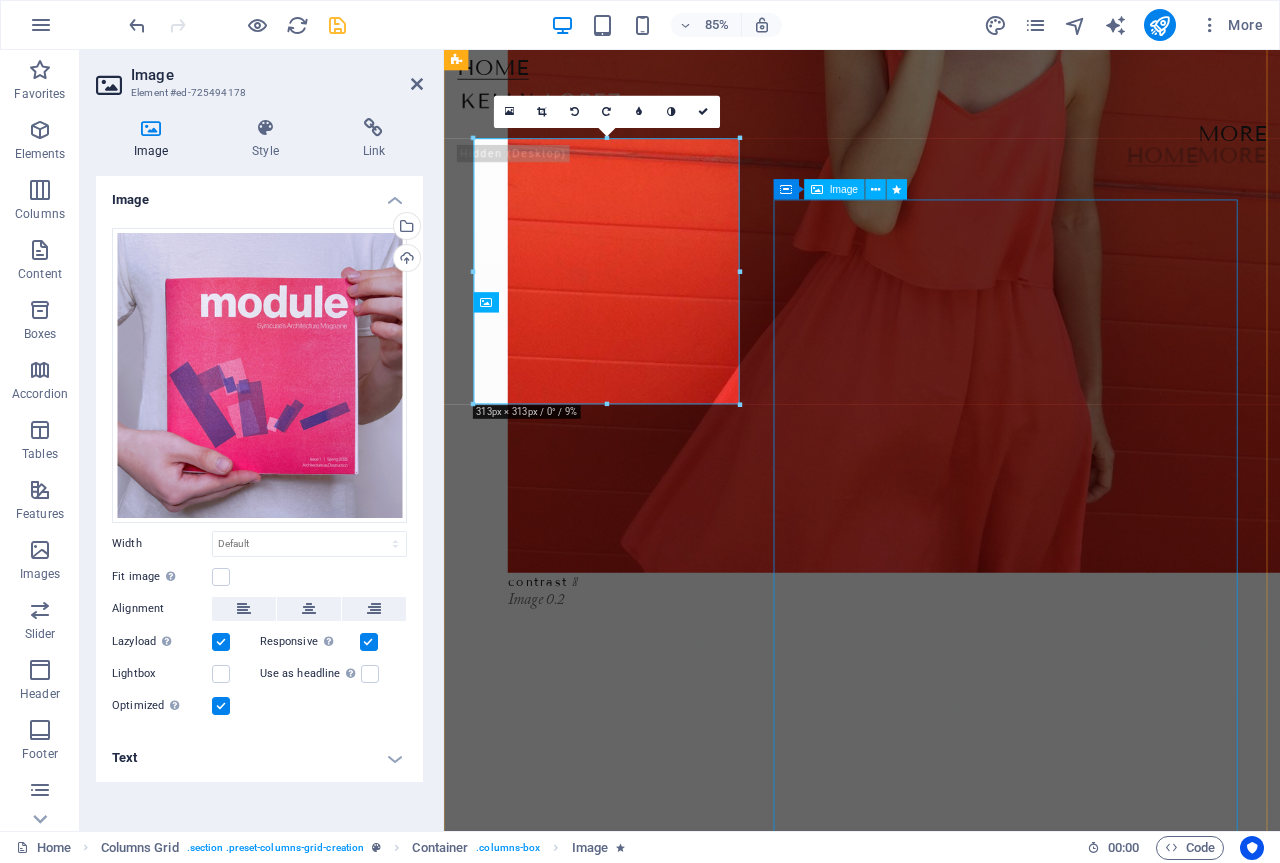 scroll, scrollTop: 700, scrollLeft: 0, axis: vertical 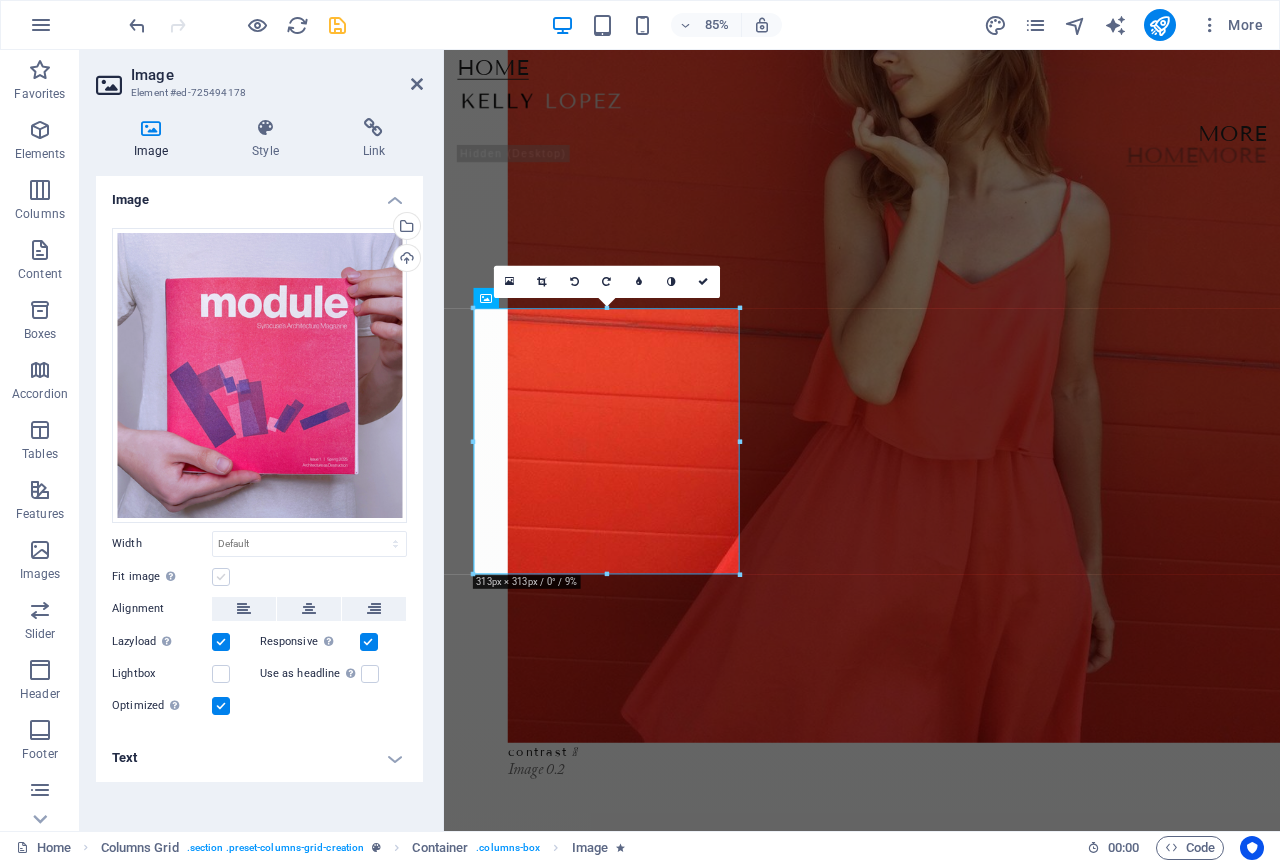 click at bounding box center [221, 577] 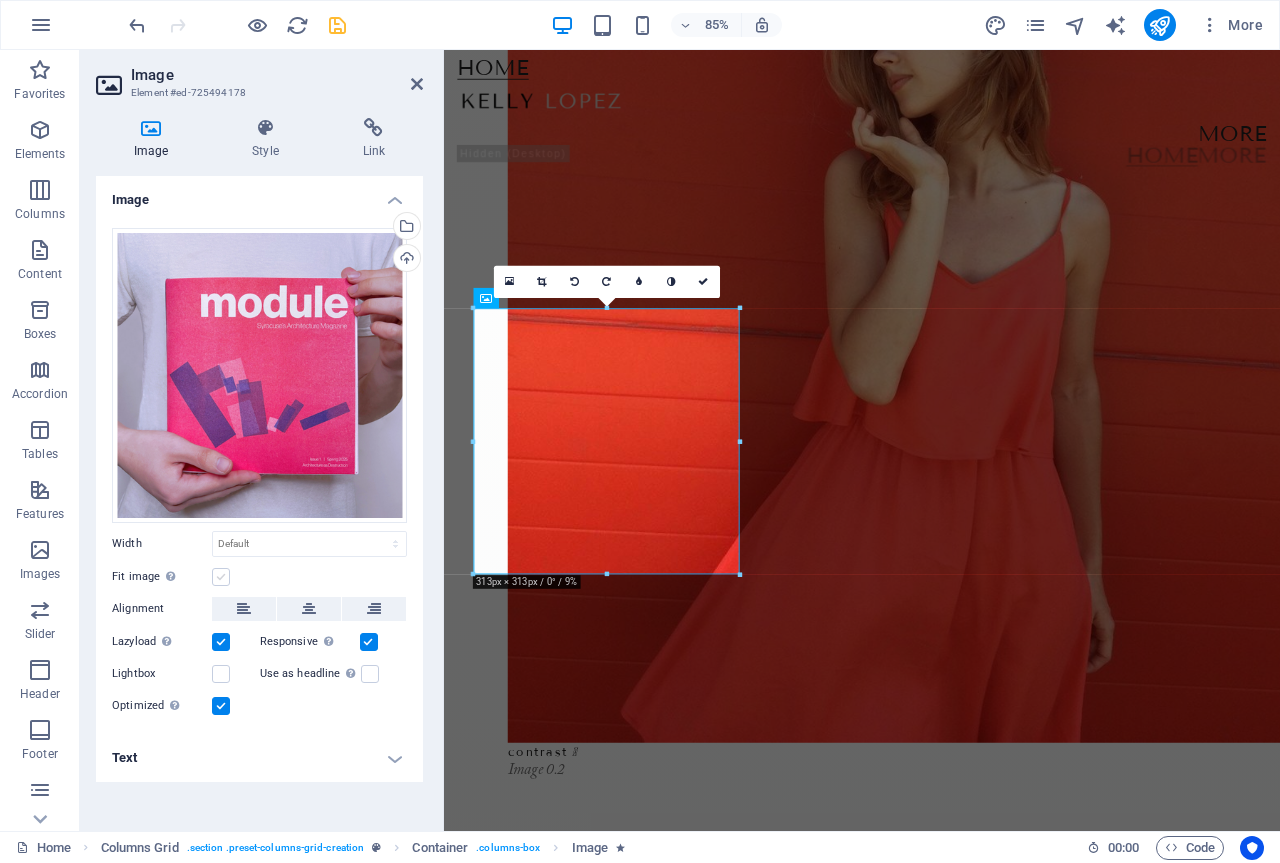 click on "Fit image Automatically fit image to a fixed width and height" at bounding box center (0, 0) 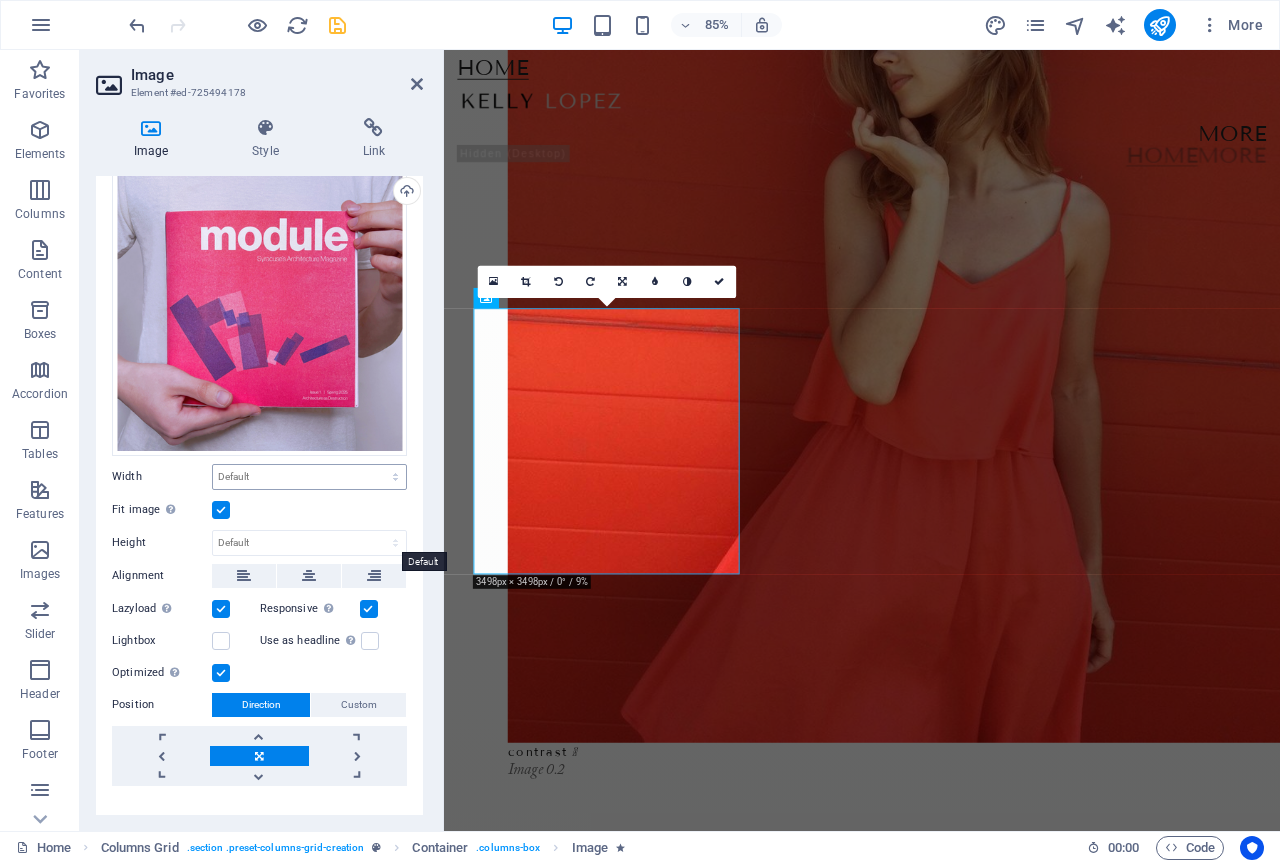 scroll, scrollTop: 98, scrollLeft: 0, axis: vertical 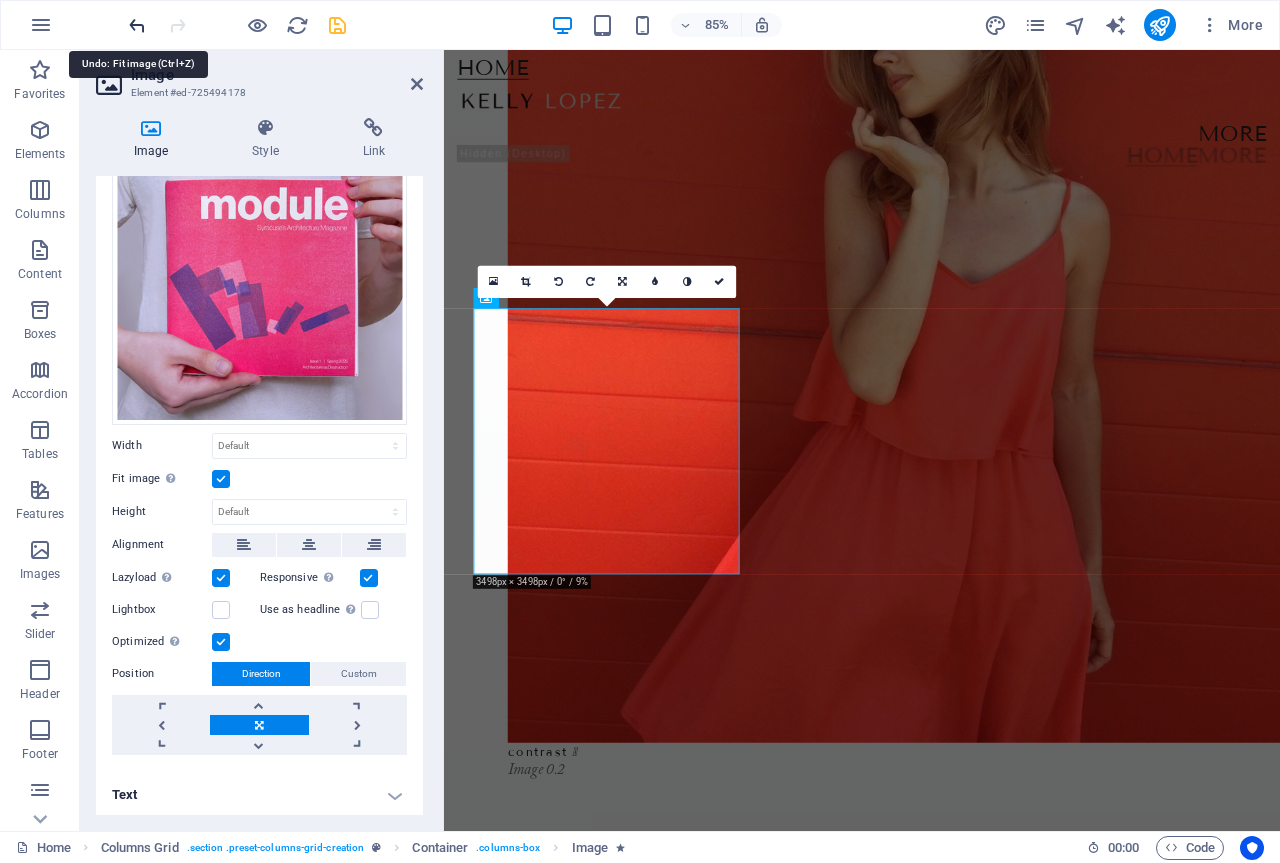 click at bounding box center [137, 25] 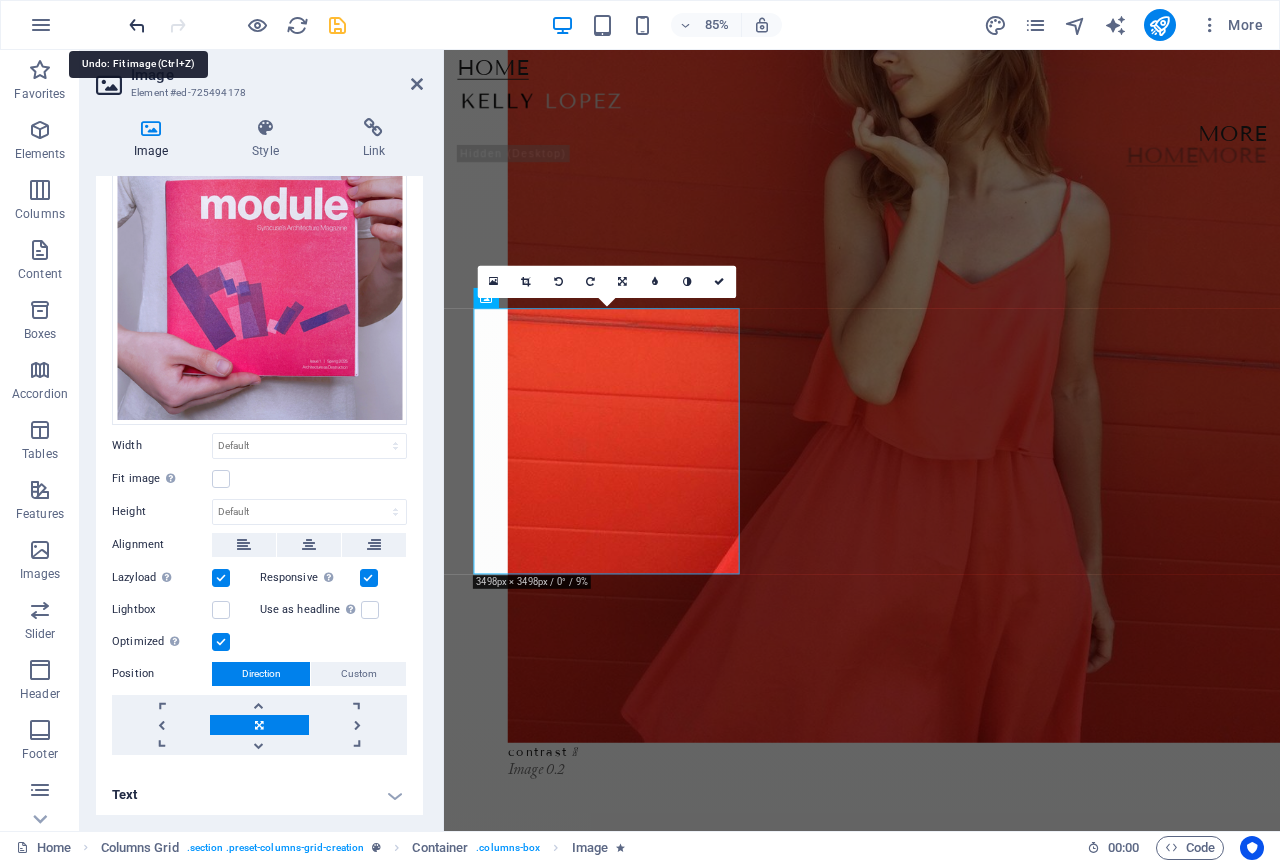 scroll, scrollTop: 0, scrollLeft: 0, axis: both 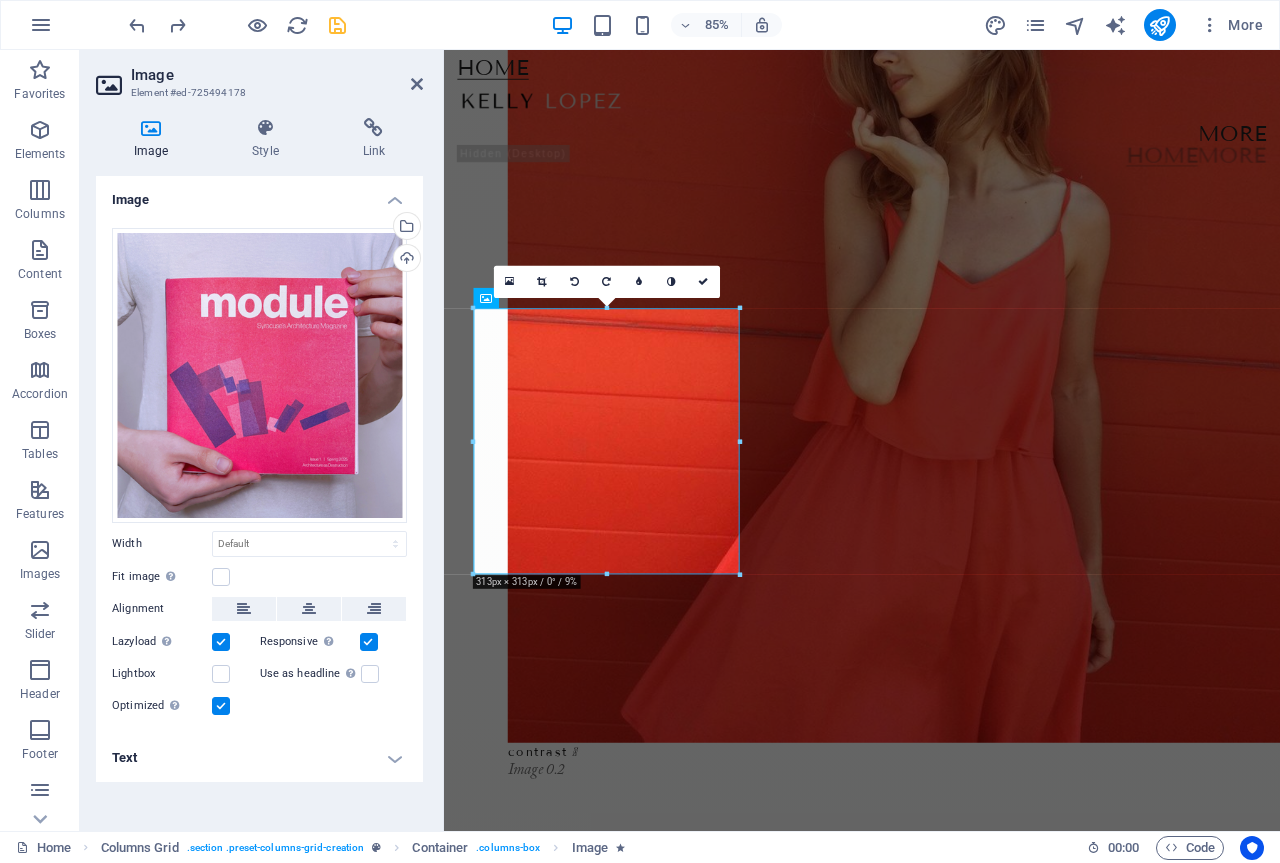 click on "Image" at bounding box center (277, 75) 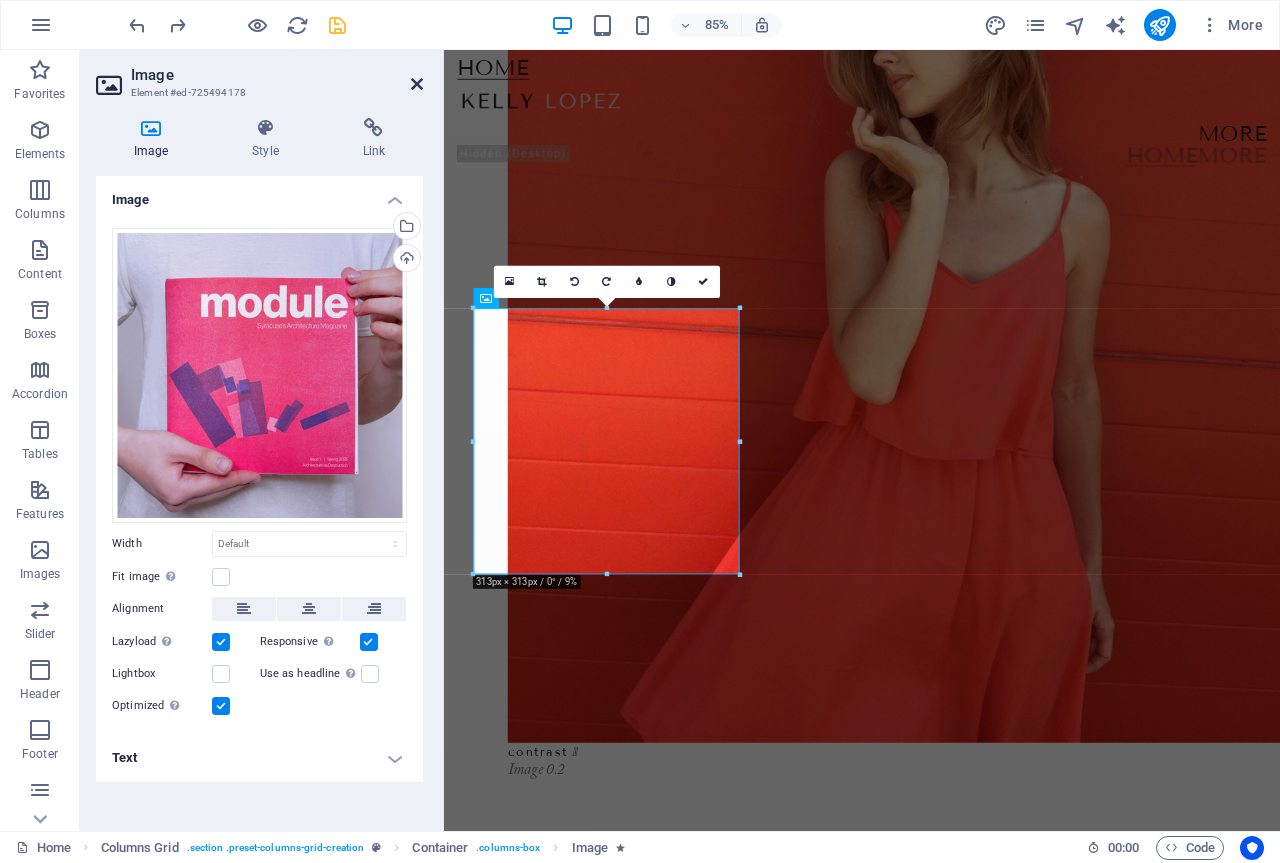 drag, startPoint x: 417, startPoint y: 77, endPoint x: 338, endPoint y: 28, distance: 92.96236 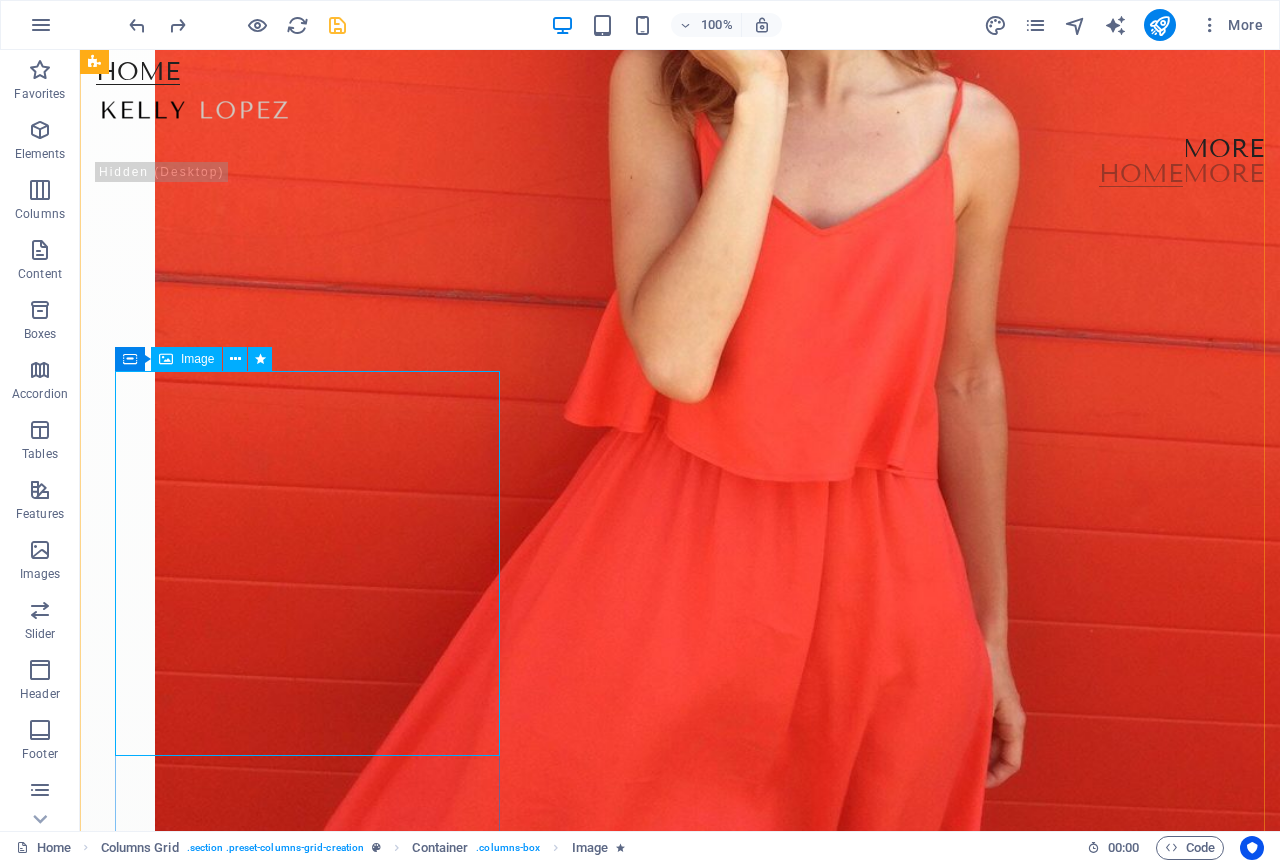 scroll, scrollTop: 988, scrollLeft: 0, axis: vertical 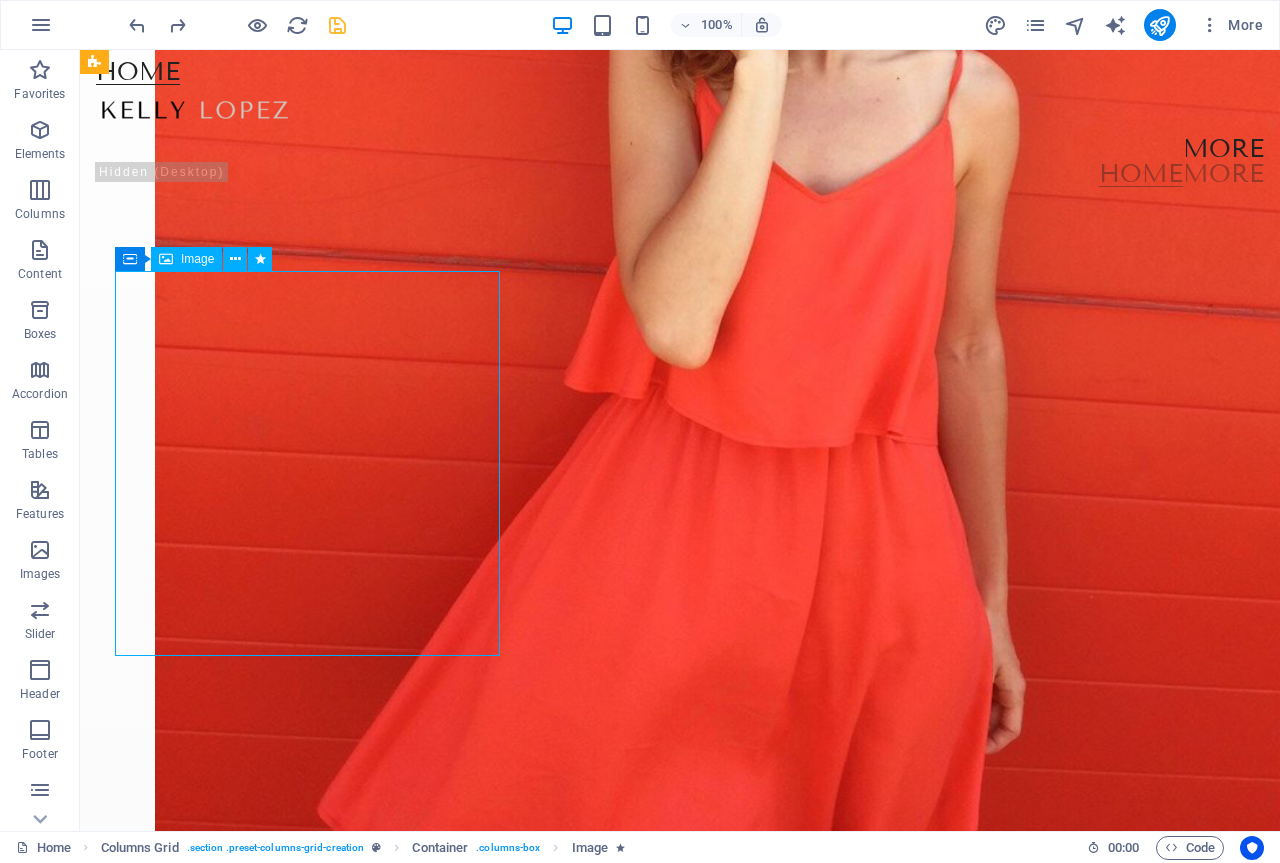 drag, startPoint x: 284, startPoint y: 387, endPoint x: 345, endPoint y: 396, distance: 61.66036 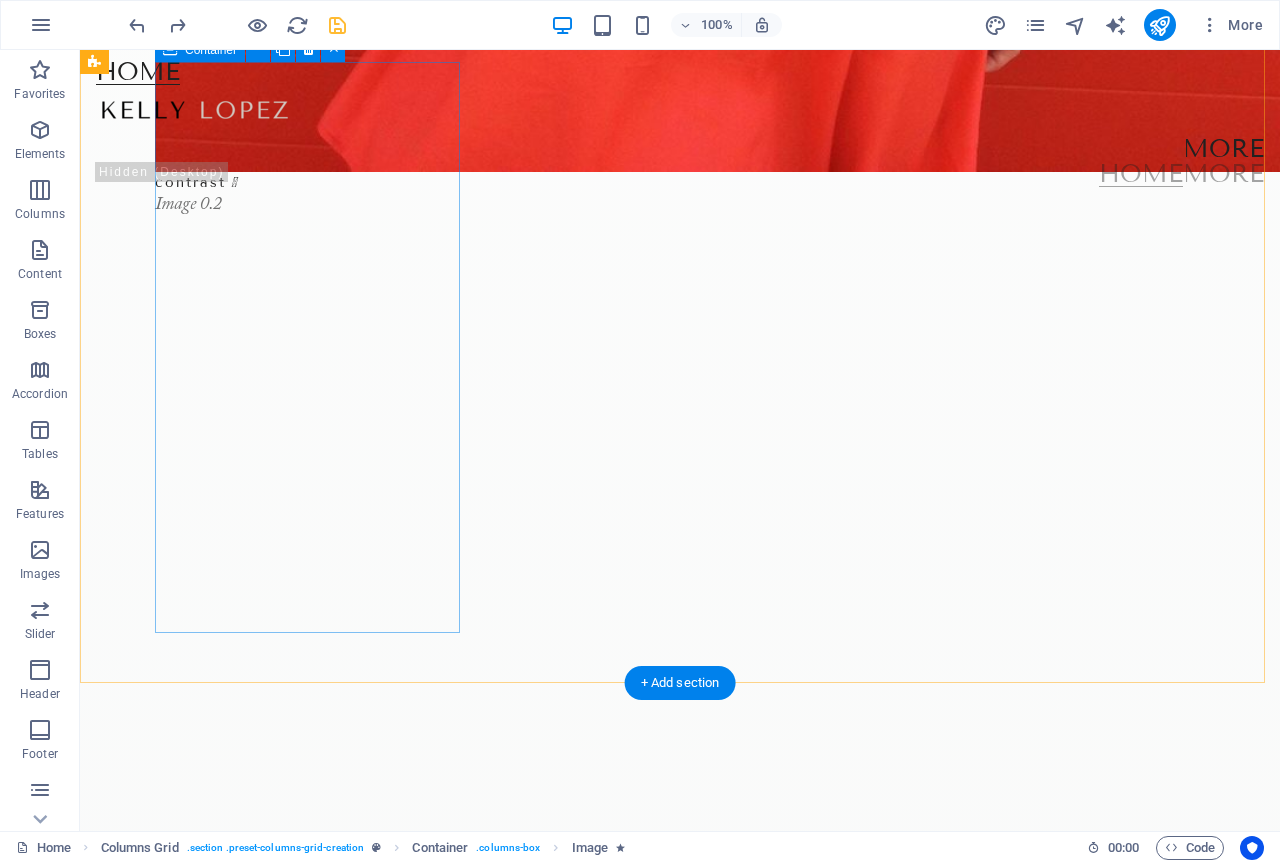 scroll, scrollTop: 1788, scrollLeft: 0, axis: vertical 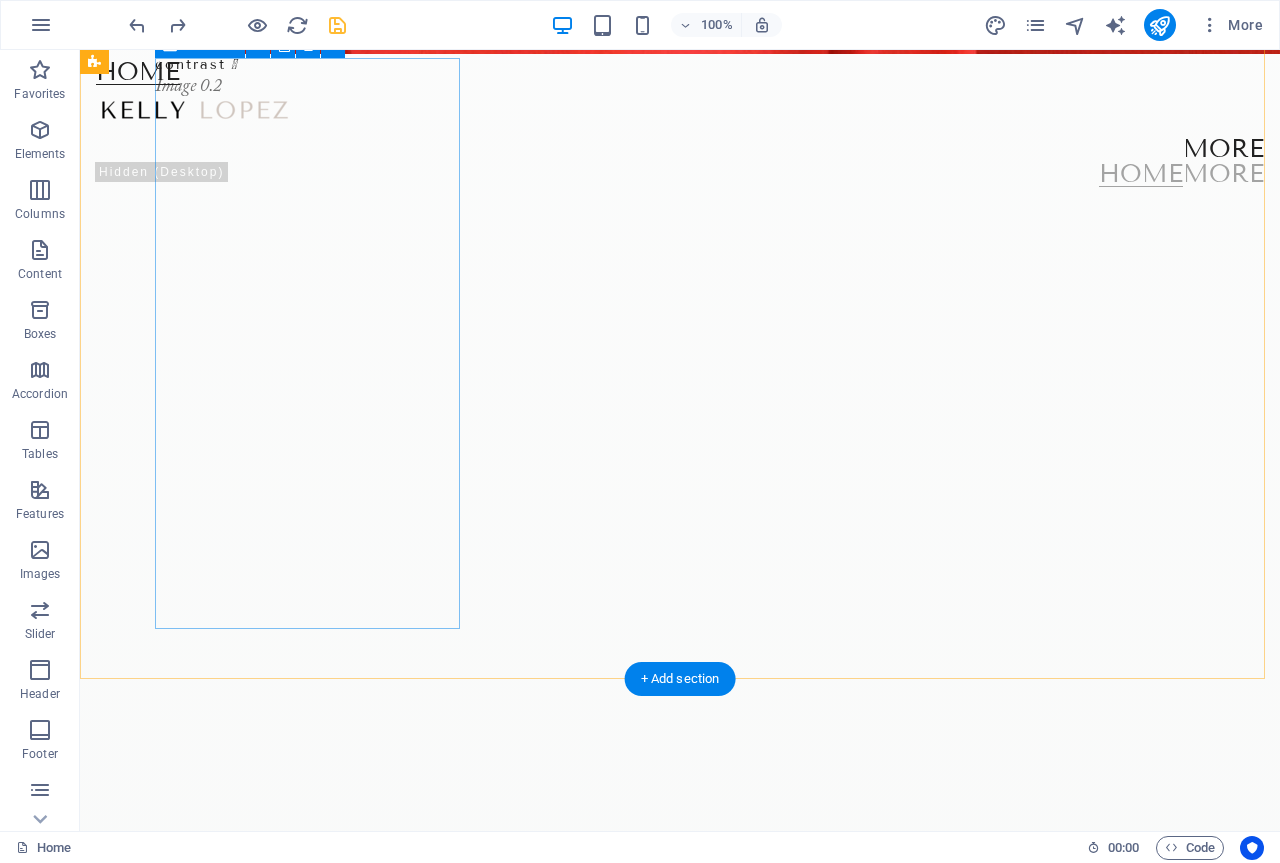 click on "Triangle    Image 0.6" at bounding box center [683, 4058] 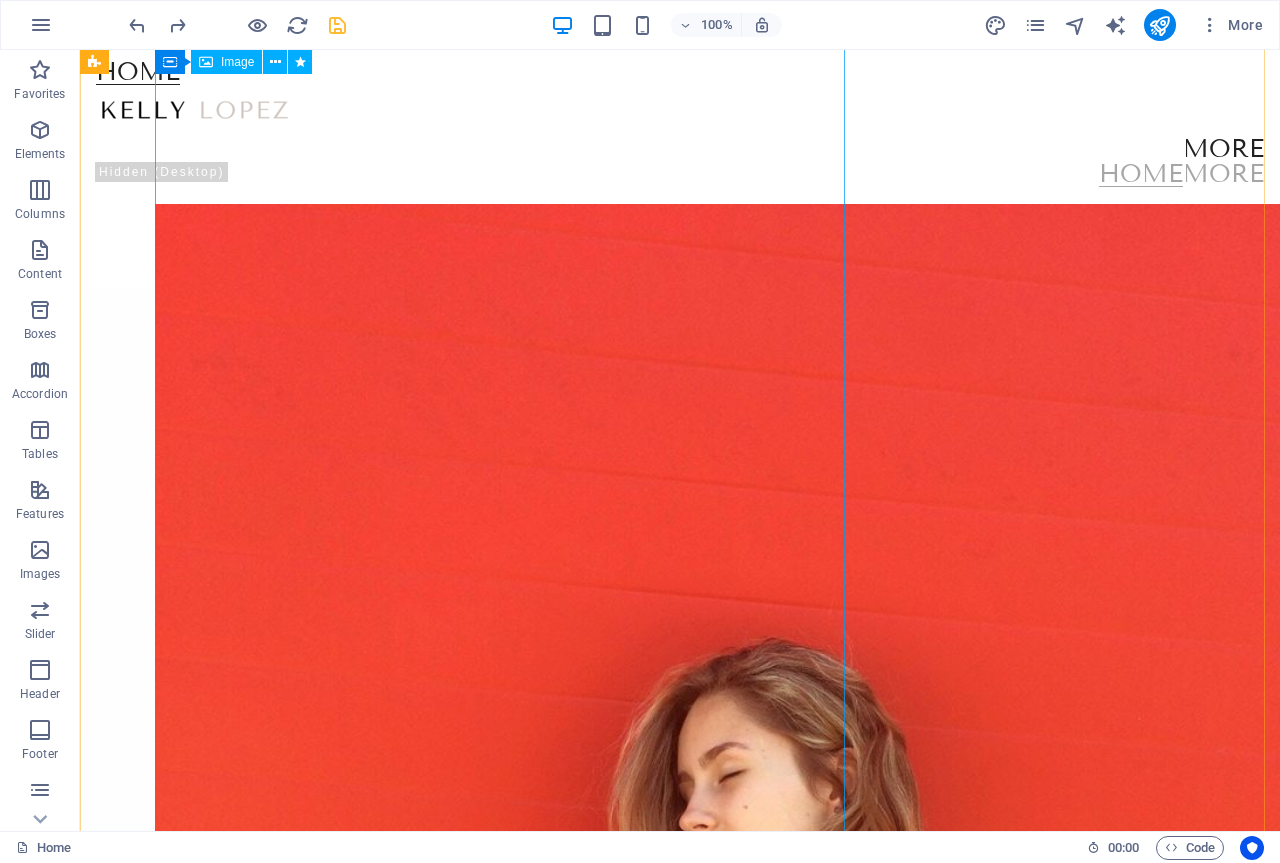 scroll, scrollTop: 0, scrollLeft: 0, axis: both 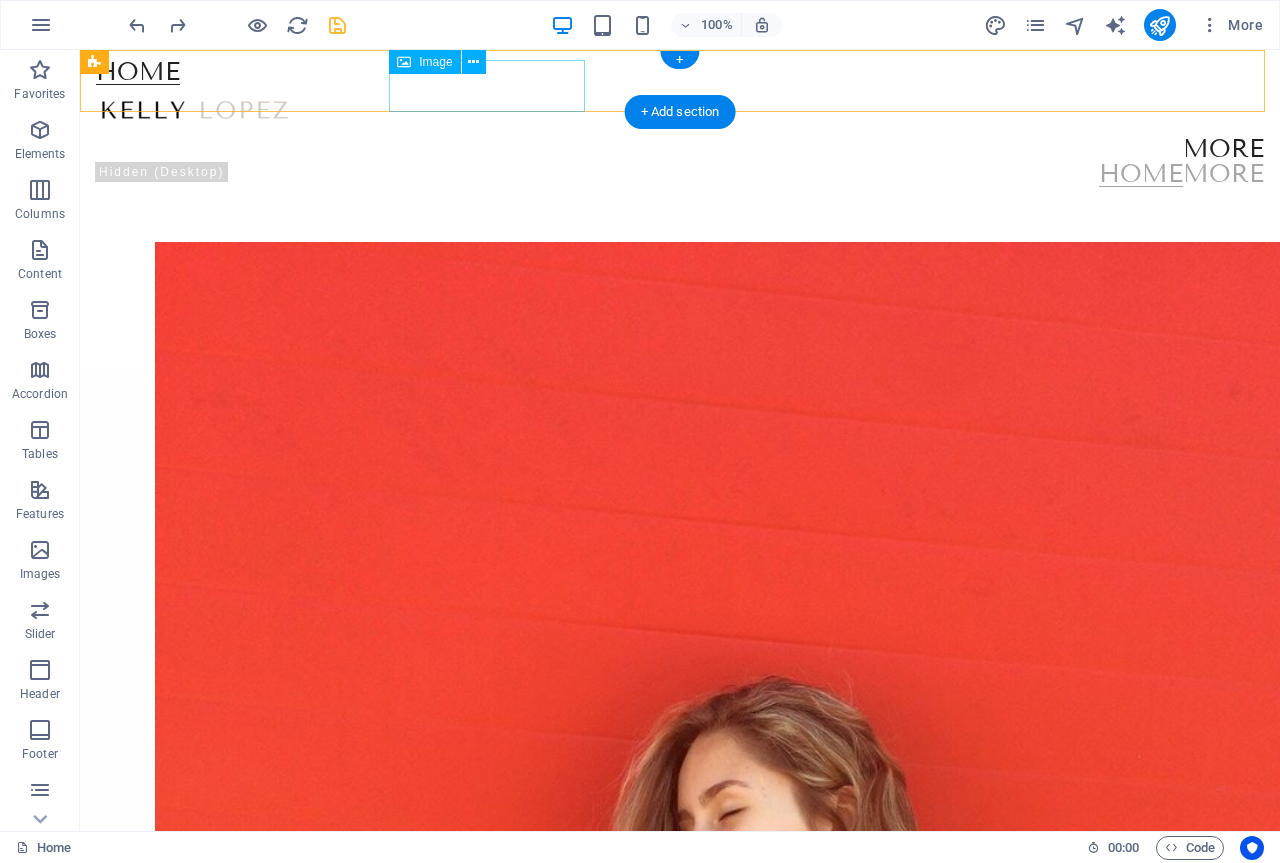 click at bounding box center (680, 111) 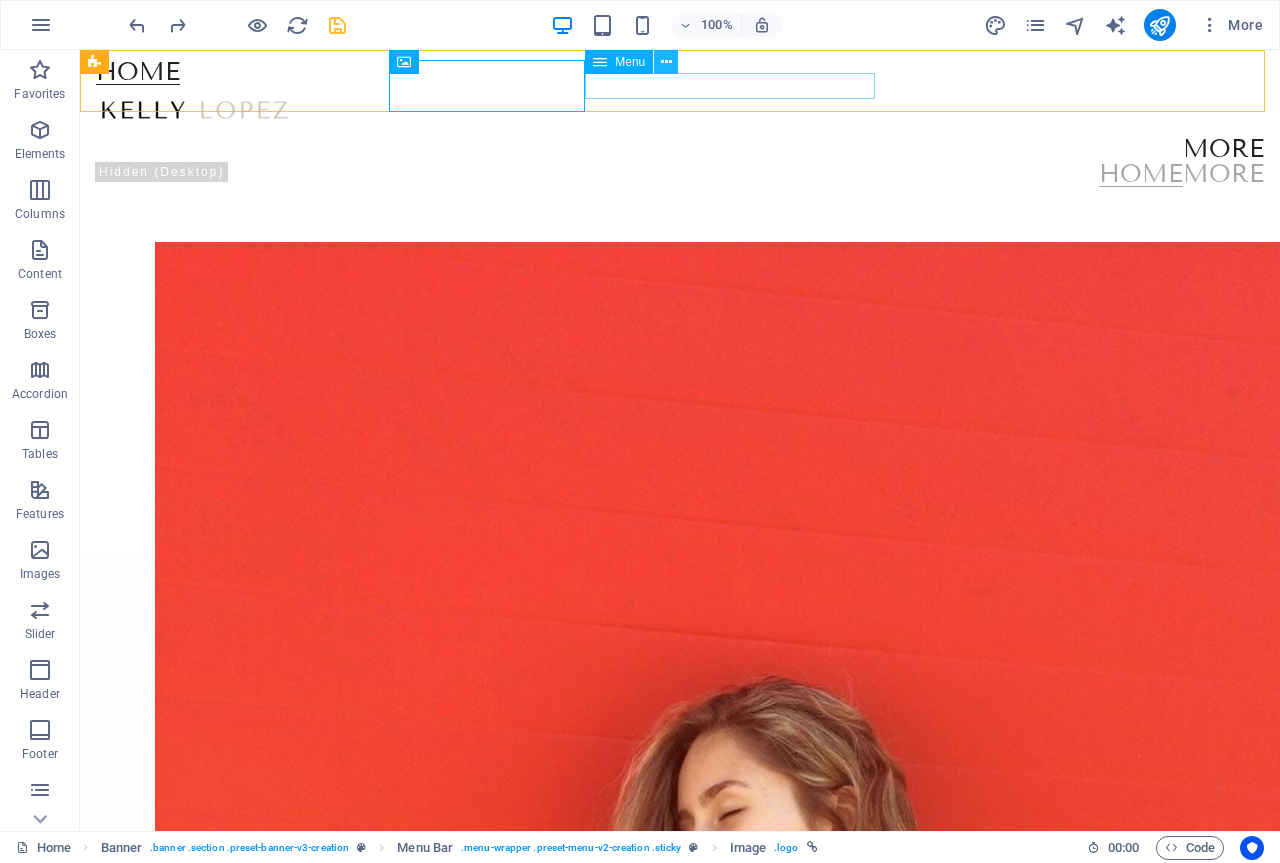 click at bounding box center (666, 62) 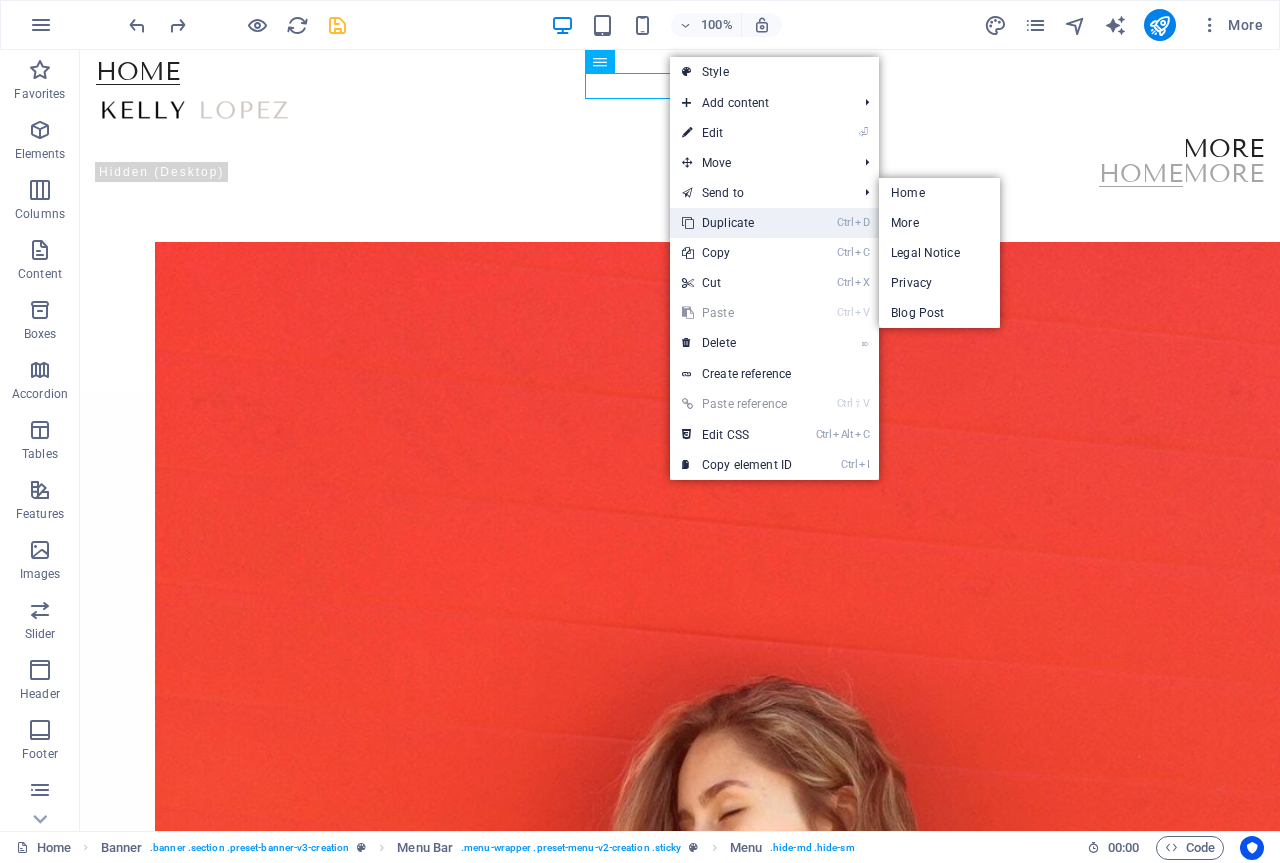click on "Ctrl D  Duplicate" at bounding box center (737, 223) 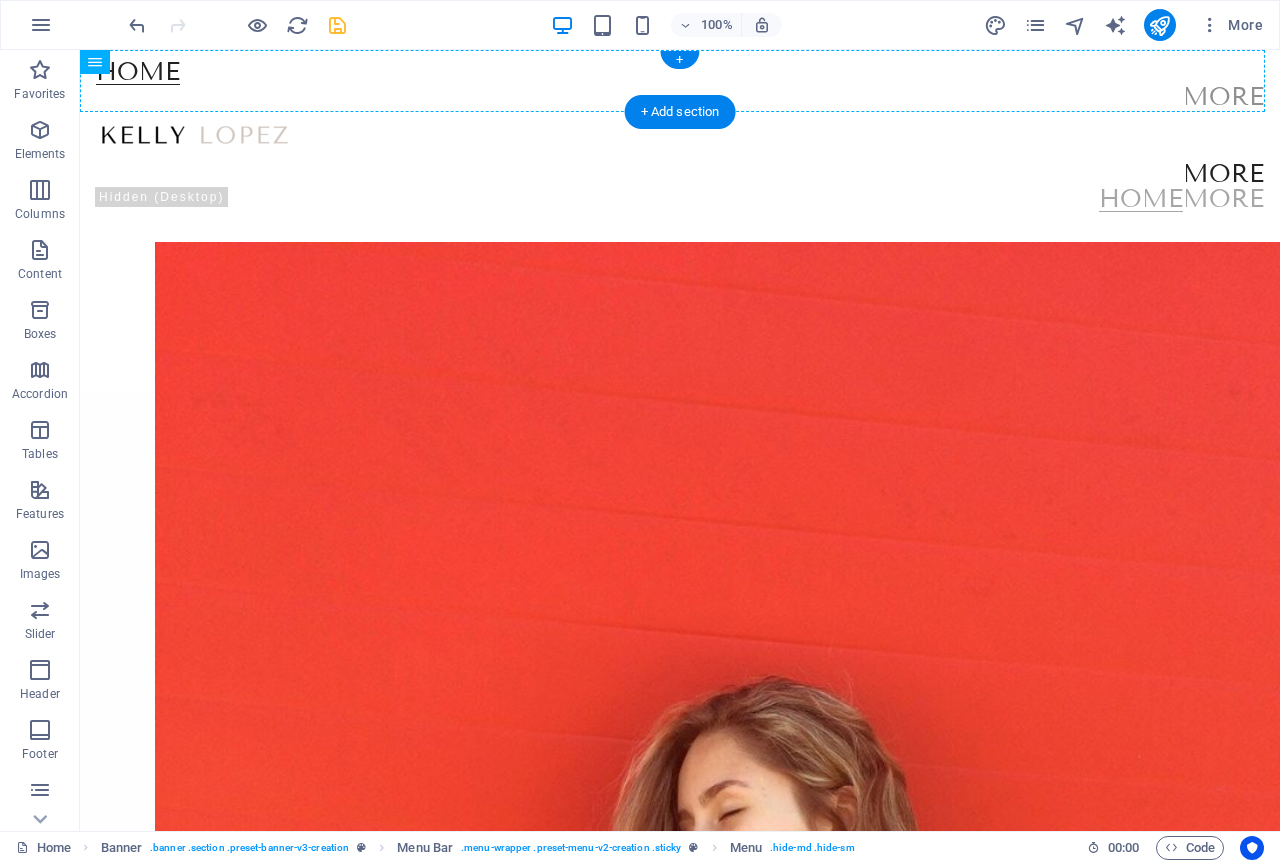 drag, startPoint x: 722, startPoint y: 59, endPoint x: 505, endPoint y: 69, distance: 217.23029 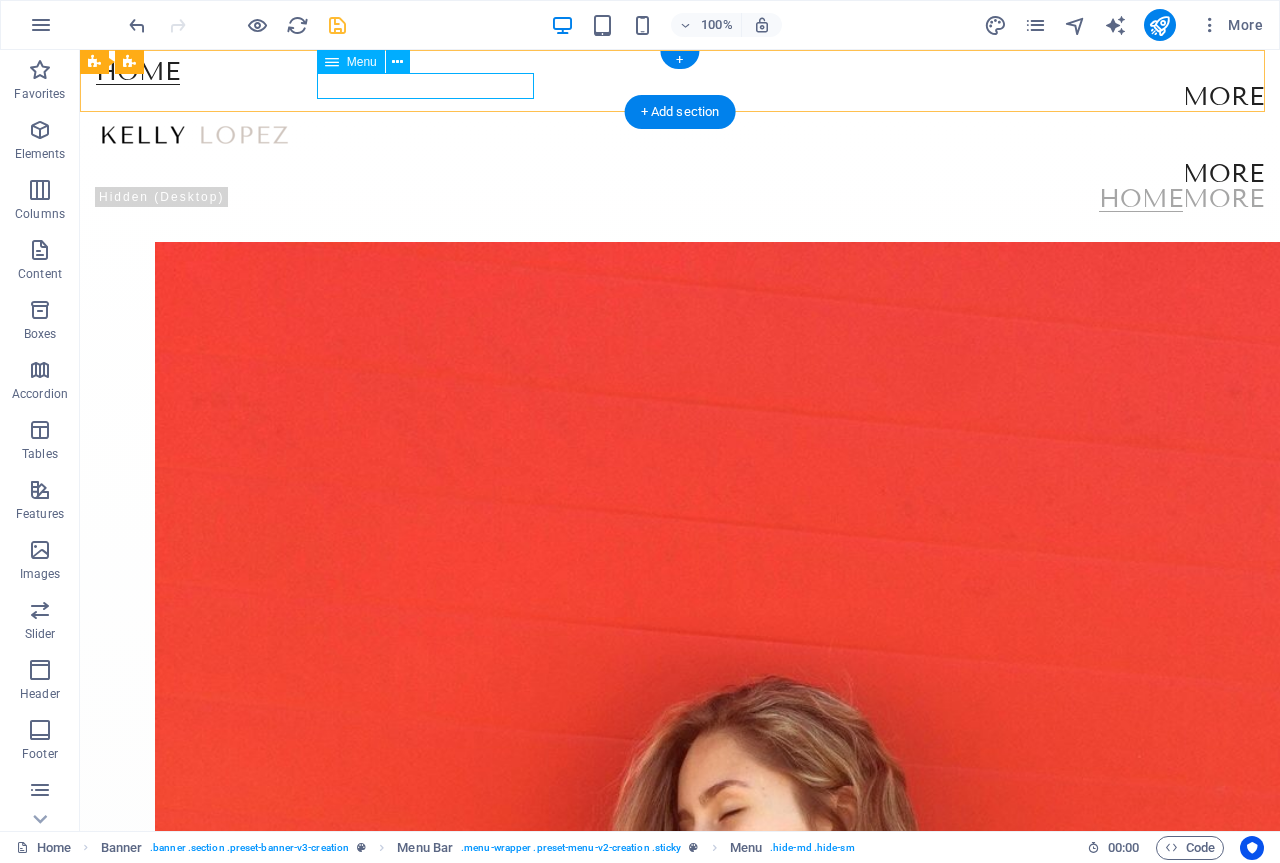 click on "More" at bounding box center [680, 97] 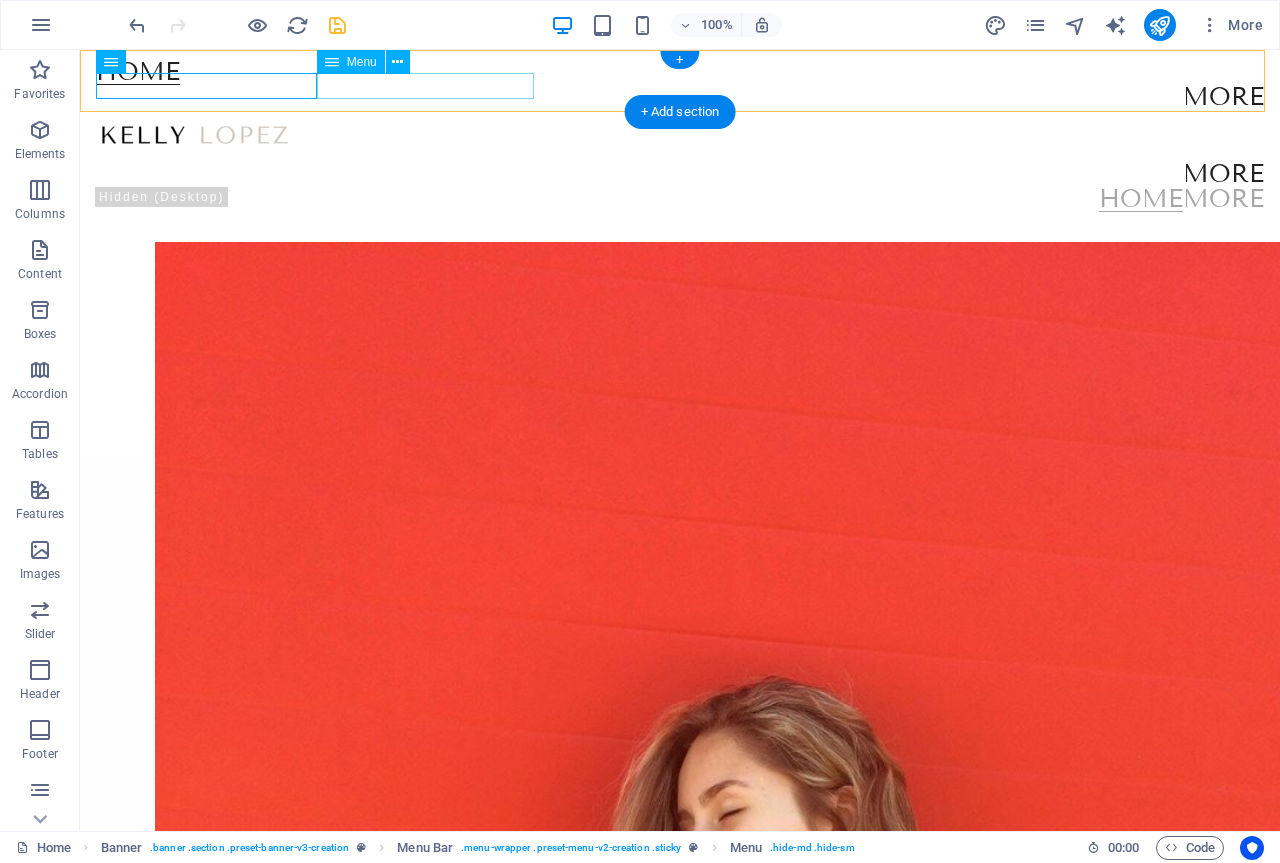 click on "More" at bounding box center [680, 97] 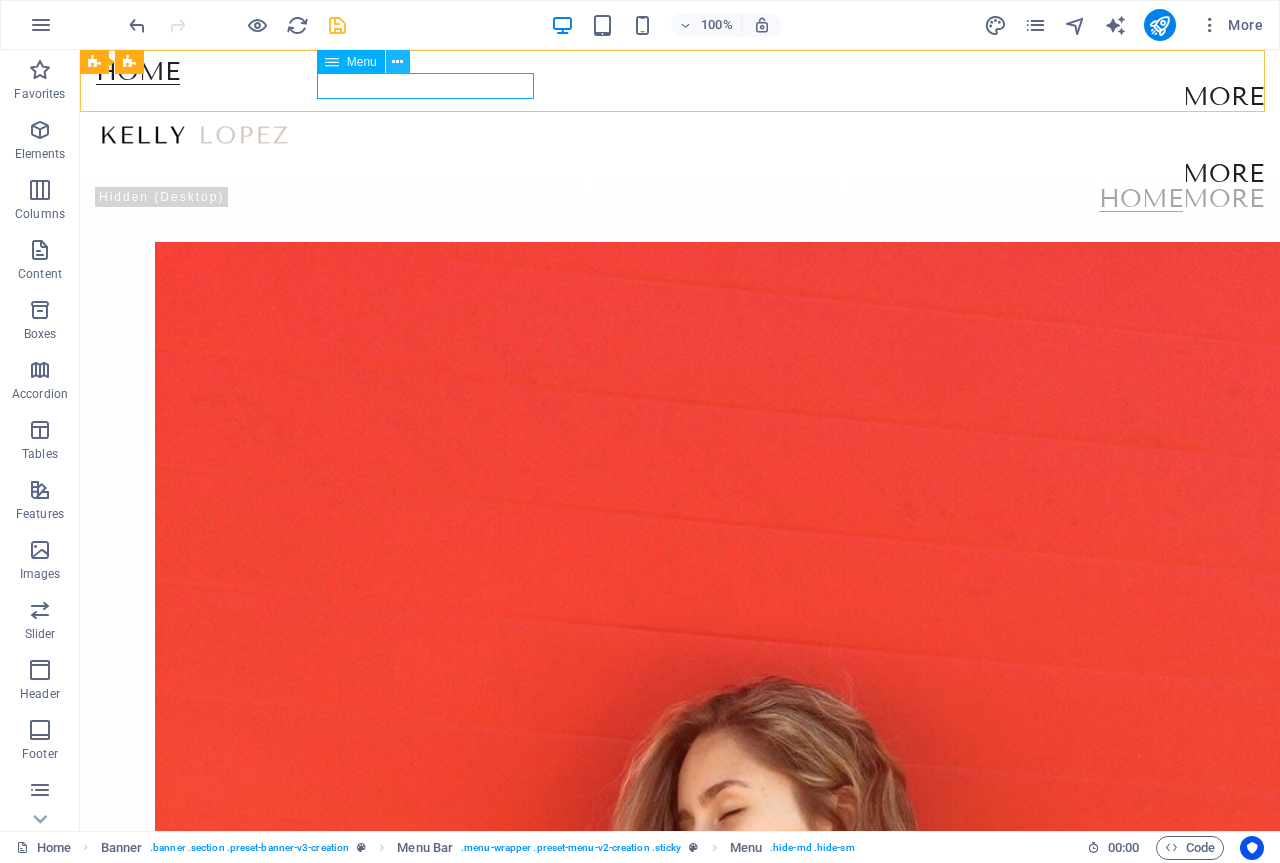 click at bounding box center (397, 62) 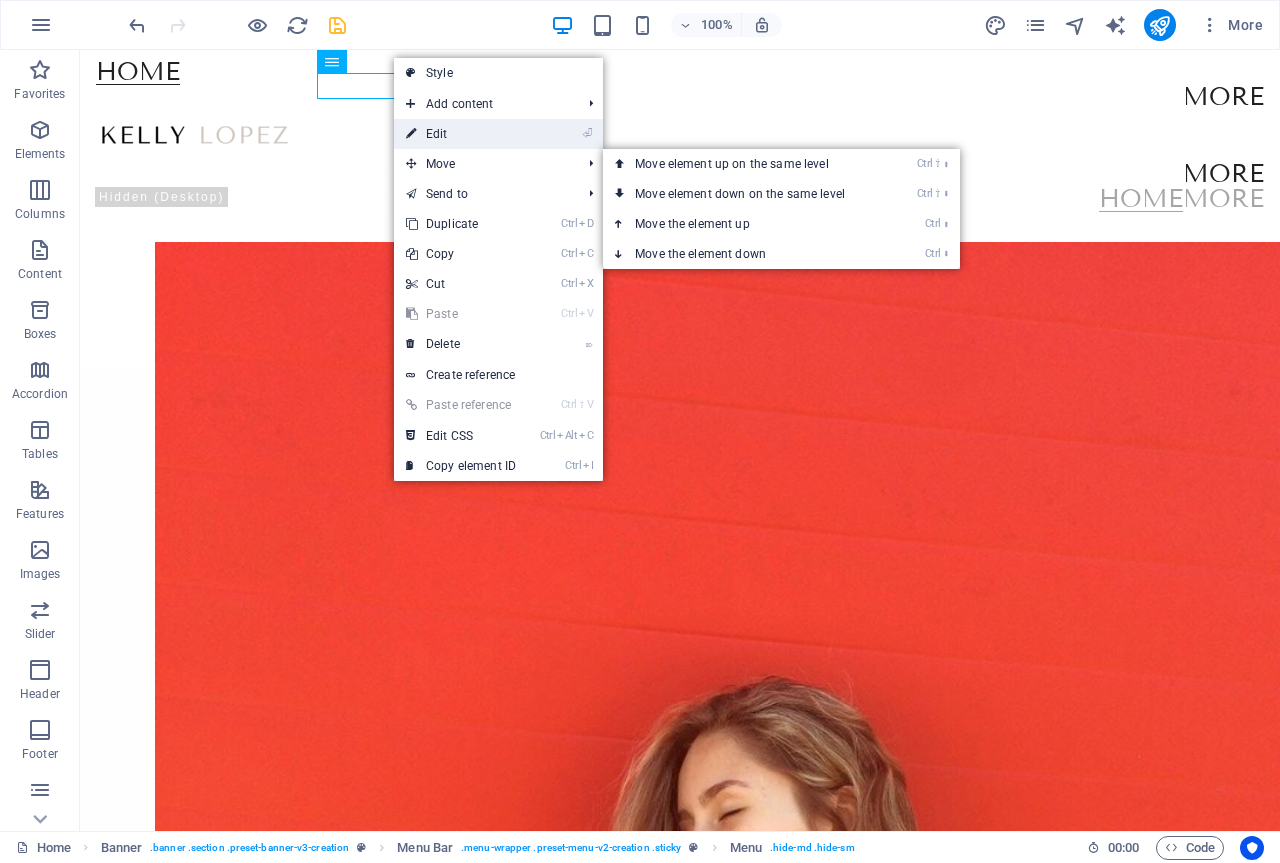 drag, startPoint x: 469, startPoint y: 130, endPoint x: 34, endPoint y: 96, distance: 436.32672 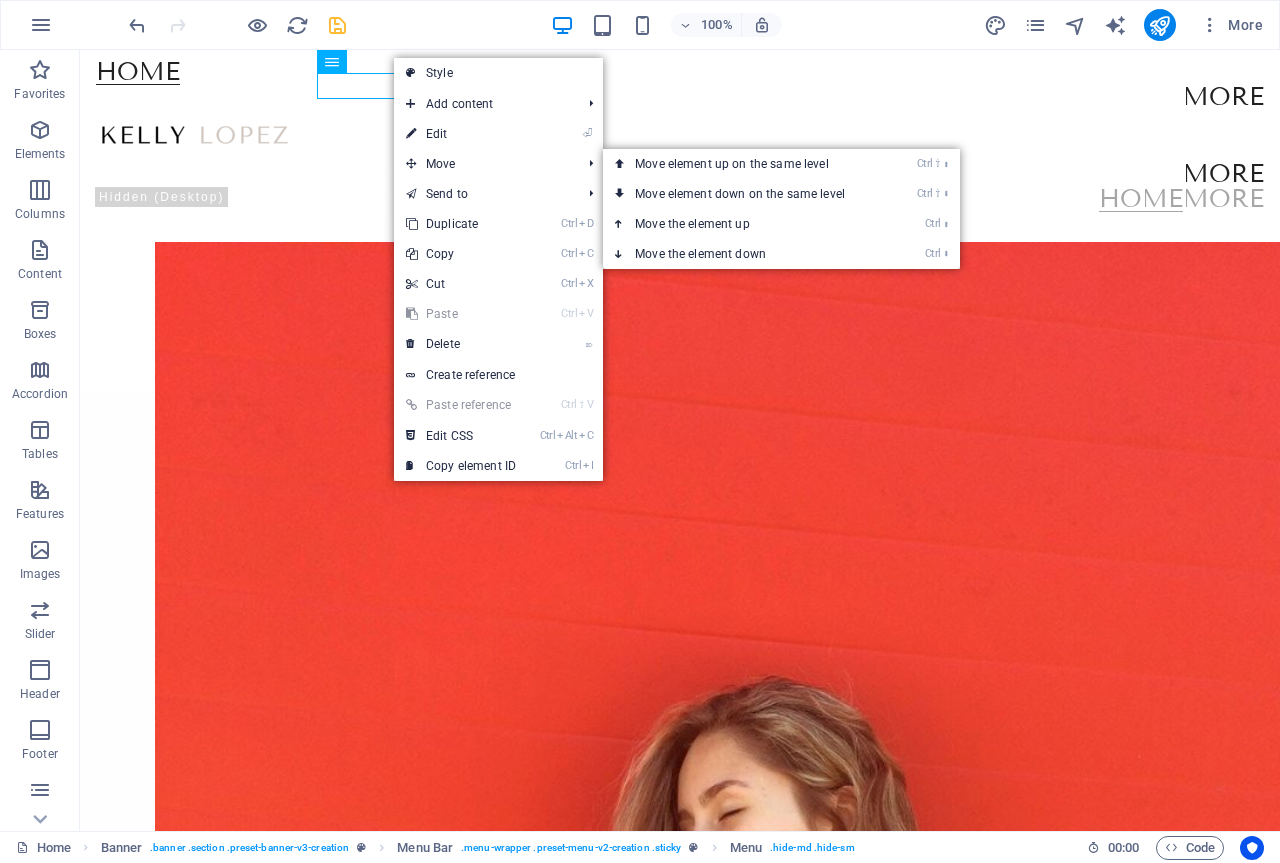 select on "1" 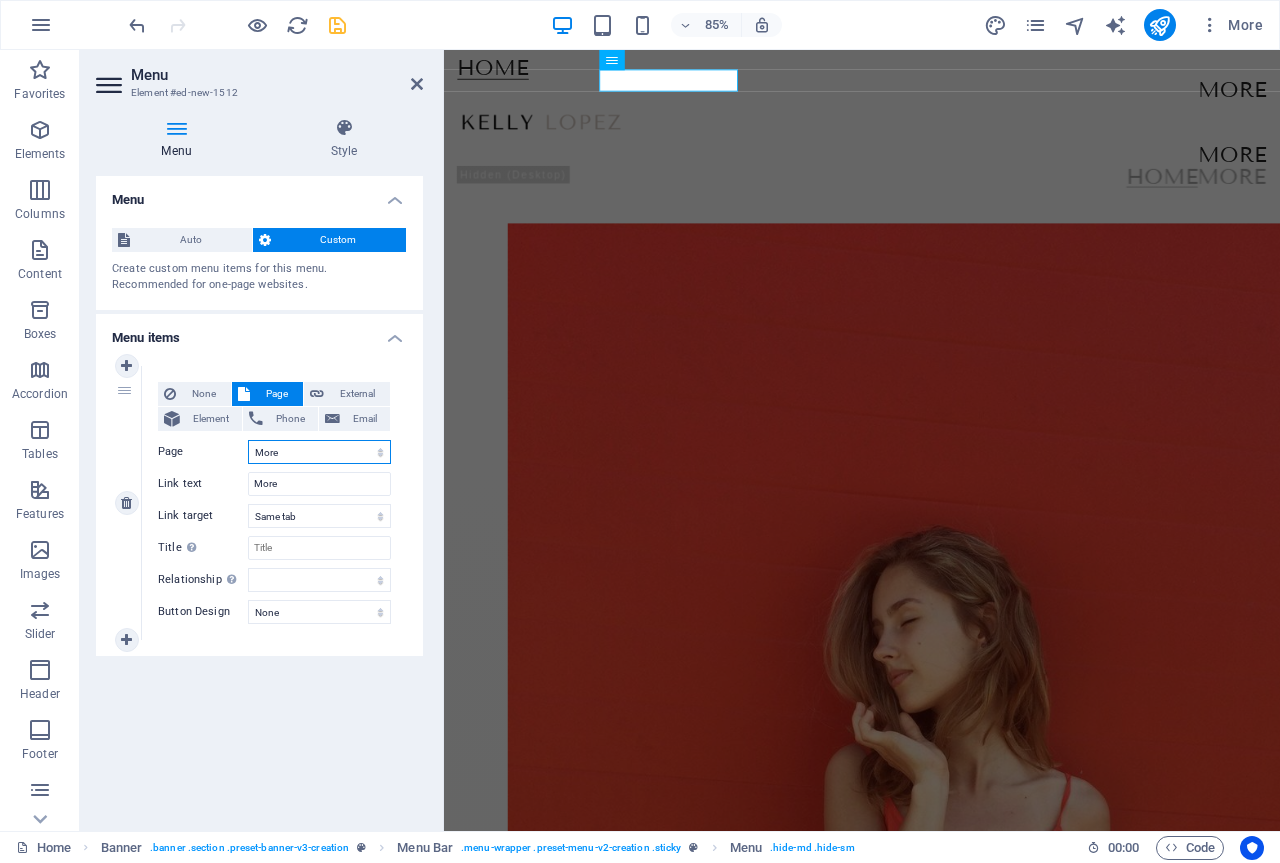 click on "Home More Legal Notice Privacy" at bounding box center (319, 452) 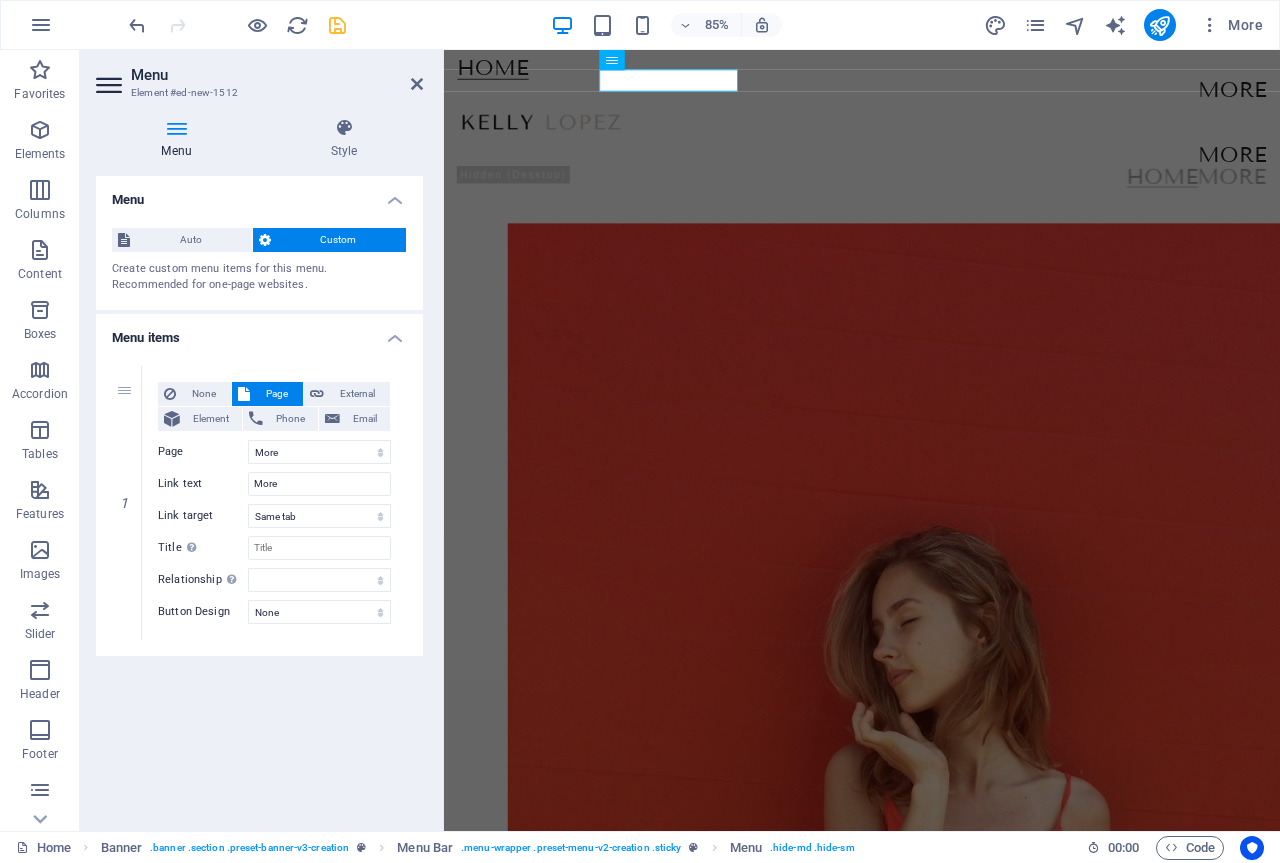 click on "Menu Auto Custom Create custom menu items for this menu. Recommended for one-page websites. Manage pages Menu items 1 None Page External Element Phone Email Page Home More Legal Notice Privacy Element
URL /14094311 Phone Email Link text More Link target New tab Same tab Overlay Title Additional link description, should not be the same as the link text. The title is most often shown as a tooltip text when the mouse moves over the element. Leave empty if uncertain. Relationship Sets the  relationship of this link to the link target . For example, the value "nofollow" instructs search engines not to follow the link. Can be left empty. alternate author bookmark external help license next nofollow noreferrer noopener prev search tag Button Design None Default Primary Secondary" at bounding box center (259, 495) 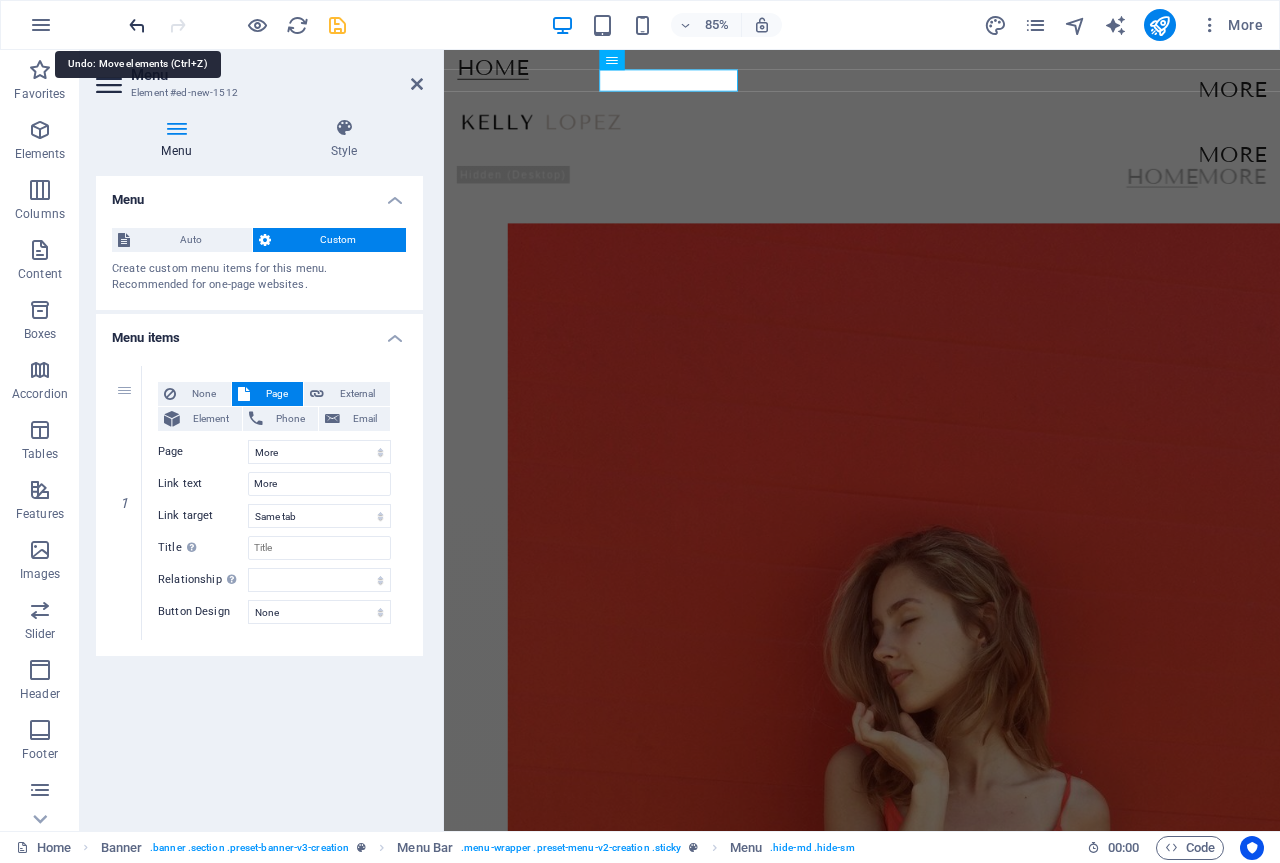 click at bounding box center (137, 25) 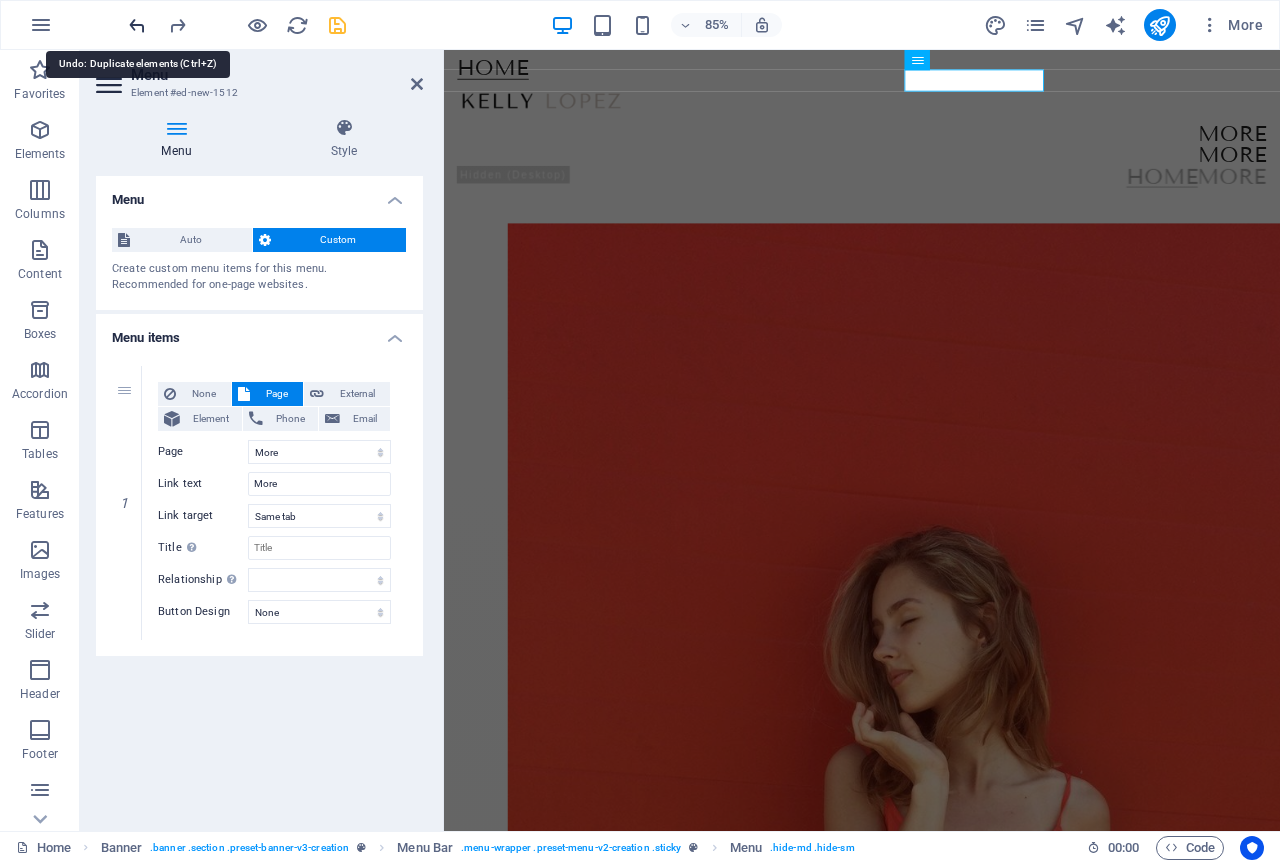 click at bounding box center [137, 25] 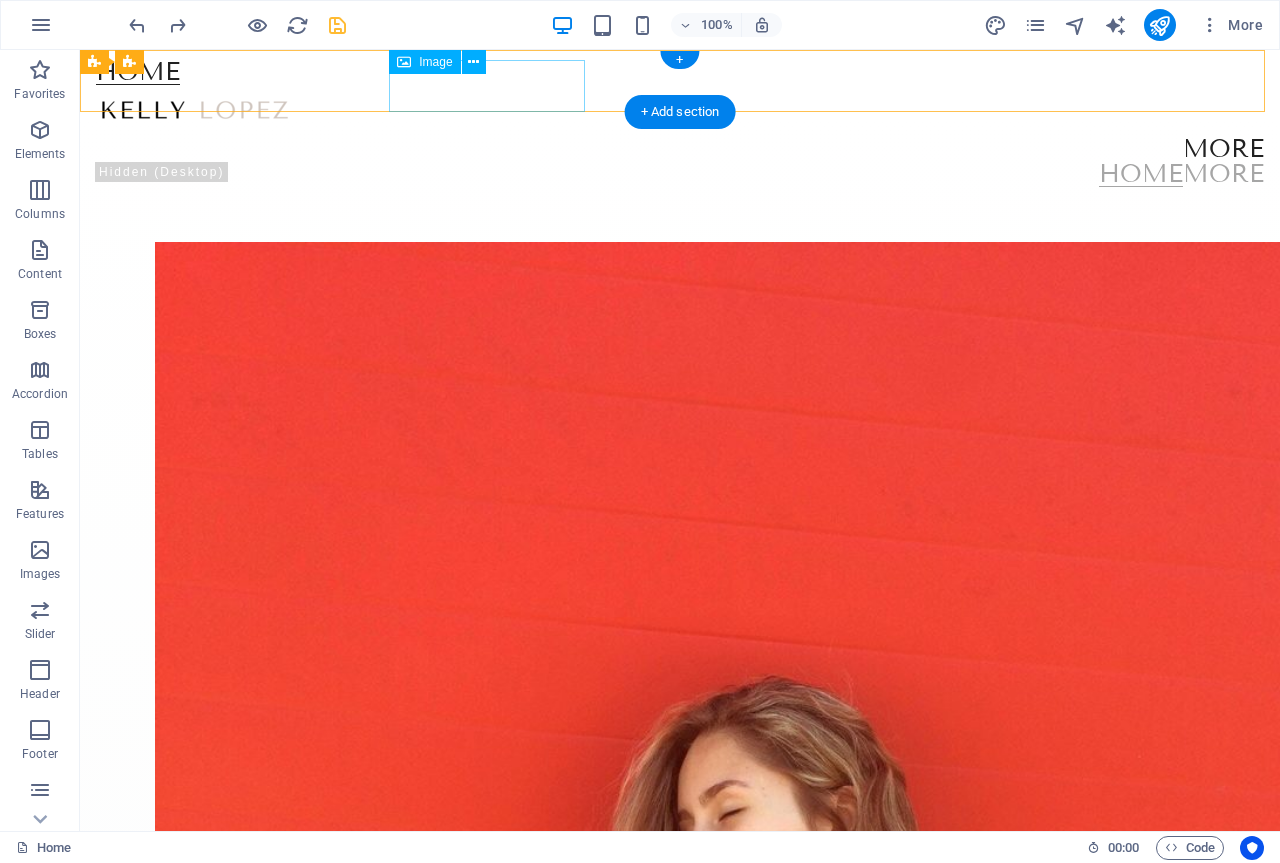 click at bounding box center [680, 111] 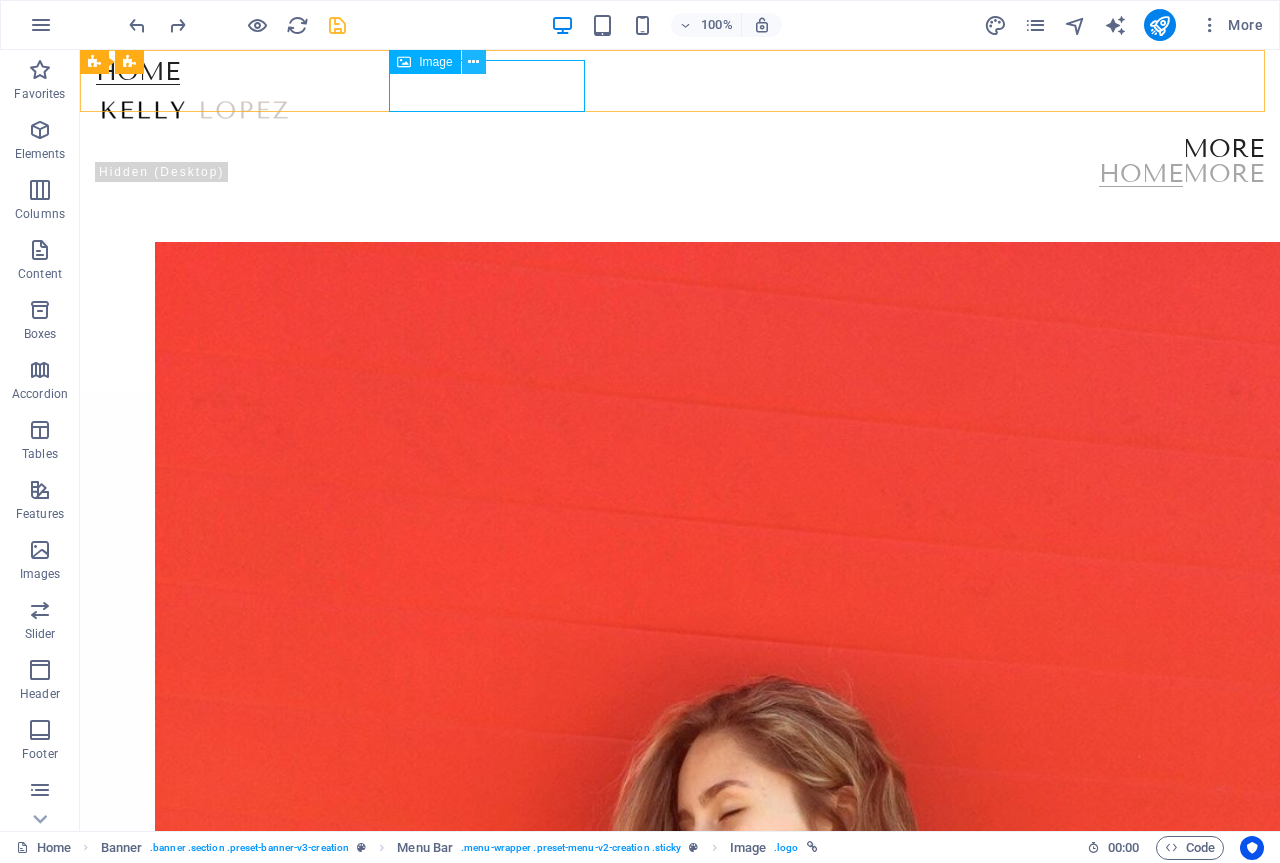 click at bounding box center (473, 62) 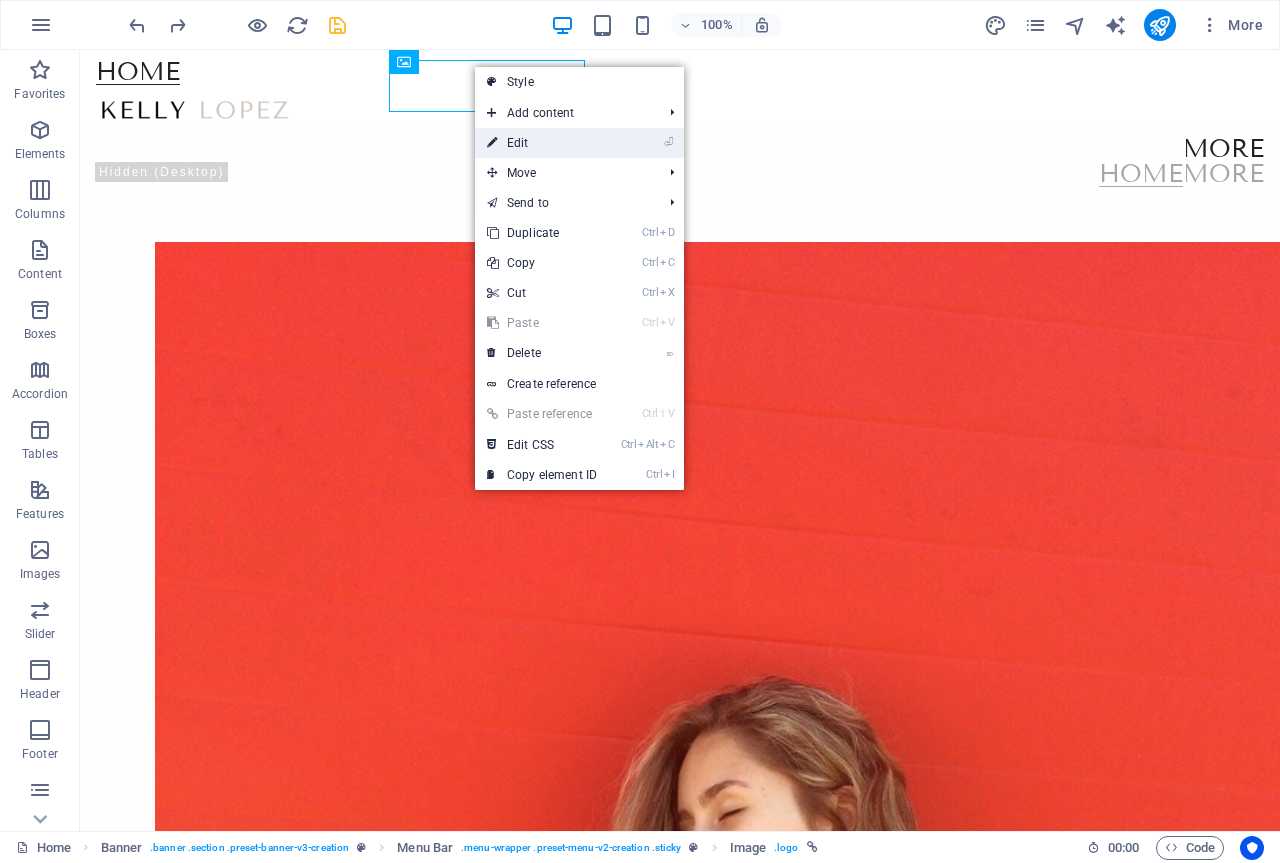 click on "⏎  Edit" at bounding box center [542, 143] 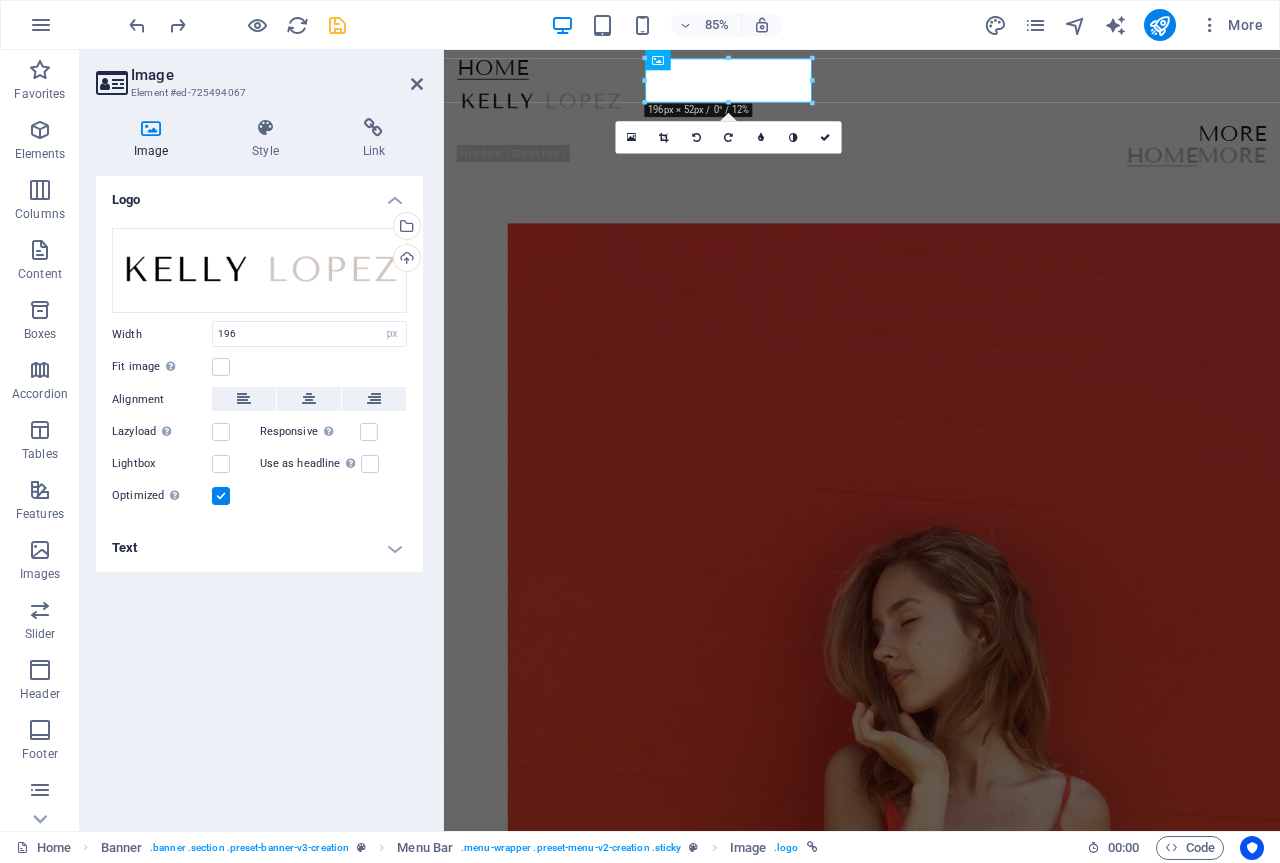 click on "Text" at bounding box center [259, 548] 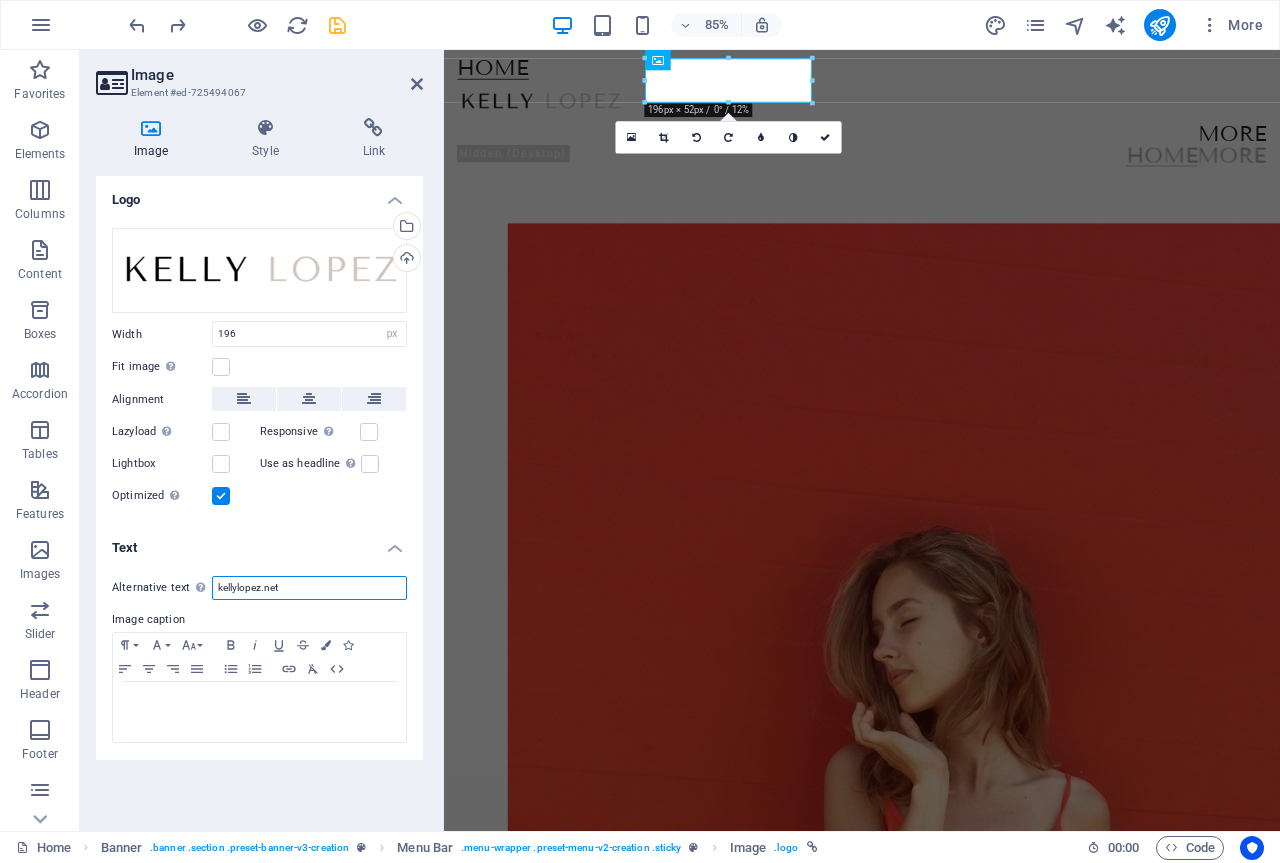 click on "kellylopez.net" at bounding box center (309, 588) 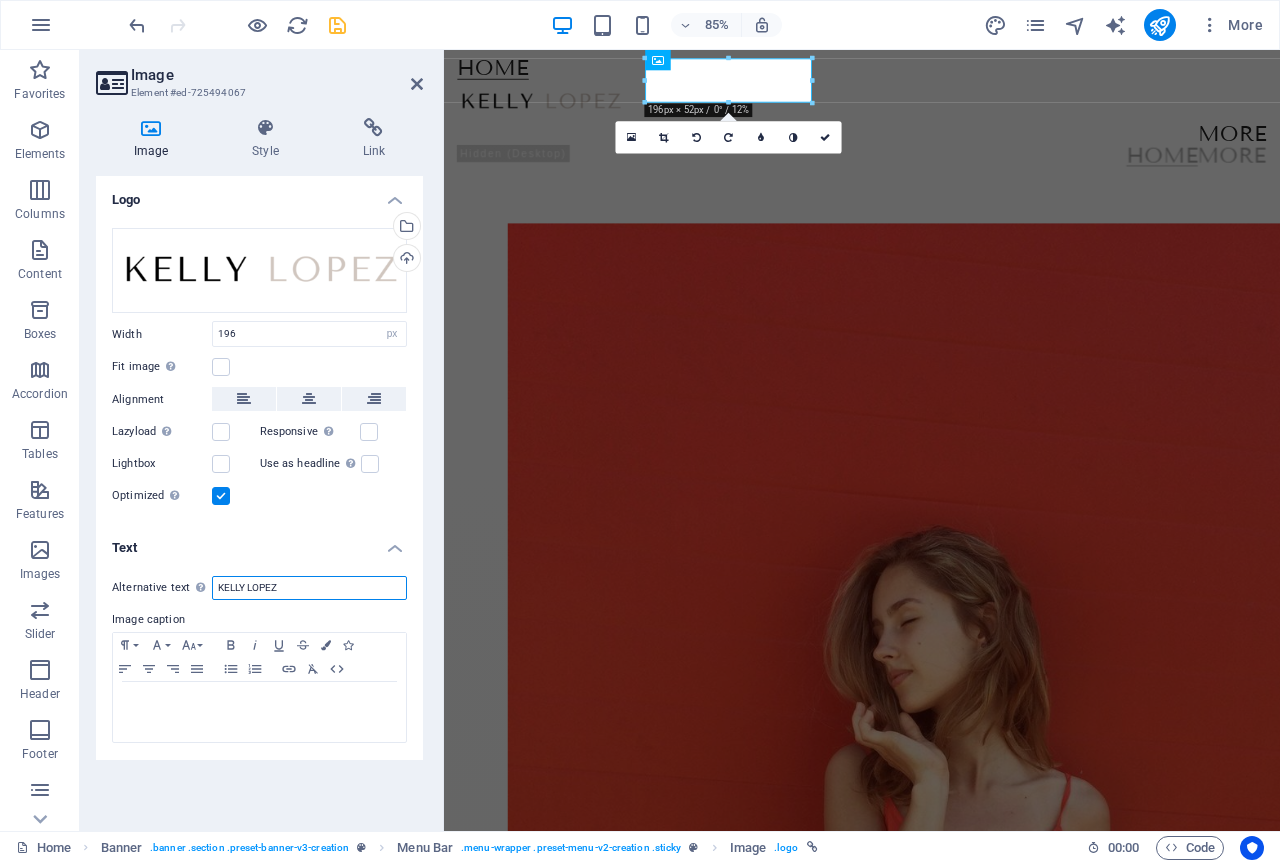 type on "KELLY LOPEZ" 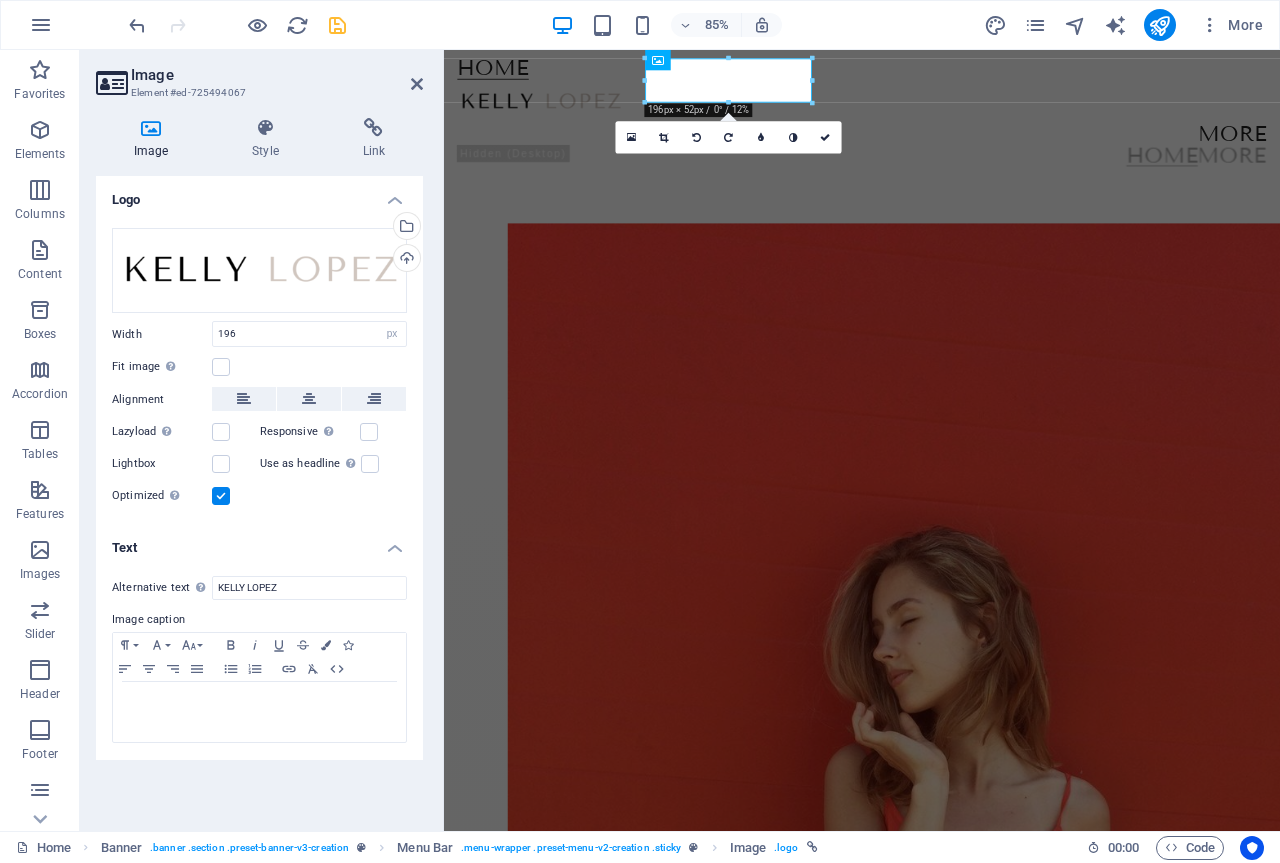 click on "Text Alternative text [FIRST] [LAST] Image caption Paragraph Format Normal Heading 1 Heading 2 Heading 3 Heading 4 Heading 5 Heading 6 Code Font Family 8" at bounding box center [259, 495] 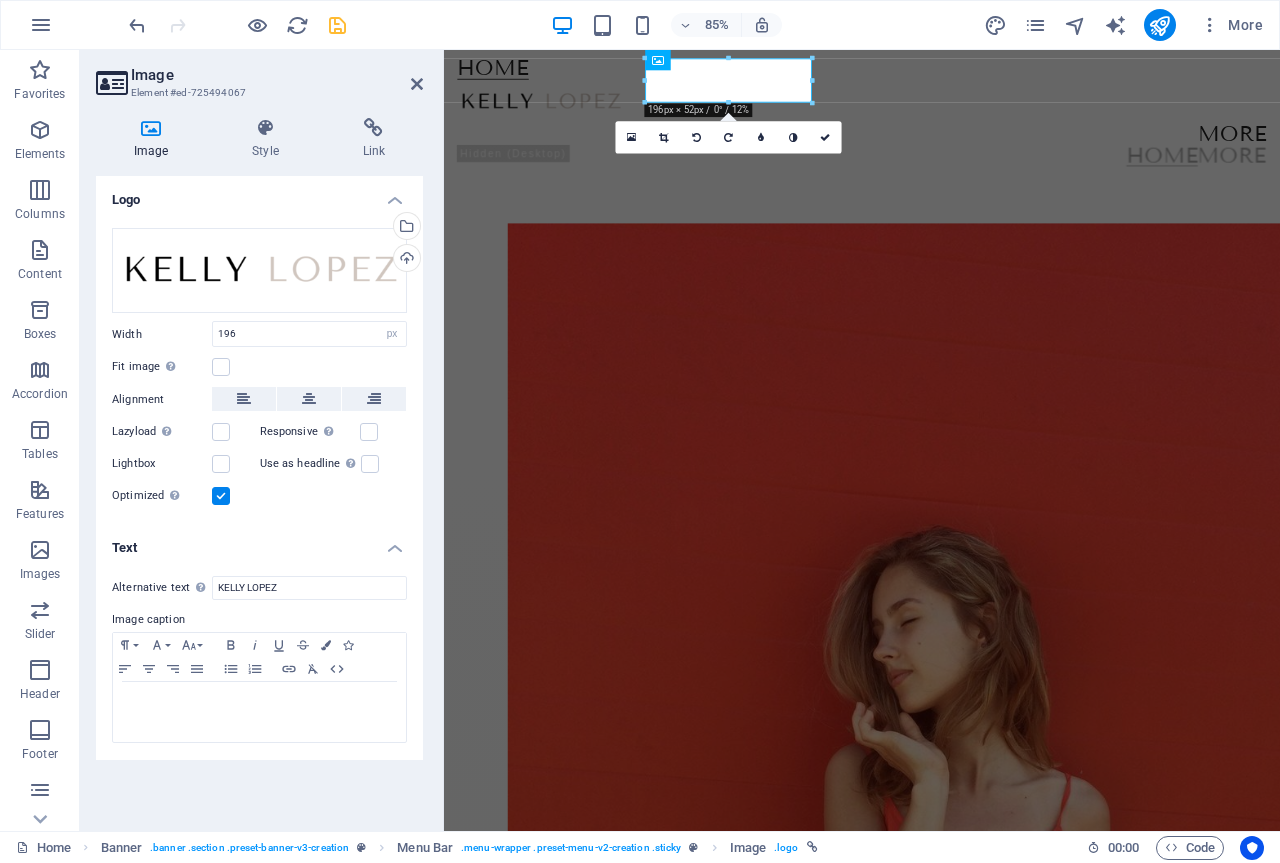 click on "Alternative text KELLY LOPEZ Image caption Paragraph Format Normal Heading 1 Heading 2 Heading 3 Heading 4 Heading 5 Heading 6 8" at bounding box center [259, 466] 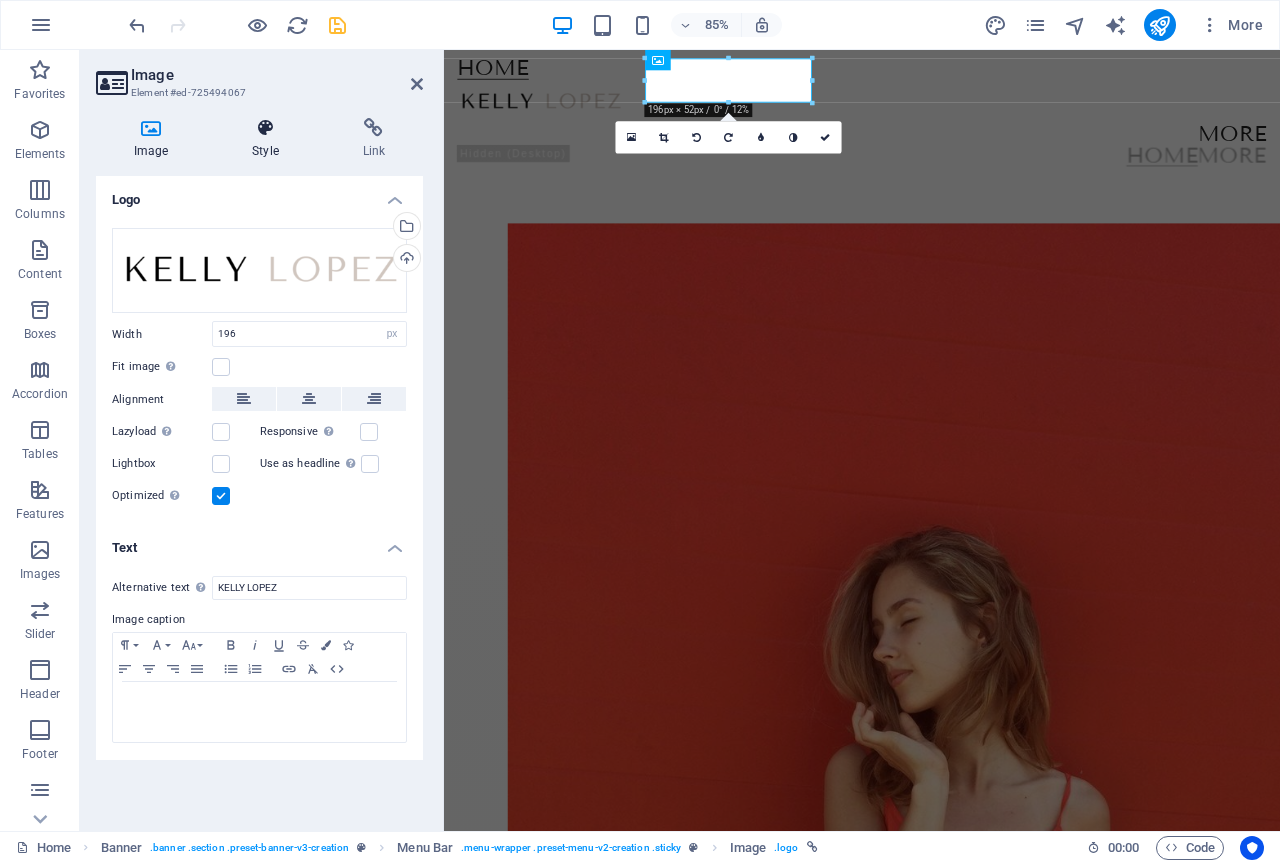 click at bounding box center (265, 128) 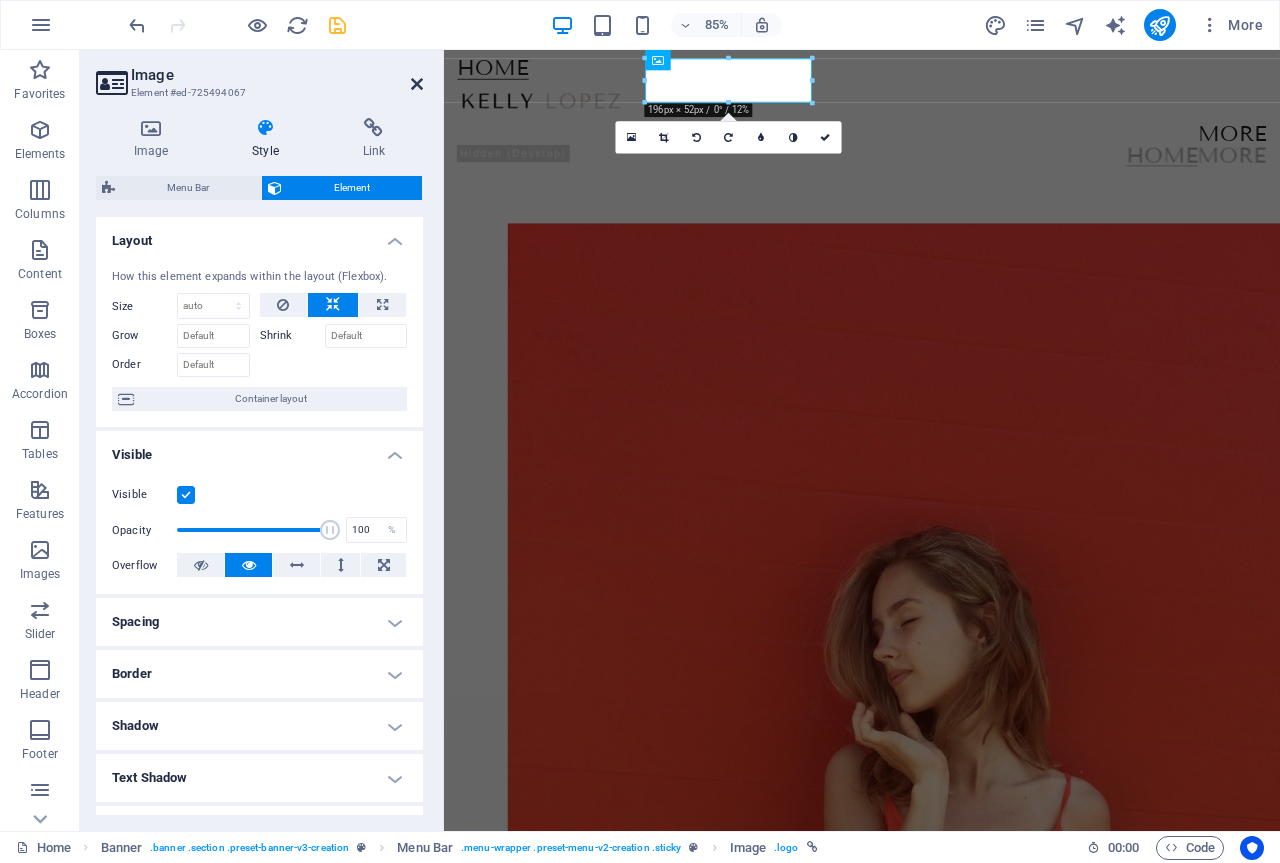 click at bounding box center (417, 84) 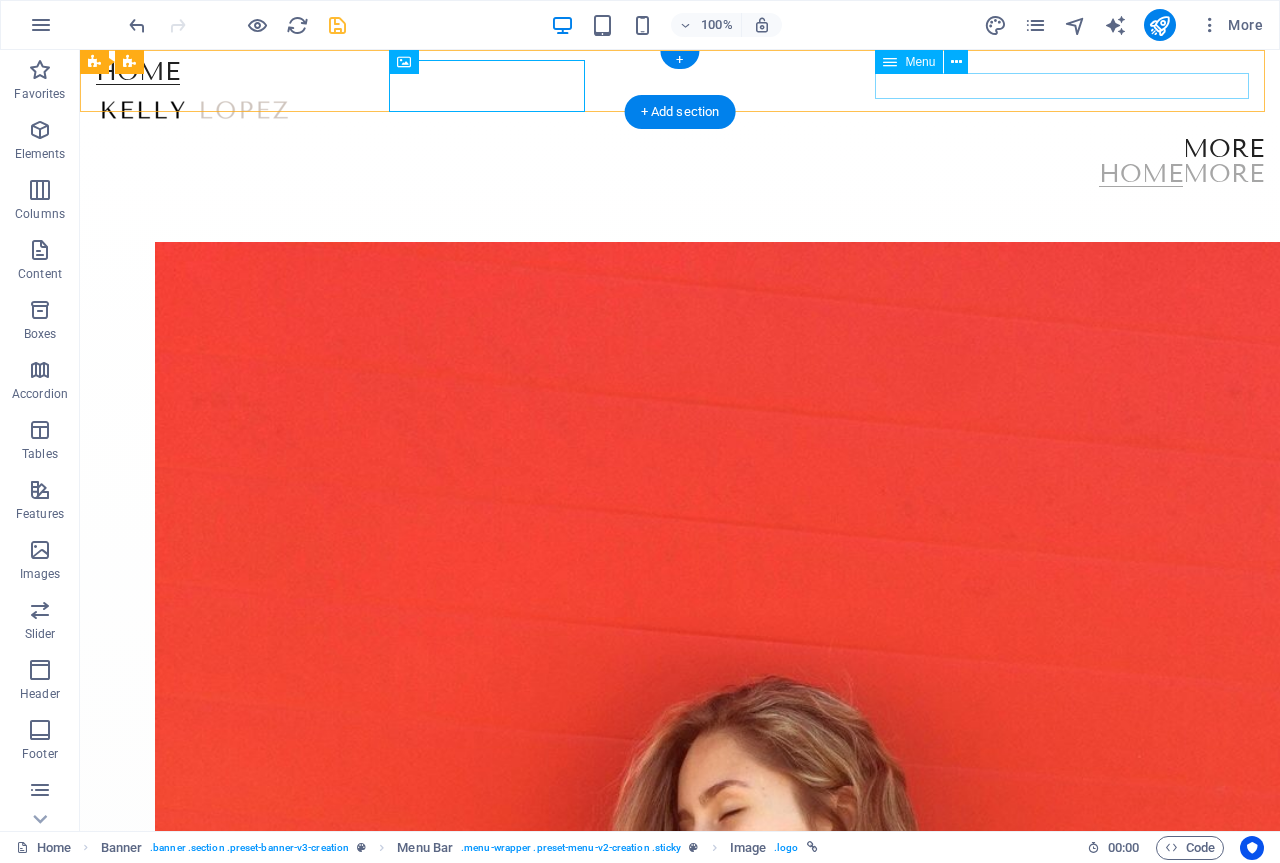 click on "Home More" at bounding box center [680, 174] 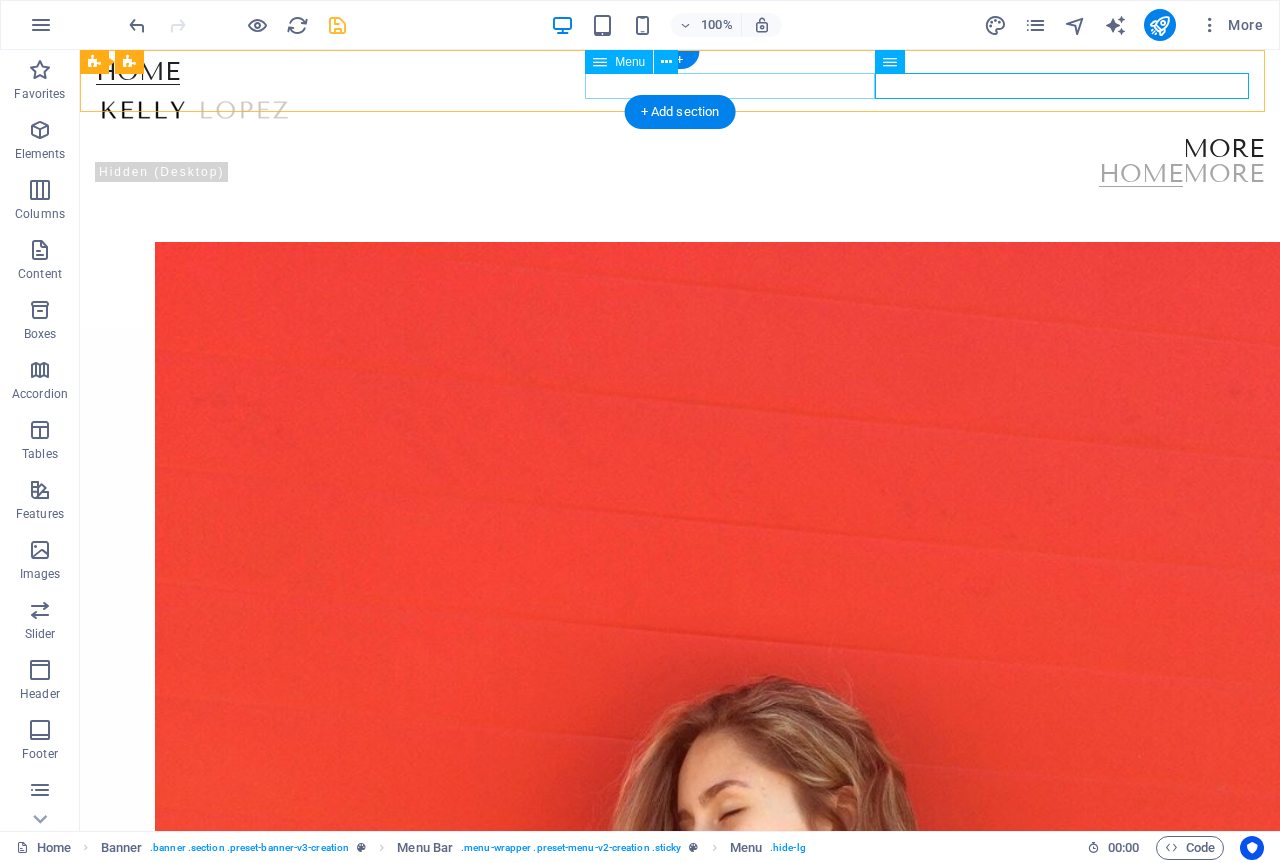 click on "More" at bounding box center (680, 149) 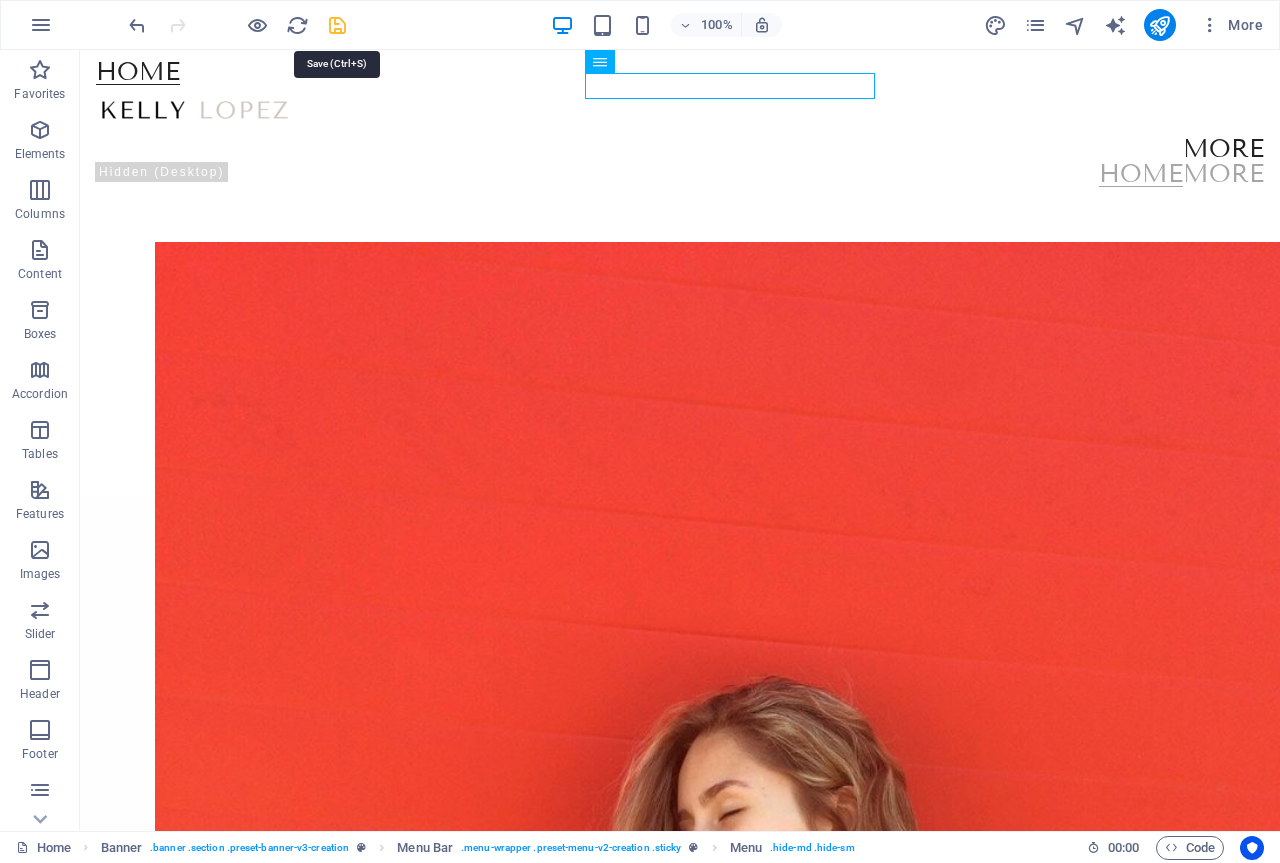 click at bounding box center [337, 25] 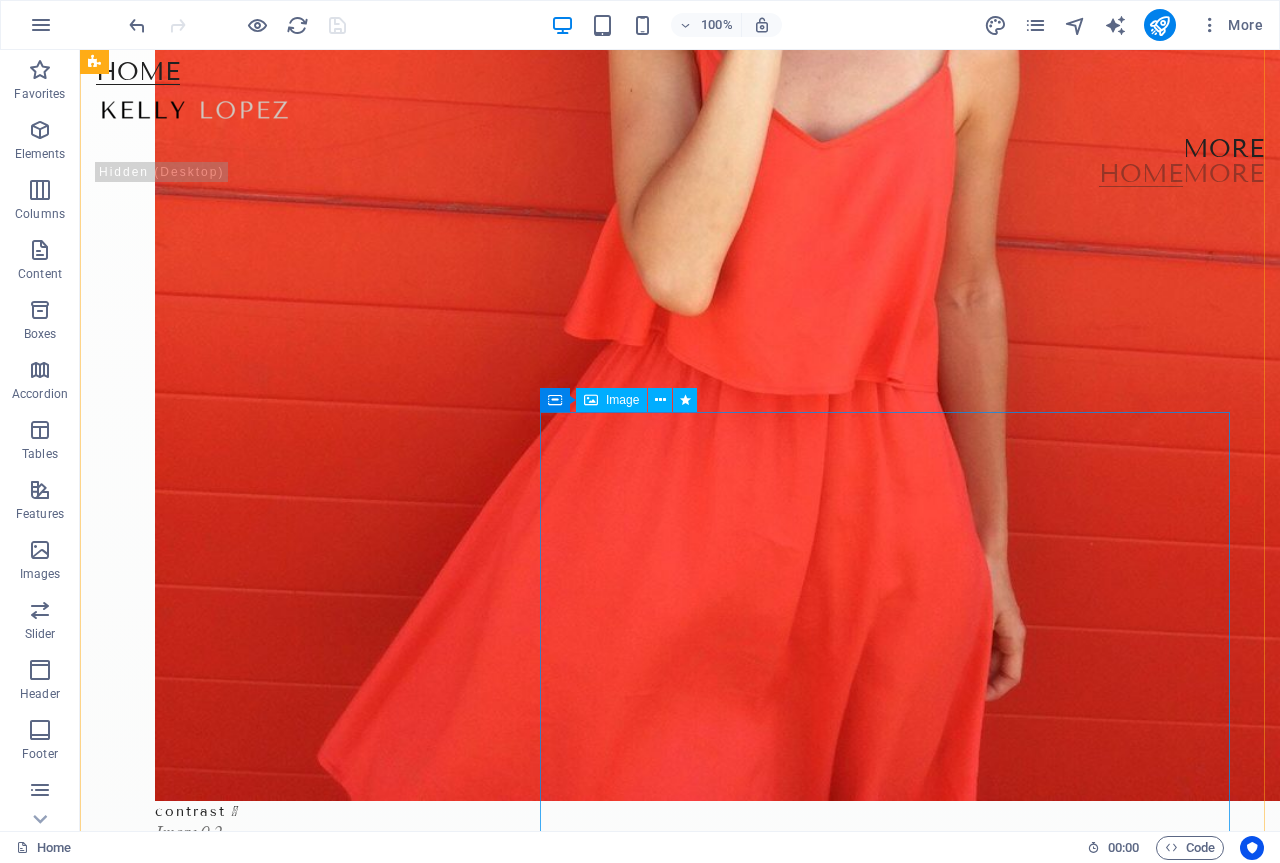 scroll, scrollTop: 1200, scrollLeft: 0, axis: vertical 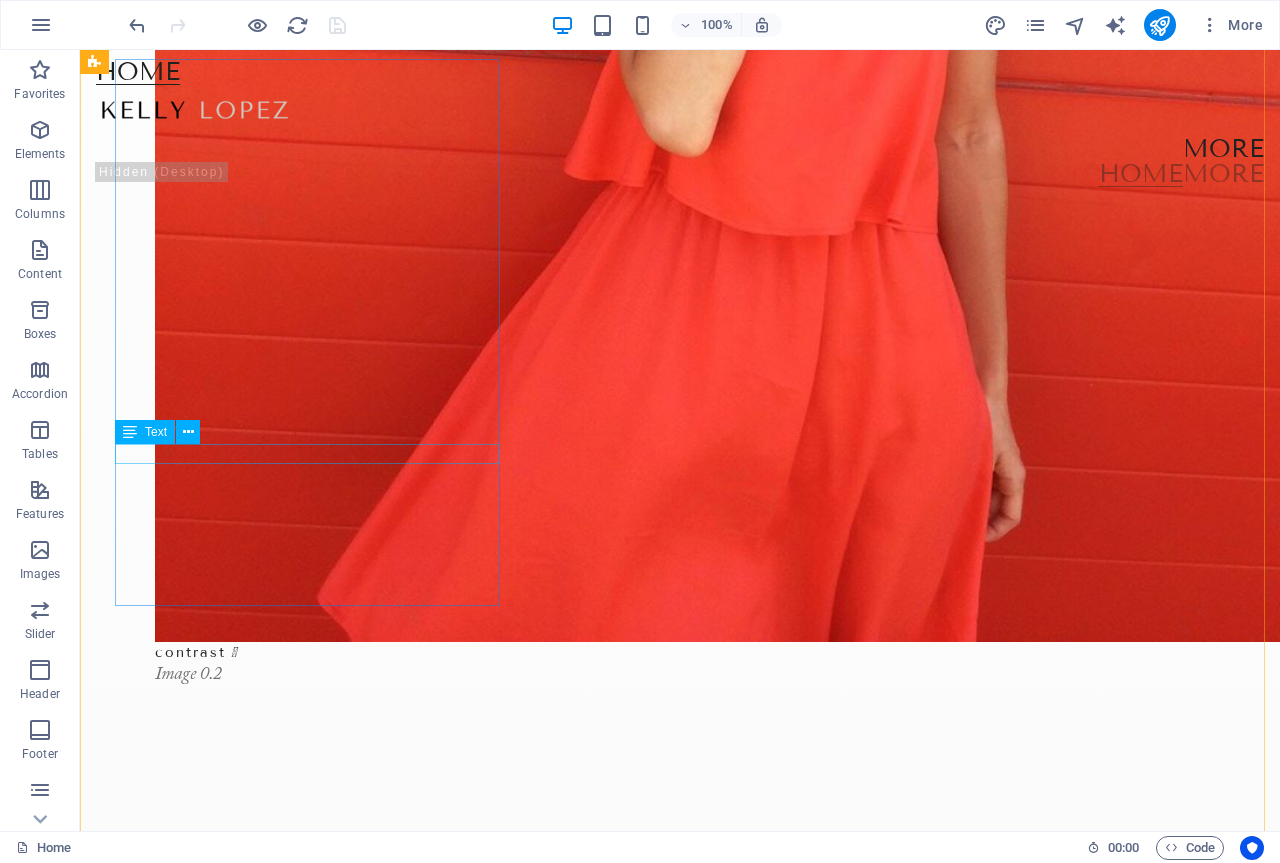 click on "Skate hall   " at bounding box center (683, 3778) 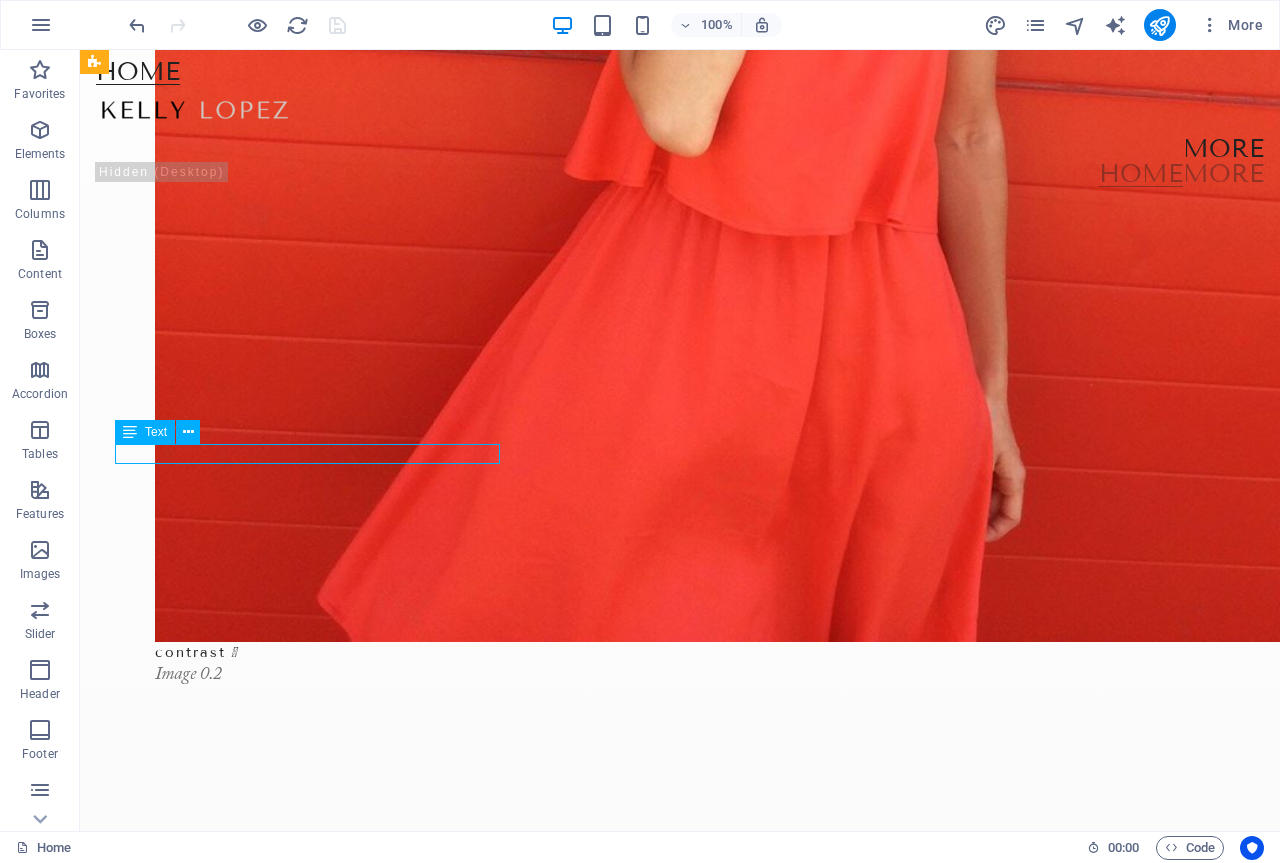 click on "Skate hall   " at bounding box center (683, 3778) 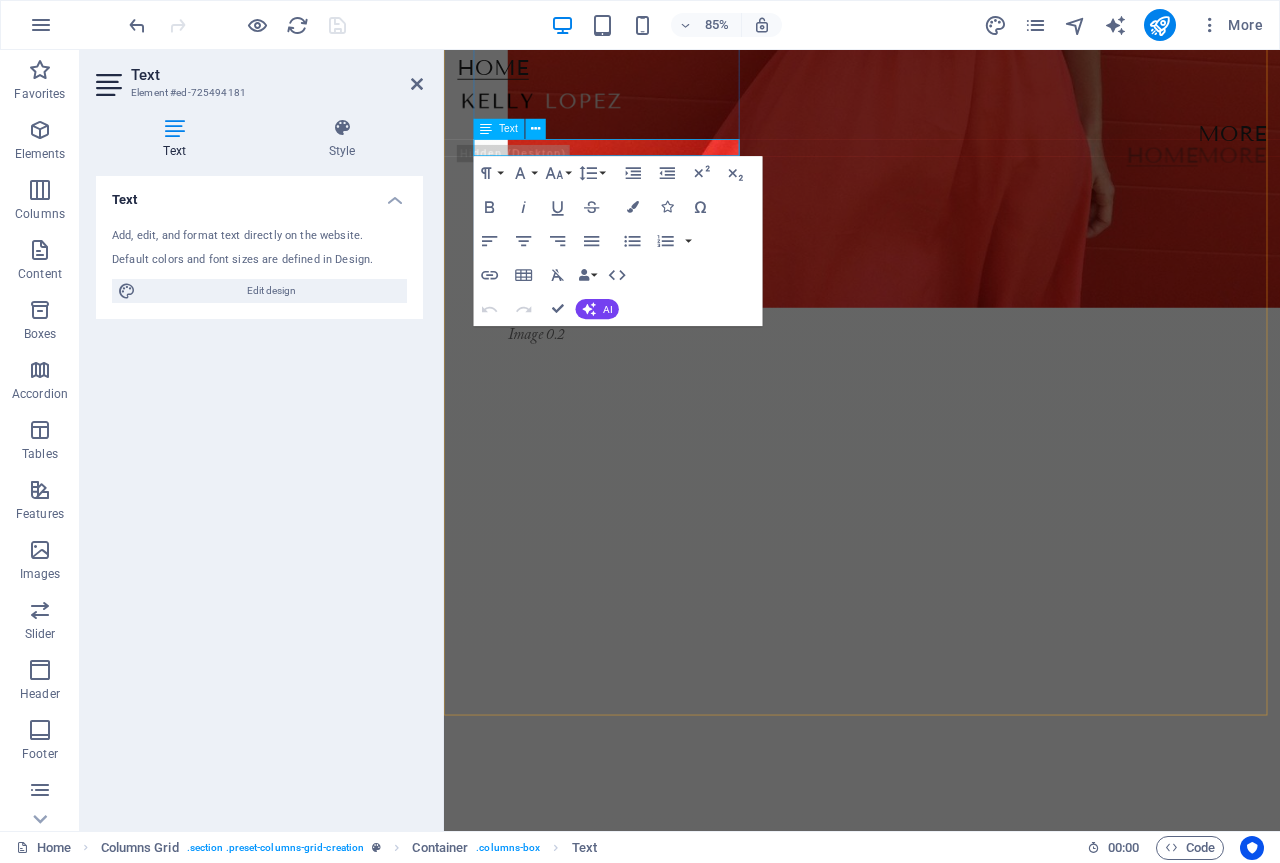 click on "Skate hall   " at bounding box center (528, 3249) 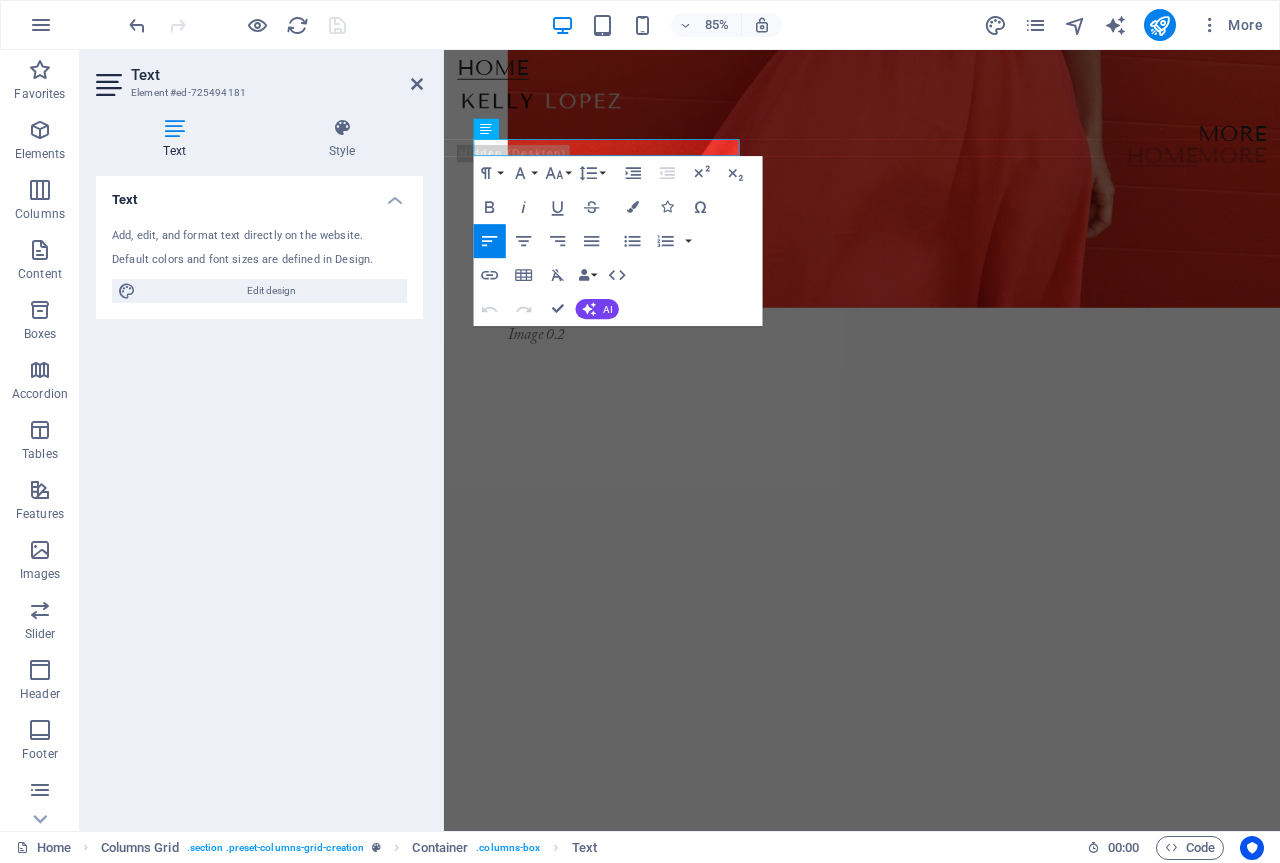 drag, startPoint x: 565, startPoint y: 165, endPoint x: 428, endPoint y: 168, distance: 137.03284 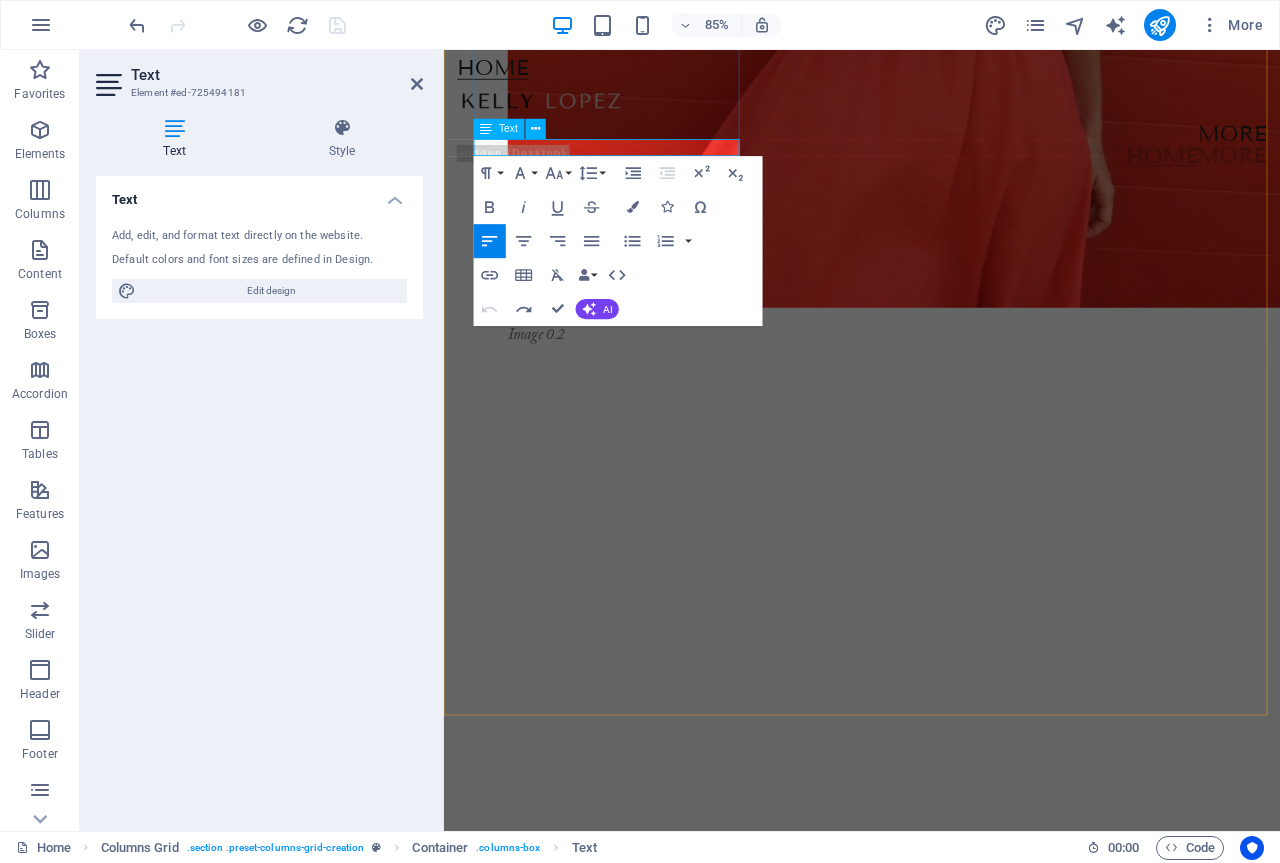 click on "" at bounding box center [572, 3249] 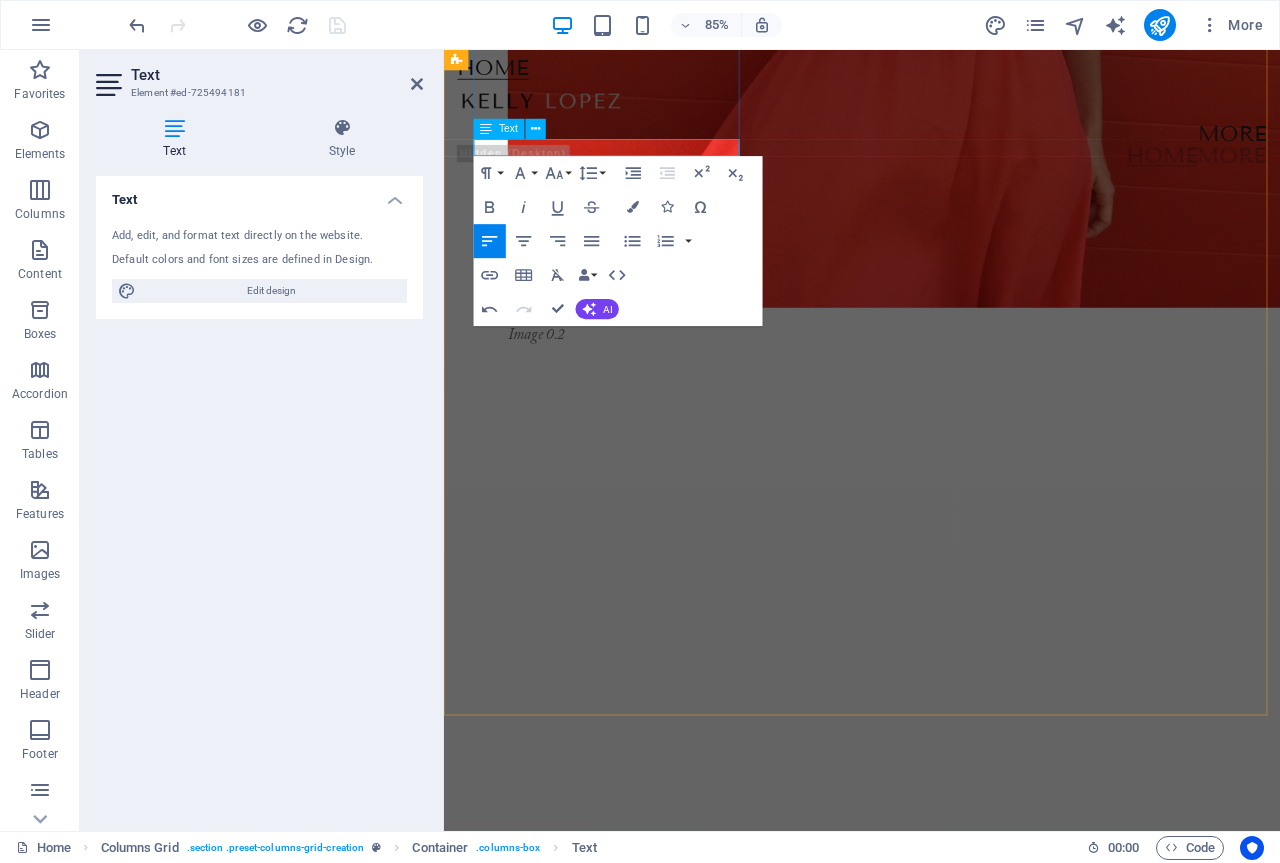 drag, startPoint x: 532, startPoint y: 167, endPoint x: 481, endPoint y: 168, distance: 51.009804 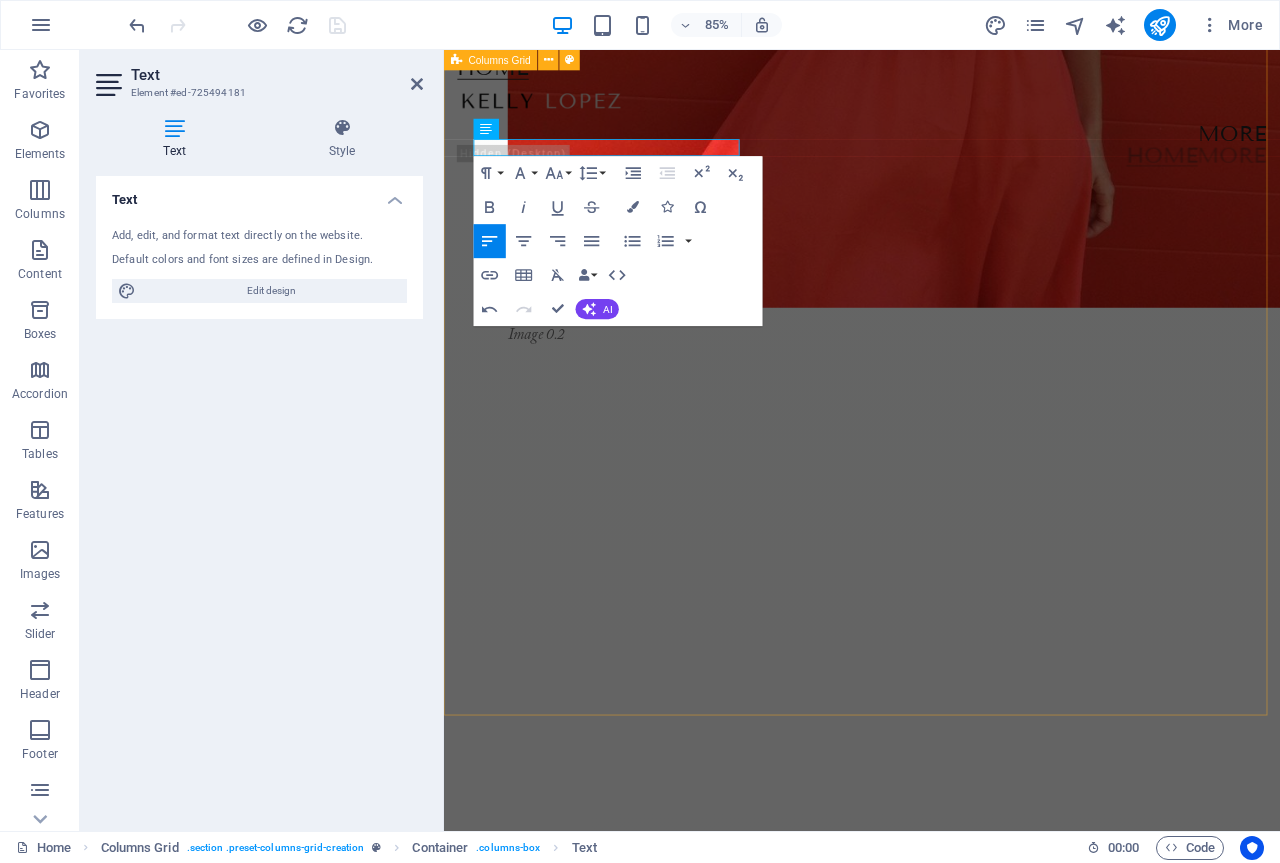 drag, startPoint x: 663, startPoint y: 167, endPoint x: 474, endPoint y: 165, distance: 189.01057 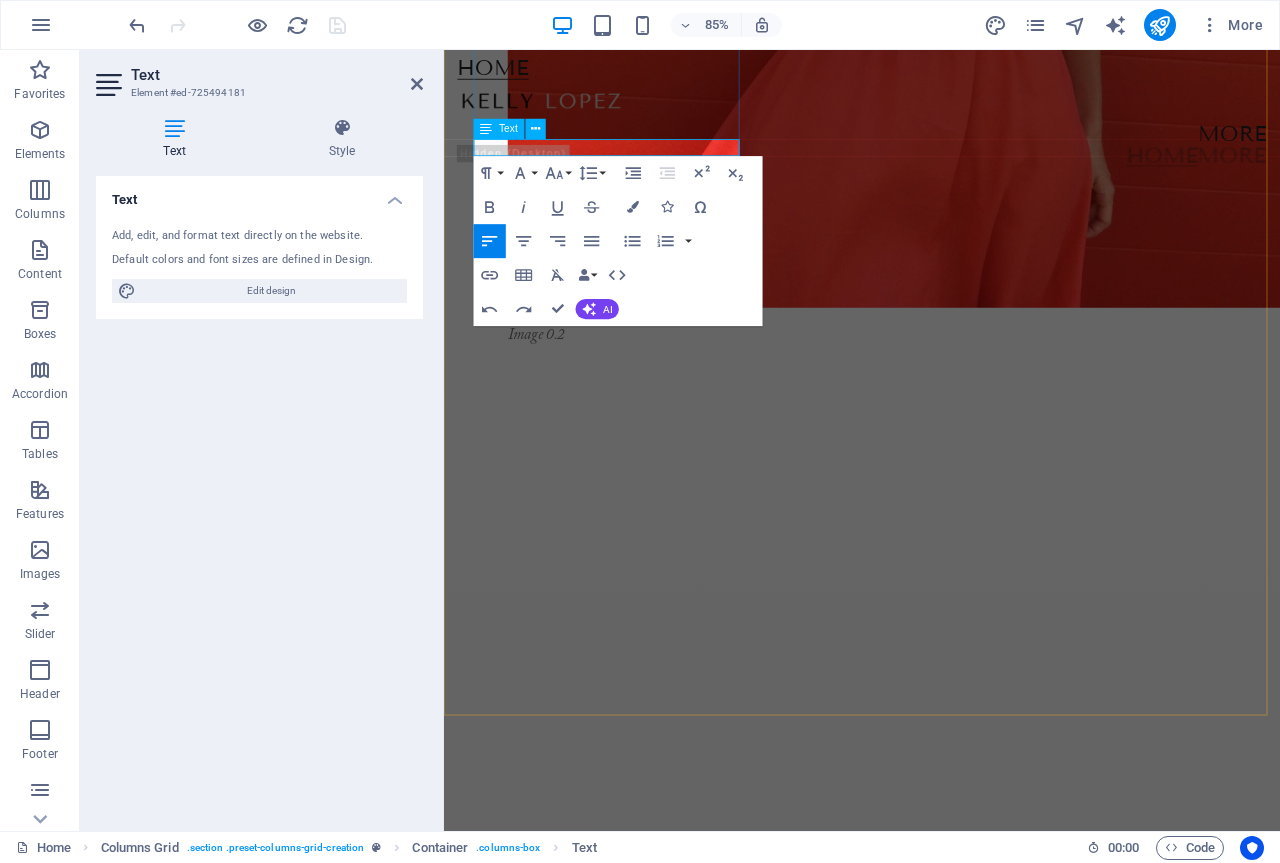 click on "" at bounding box center (673, 3249) 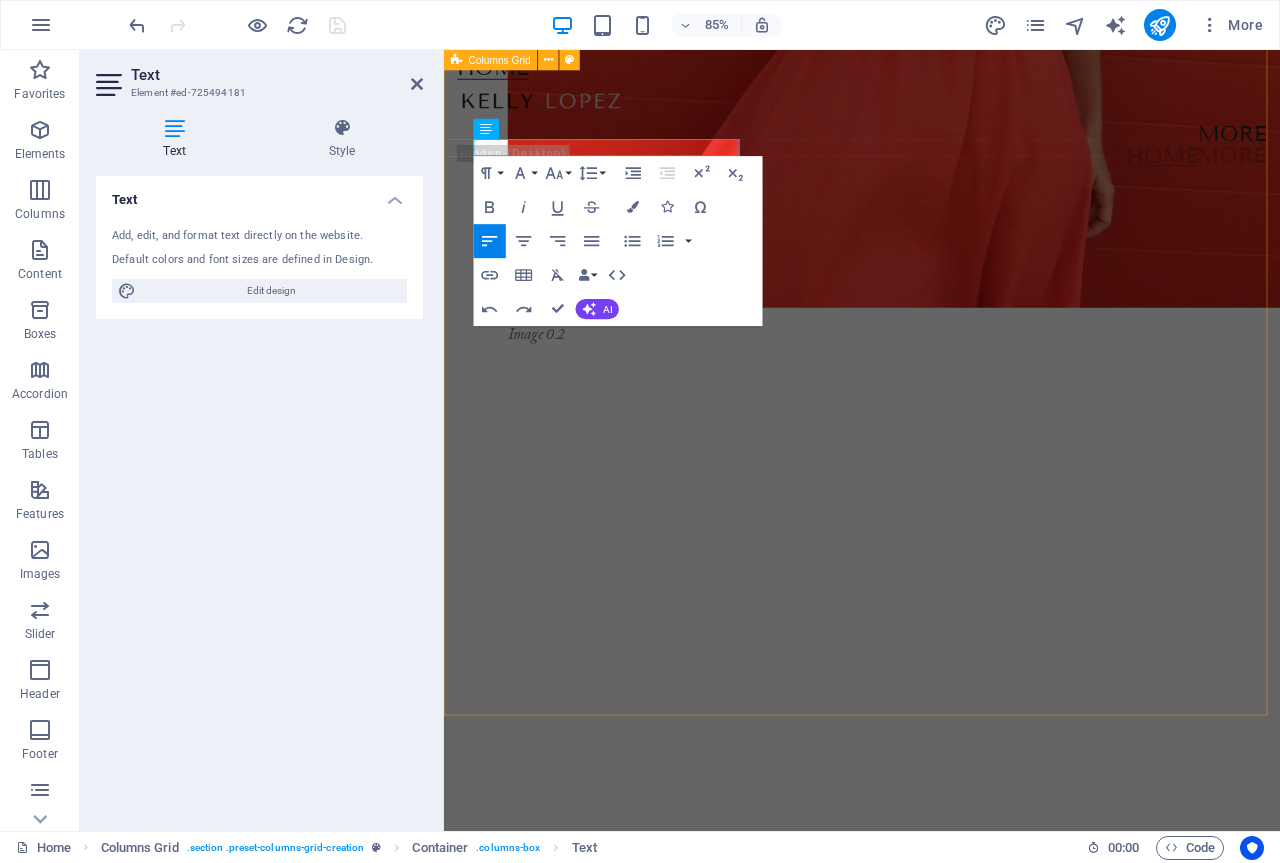 click on "contrast    Image 0.2 suburbs    Image 0.1 fragments    Image 0.3 Activities & Societies    Image 0.5 Beauty    Image 0.7 Triangle    Image 0.6" at bounding box center (936, 1935) 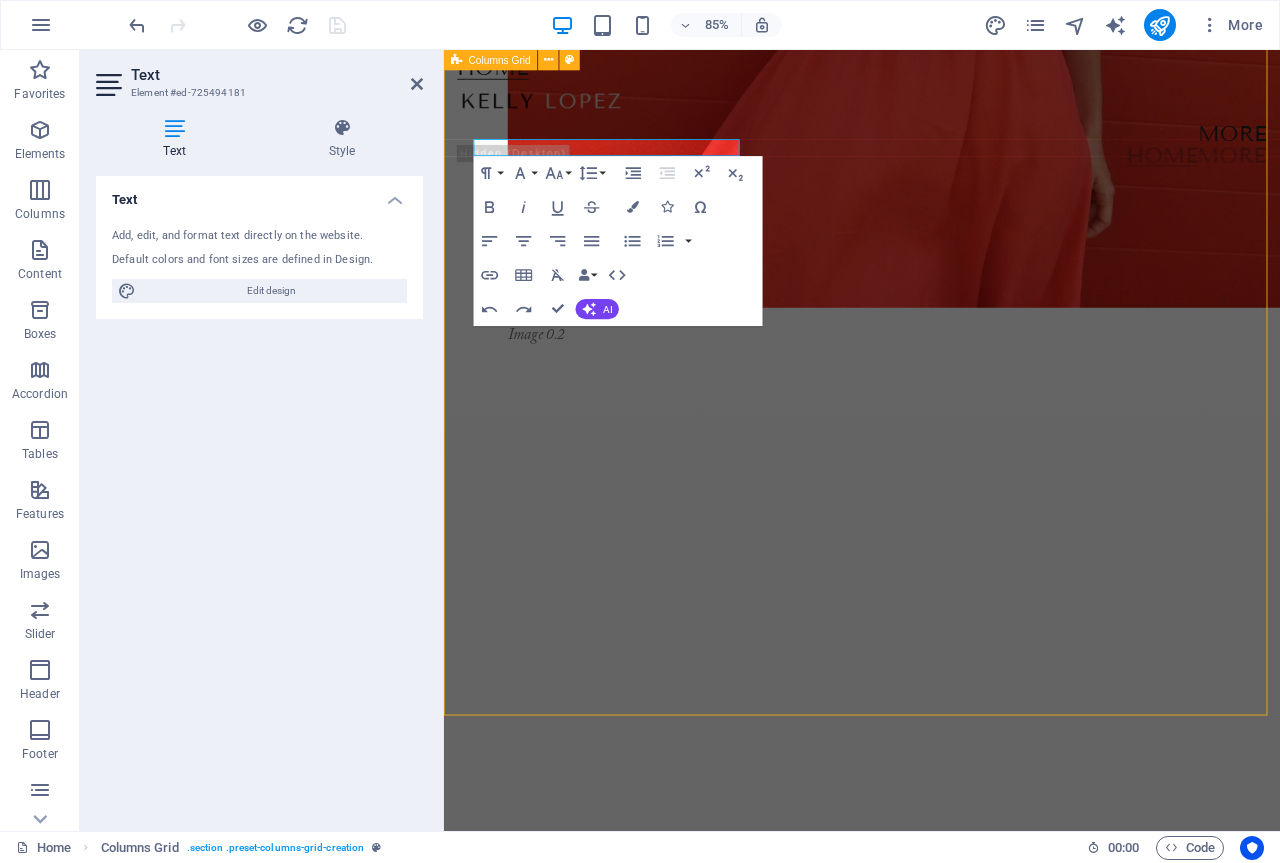 scroll, scrollTop: 1417, scrollLeft: 0, axis: vertical 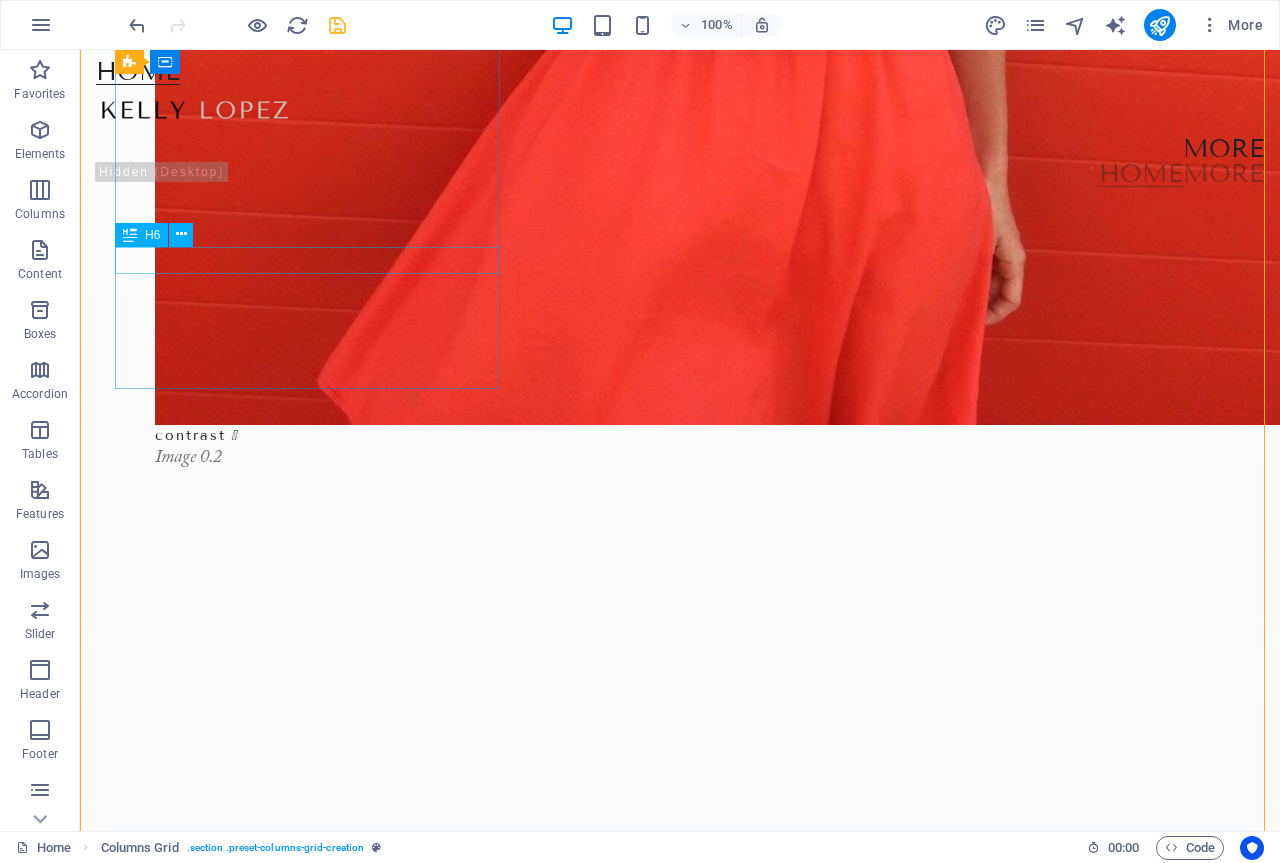click on "Image 0.5" at bounding box center (683, 3584) 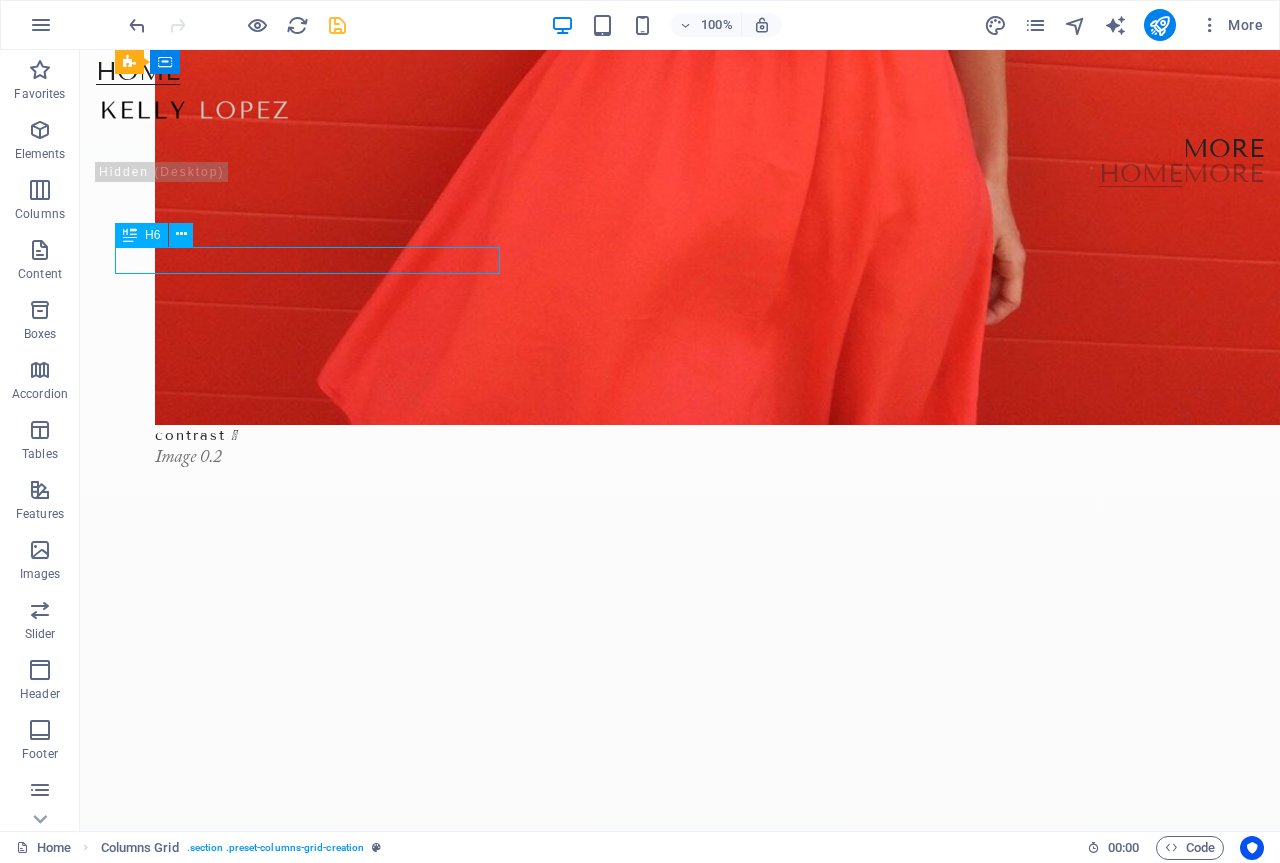 click on "Image 0.5" at bounding box center (683, 3584) 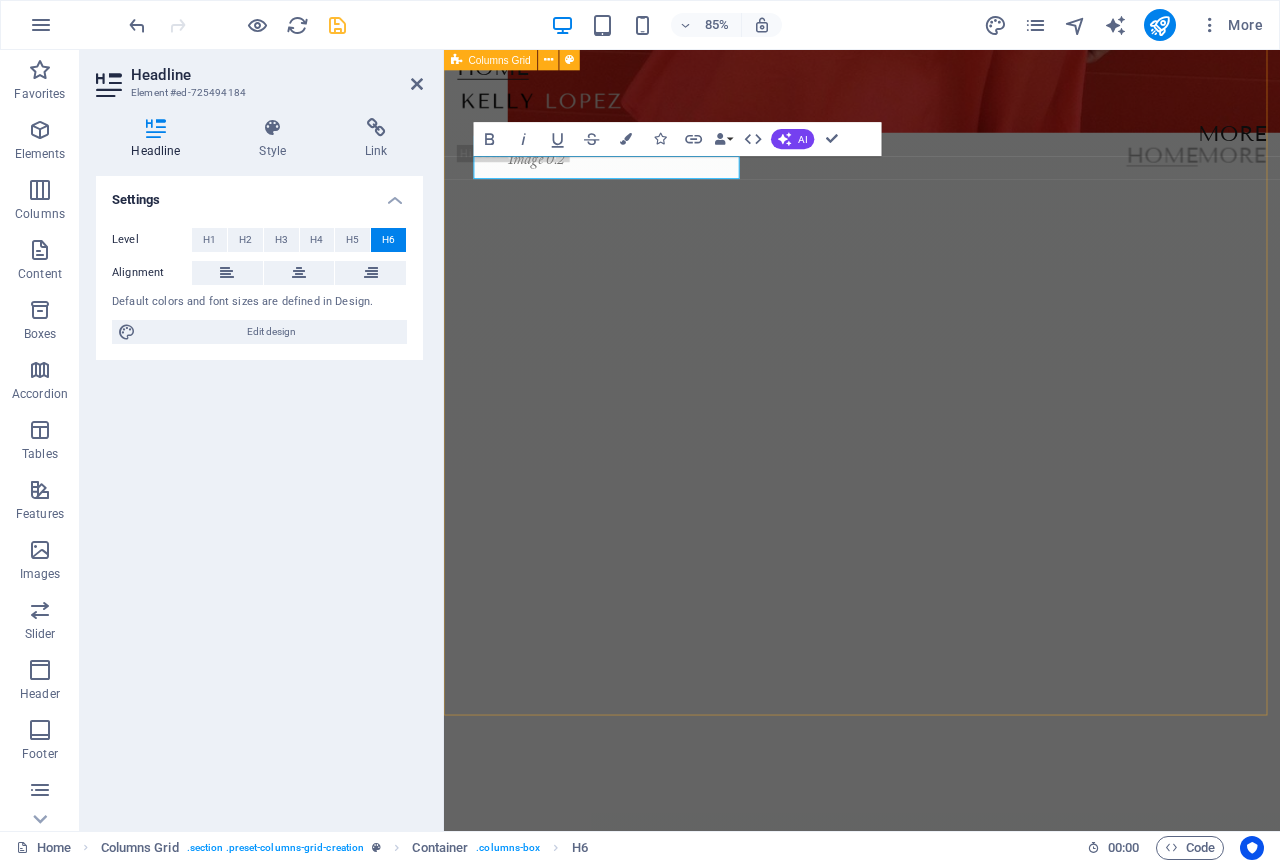 scroll, scrollTop: 1212, scrollLeft: 0, axis: vertical 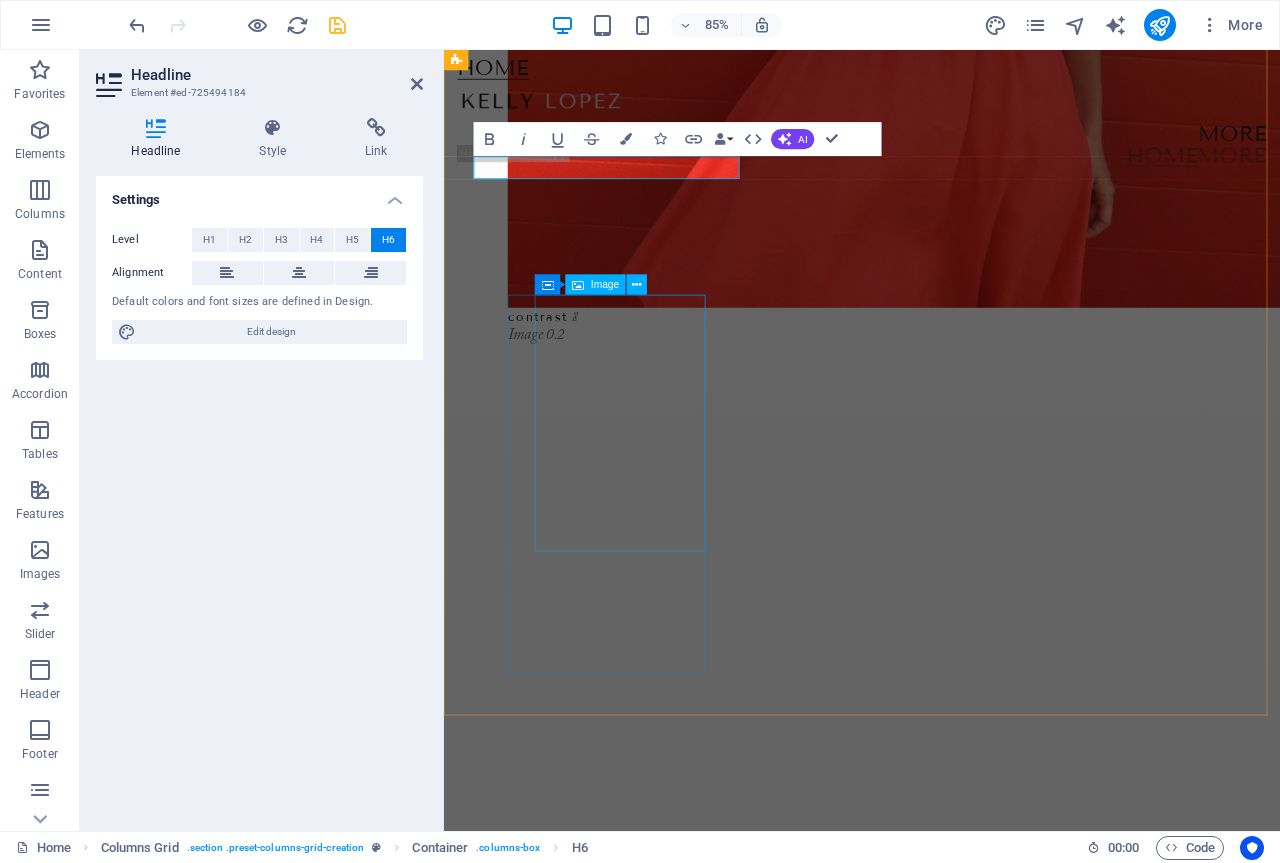 type 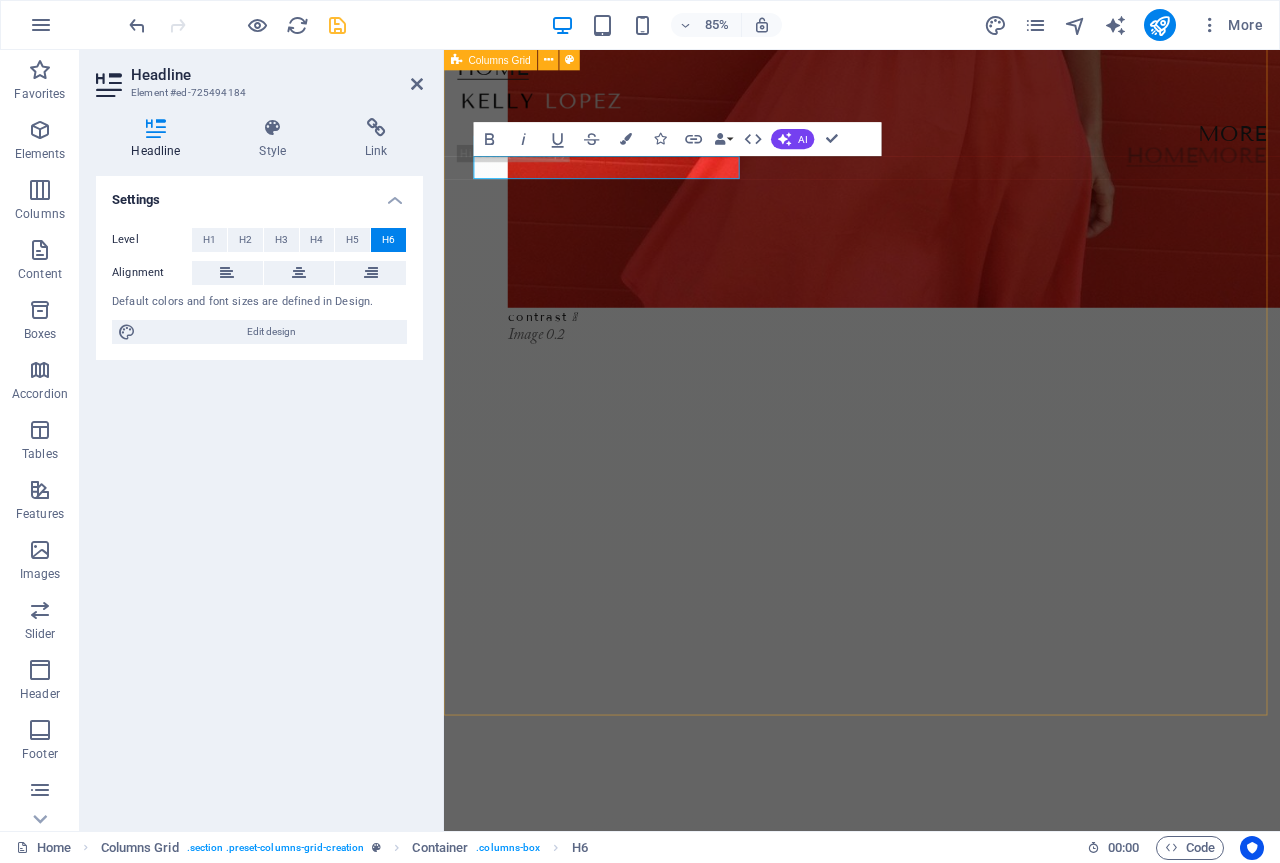 click on "contrast    Image 0.2 suburbs    Image 0.1 fragments    Image 0.3 Activities & Societies    ​Module Magazine | Issue 01: Destruction Beauty    Image 0.7 Triangle    Image 0.6" at bounding box center (936, 1935) 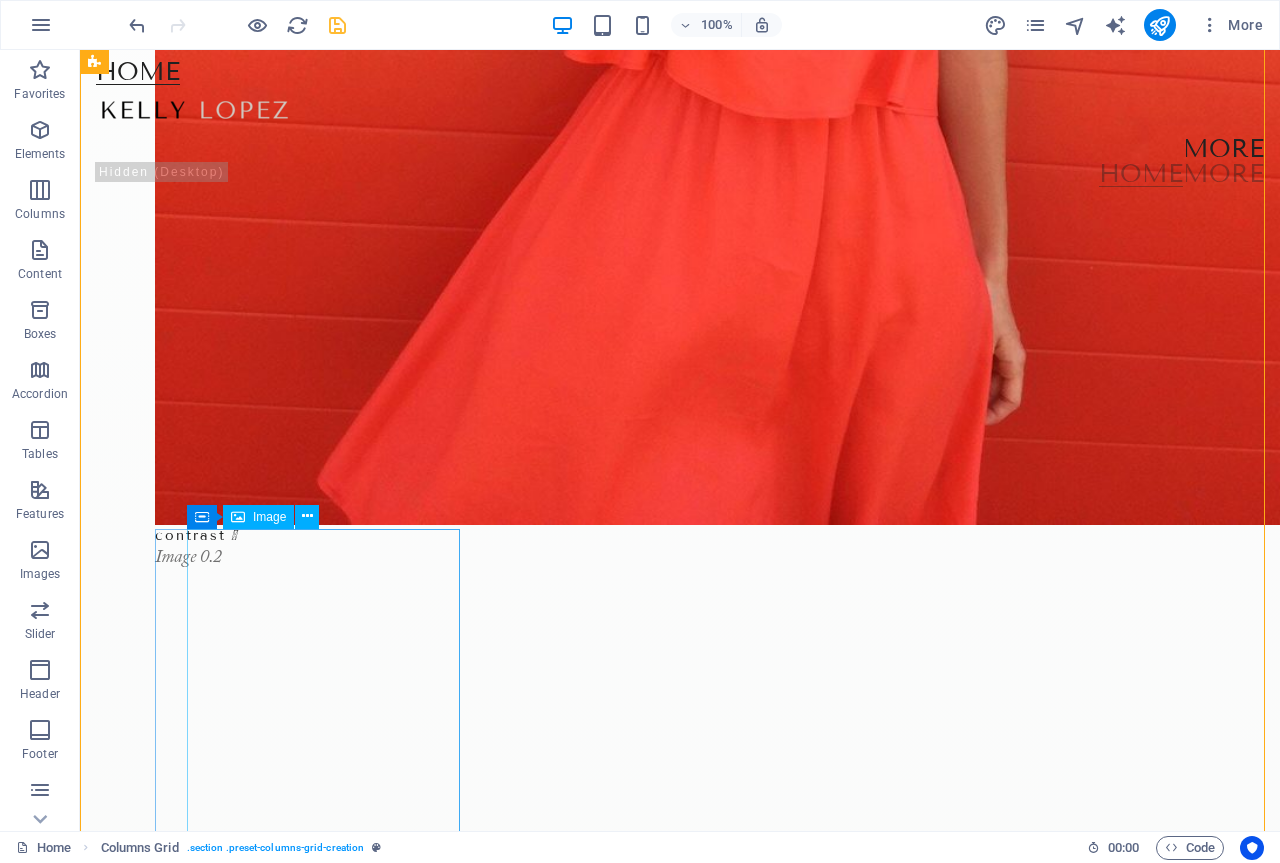 scroll, scrollTop: 1117, scrollLeft: 0, axis: vertical 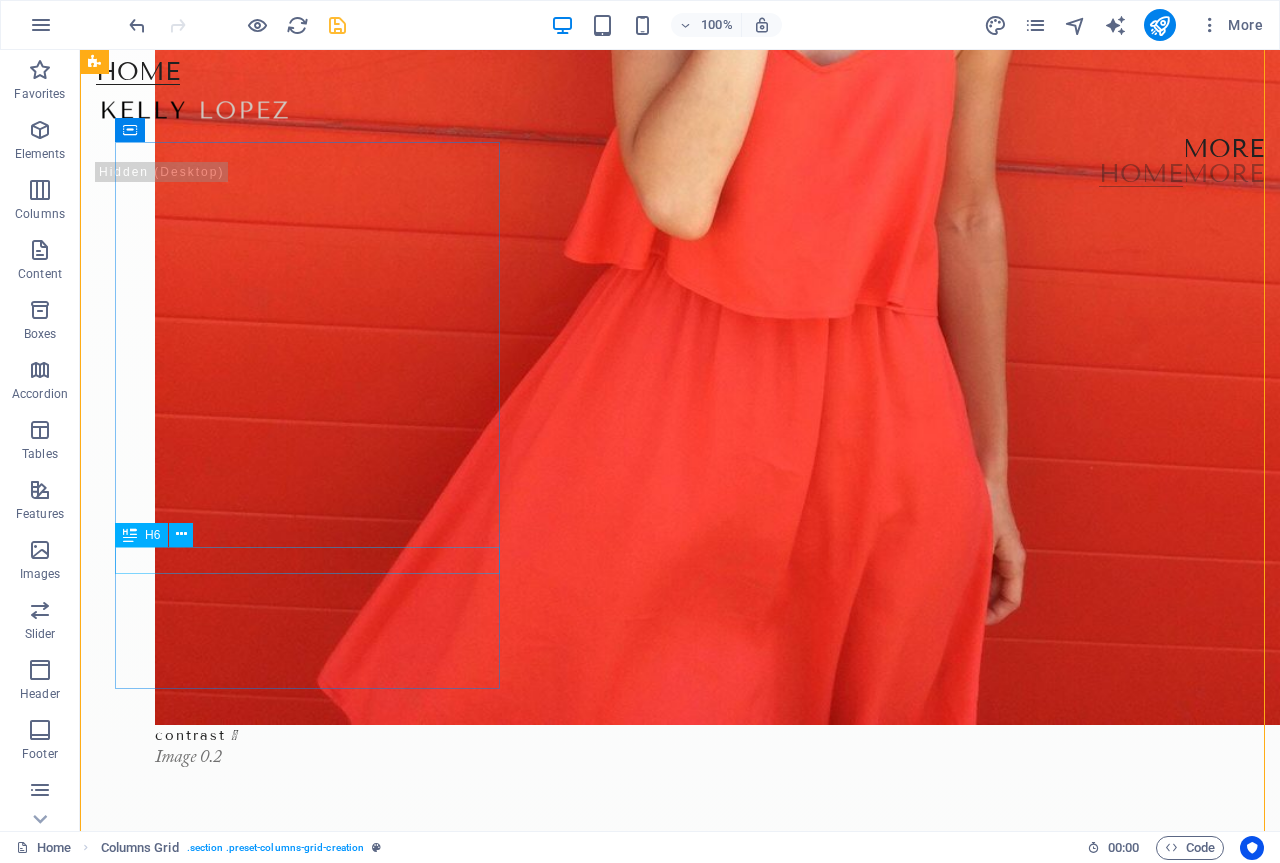 click on "Module Magazine | Issue 01: Destruction" at bounding box center (683, 3884) 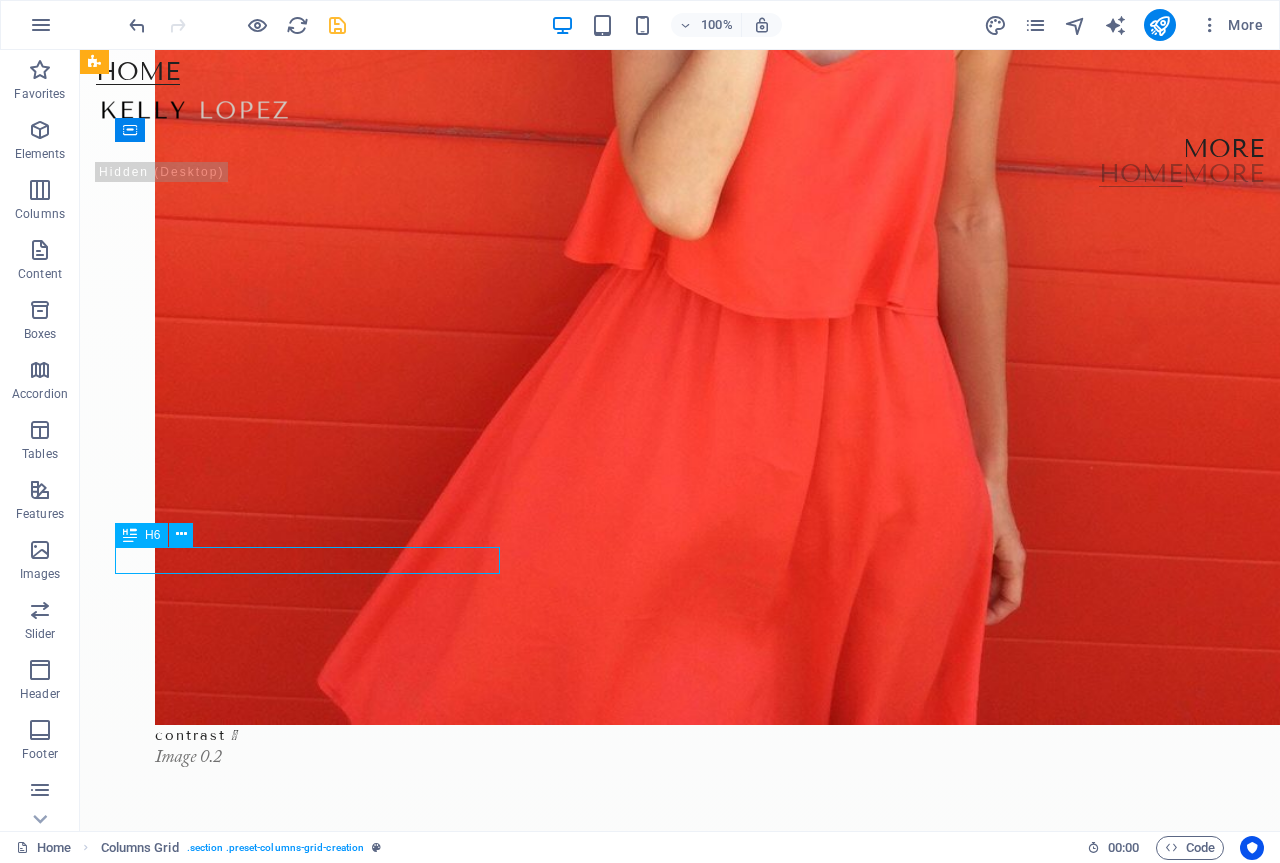 click on "Module Magazine | Issue 01: Destruction" at bounding box center [683, 3884] 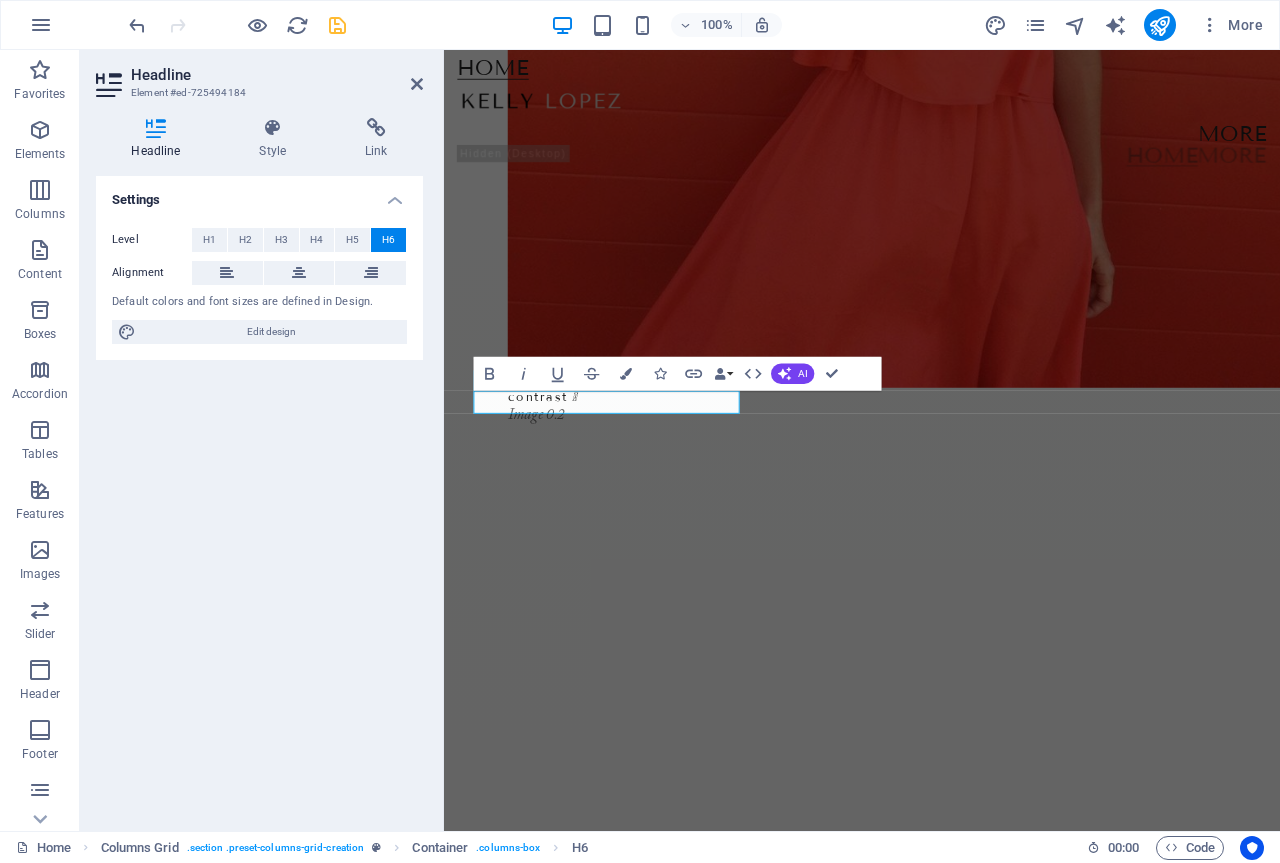 scroll, scrollTop: 936, scrollLeft: 0, axis: vertical 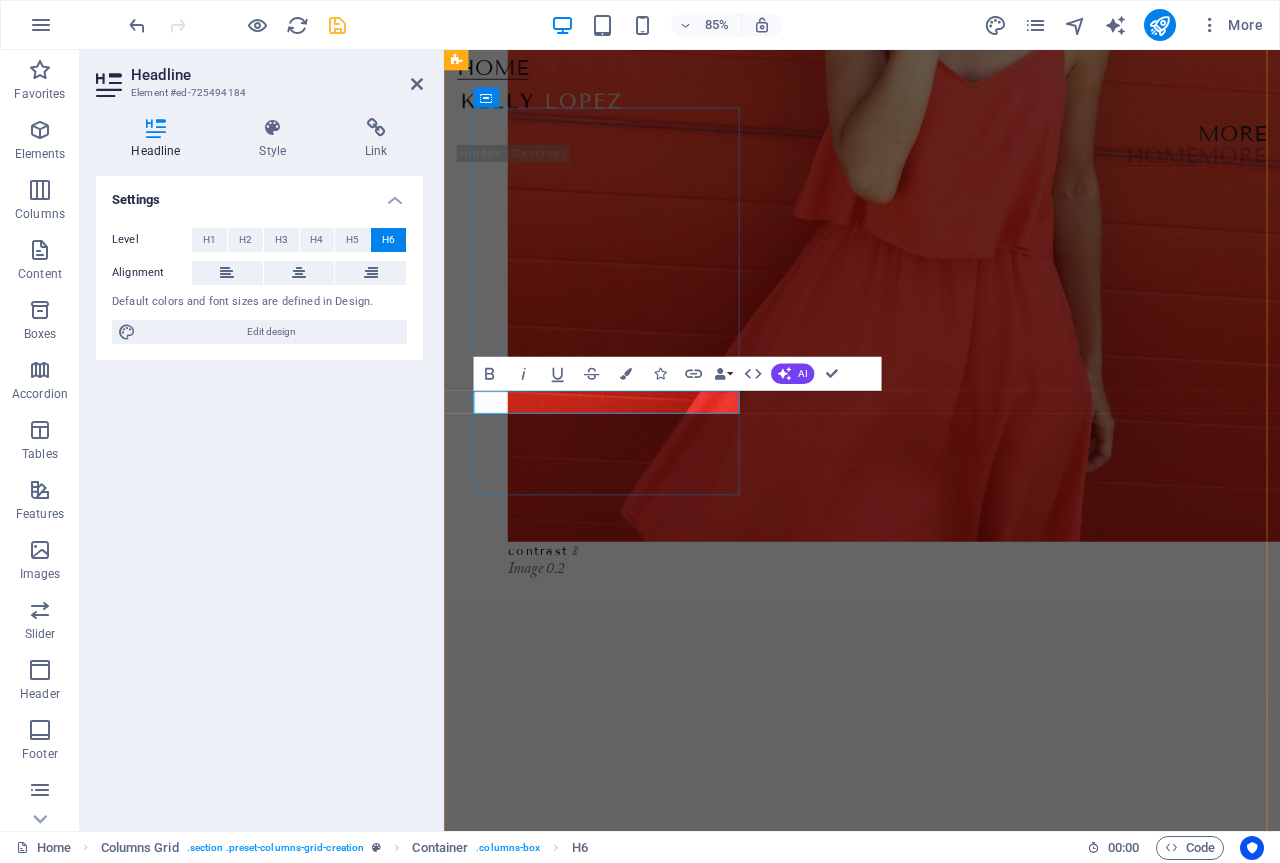 click on "Module Magazine | Issue 01: Destruction" at bounding box center (1047, 3548) 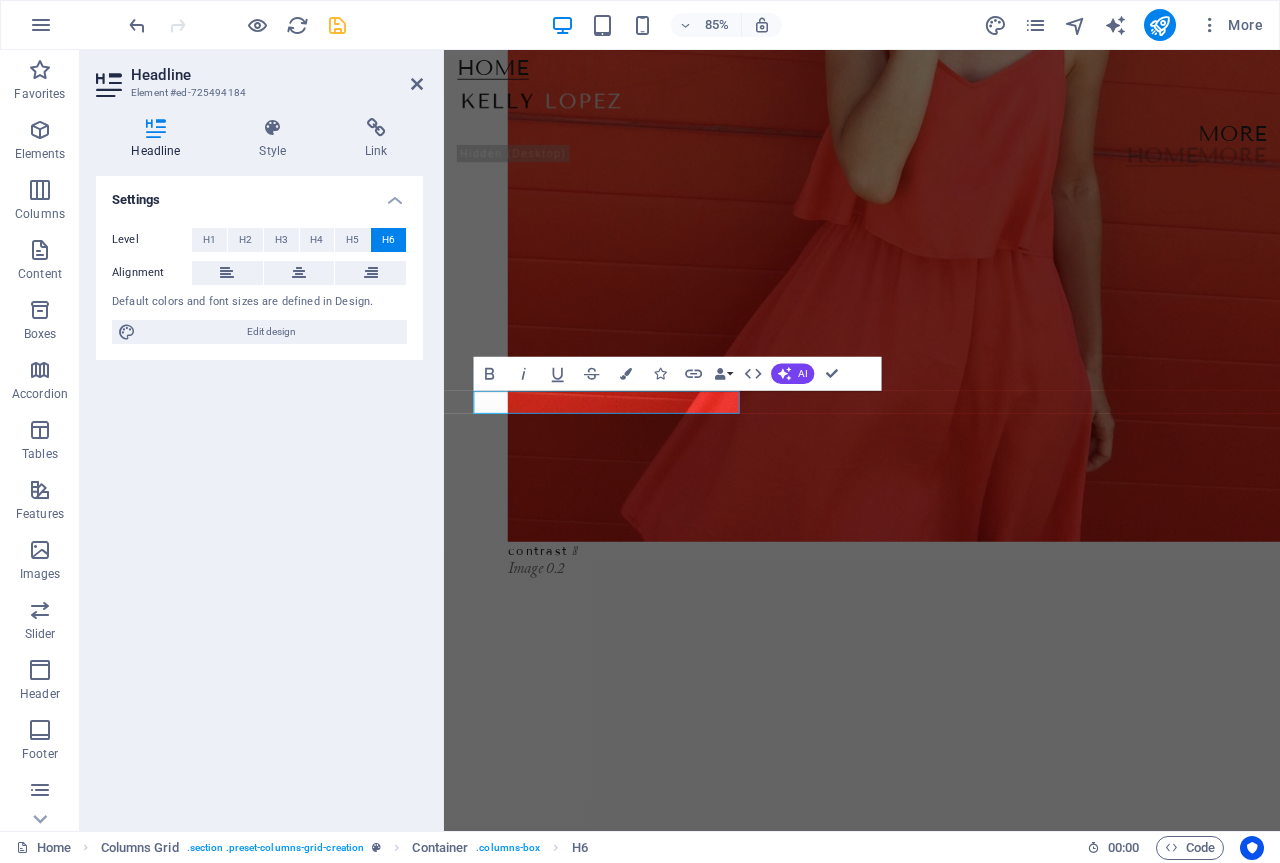 drag, startPoint x: 618, startPoint y: 462, endPoint x: 394, endPoint y: 458, distance: 224.0357 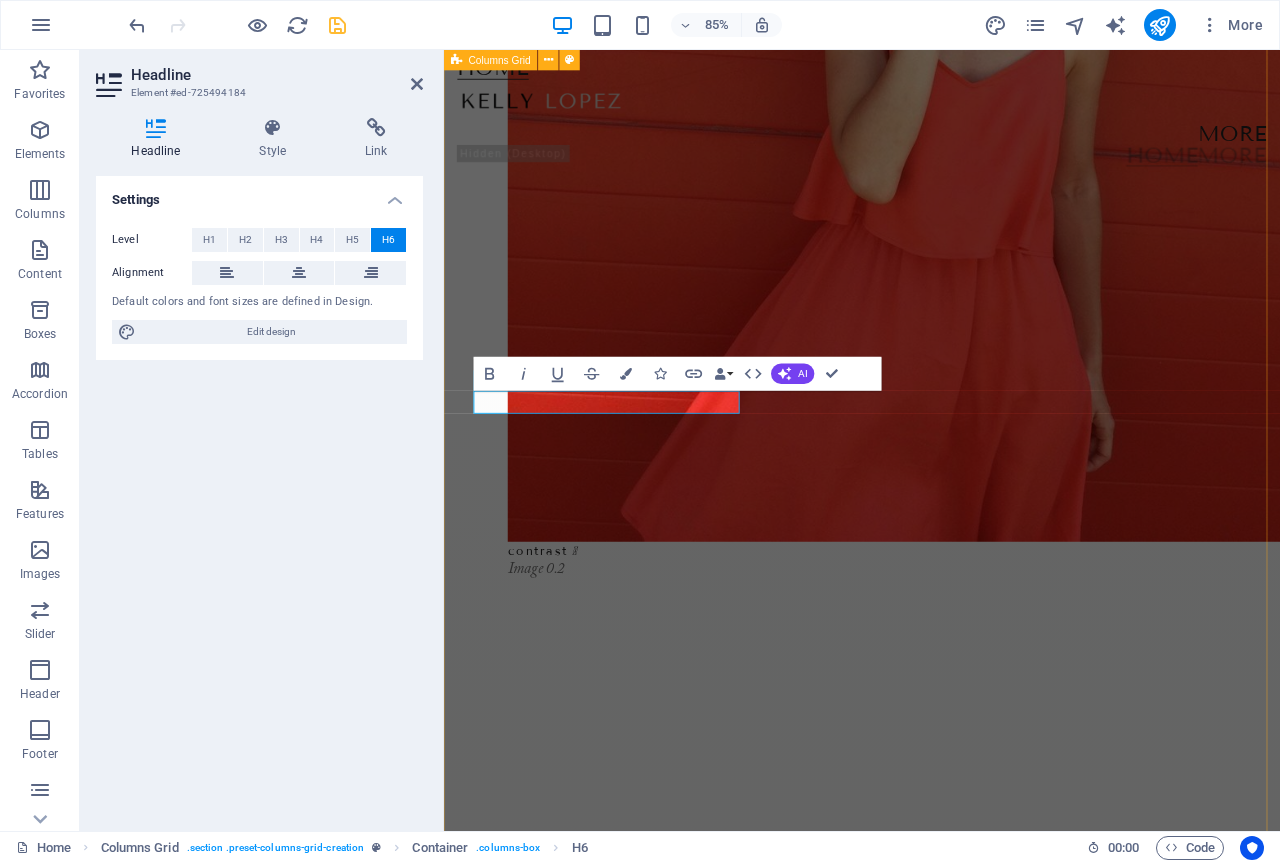 click on "contrast    Image 0.2 suburbs    Image 0.1 fragments    Image 0.3 Activities & Societies    Issue 01: Destruction Beauty    Image 0.7 Triangle    Image 0.6" at bounding box center (936, 2211) 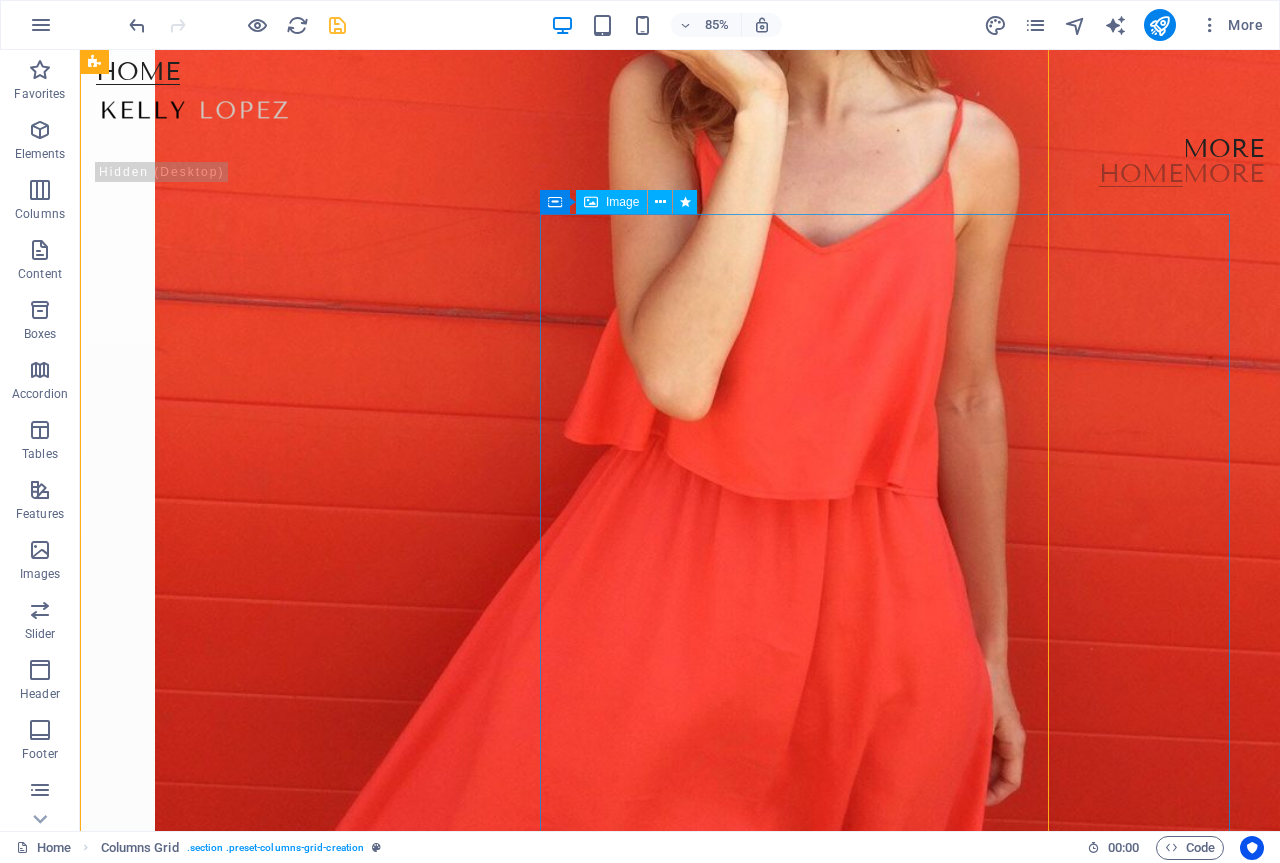 scroll, scrollTop: 1117, scrollLeft: 0, axis: vertical 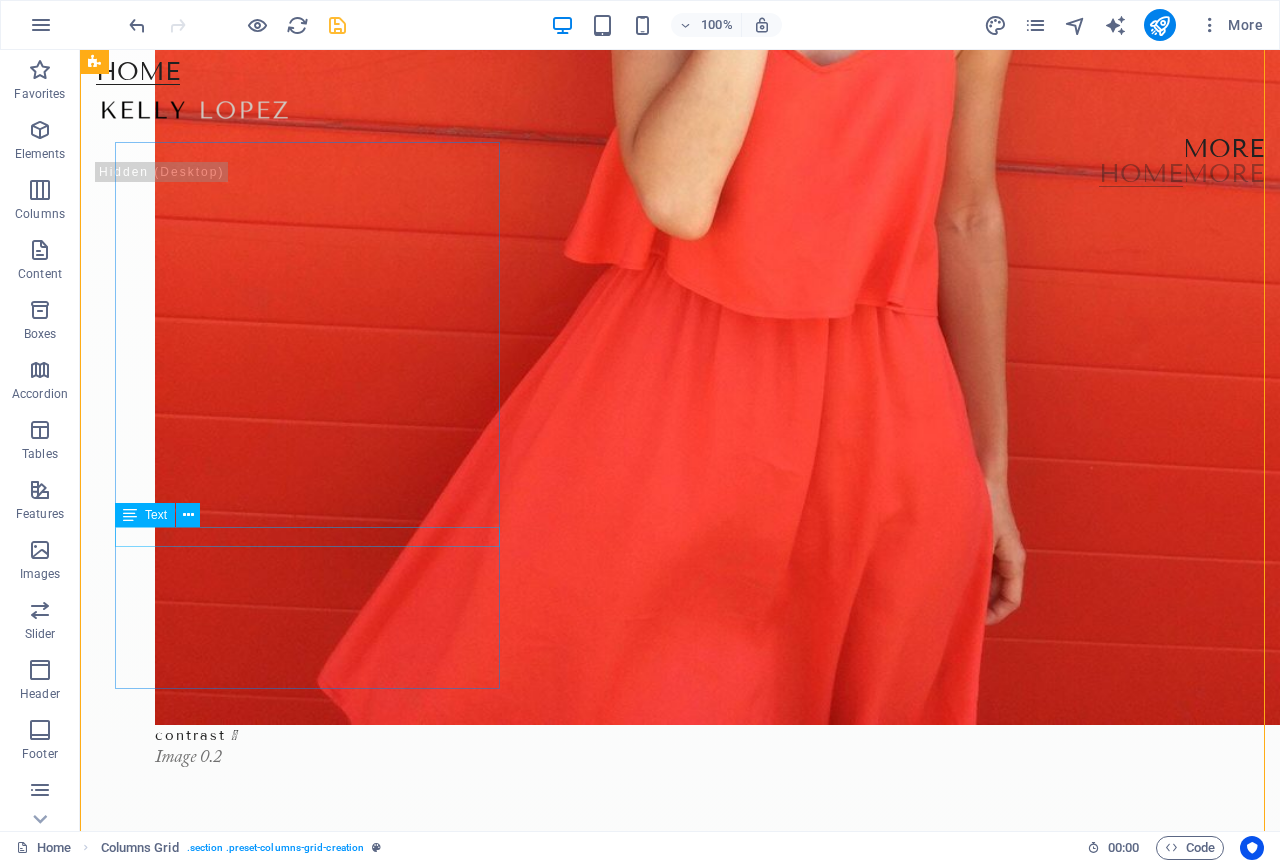 click on "Activities & Societies   " at bounding box center [683, 3861] 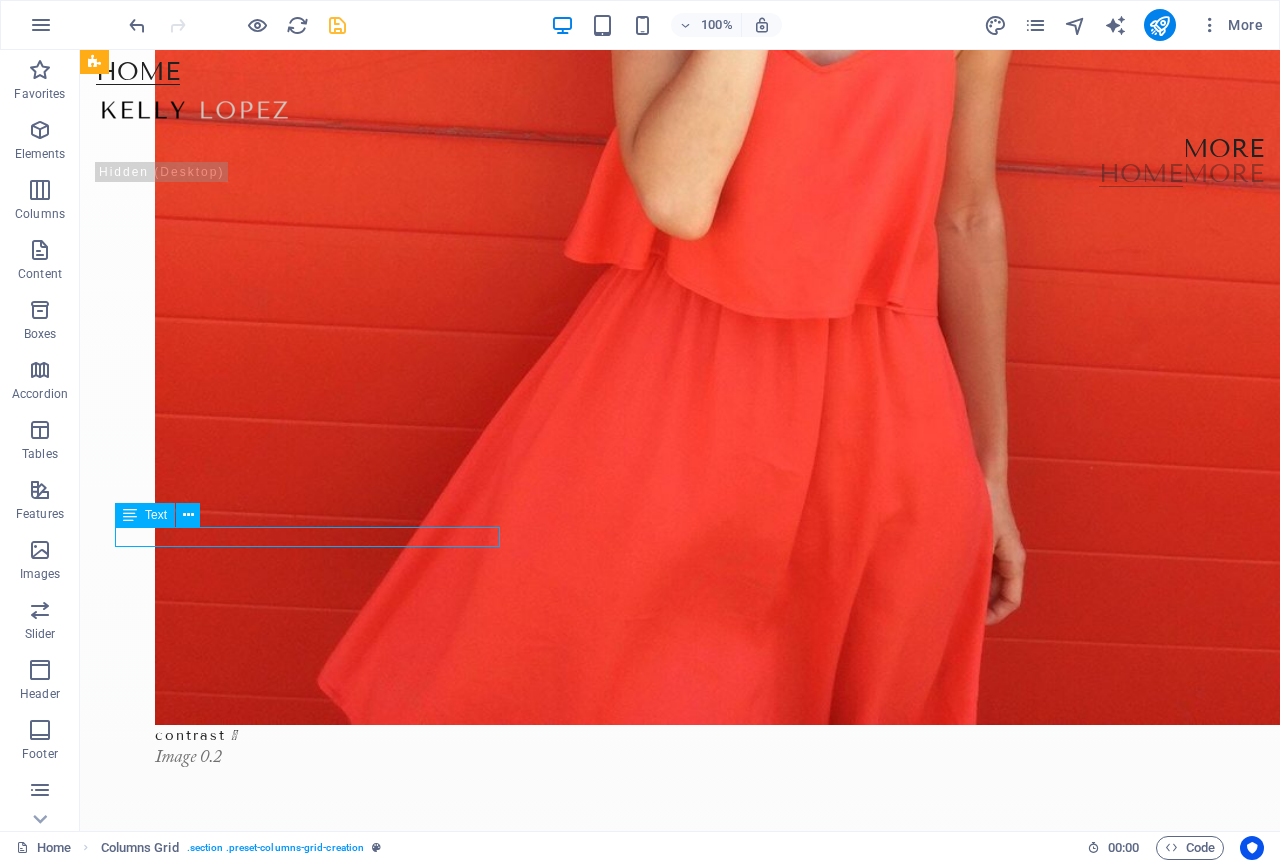 click on "Activities & Societies   " at bounding box center [683, 3861] 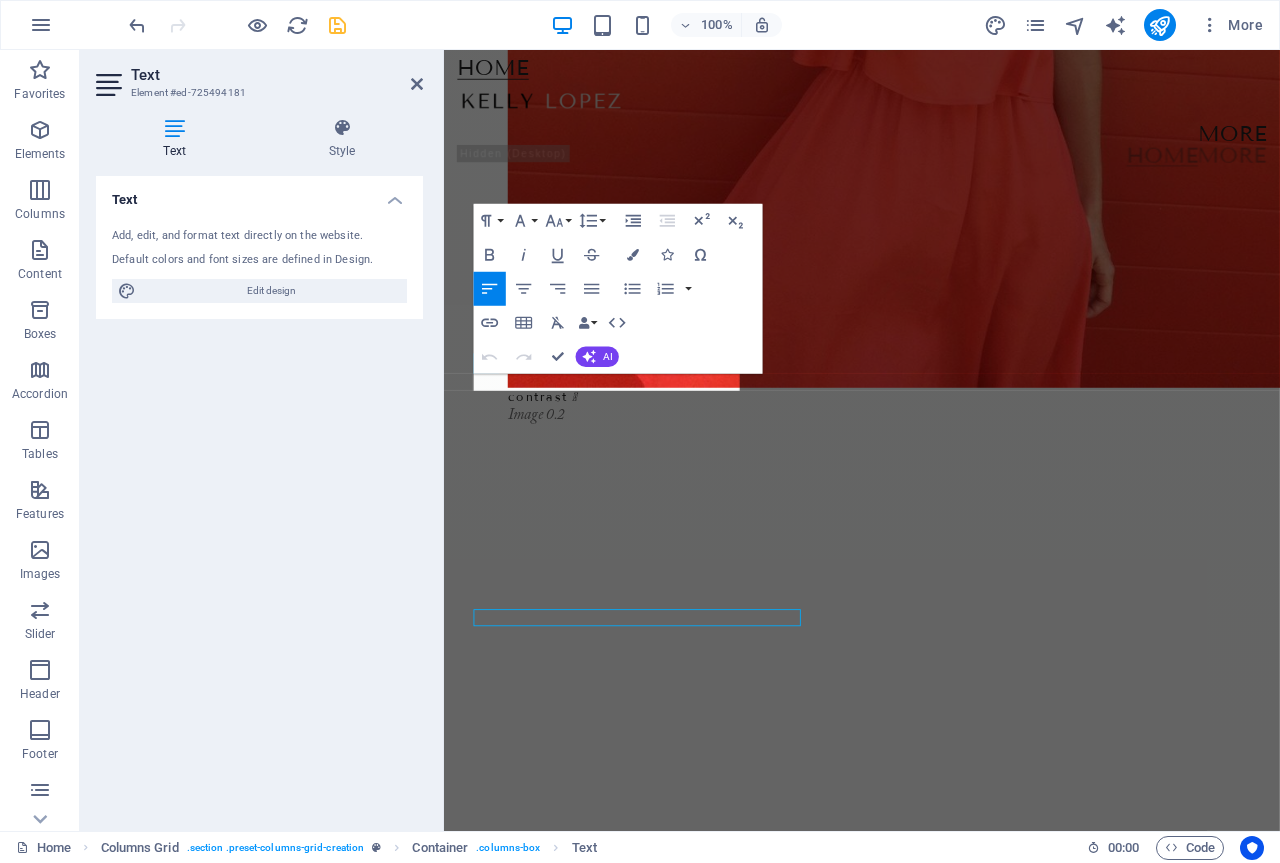 scroll, scrollTop: 936, scrollLeft: 0, axis: vertical 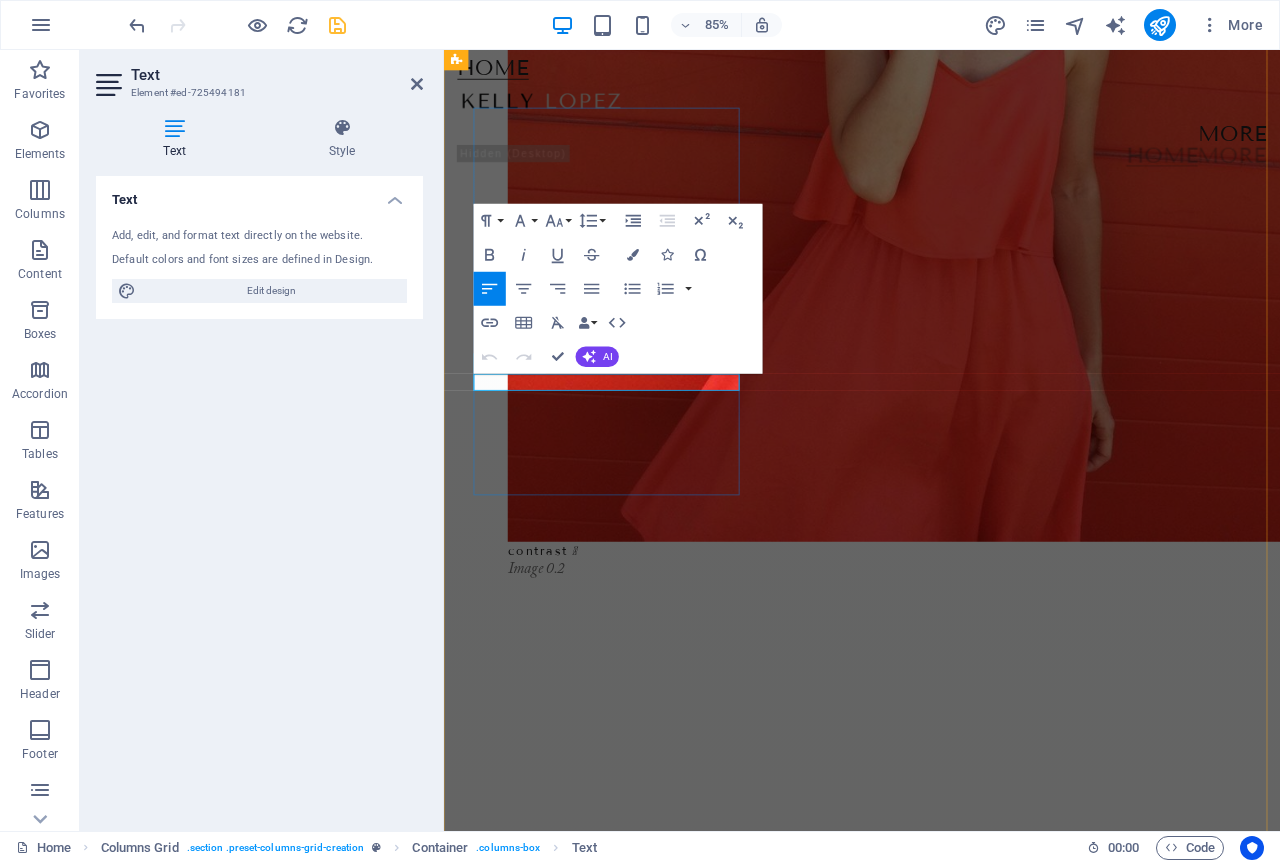 click on "Activities & Societies   " at bounding box center (579, 3525) 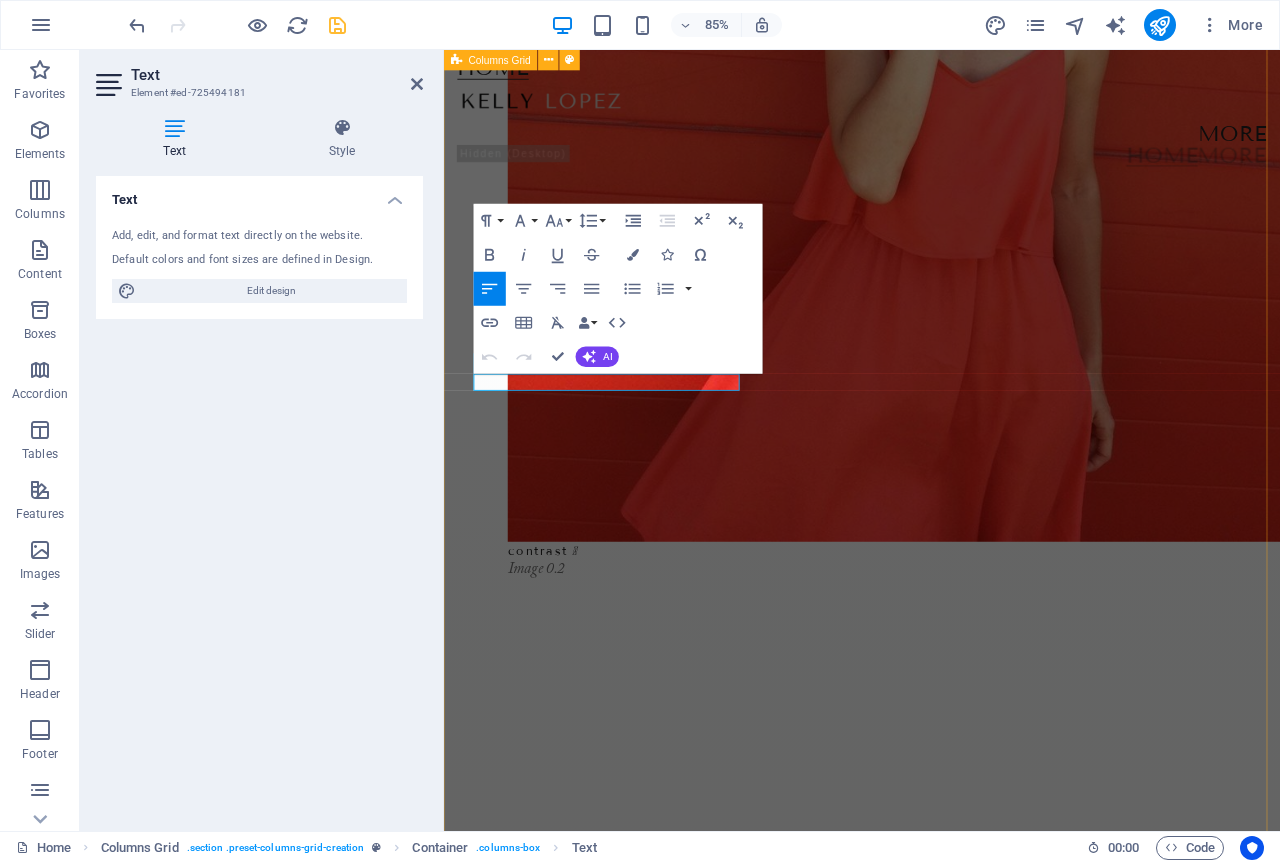 drag, startPoint x: 665, startPoint y: 438, endPoint x: 460, endPoint y: 446, distance: 205.15604 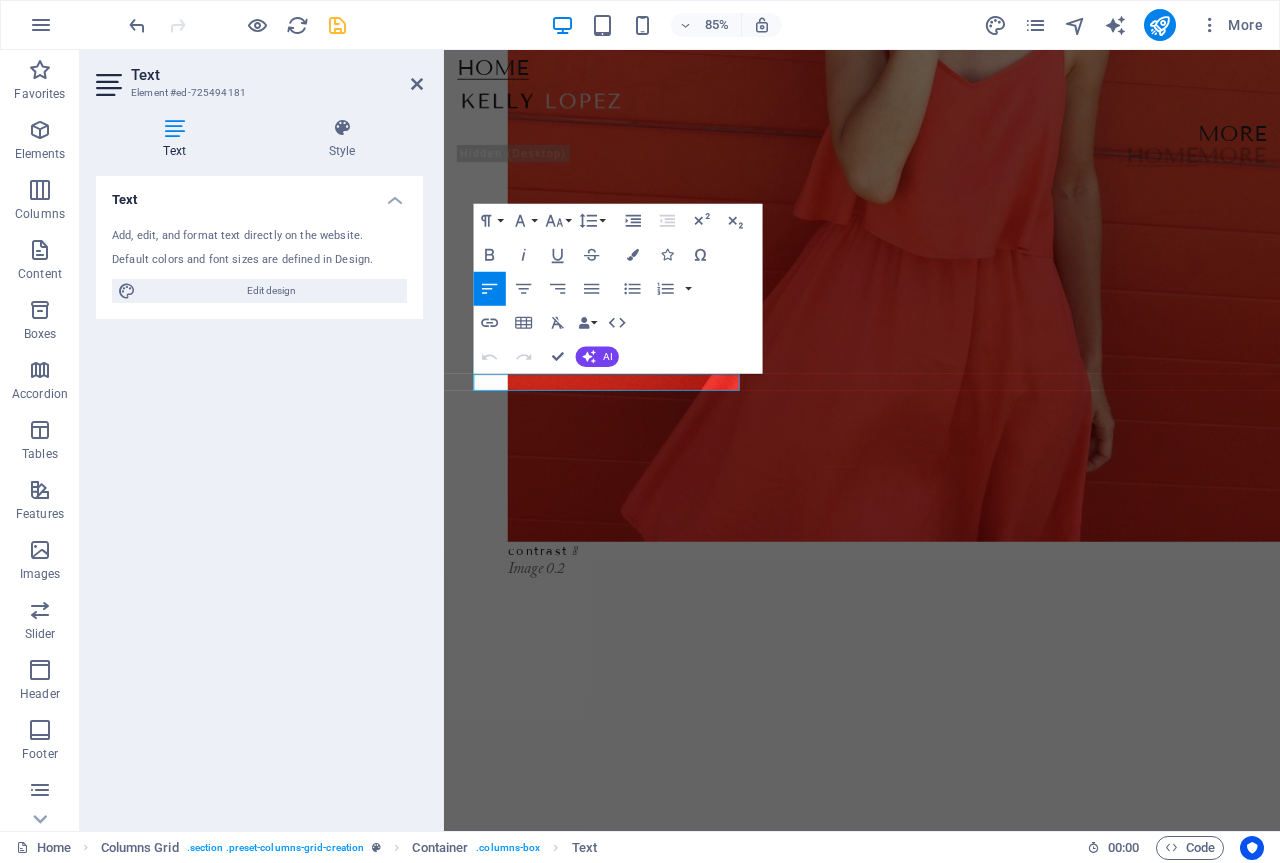 type 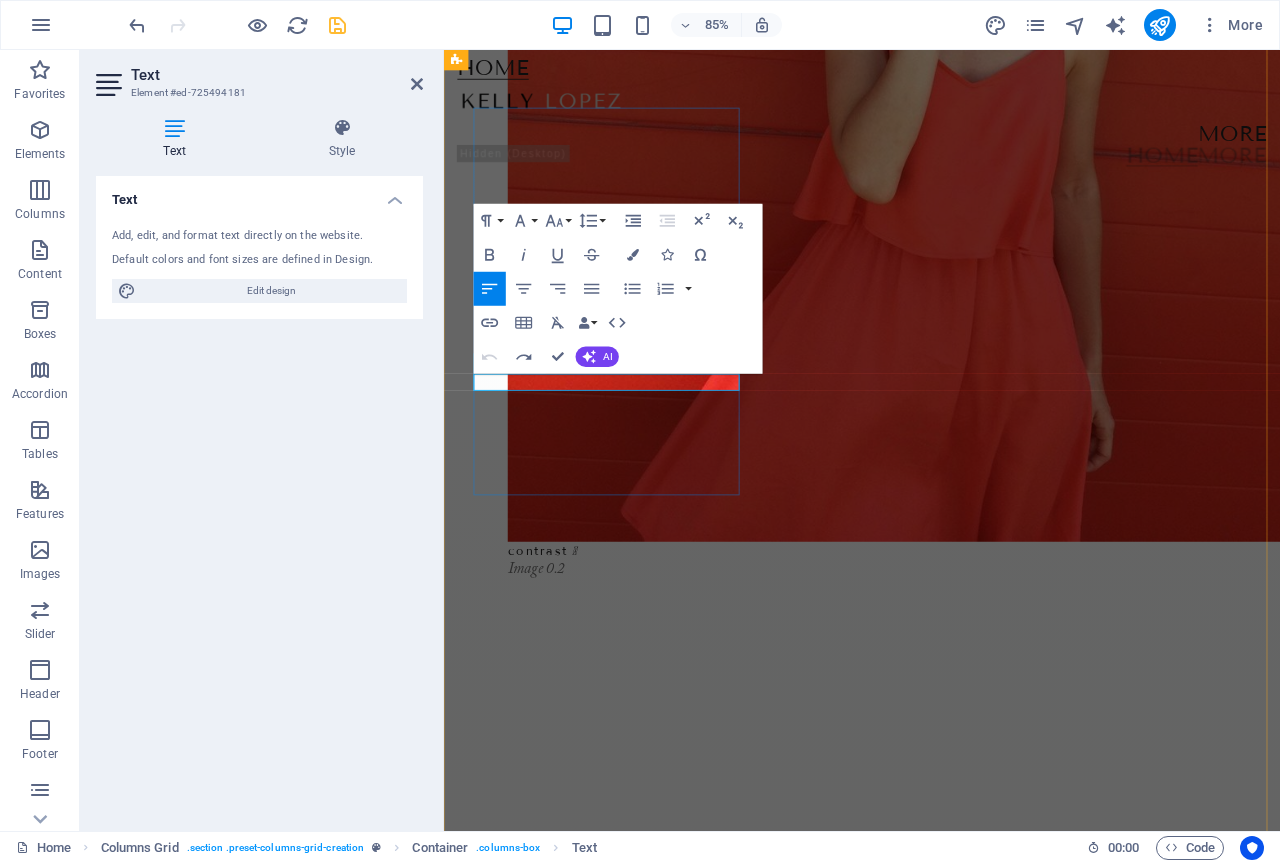 click on "" at bounding box center [673, 3525] 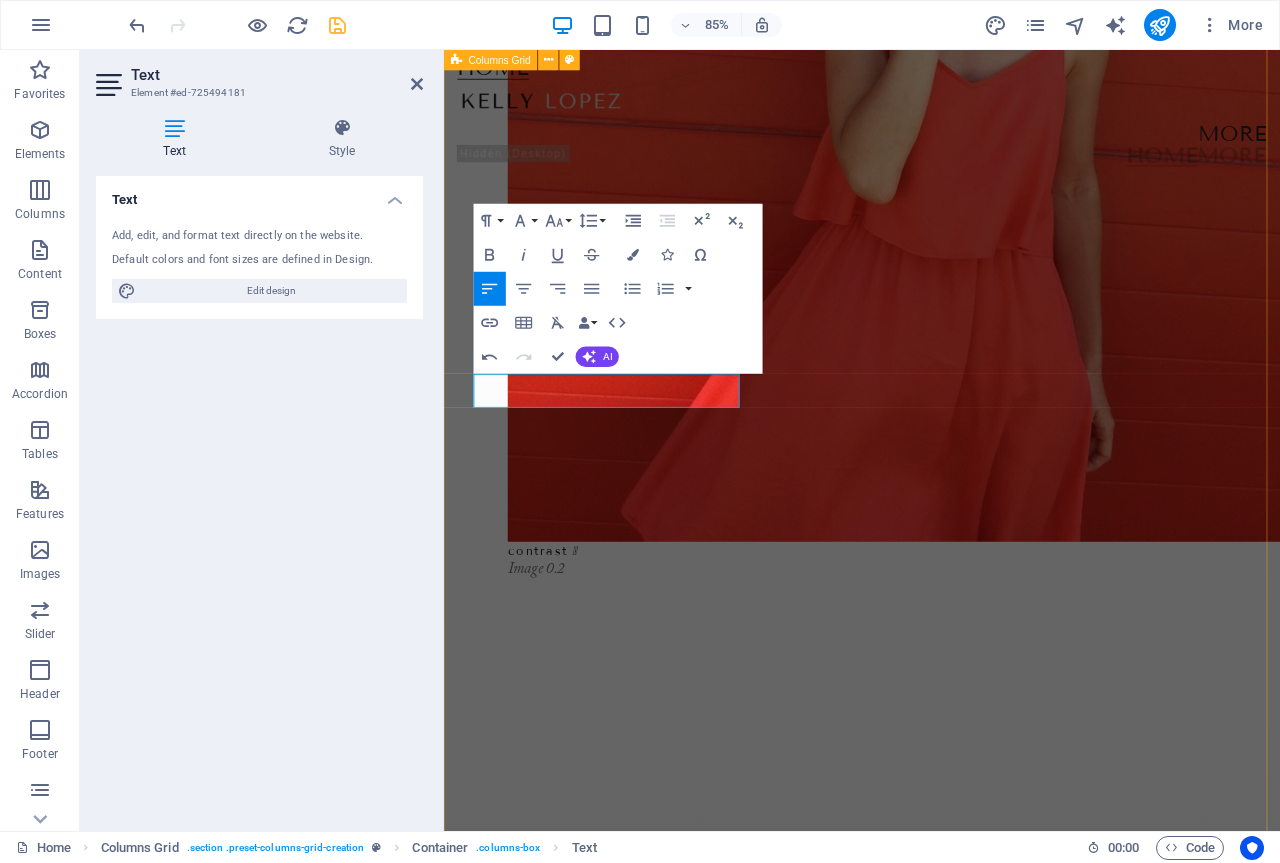 drag, startPoint x: 665, startPoint y: 437, endPoint x: 458, endPoint y: 439, distance: 207.00966 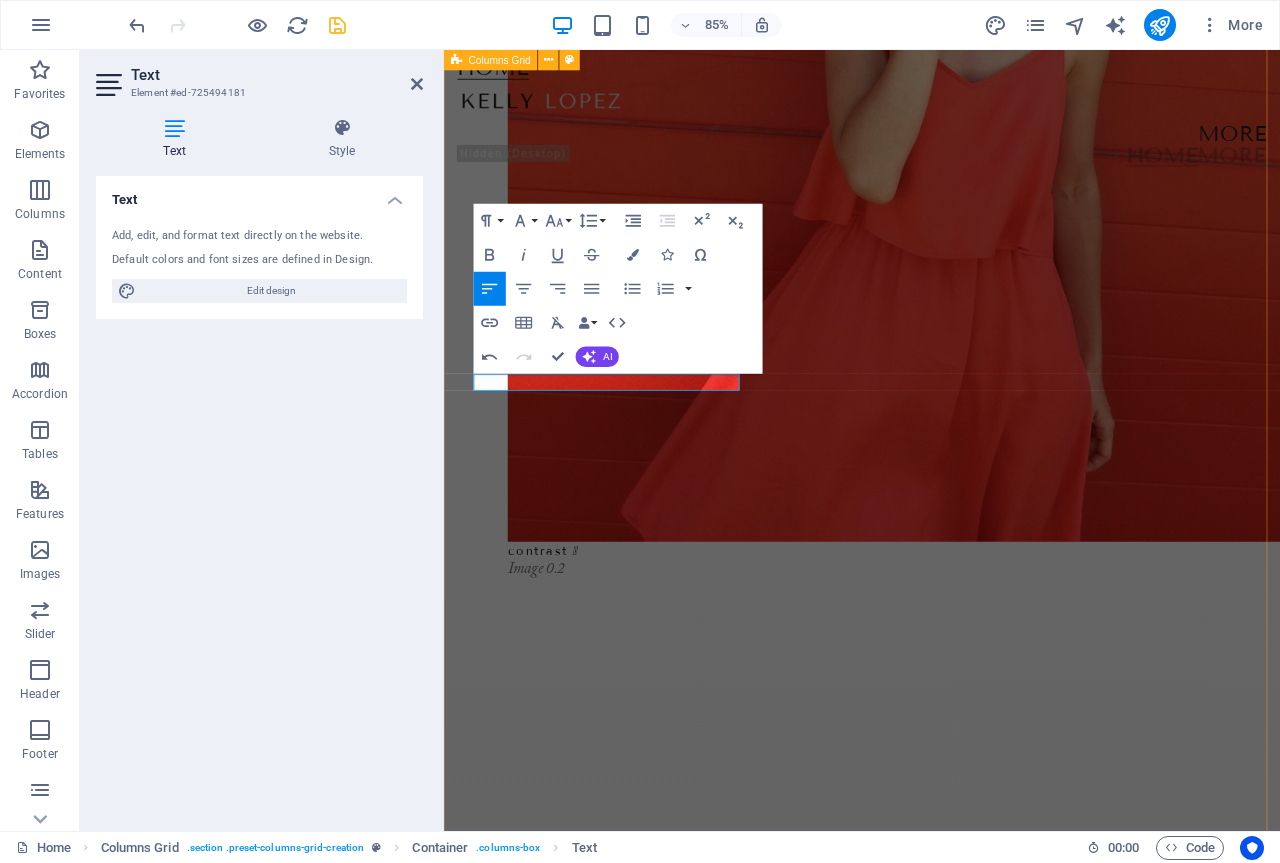 click on "contrast    Image 0.2 suburbs    Image 0.1 fragments    Image 0.3 Module Magazine  Issue 01: Destruction Beauty    Image 0.7 Triangle    Image 0.6" at bounding box center (936, 2211) 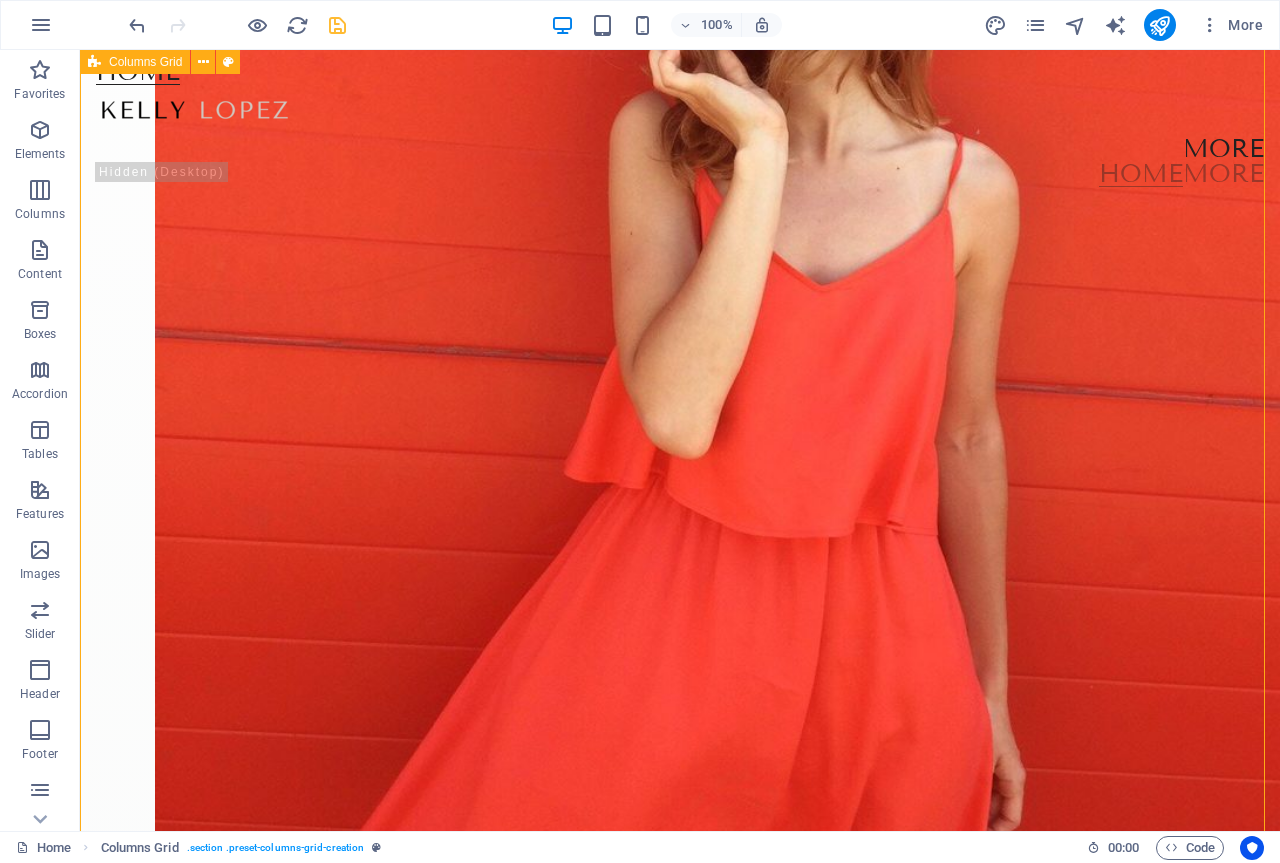 scroll, scrollTop: 1013, scrollLeft: 0, axis: vertical 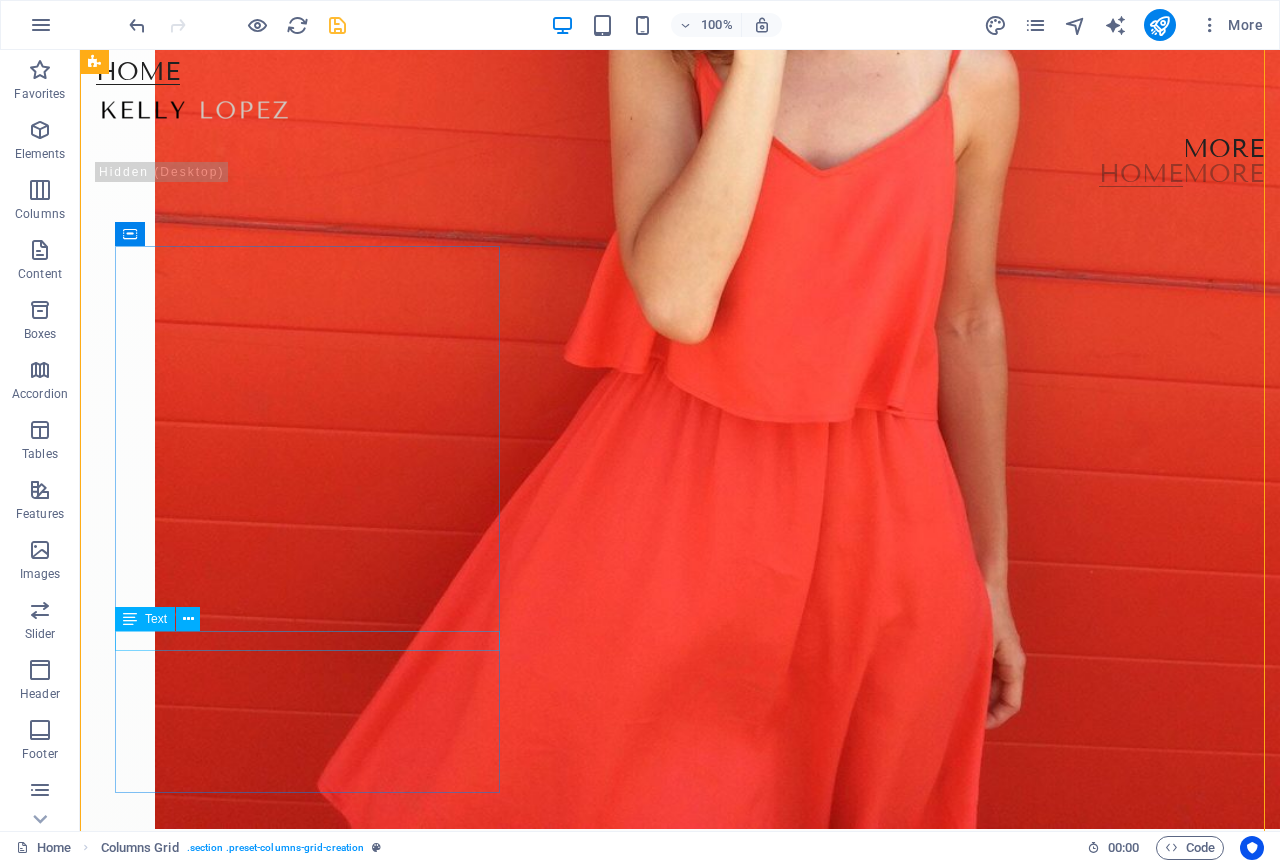 click on "Module Magazine " at bounding box center (683, 3965) 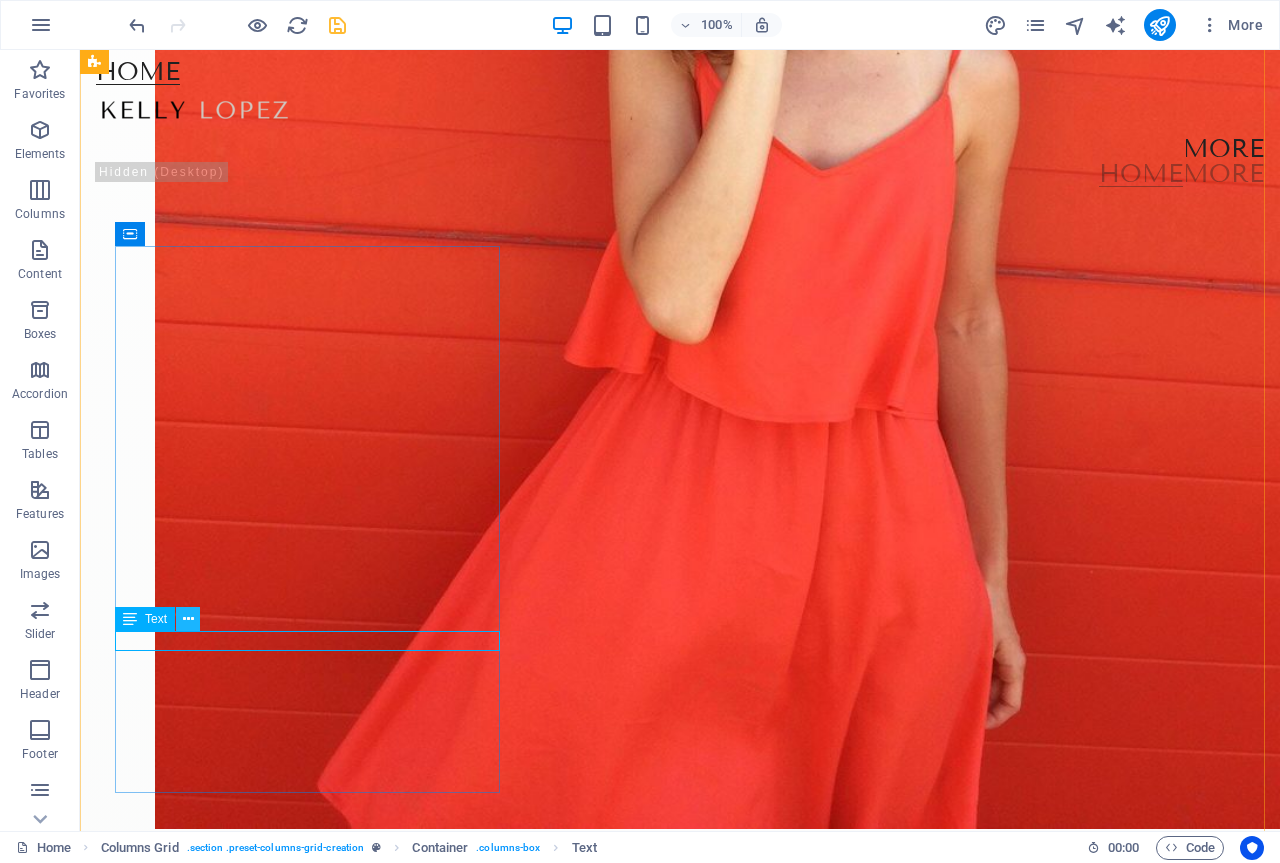 click at bounding box center (188, 619) 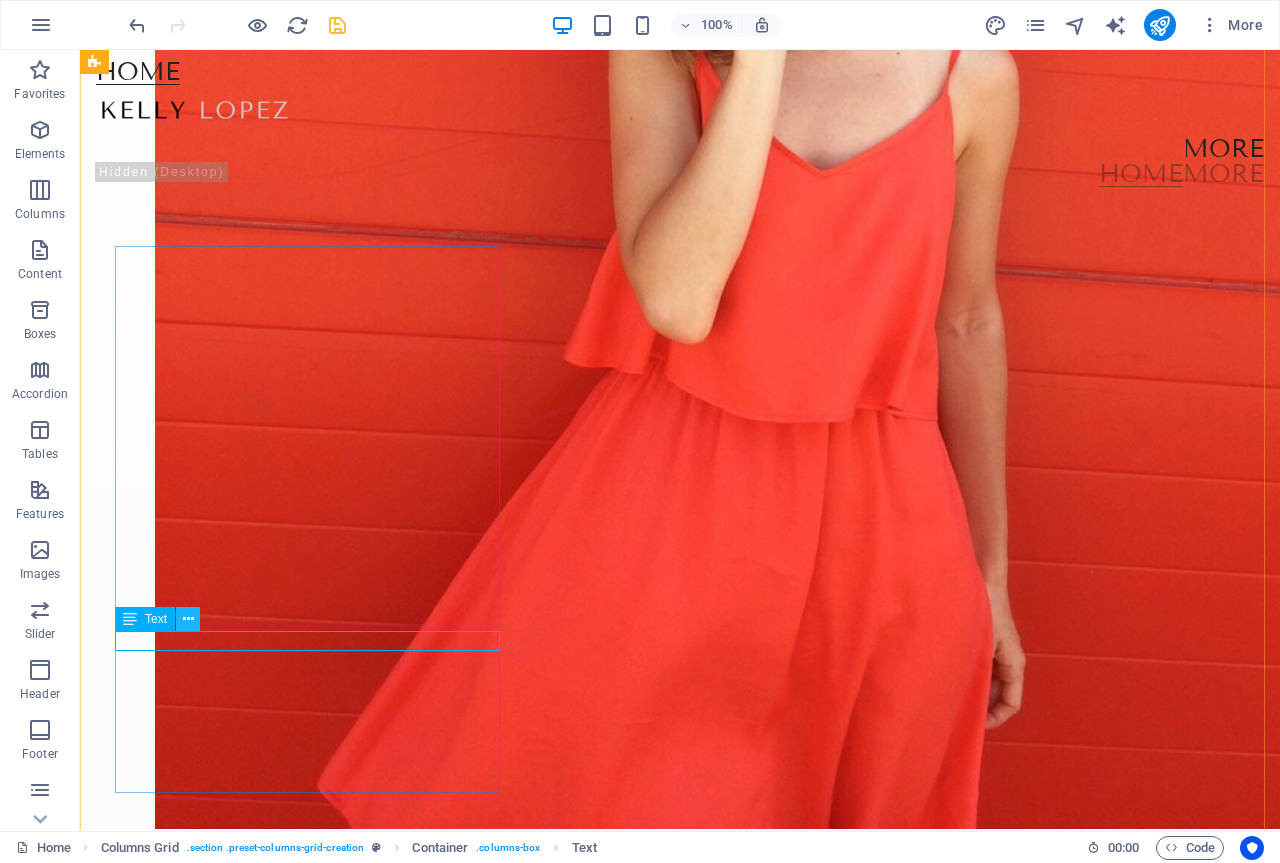 click at bounding box center [188, 619] 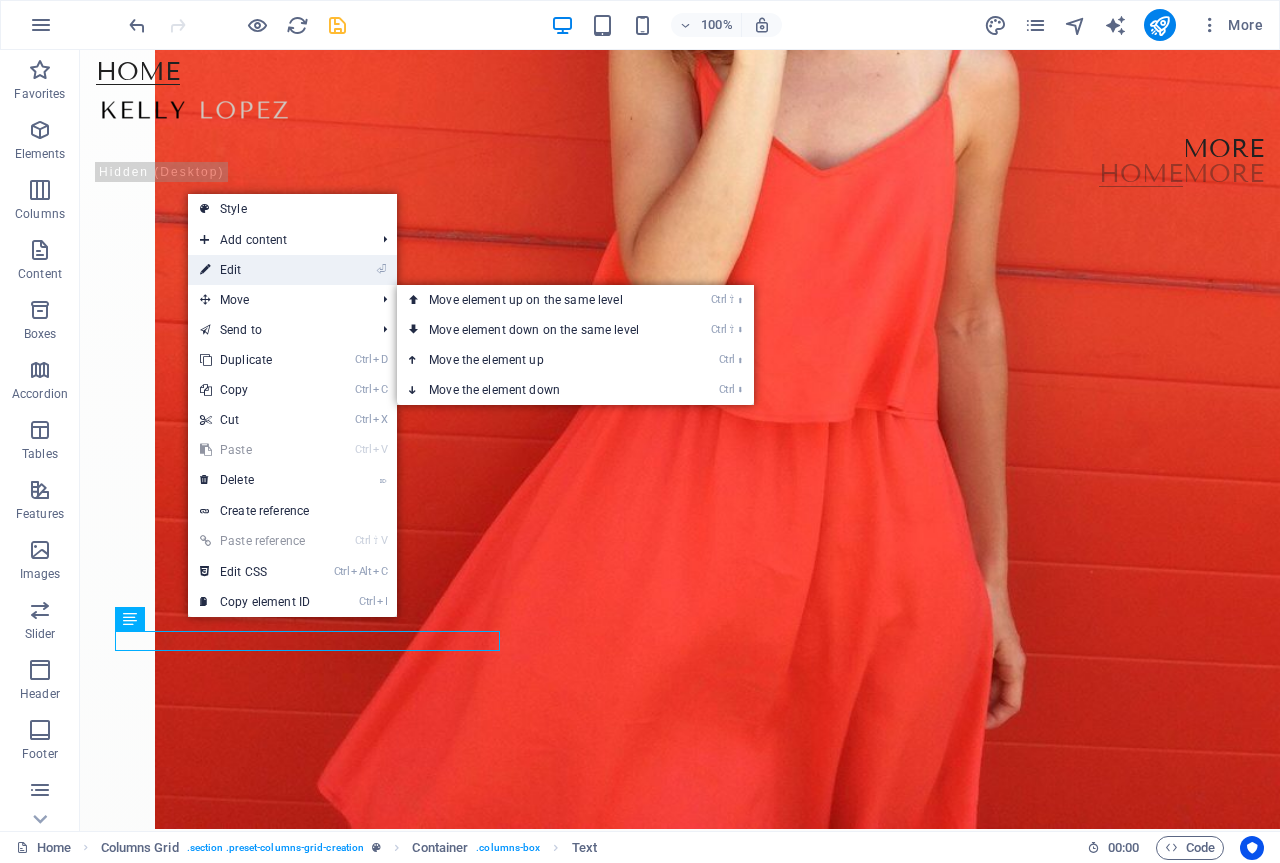 click on "⏎  Edit" at bounding box center [255, 270] 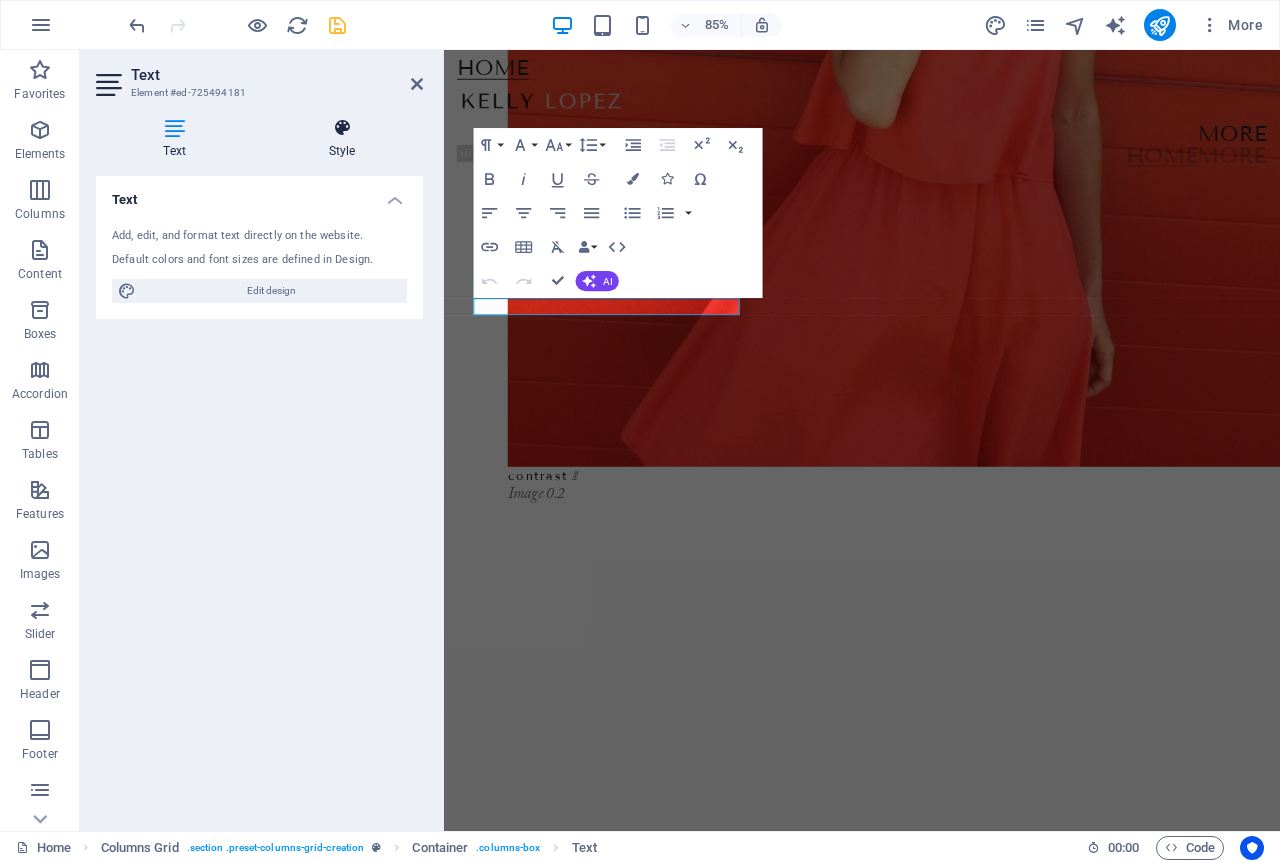 click at bounding box center (342, 128) 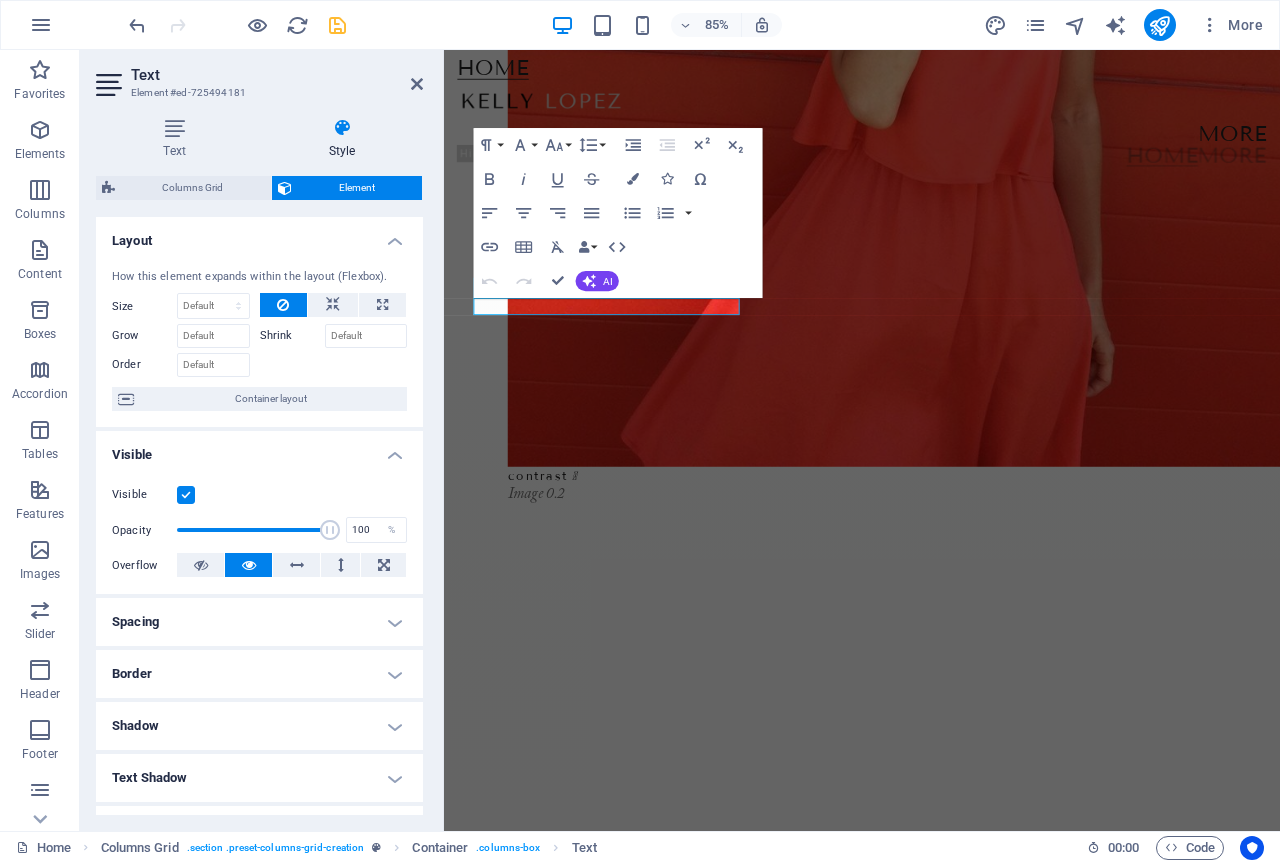click on "Spacing" at bounding box center [259, 622] 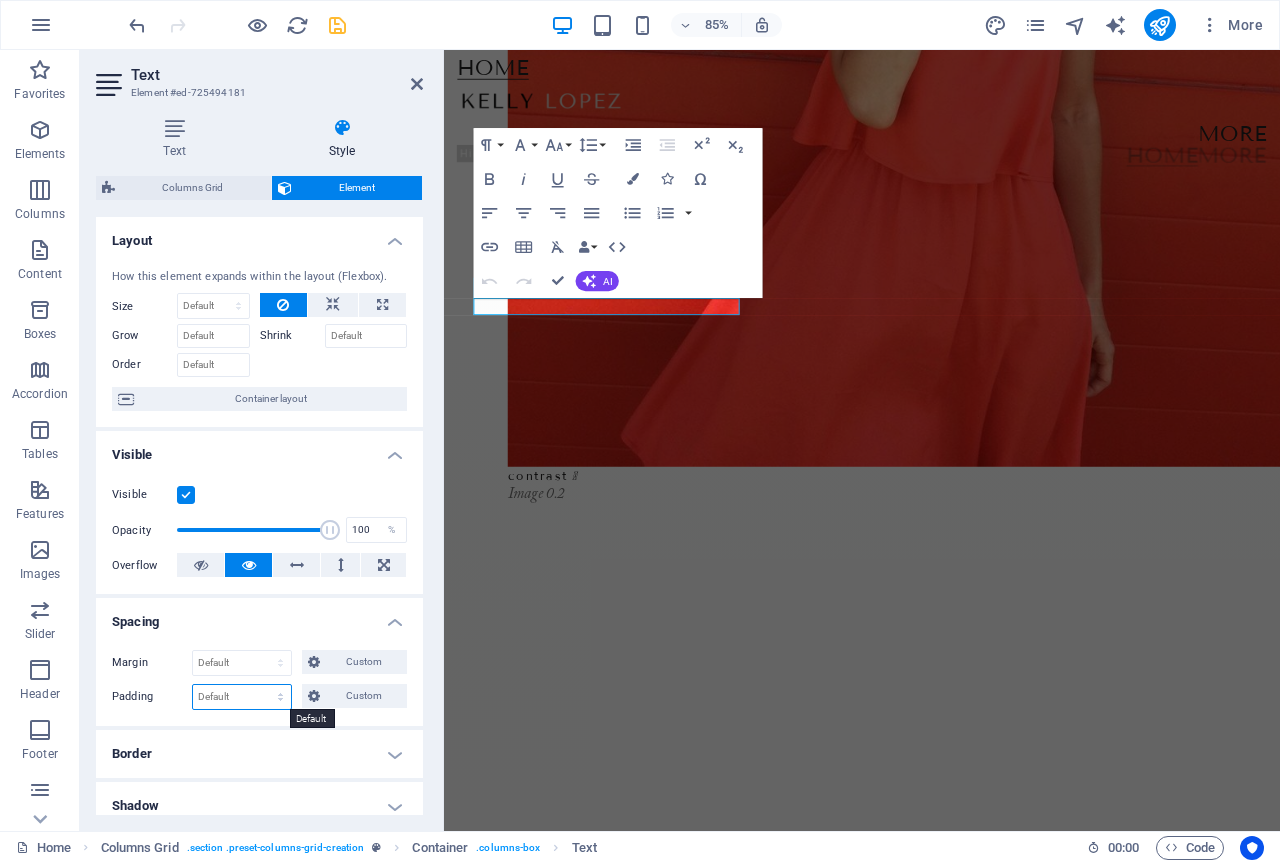 click on "Default px rem % vh vw Custom" at bounding box center [242, 697] 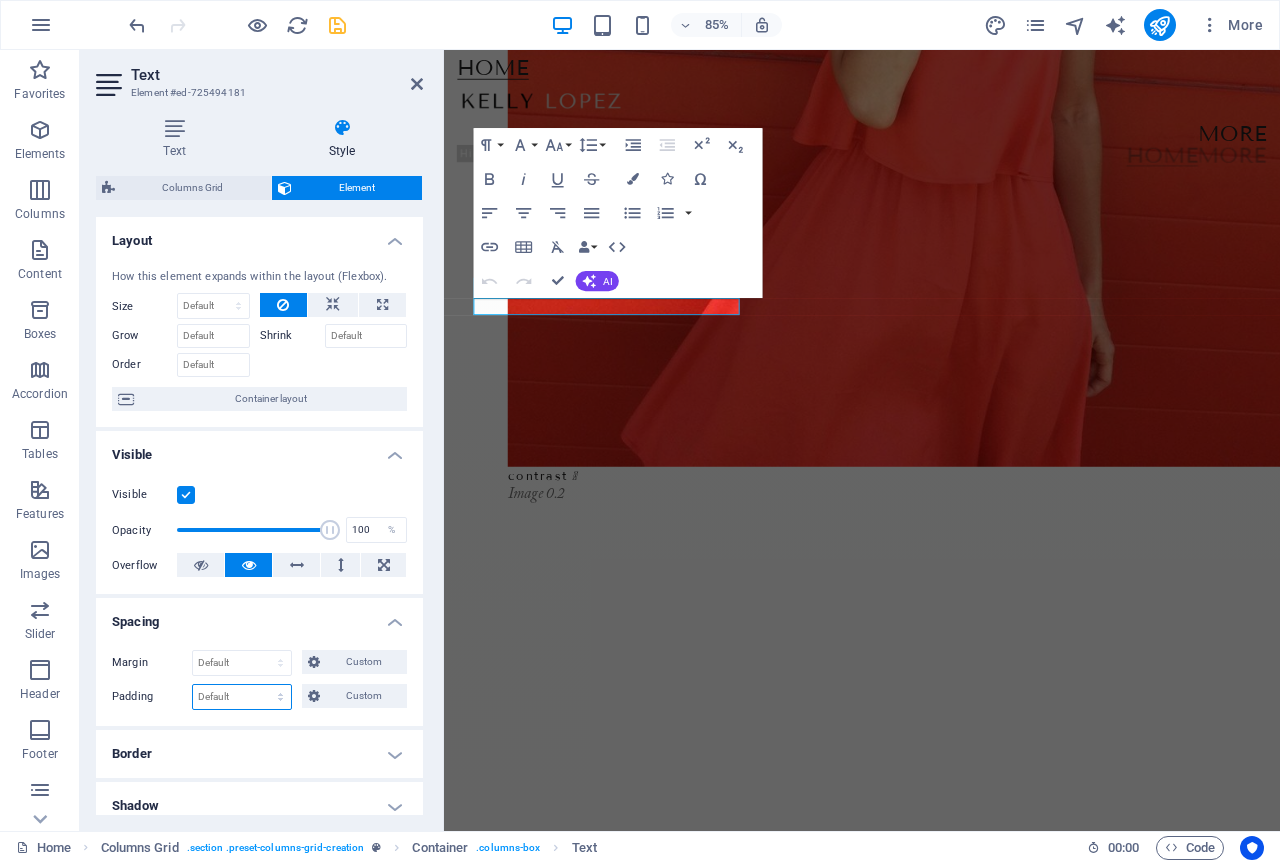 select on "px" 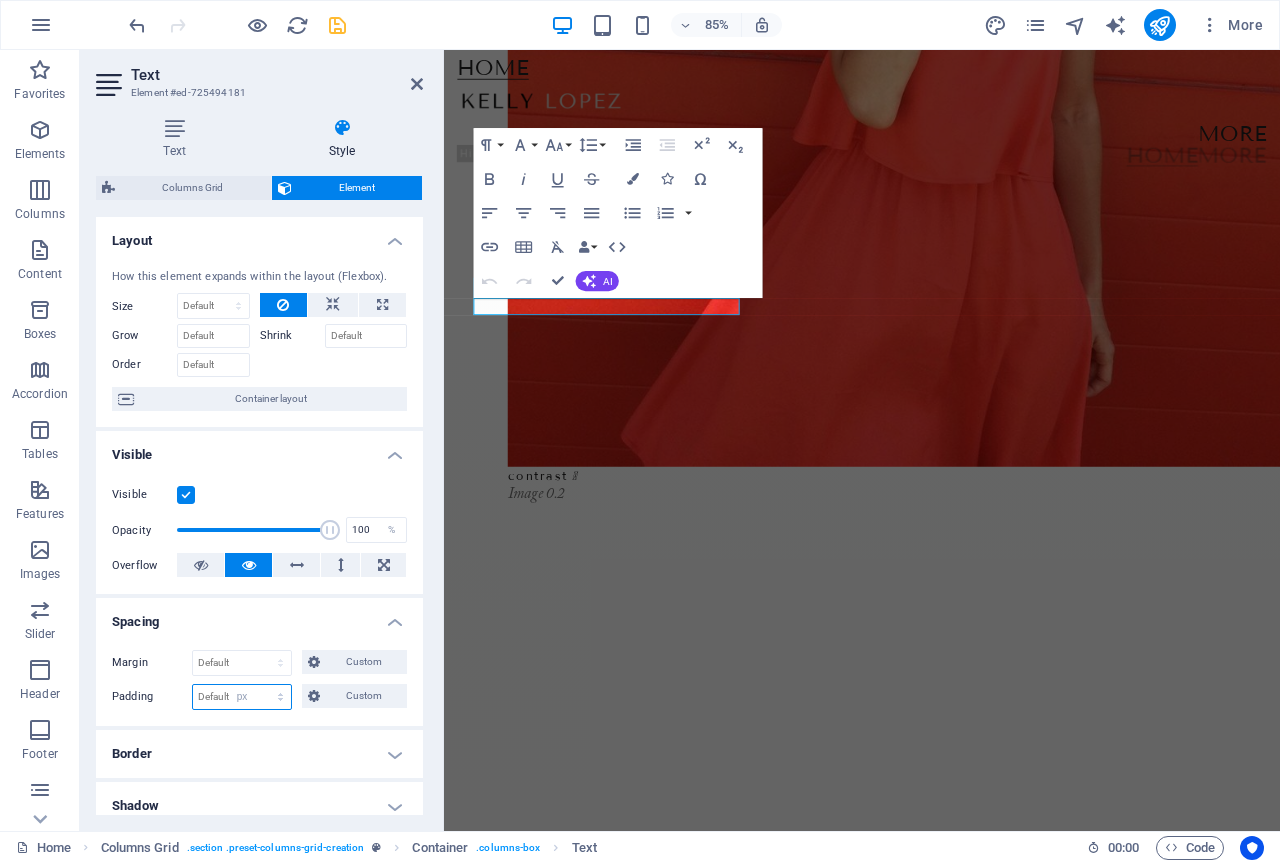 click on "Default px rem % vh vw Custom" at bounding box center (242, 697) 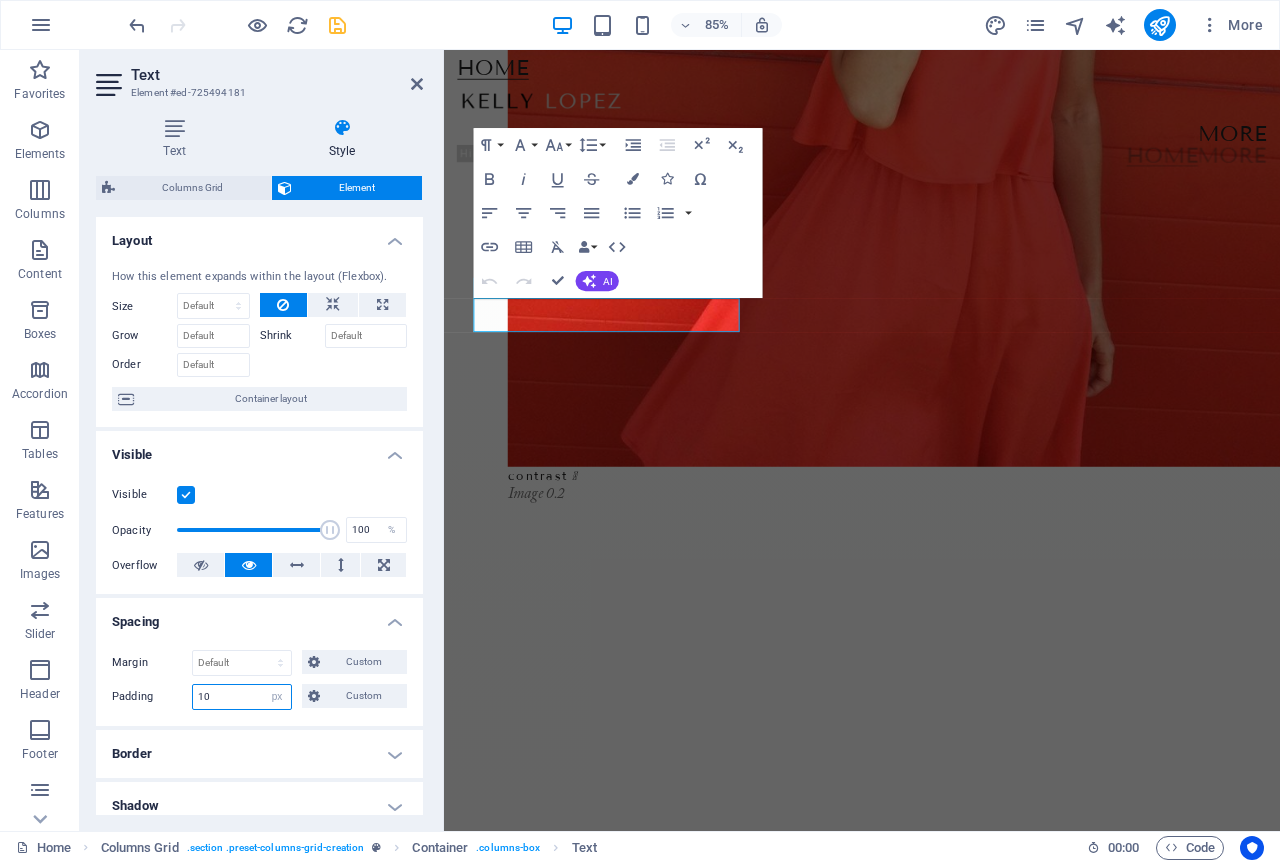 type on "10" 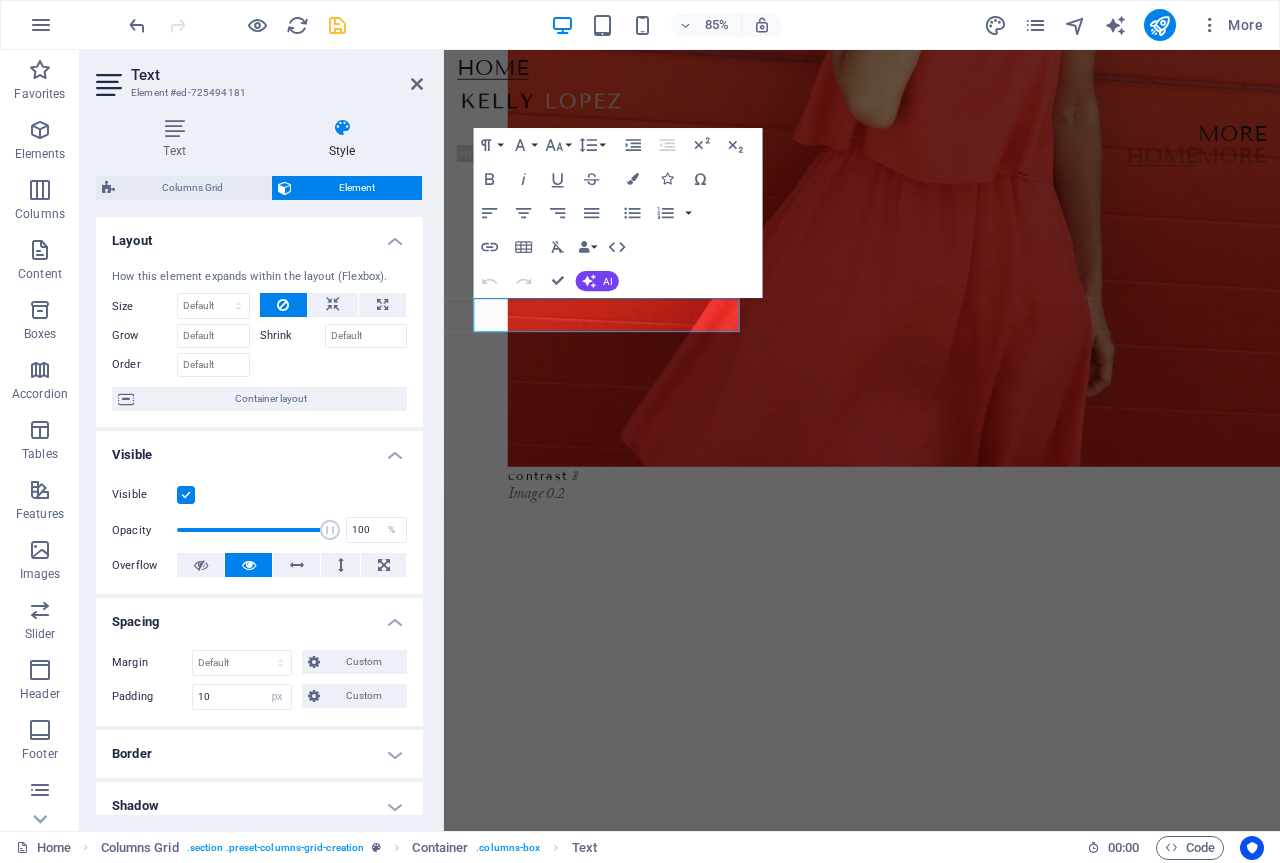 click on "Border" at bounding box center (259, 754) 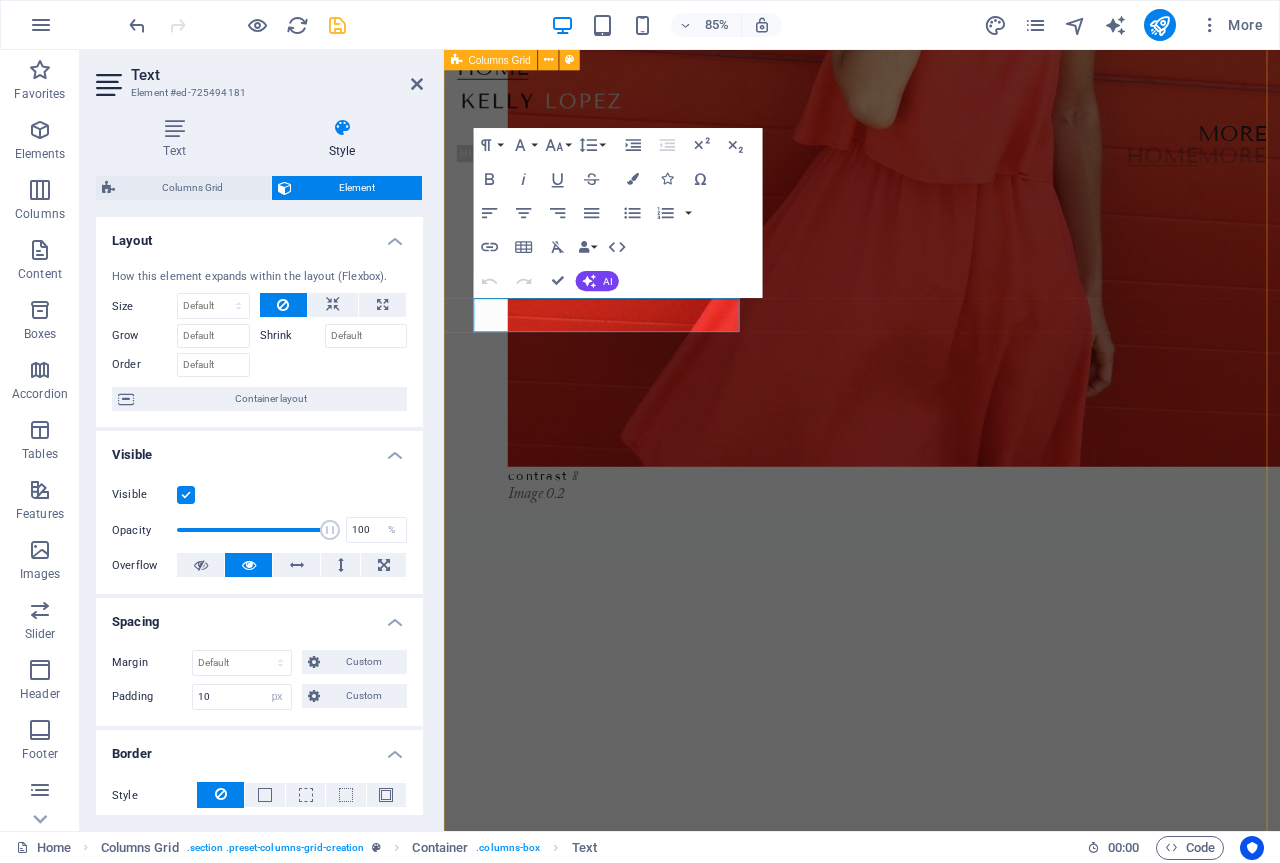 click on "contrast    Image 0.2 suburbs    Image 0.1 fragments    Image 0.3 Module Magazine  Issue 01: Destruction Beauty    Image 0.7 Triangle    Image 0.6" at bounding box center (936, 2132) 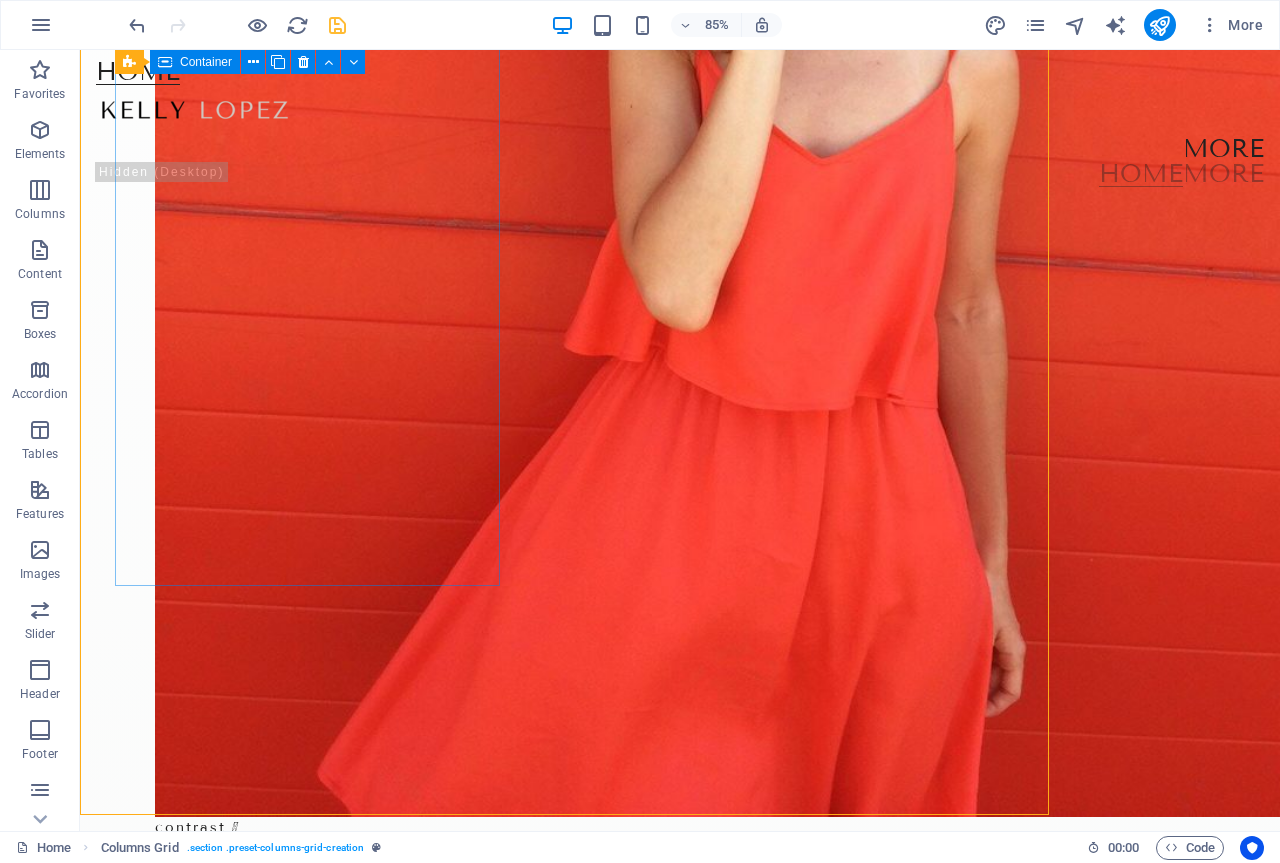 scroll, scrollTop: 1230, scrollLeft: 0, axis: vertical 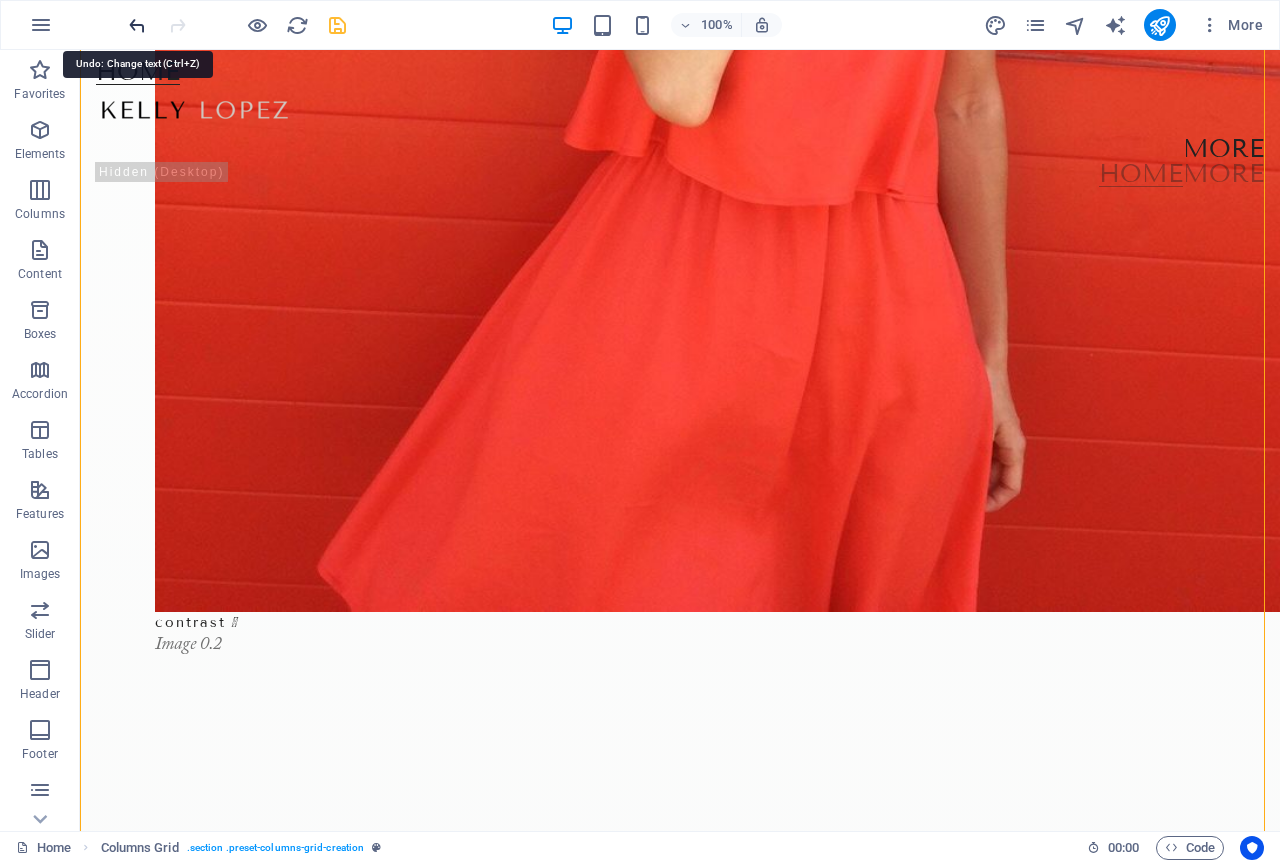 click at bounding box center (137, 25) 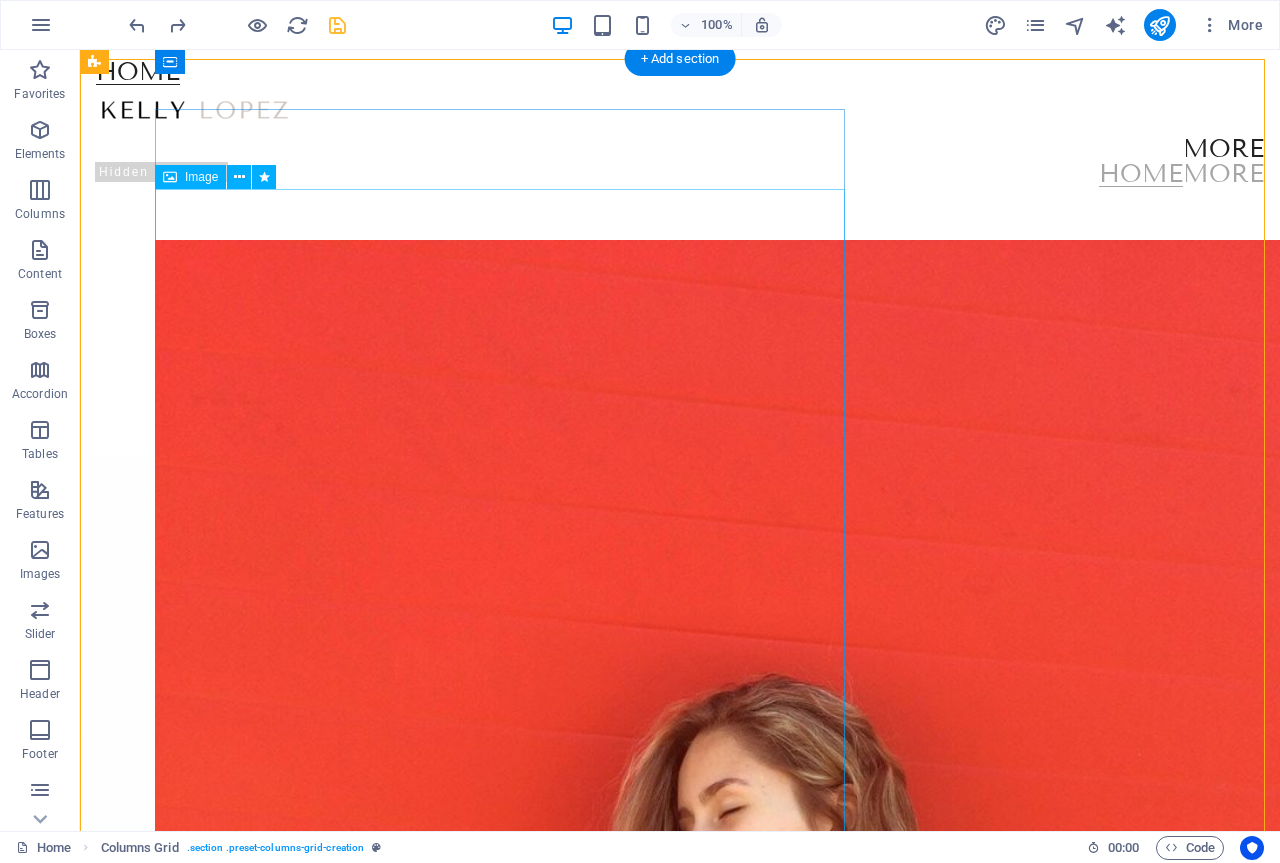 scroll, scrollTop: 0, scrollLeft: 0, axis: both 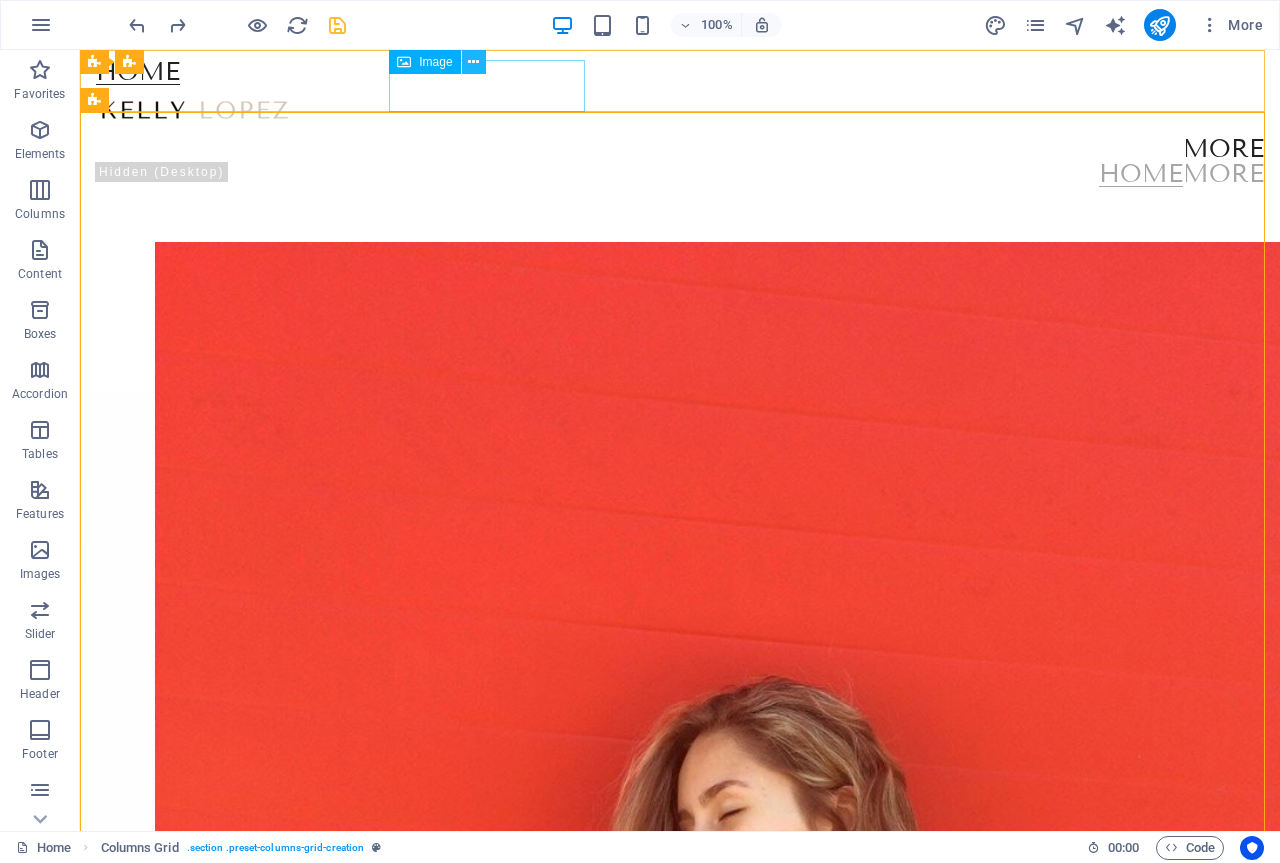 click at bounding box center [474, 62] 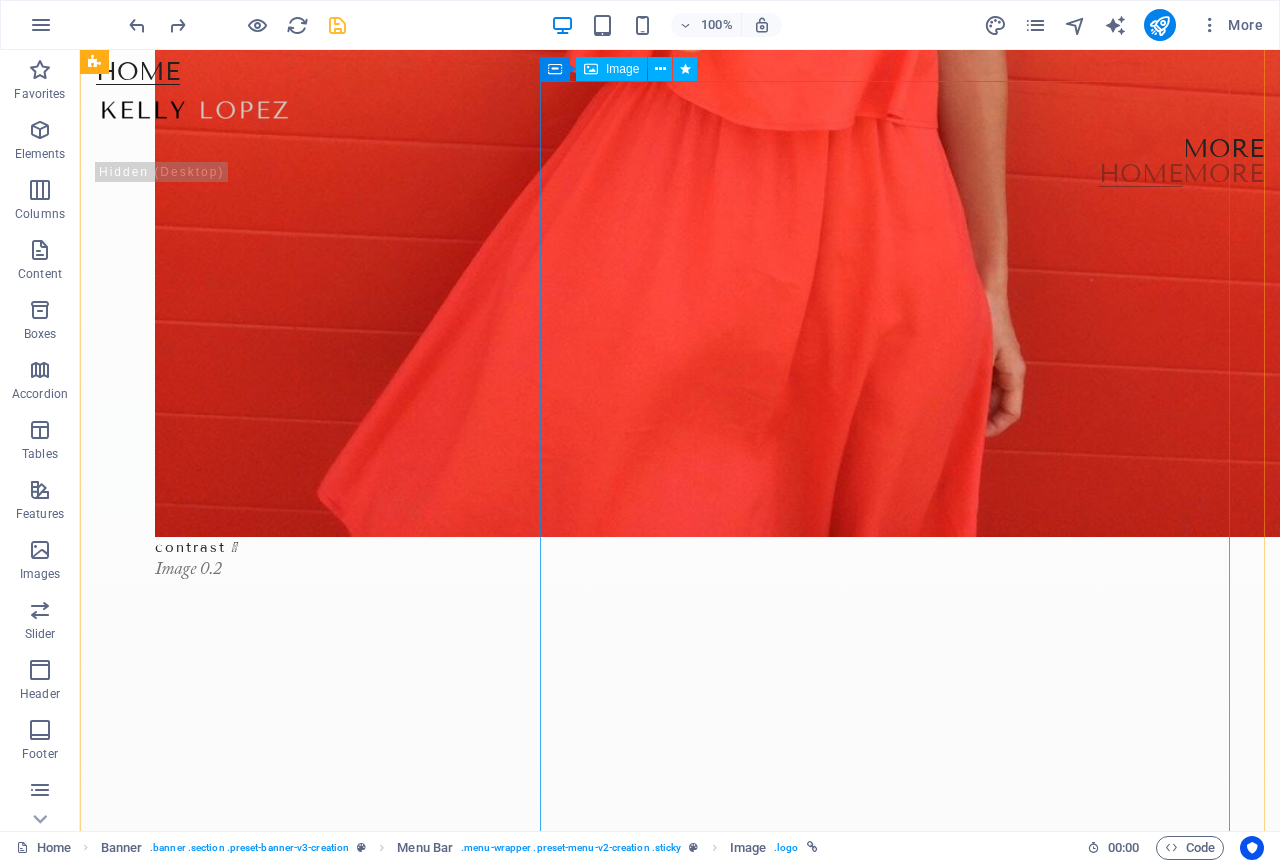 scroll, scrollTop: 1400, scrollLeft: 0, axis: vertical 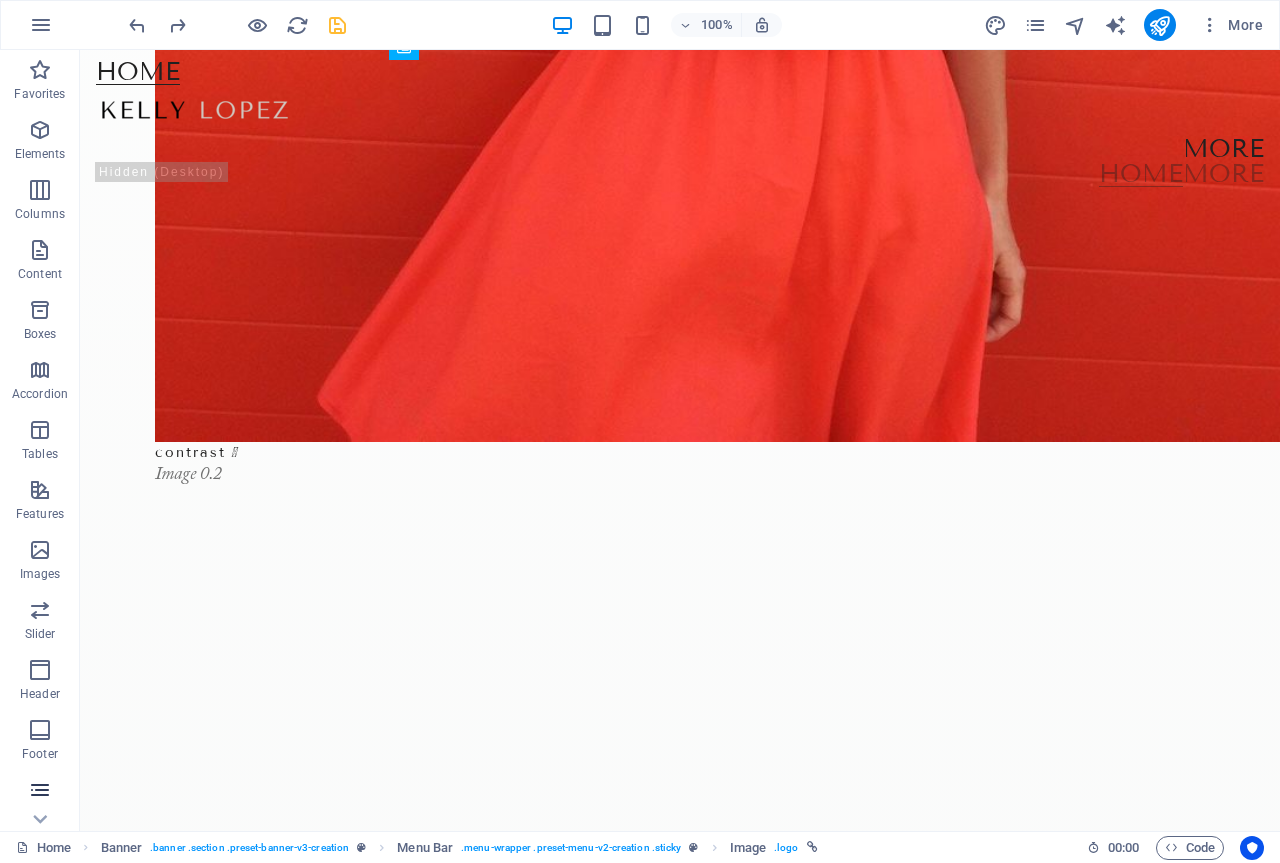 click at bounding box center (40, 790) 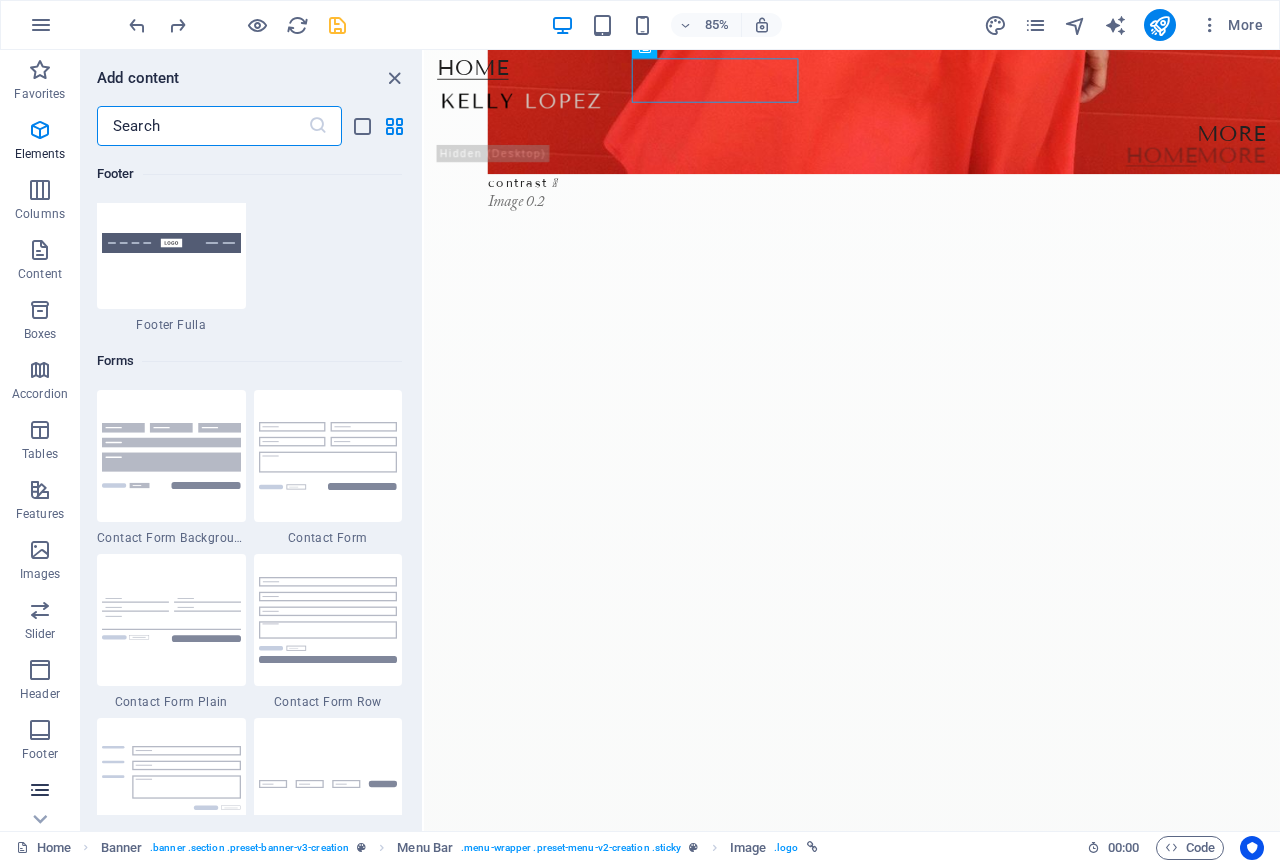 scroll, scrollTop: 14600, scrollLeft: 0, axis: vertical 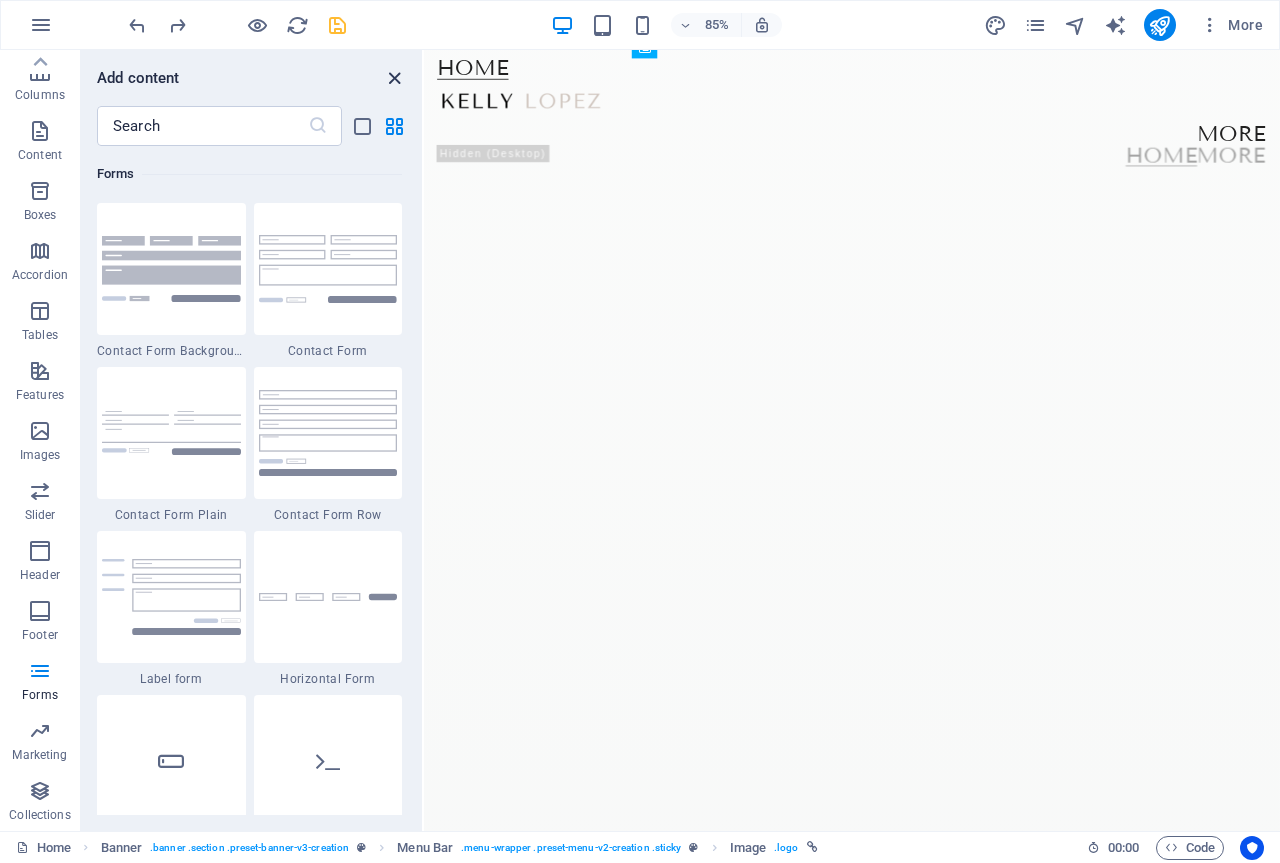 click at bounding box center [394, 78] 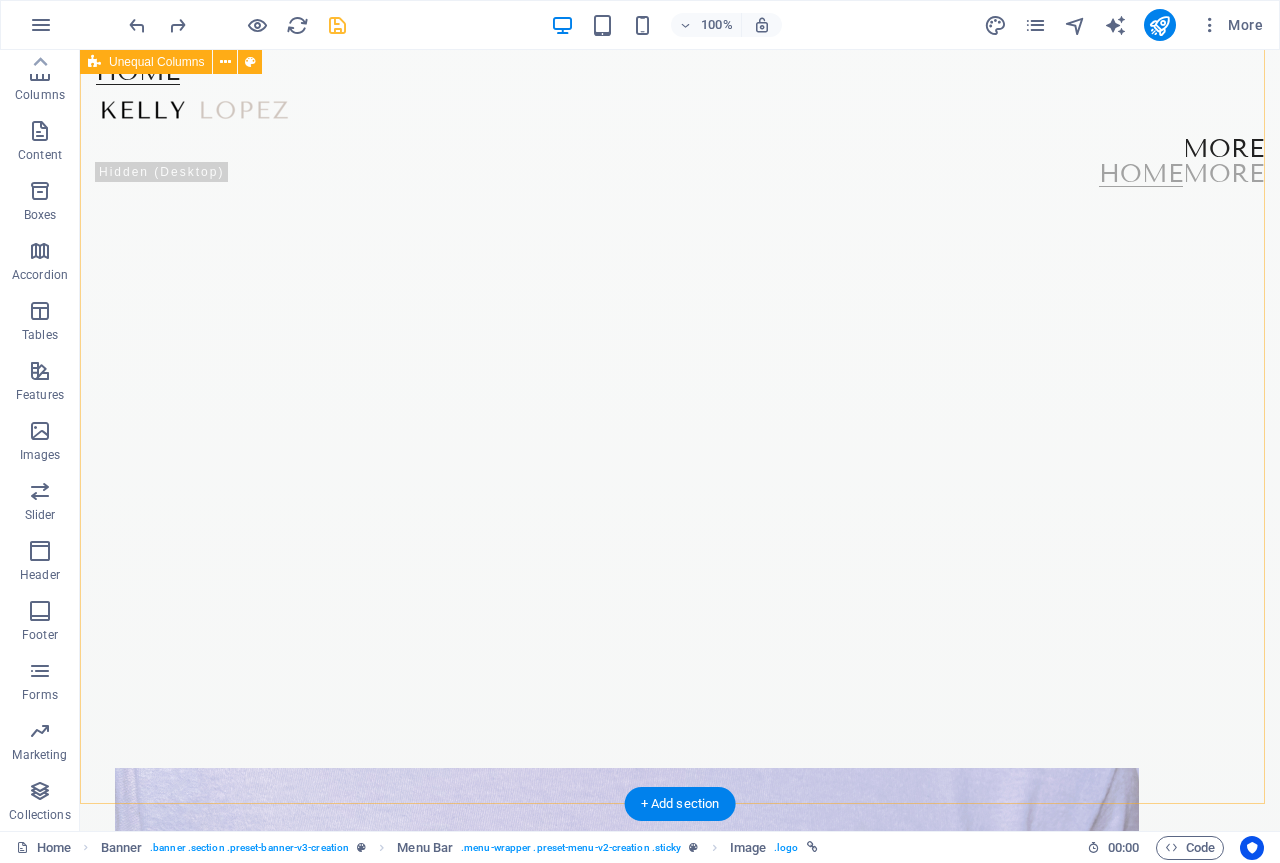 scroll, scrollTop: 3188, scrollLeft: 0, axis: vertical 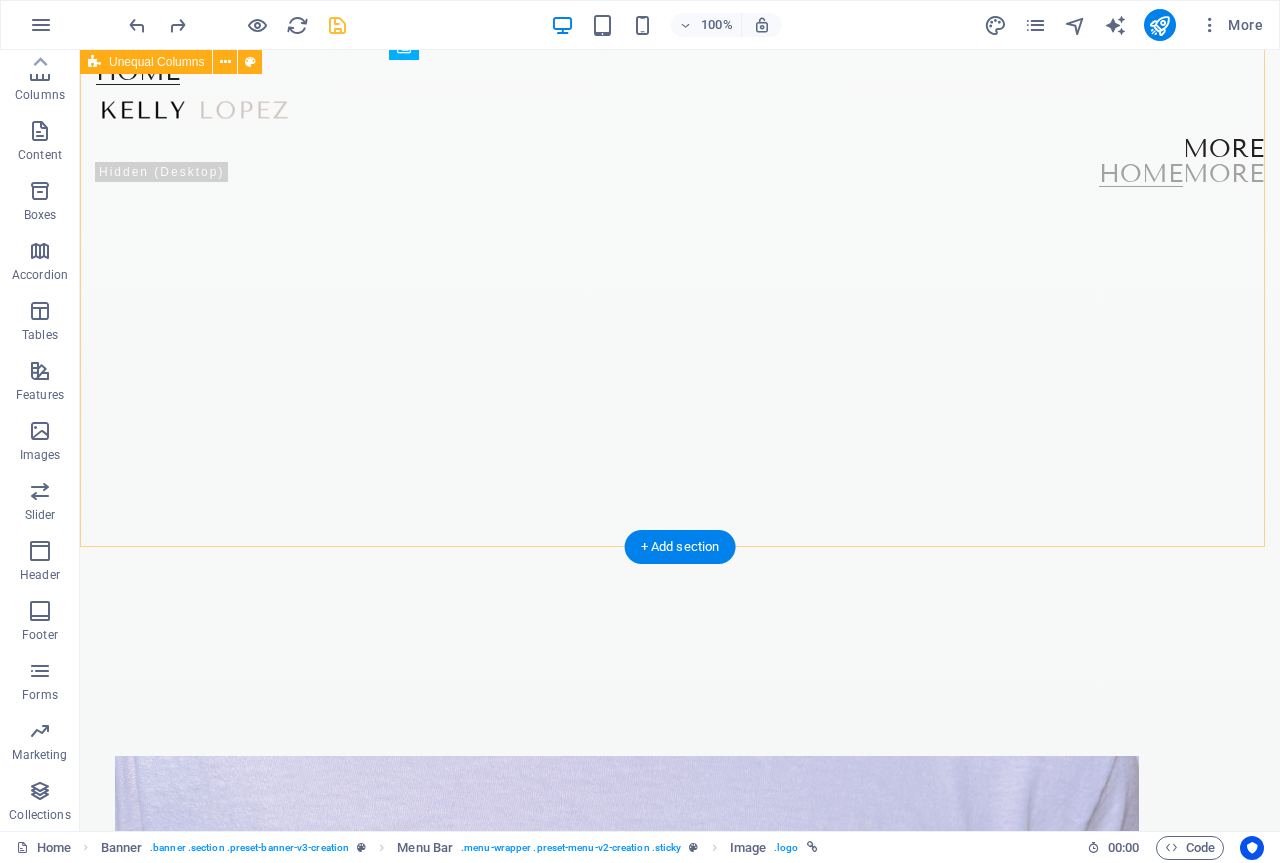 click on "About   Lorem ipsum dolor sit amet, consetetur sadipscing elitr, sed diam nonumy eirmod tempor invidunt ut labore et dolore magna aliquyam erat, sed diam voluptuat. in a new era of  models |  Kelly   Lopez Where?  Street Saturday June 25, 2022  at  08.00pm   Exhibition" at bounding box center (680, 4000) 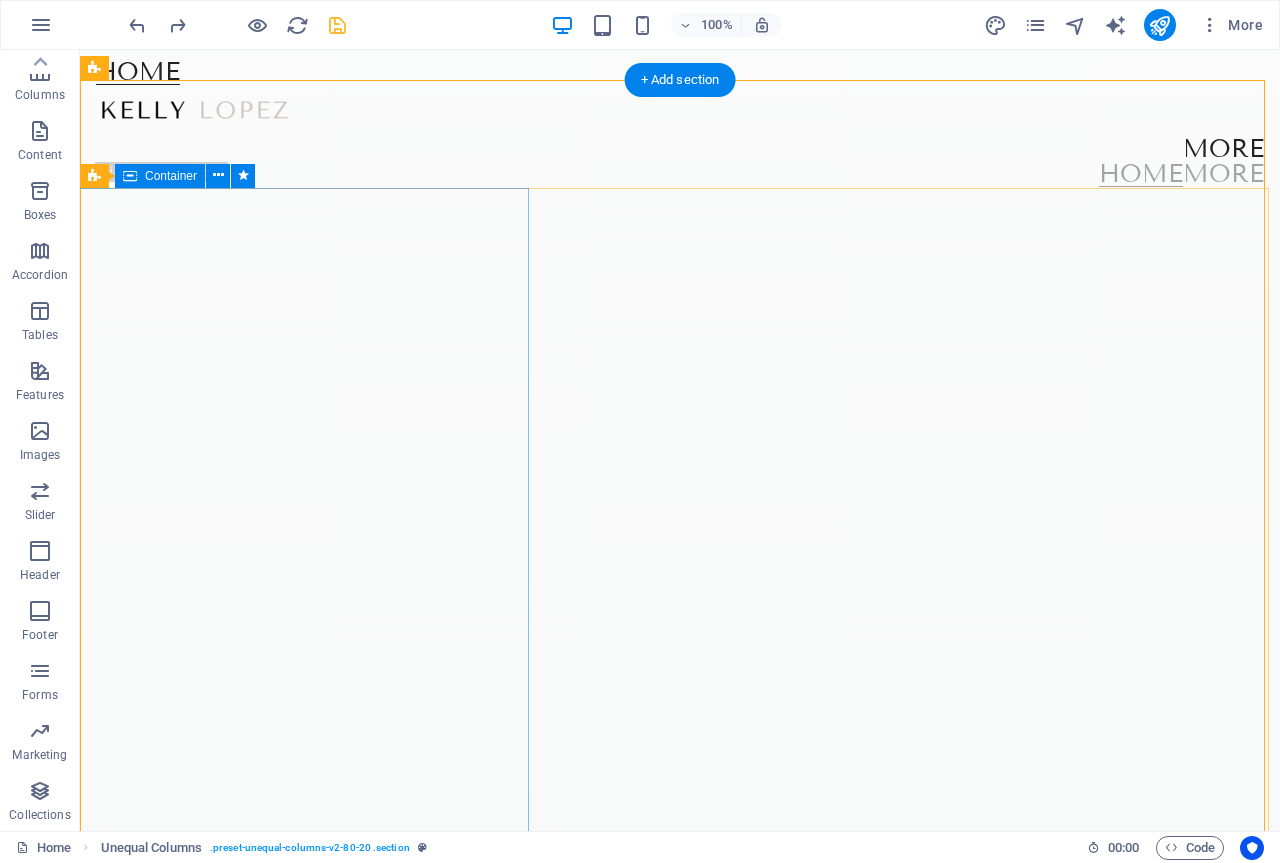 scroll, scrollTop: 2188, scrollLeft: 0, axis: vertical 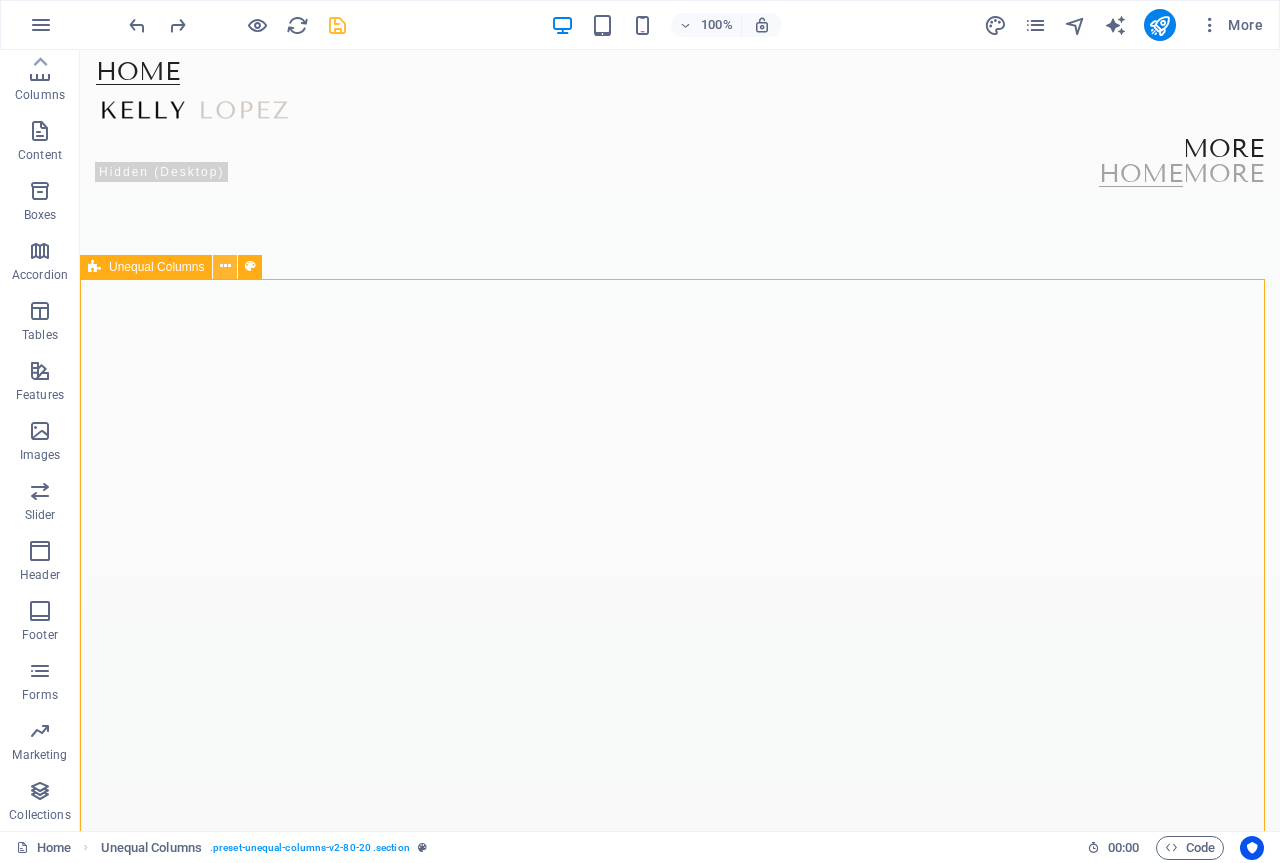 click at bounding box center (225, 266) 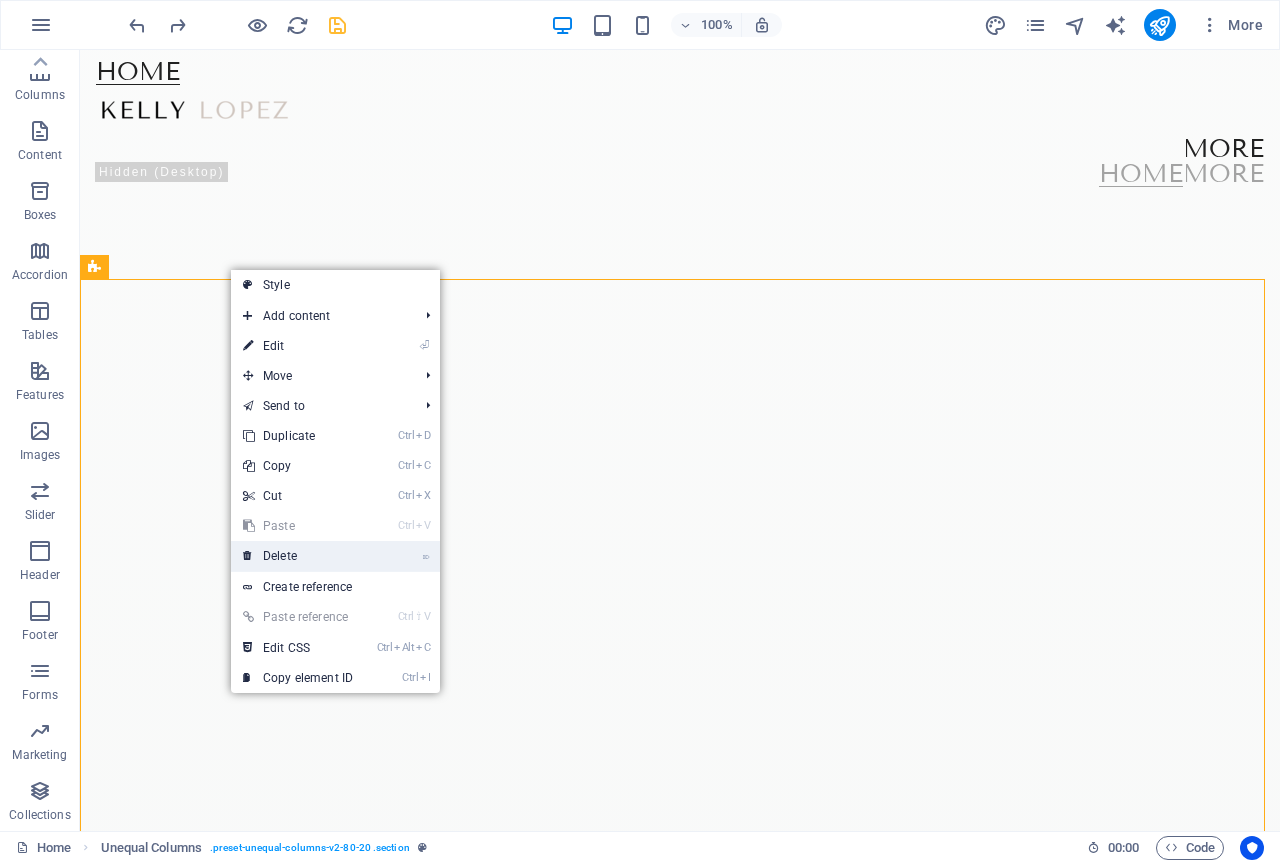 click on "⌦  Delete" at bounding box center [298, 556] 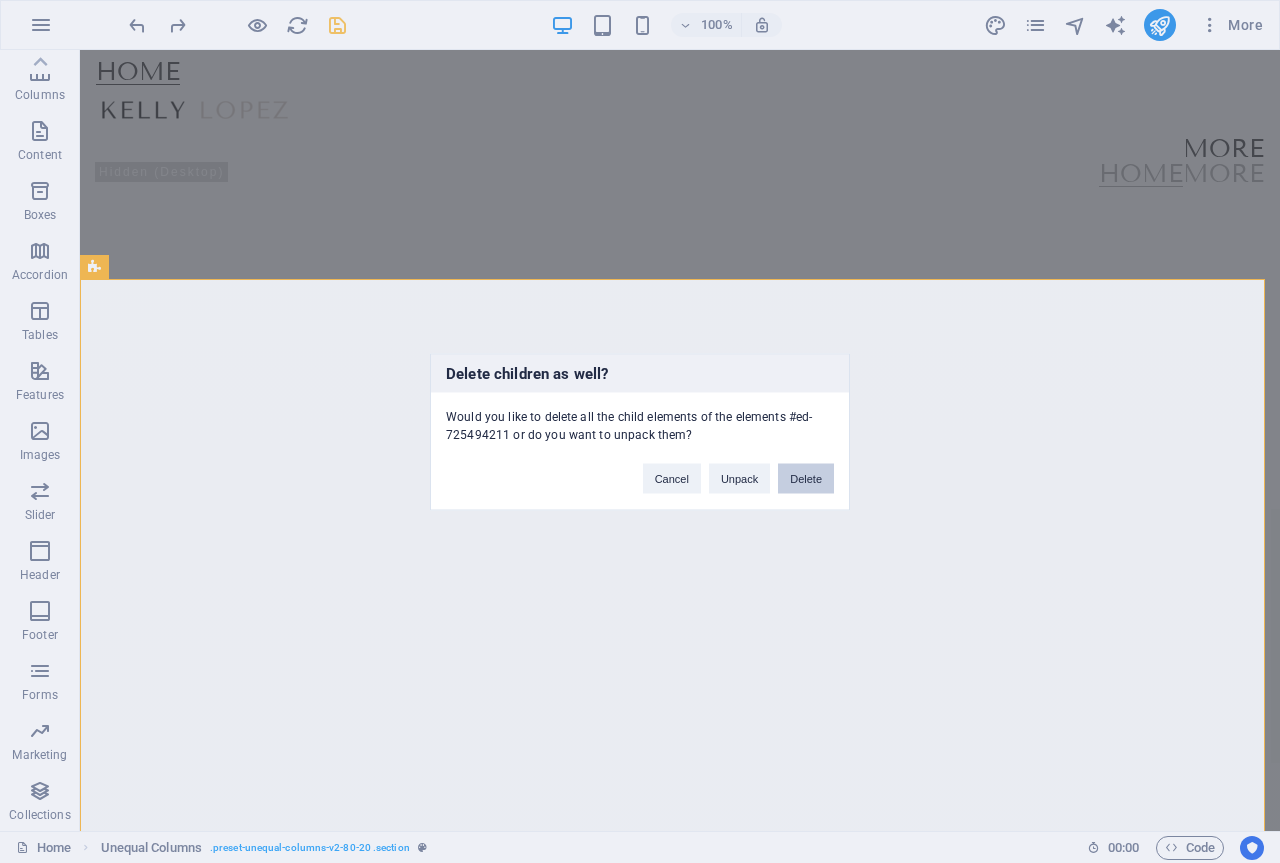 click on "Delete" at bounding box center (806, 478) 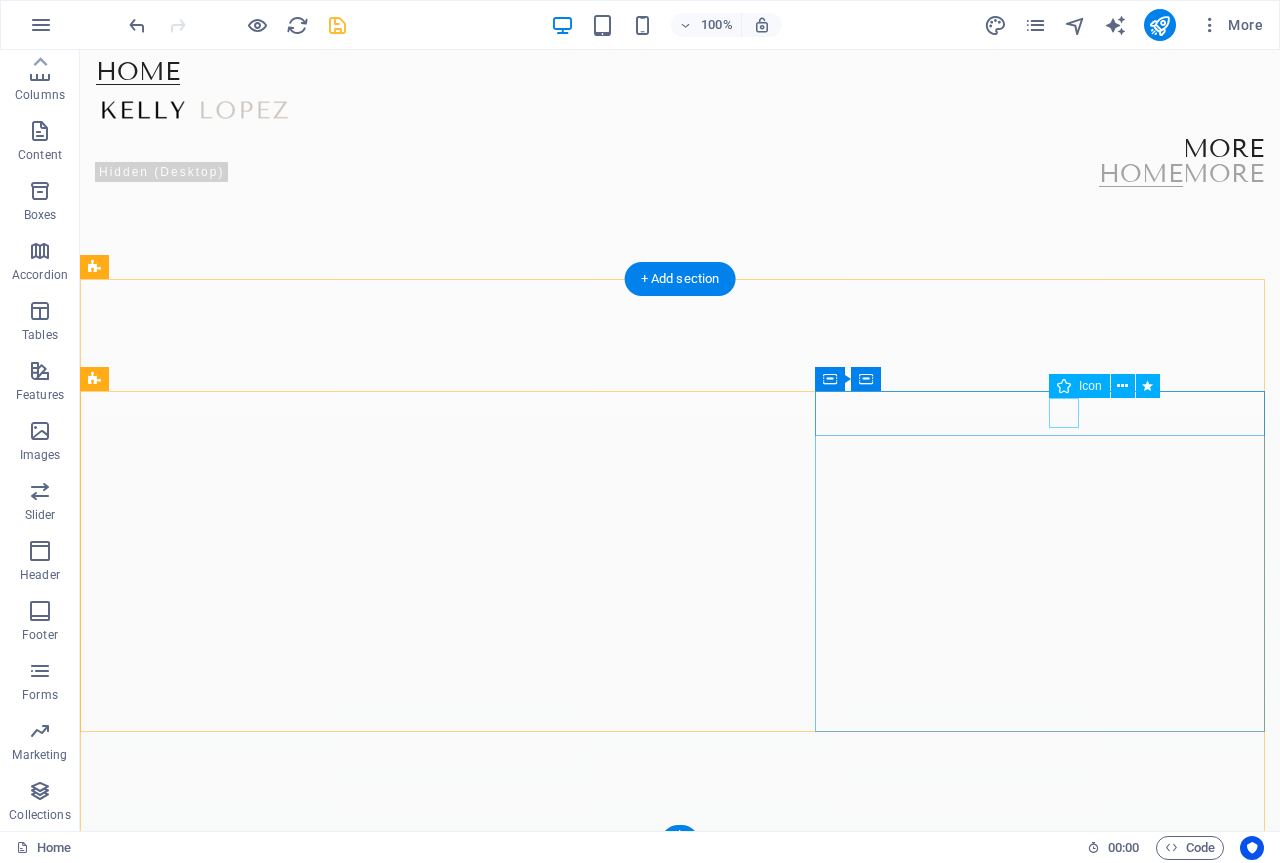 click at bounding box center [672, 5009] 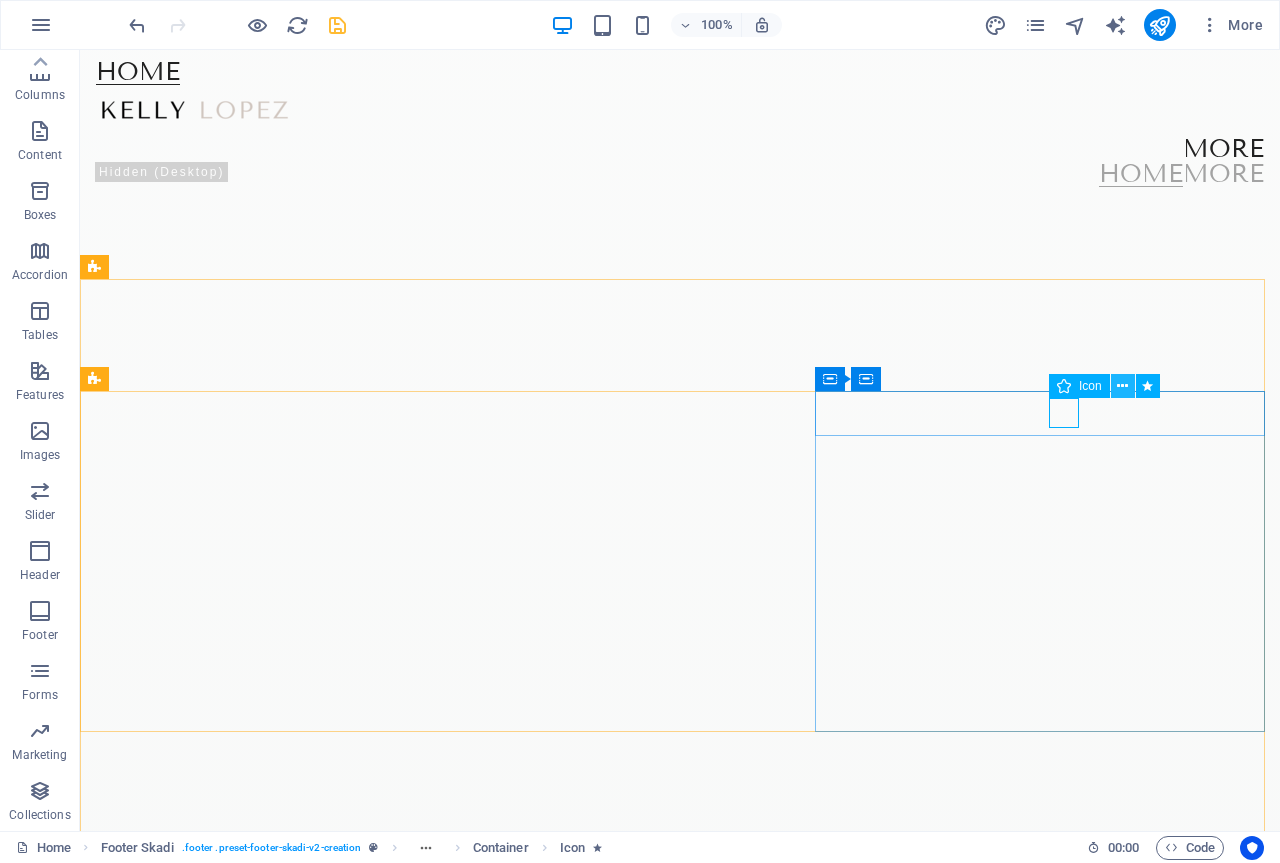 click at bounding box center [1122, 386] 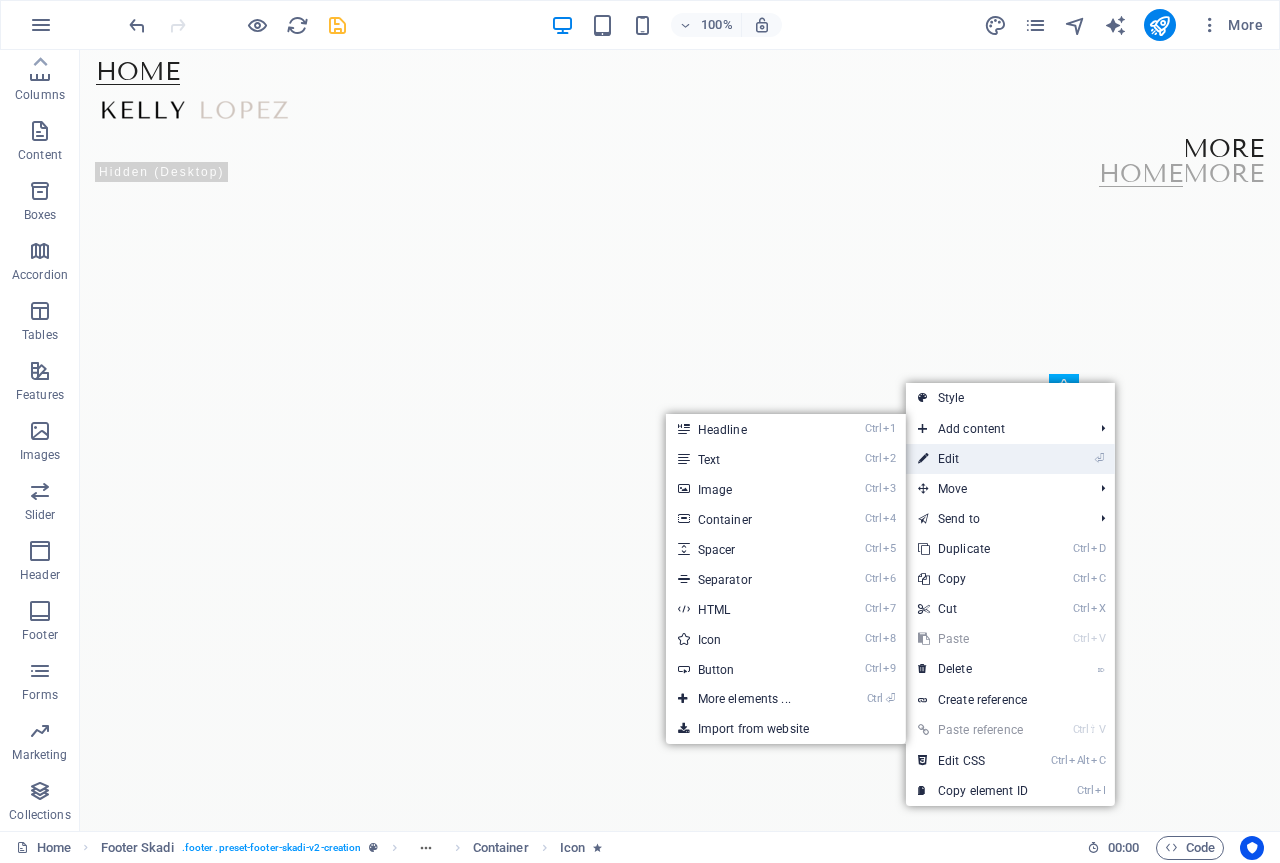 click on "⏎  Edit" at bounding box center [973, 459] 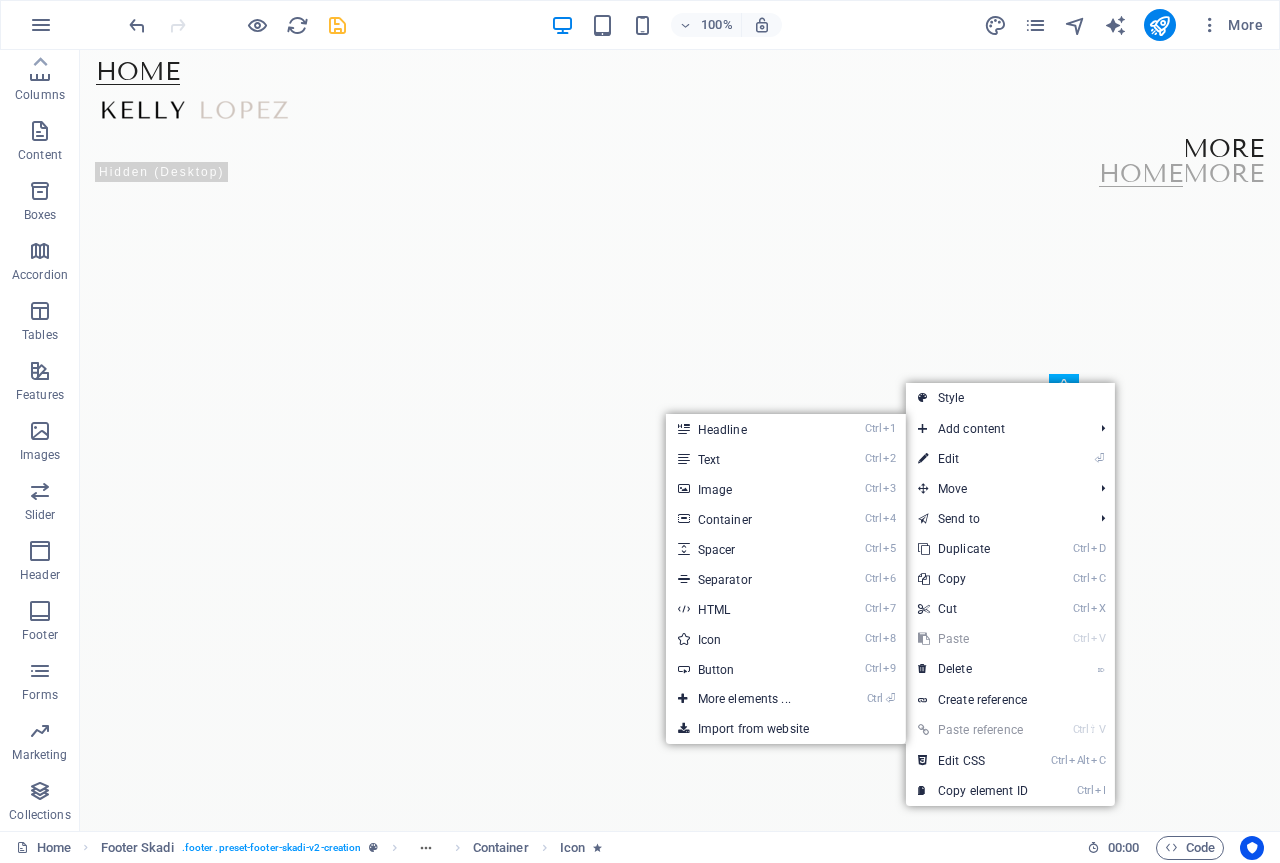 select on "xMidYMid" 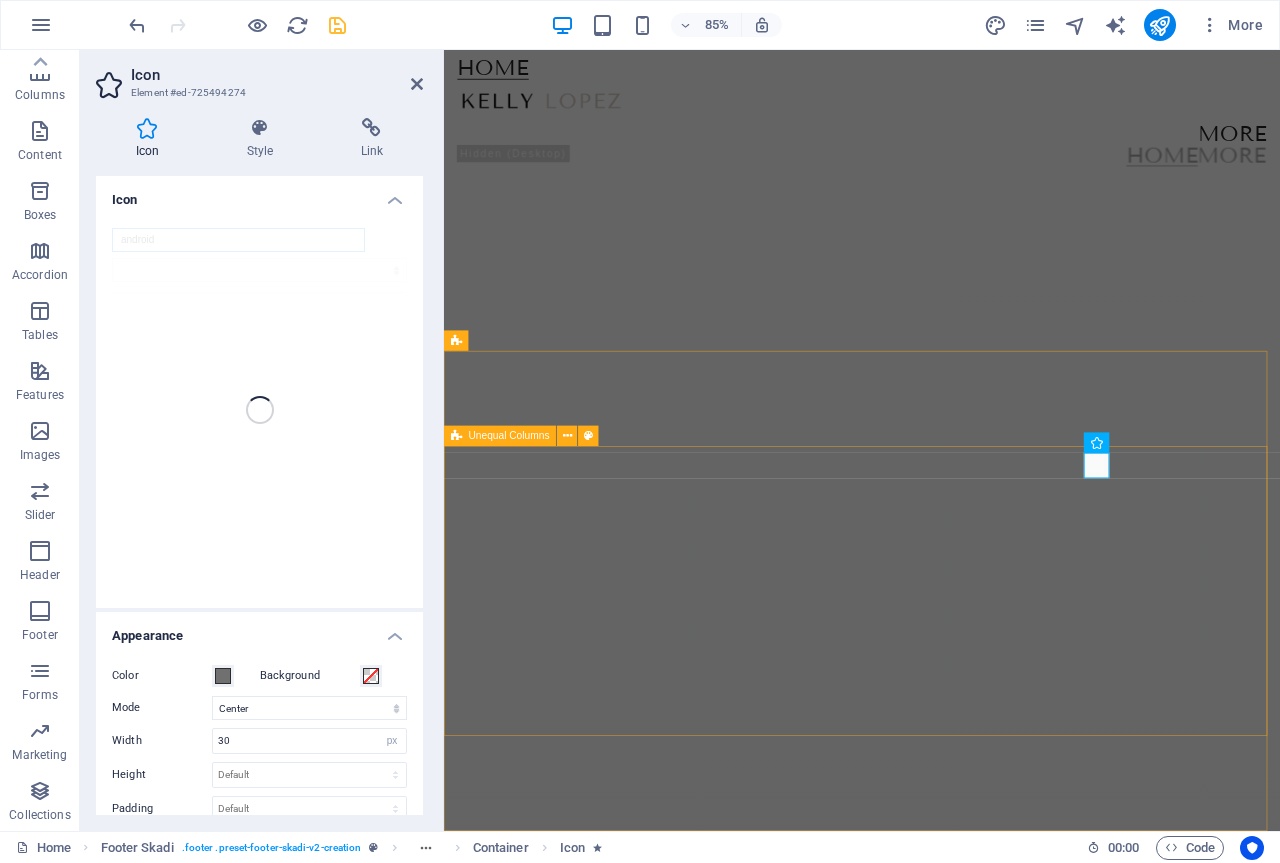 scroll, scrollTop: 1641, scrollLeft: 0, axis: vertical 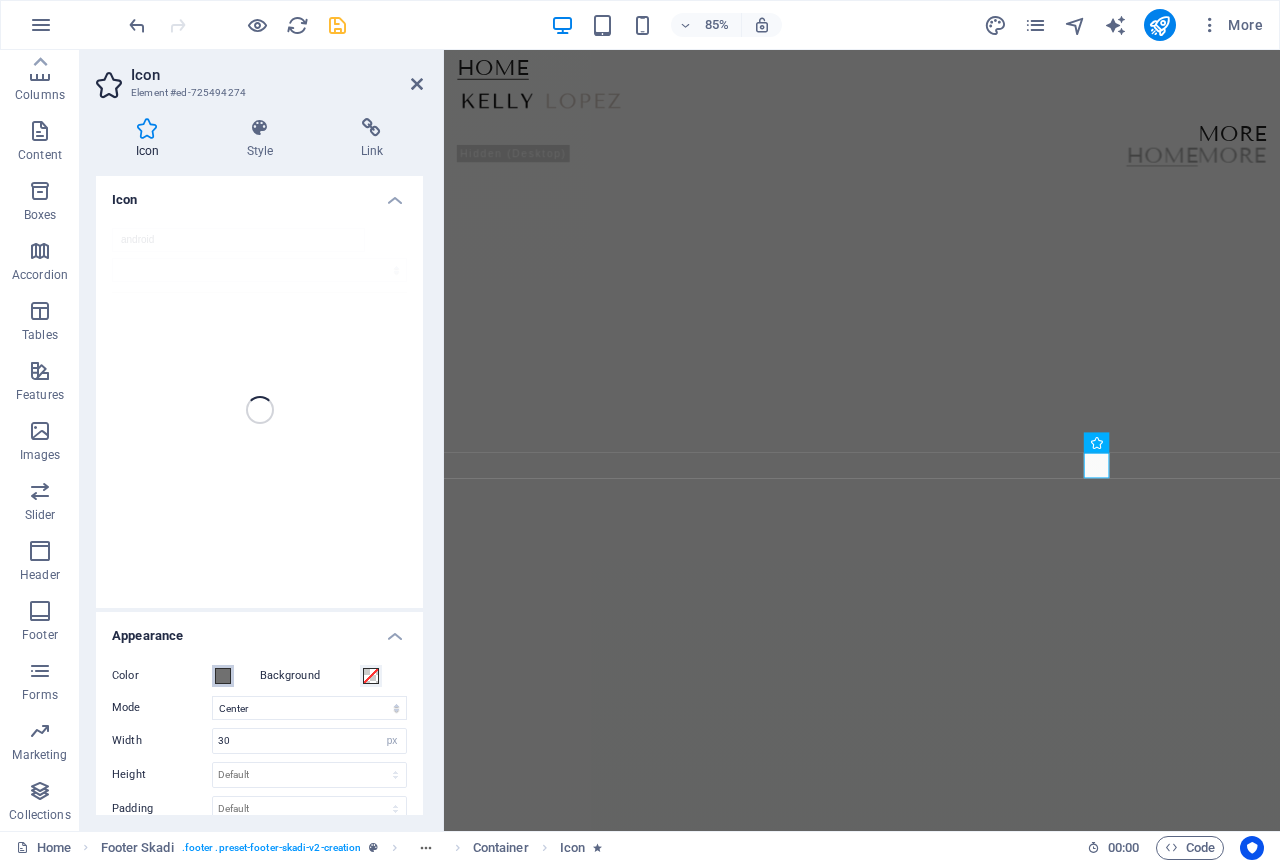 click at bounding box center (223, 676) 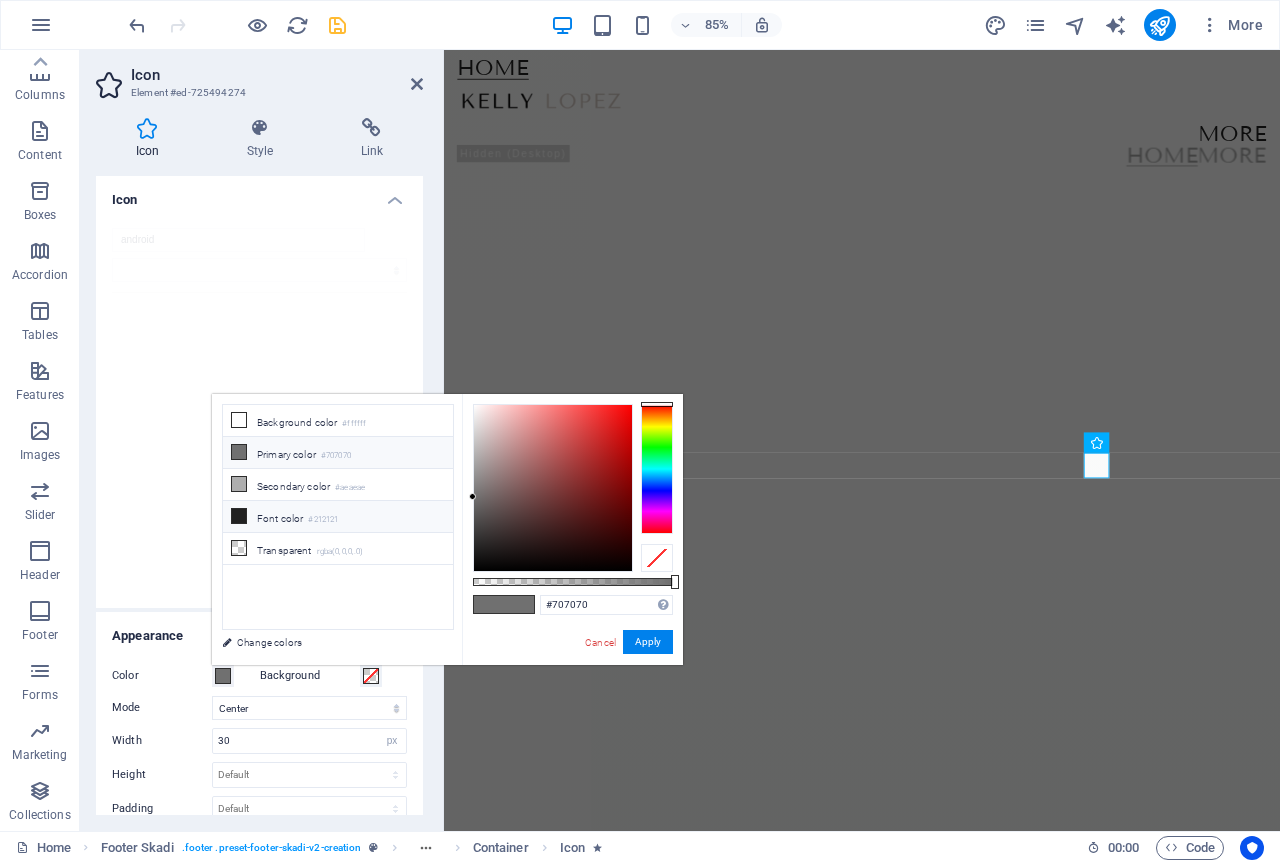 click on "Font color
#212121" at bounding box center (338, 517) 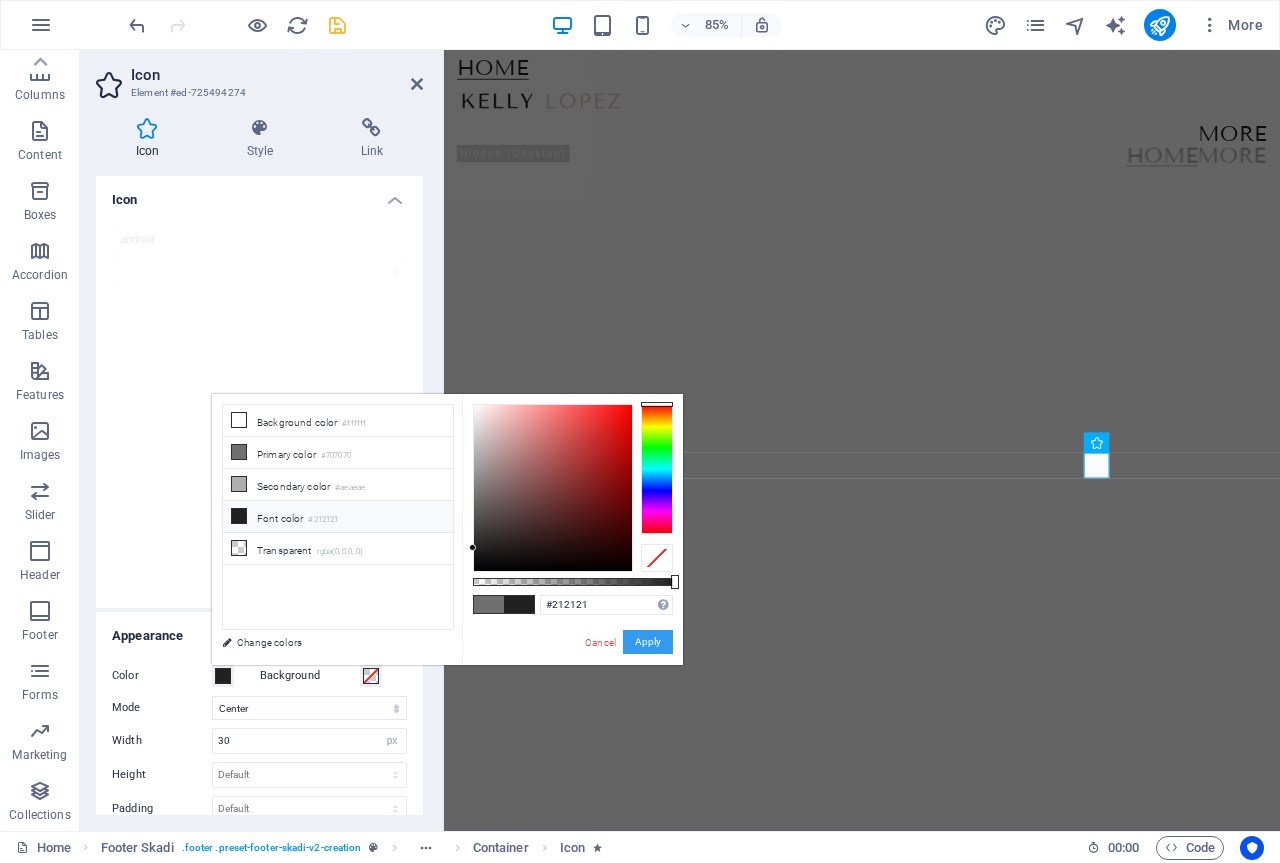 click on "Apply" at bounding box center [648, 642] 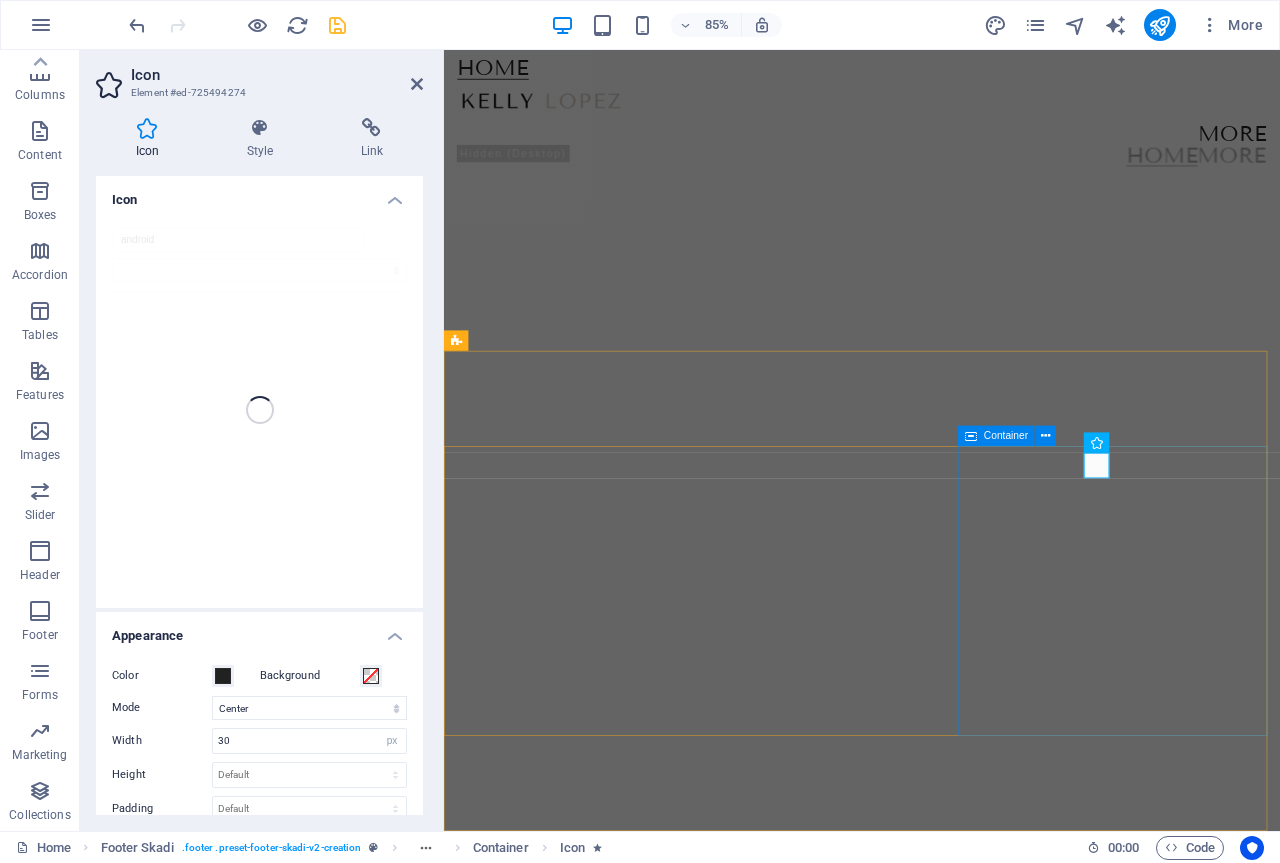 click at bounding box center [936, 5080] 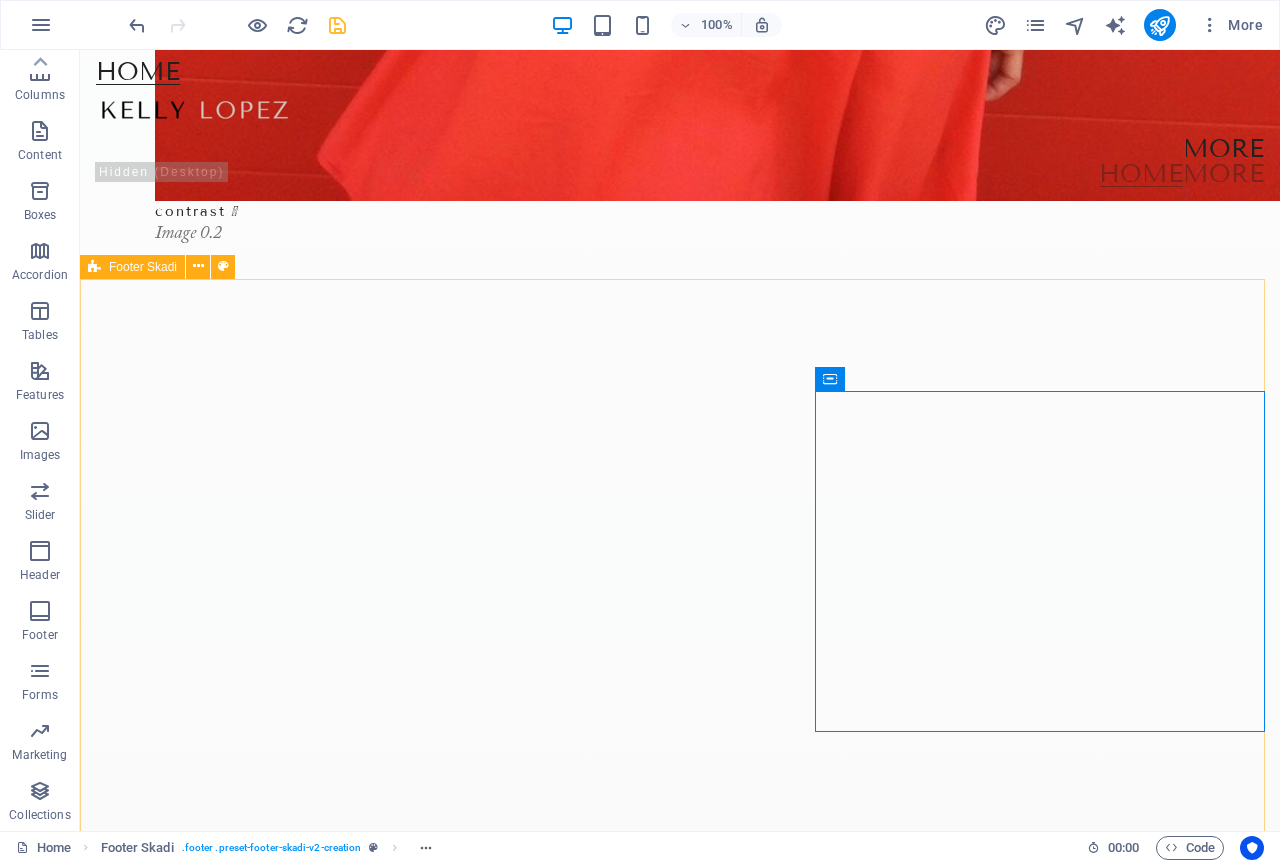scroll, scrollTop: 2188, scrollLeft: 0, axis: vertical 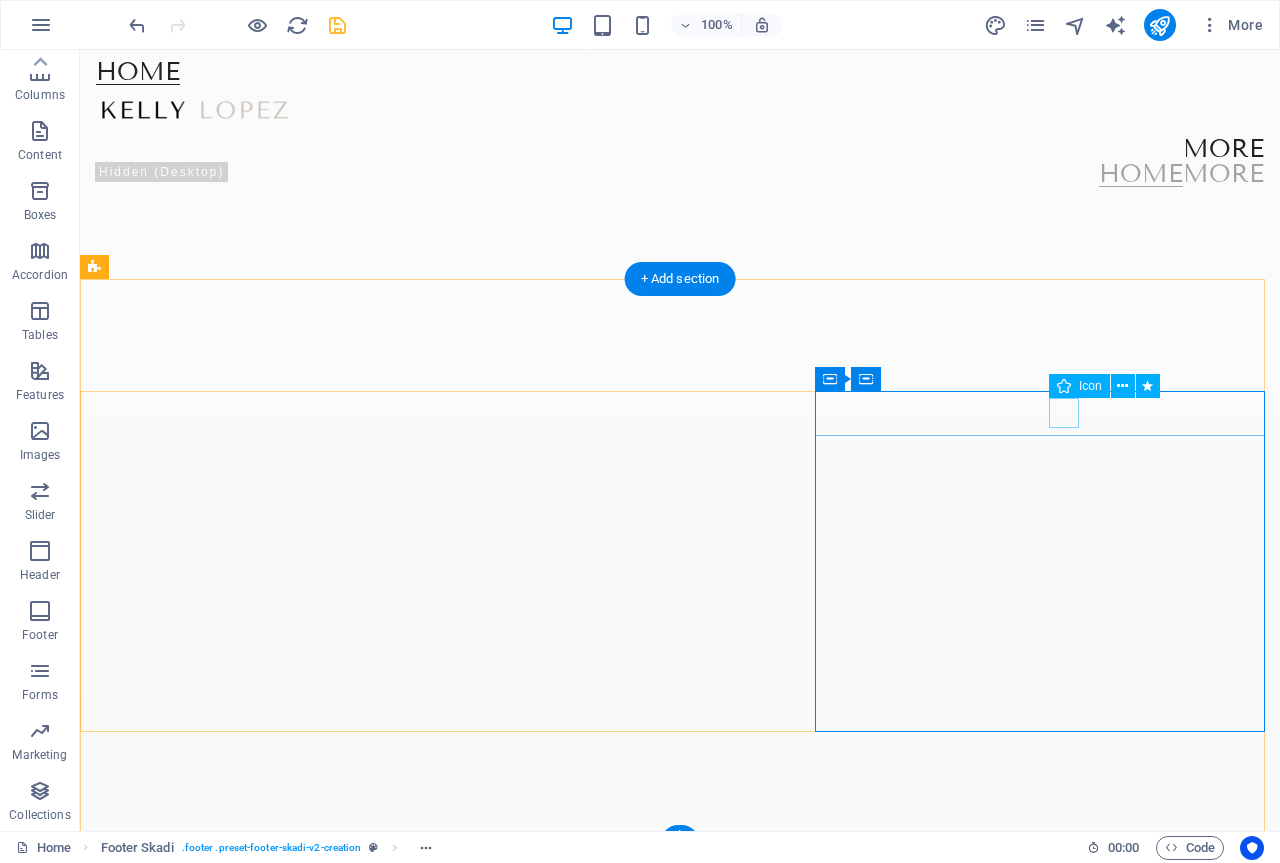 click at bounding box center [672, 5009] 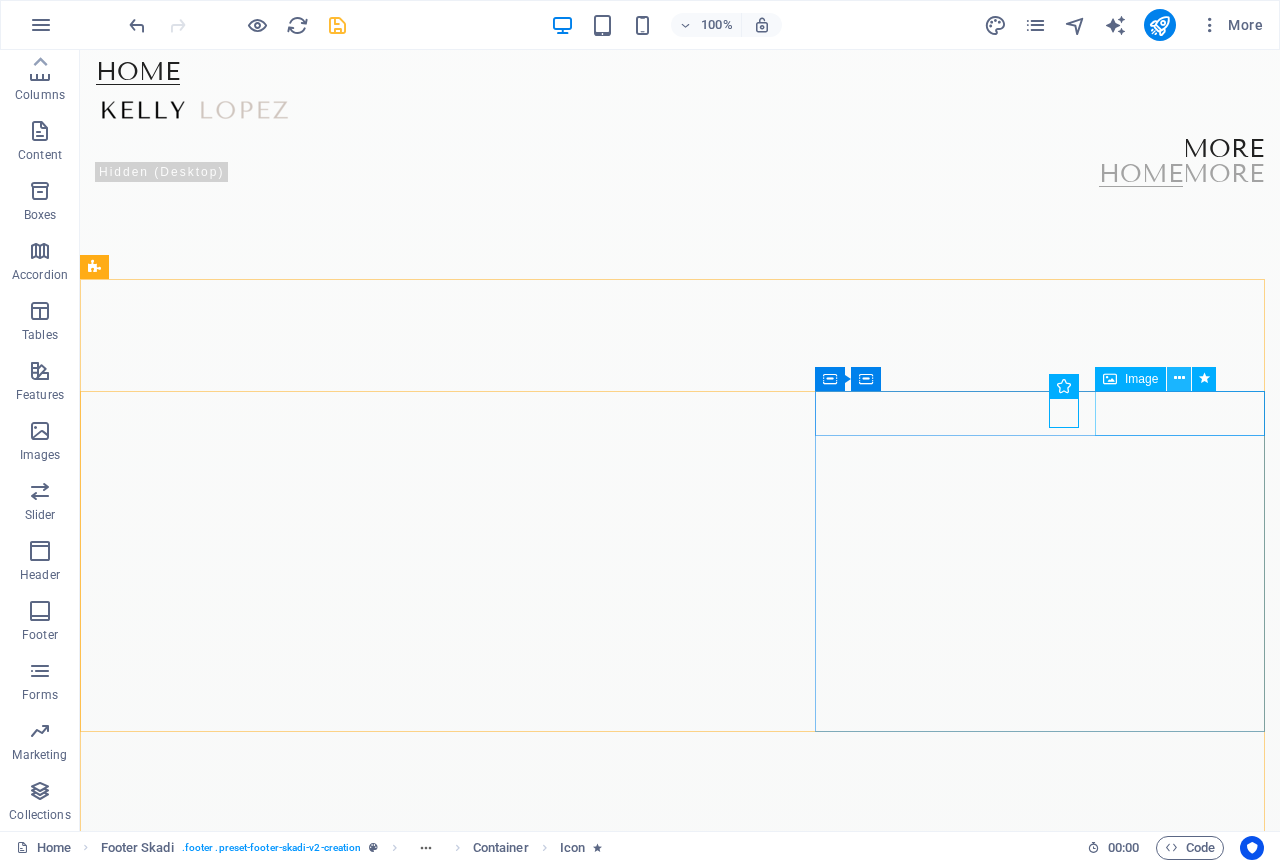 click at bounding box center (1179, 378) 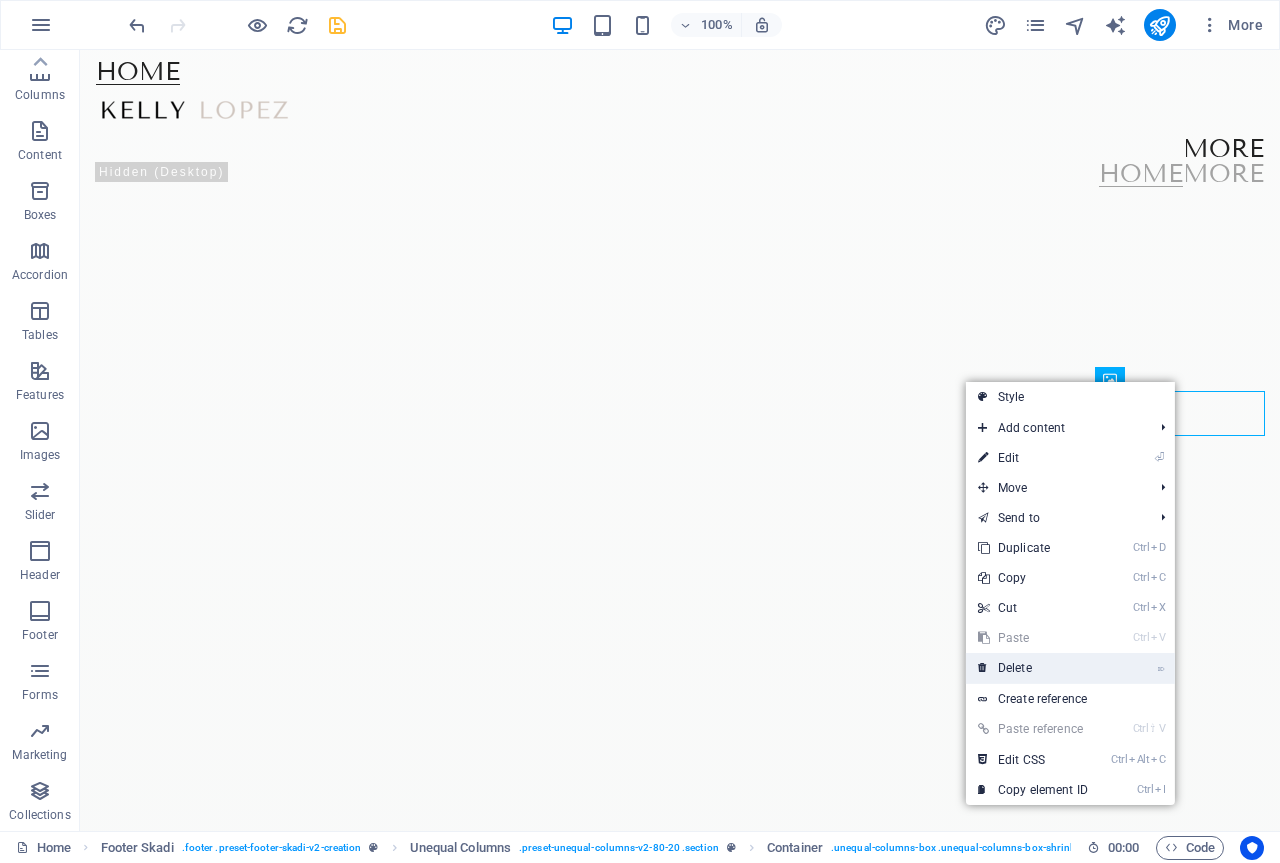 click on "⌦  Delete" at bounding box center (1033, 668) 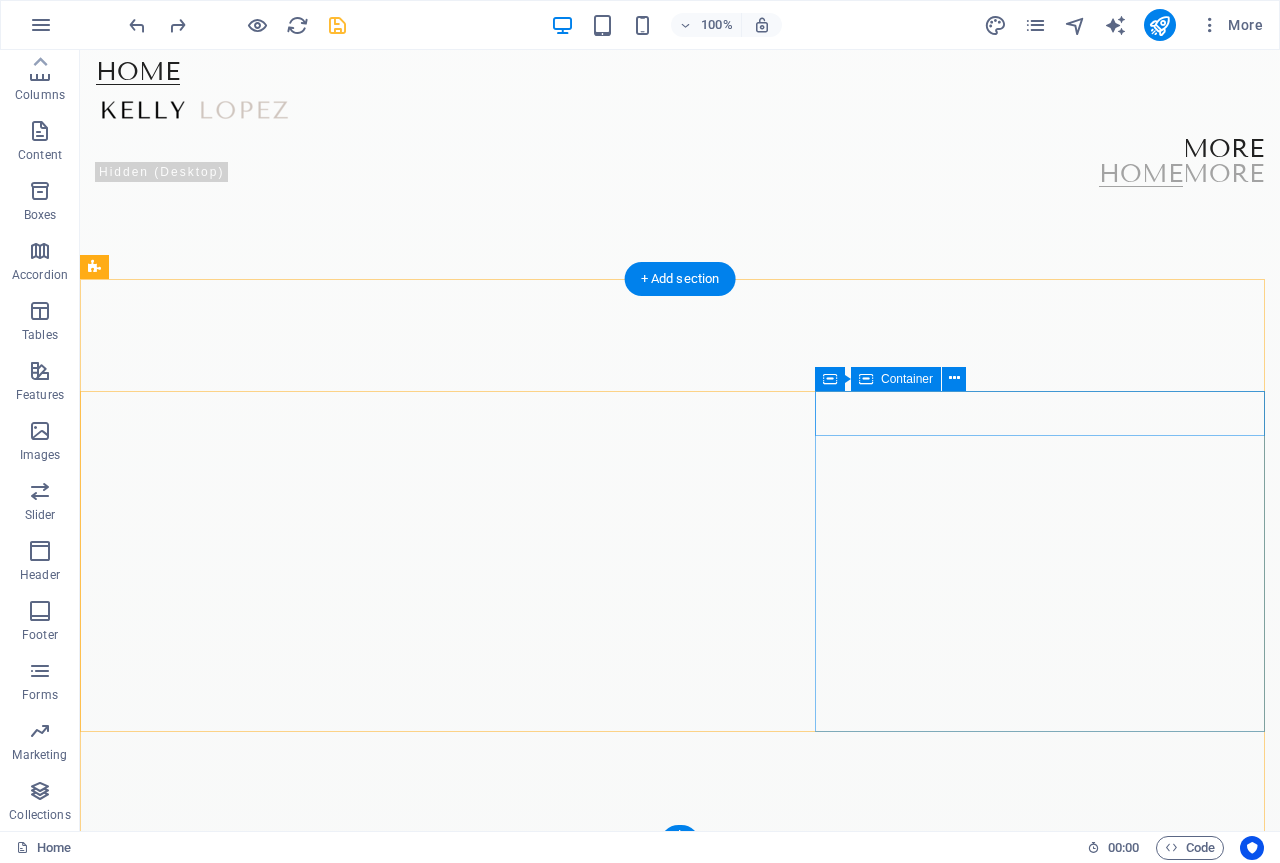 click at bounding box center [680, 5031] 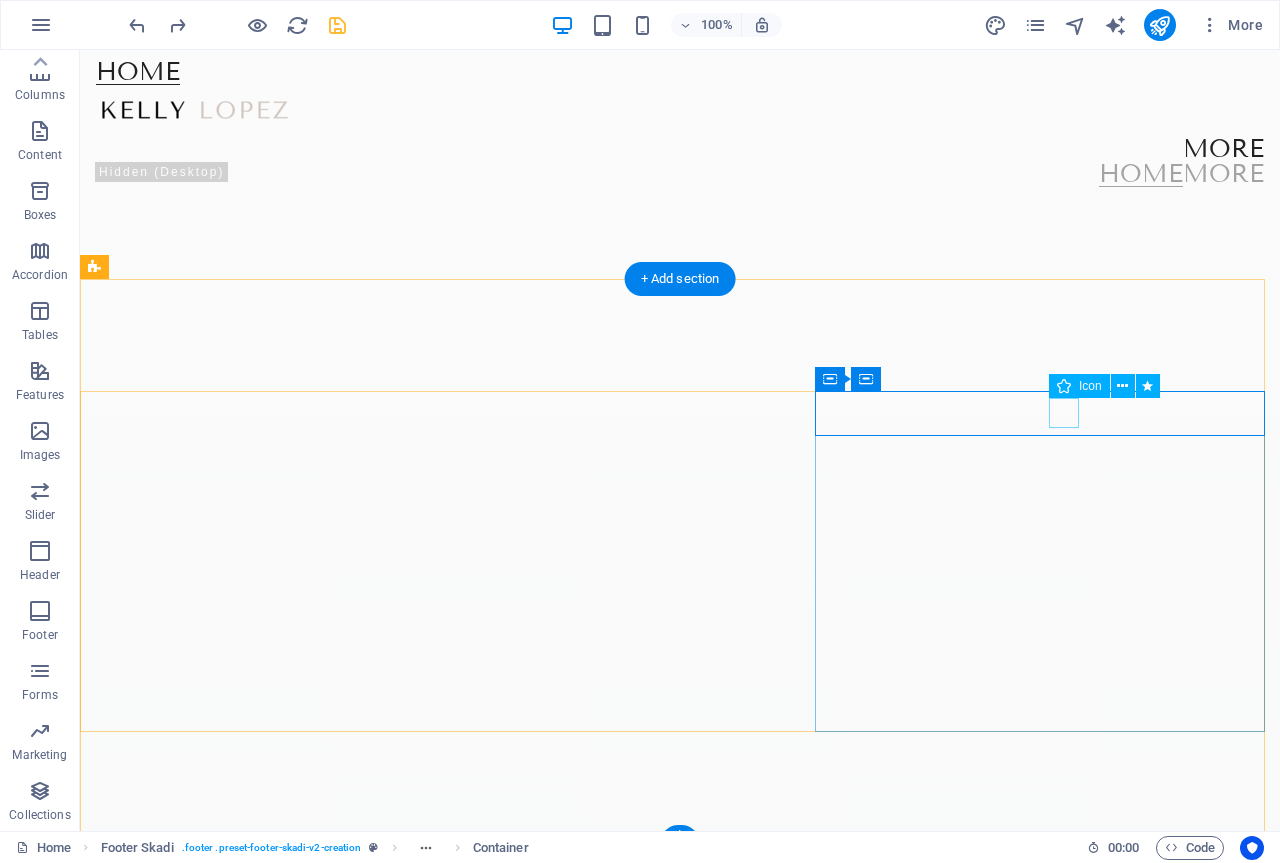 click at bounding box center (672, 5009) 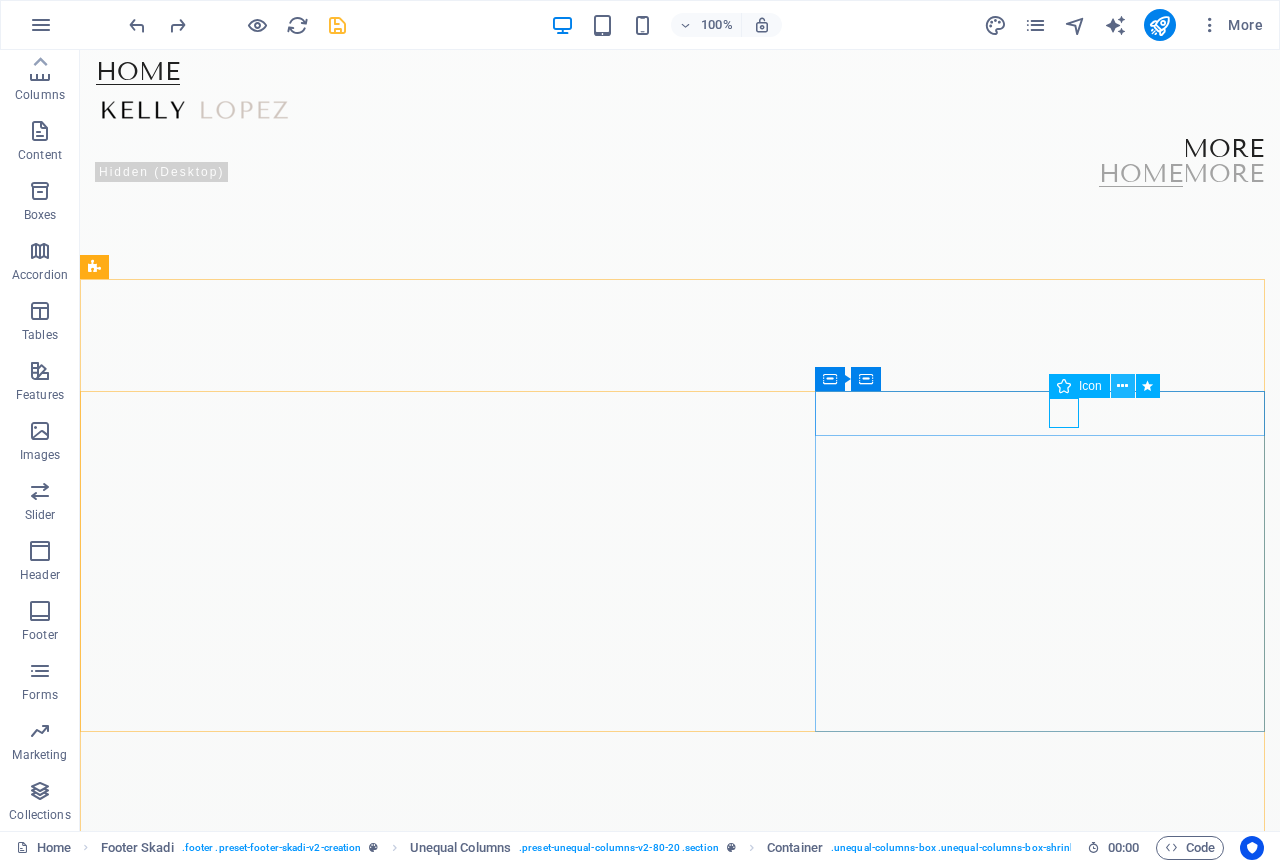 click at bounding box center (1122, 386) 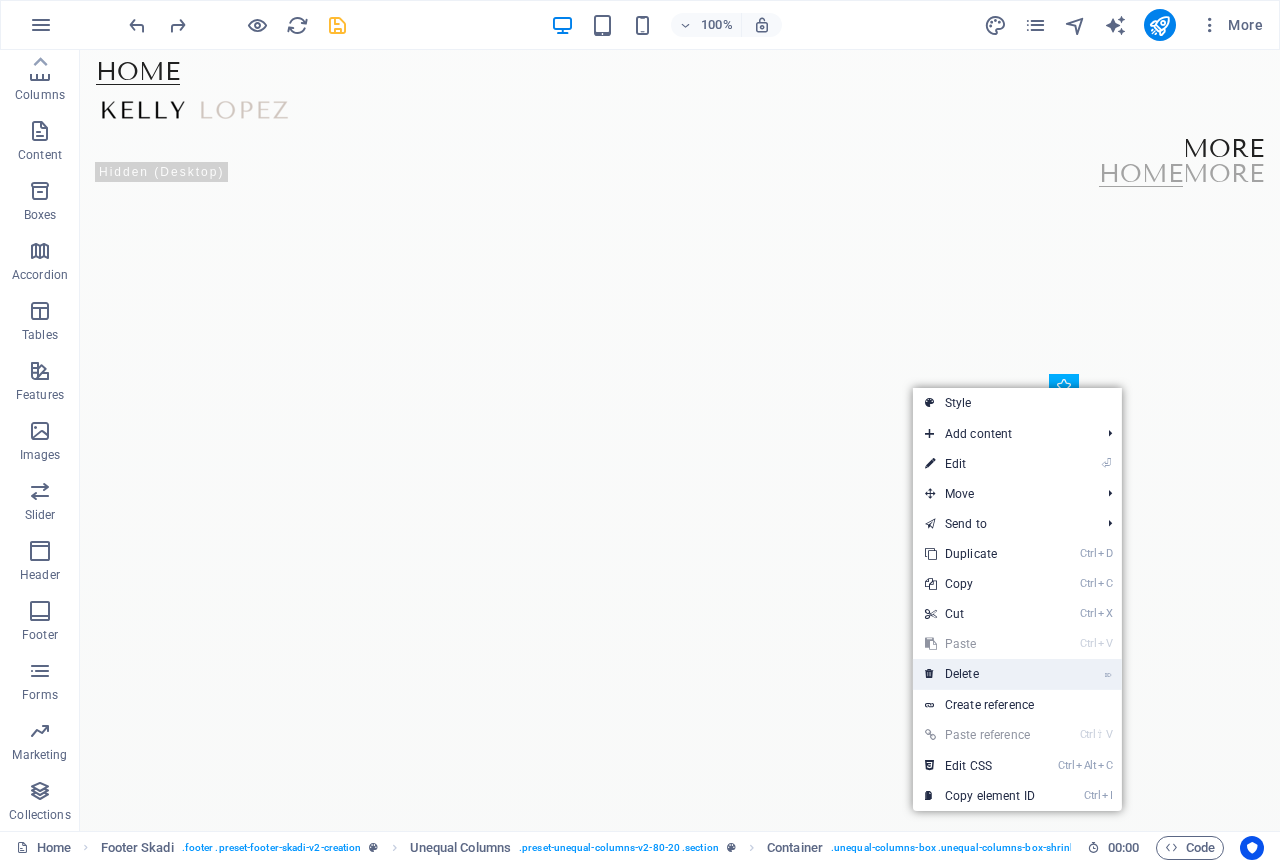 click on "⌦  Delete" at bounding box center (980, 674) 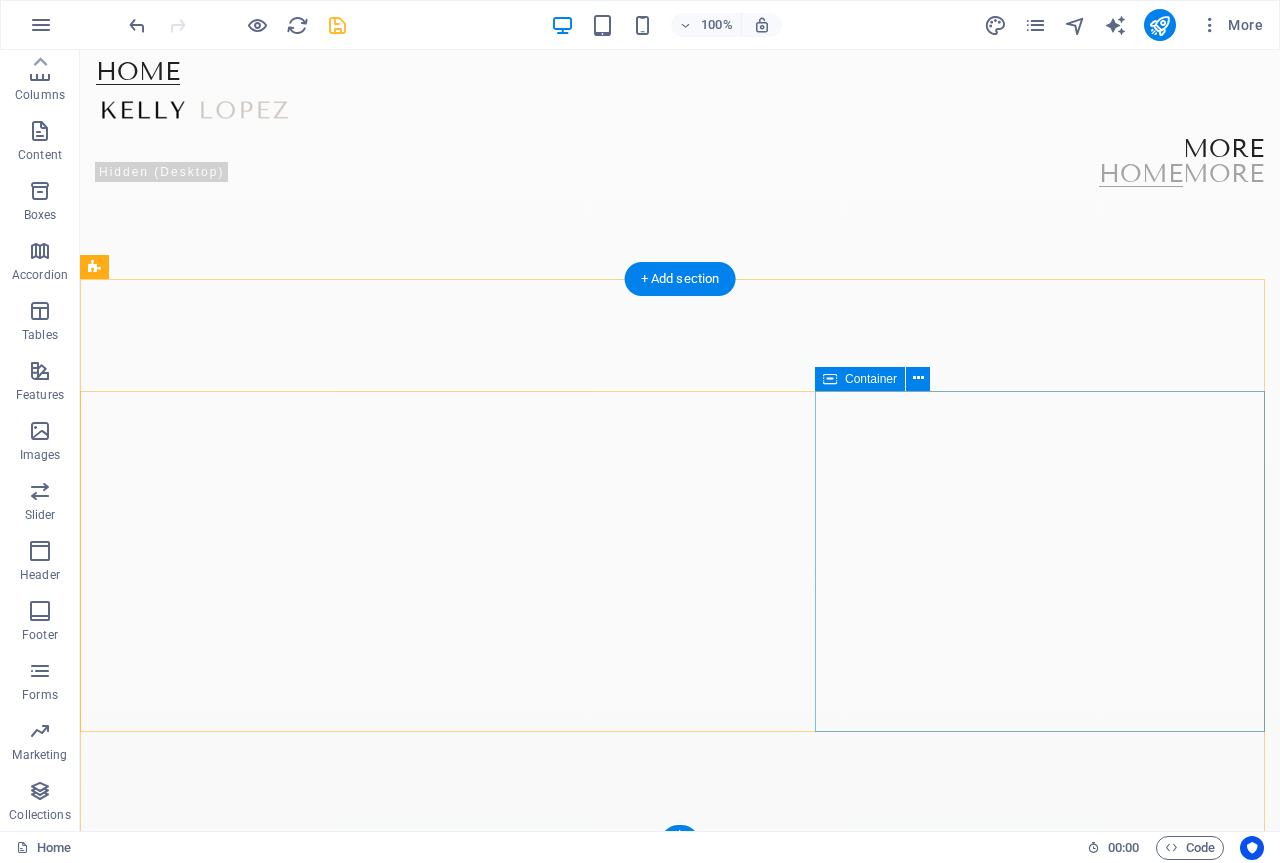 scroll, scrollTop: 2201, scrollLeft: 0, axis: vertical 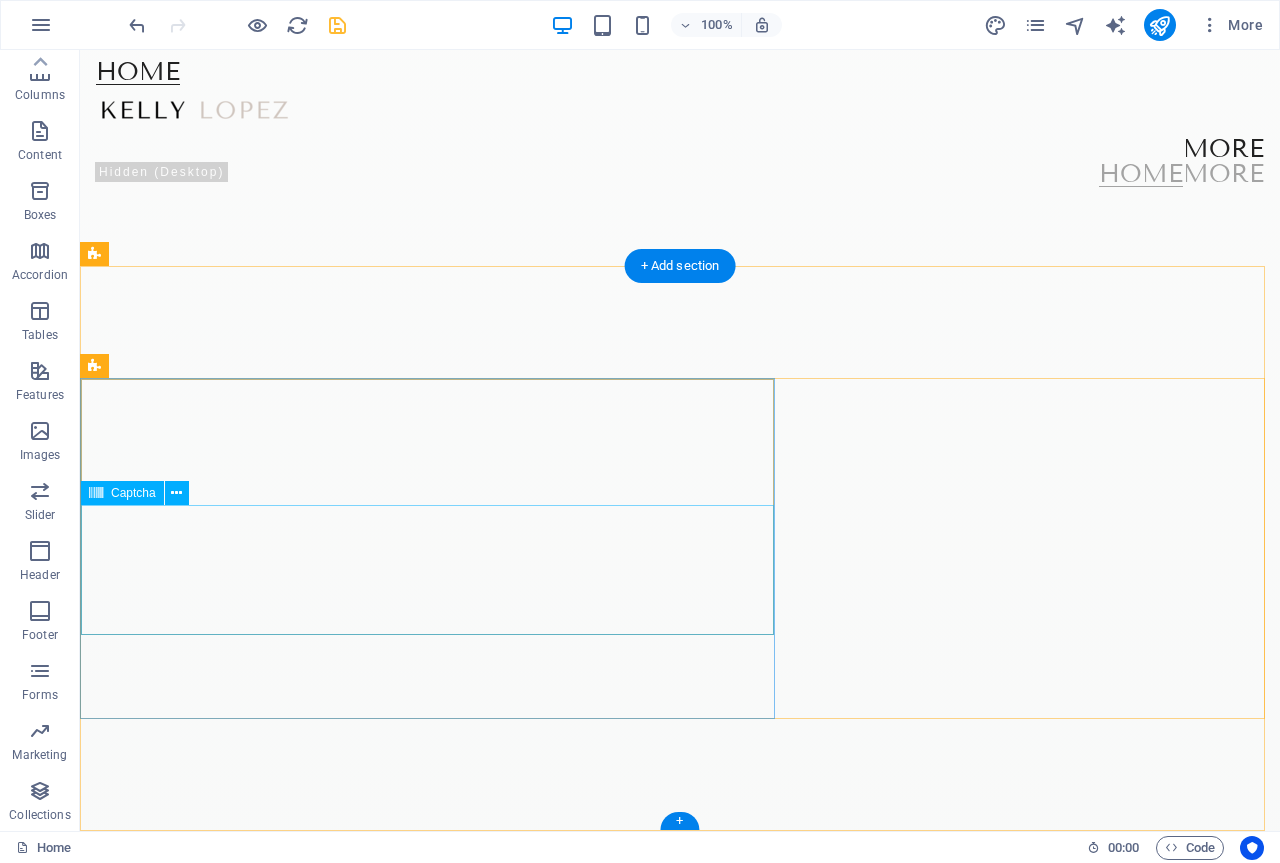 click on "Unreadable? Load new" at bounding box center [680, 4800] 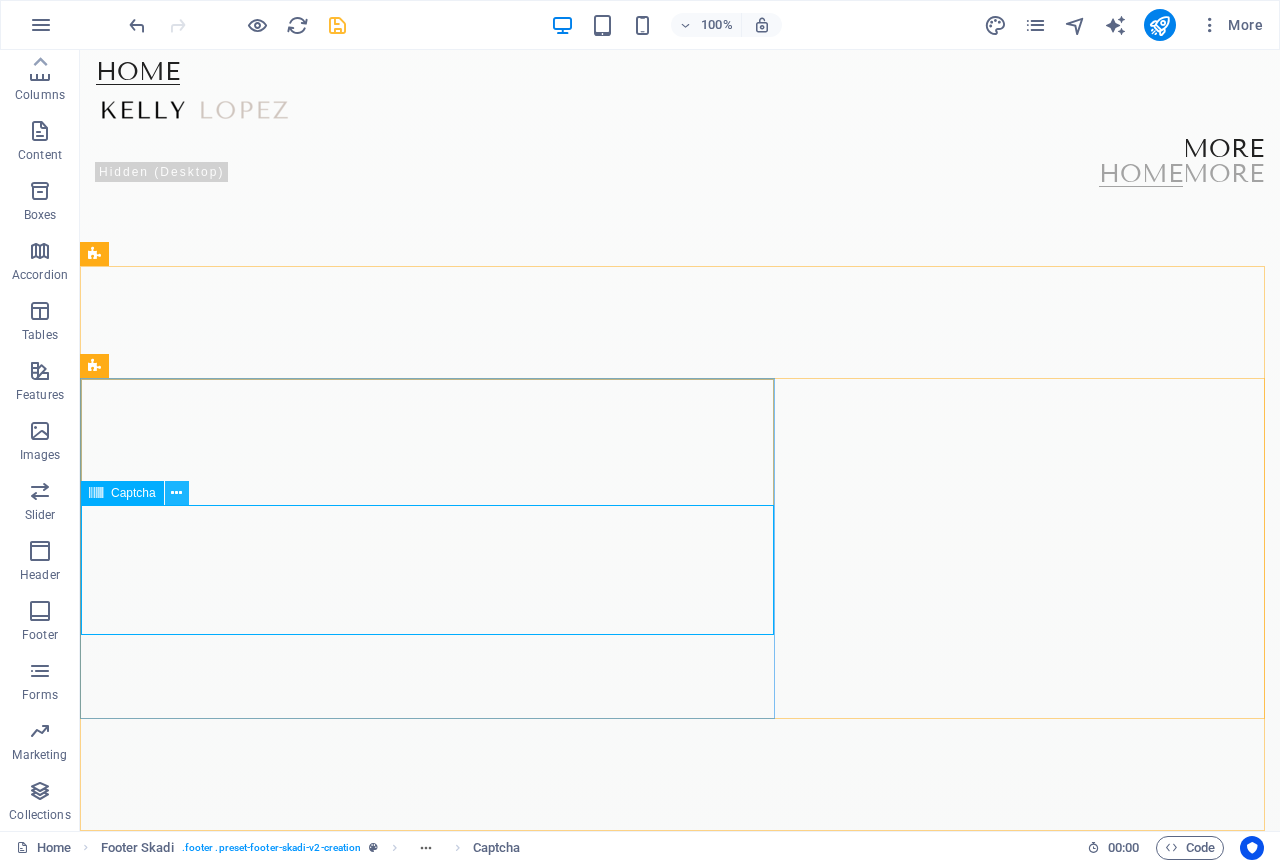 click at bounding box center (177, 493) 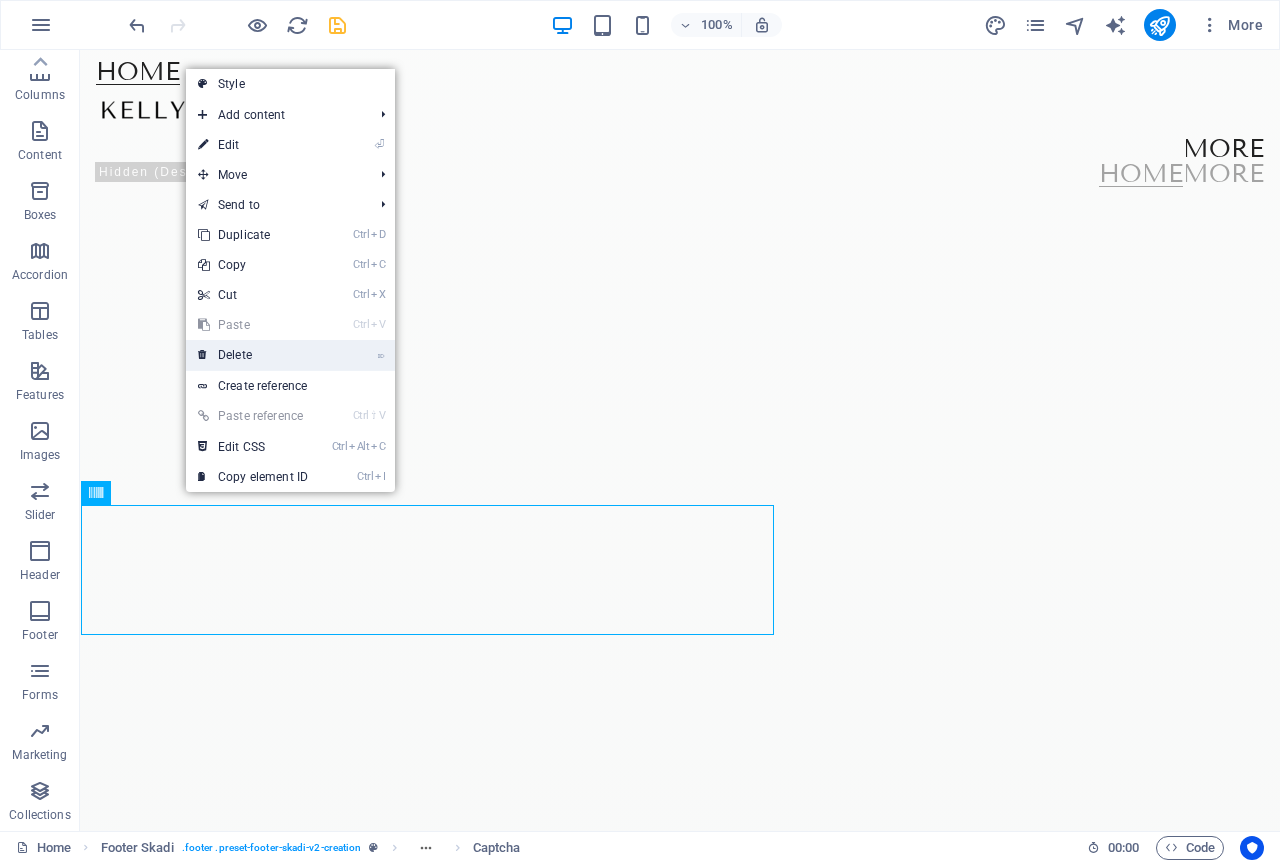 click on "⌦  Delete" at bounding box center (253, 355) 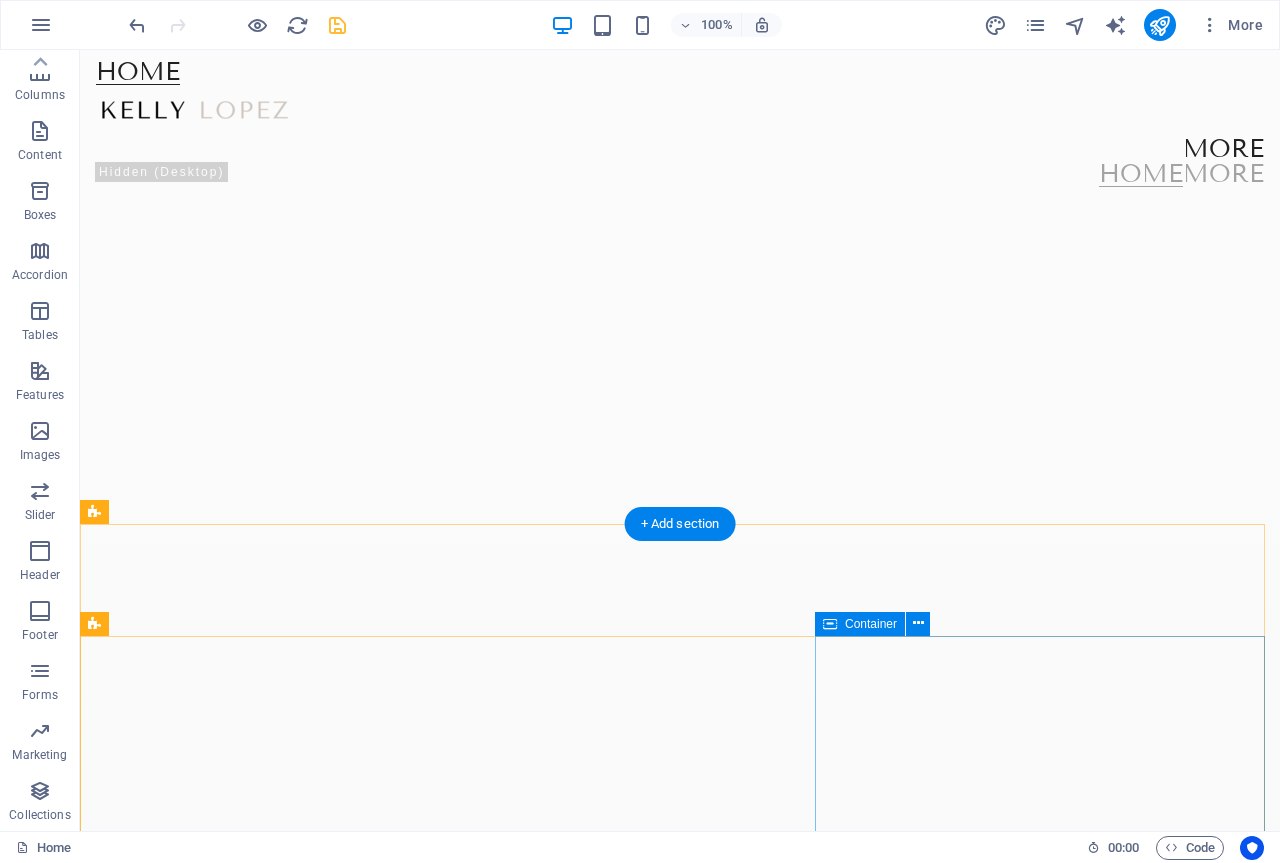 scroll, scrollTop: 2071, scrollLeft: 0, axis: vertical 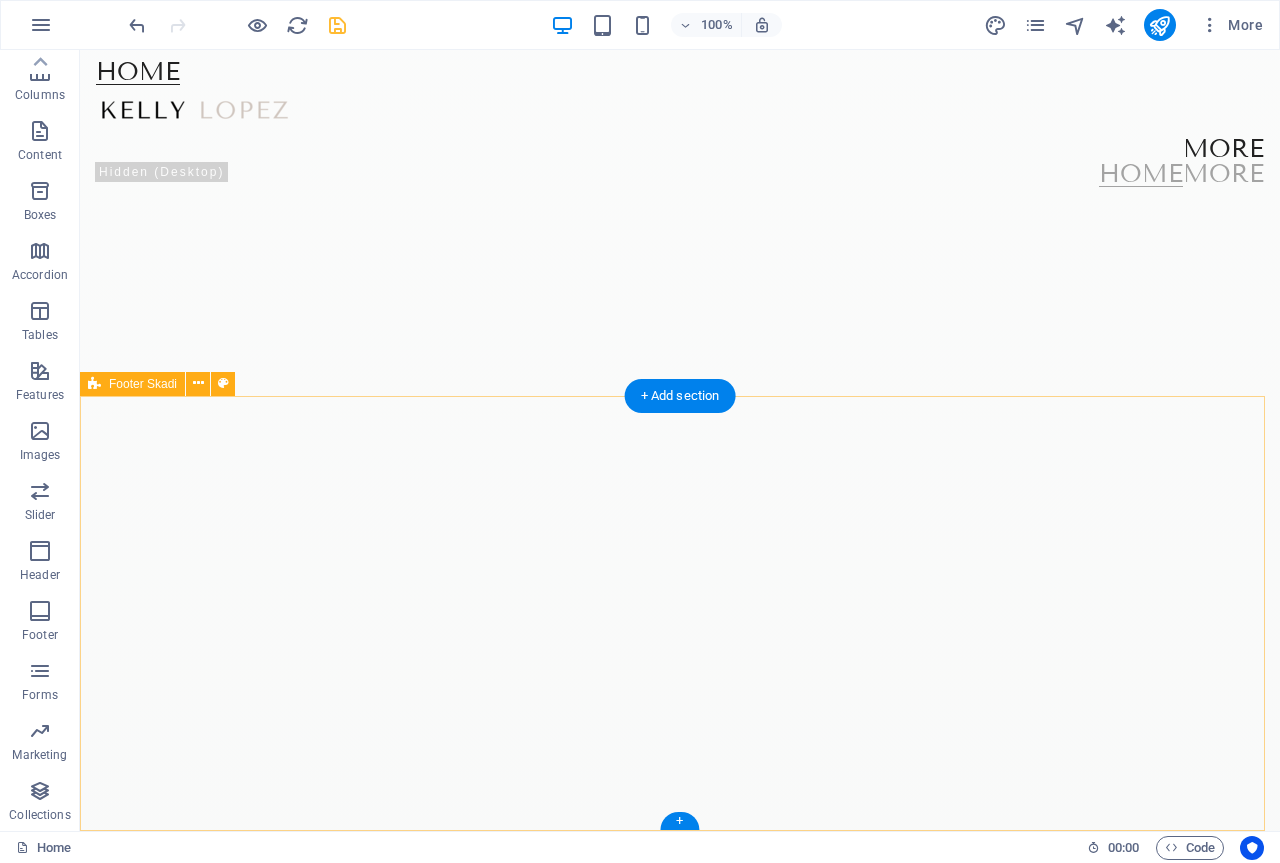 click on "Submit   I have read and understand the privacy policy. [EMAIL] Legal Notice Privacy" at bounding box center (680, 4867) 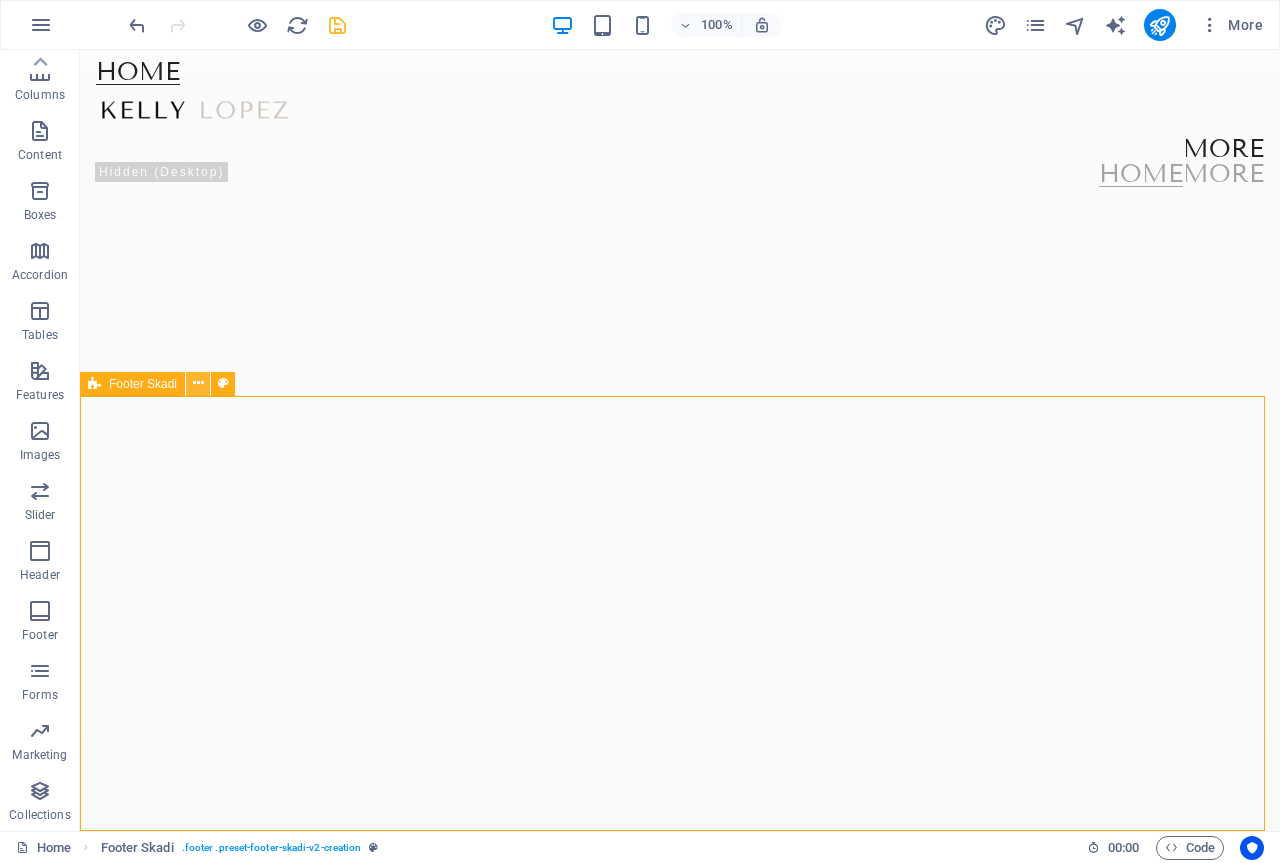 click at bounding box center [198, 383] 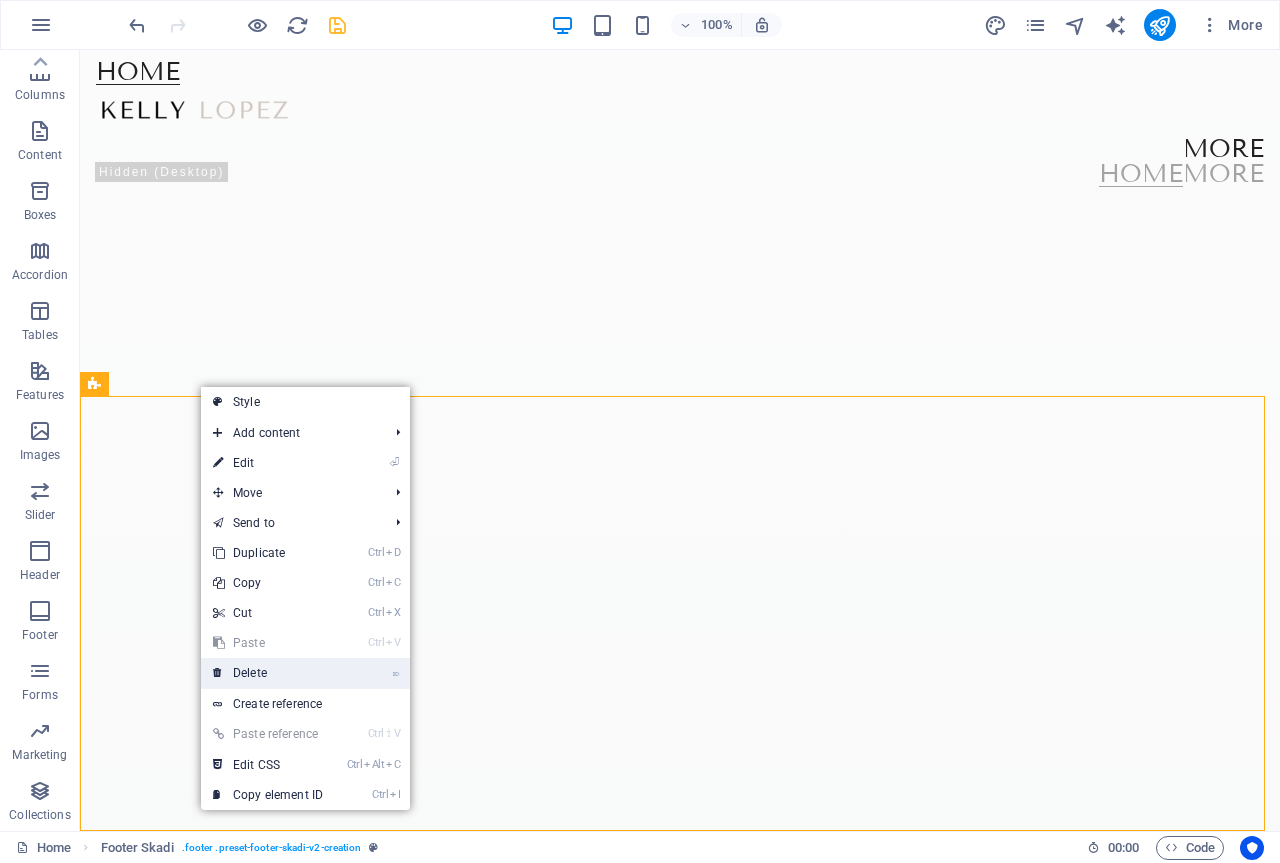 click on "⌦  Delete" at bounding box center (268, 673) 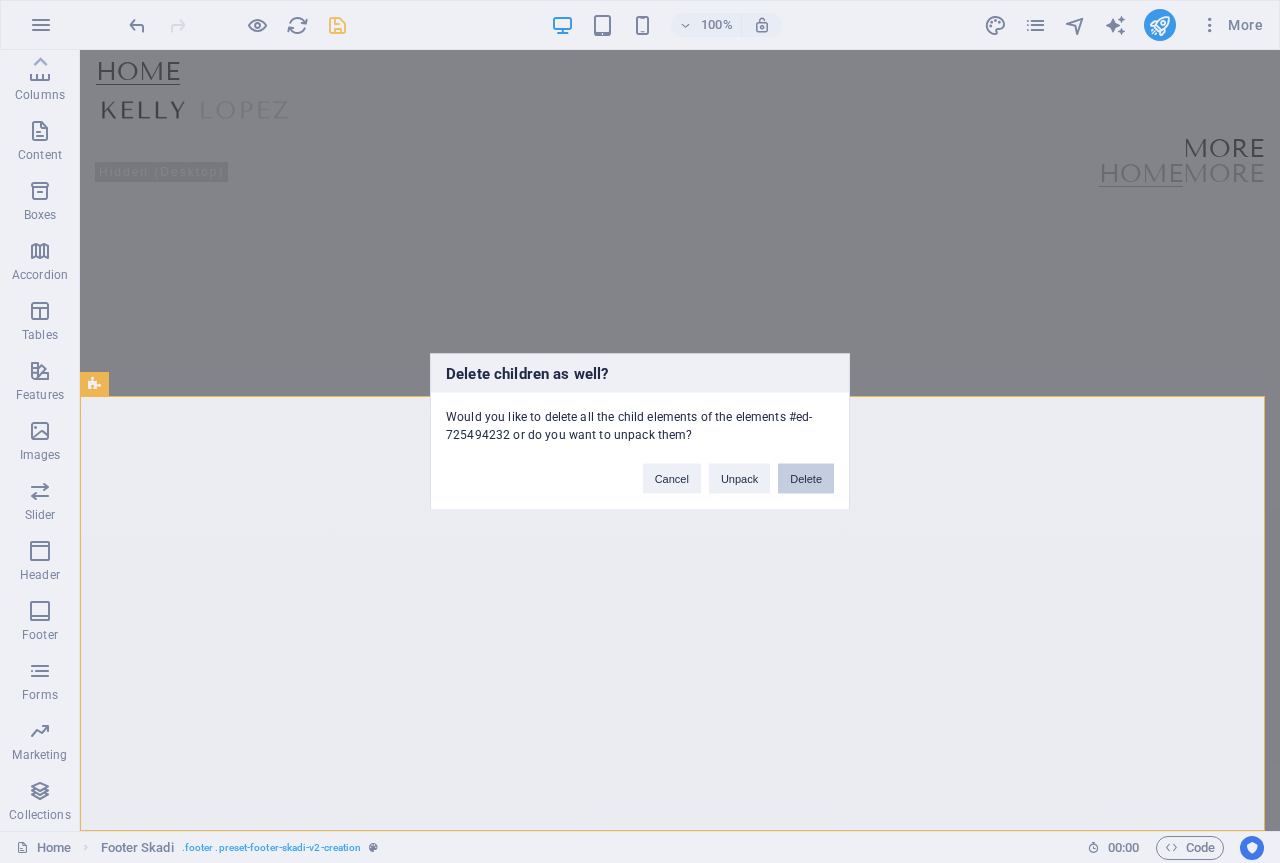 drag, startPoint x: 796, startPoint y: 473, endPoint x: 724, endPoint y: 427, distance: 85.44004 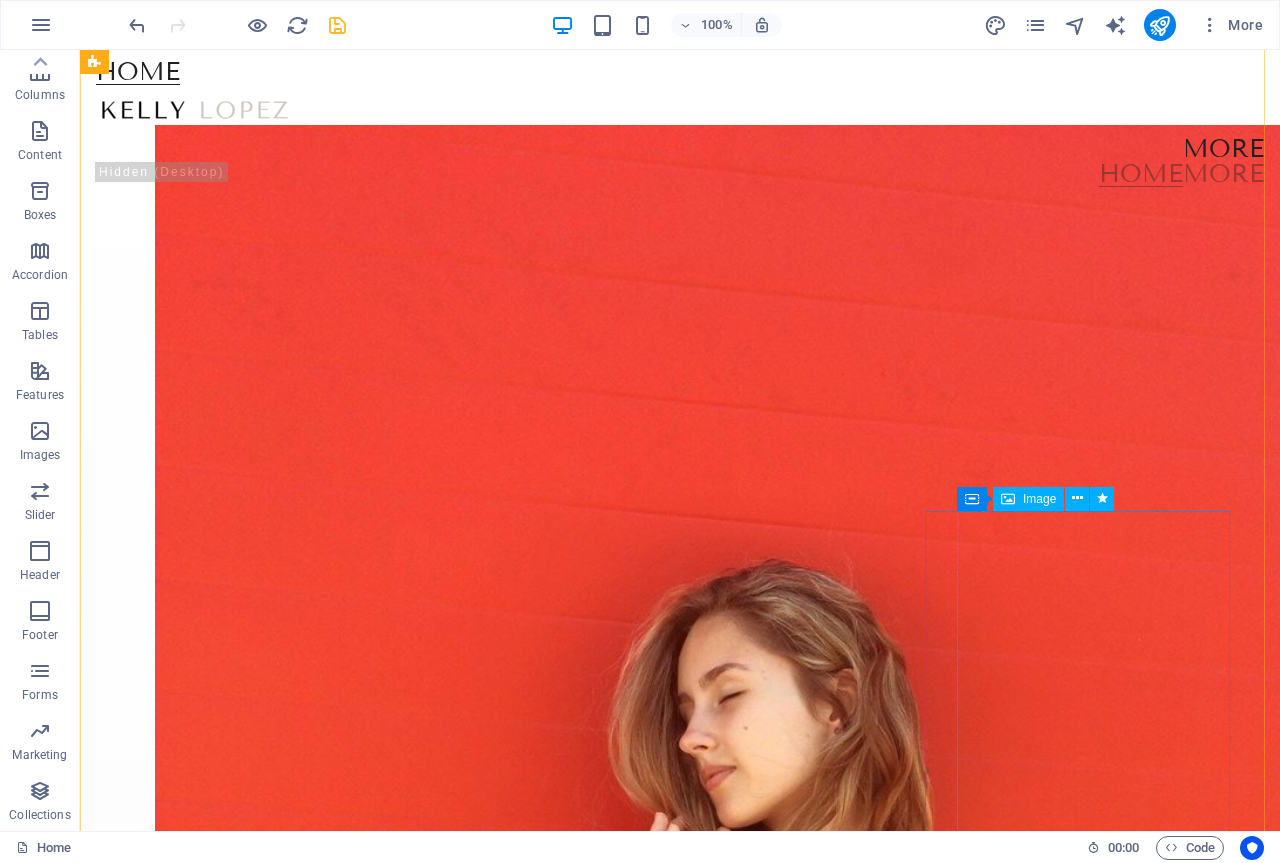 scroll, scrollTop: 0, scrollLeft: 0, axis: both 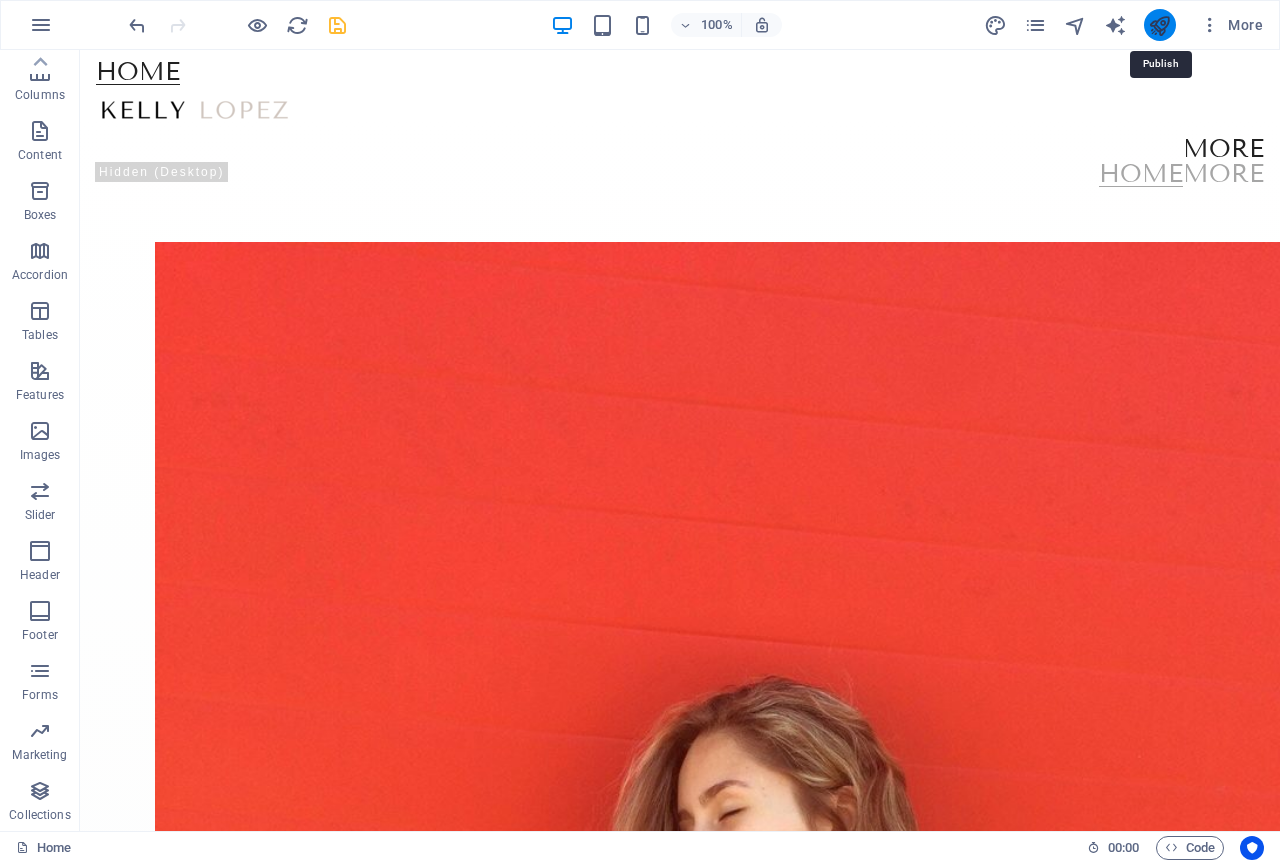click at bounding box center (1159, 25) 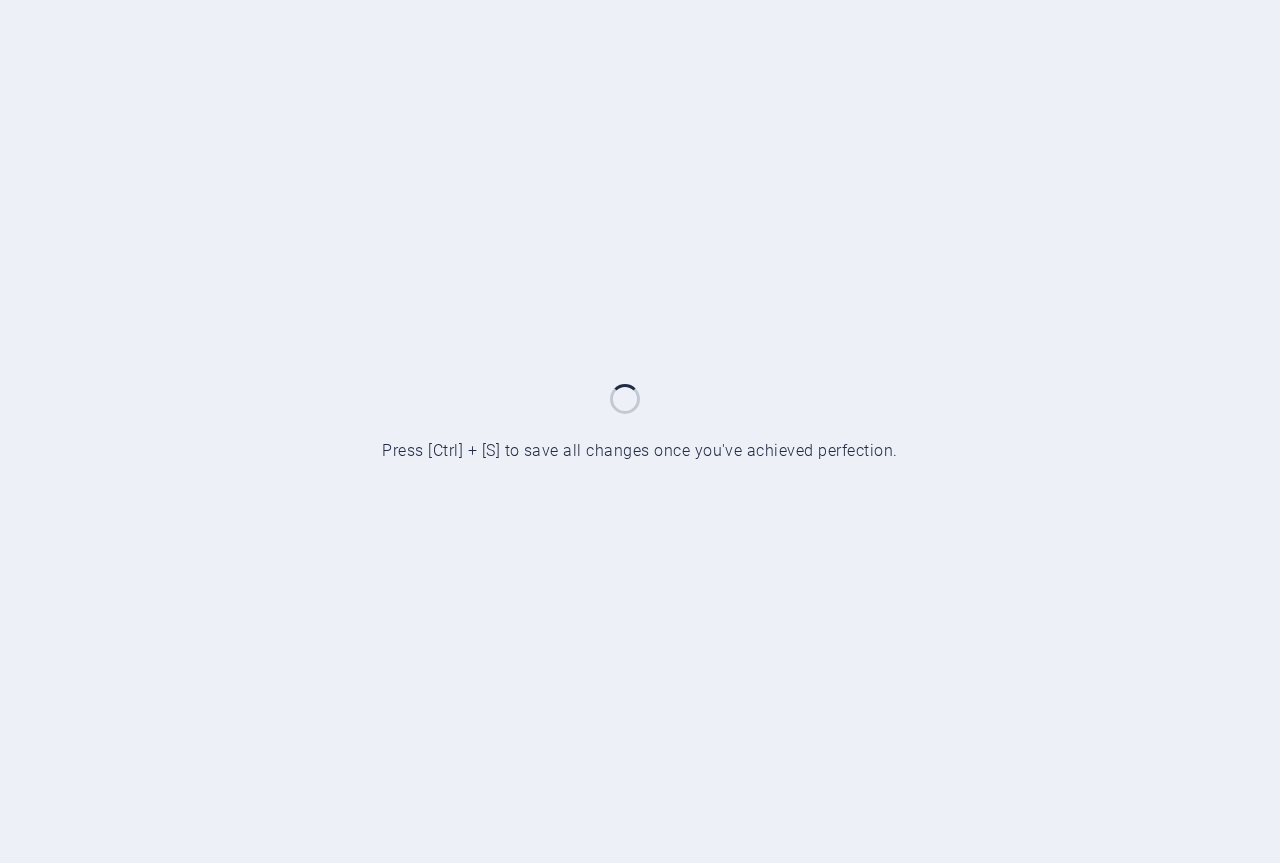 scroll, scrollTop: 0, scrollLeft: 0, axis: both 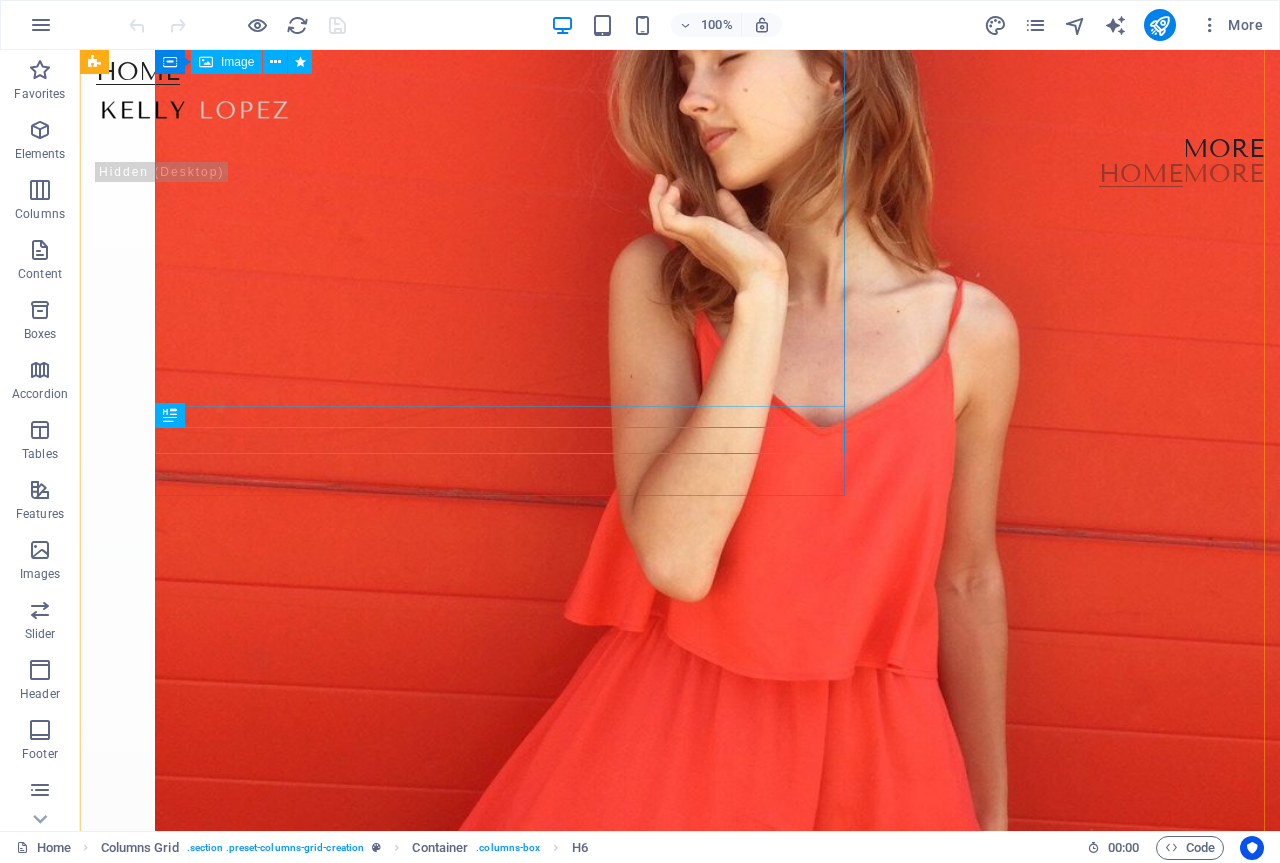 click at bounding box center [703, 287] 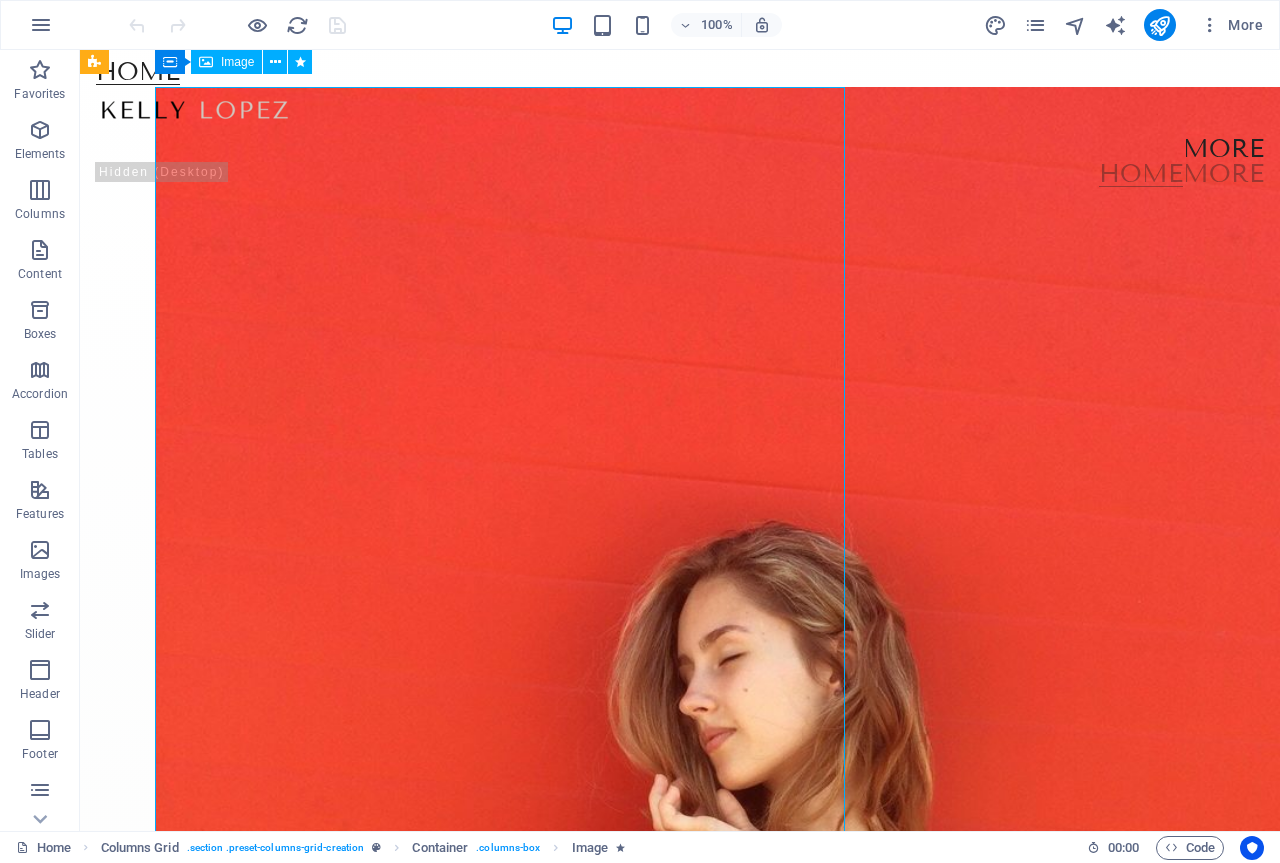scroll, scrollTop: 0, scrollLeft: 0, axis: both 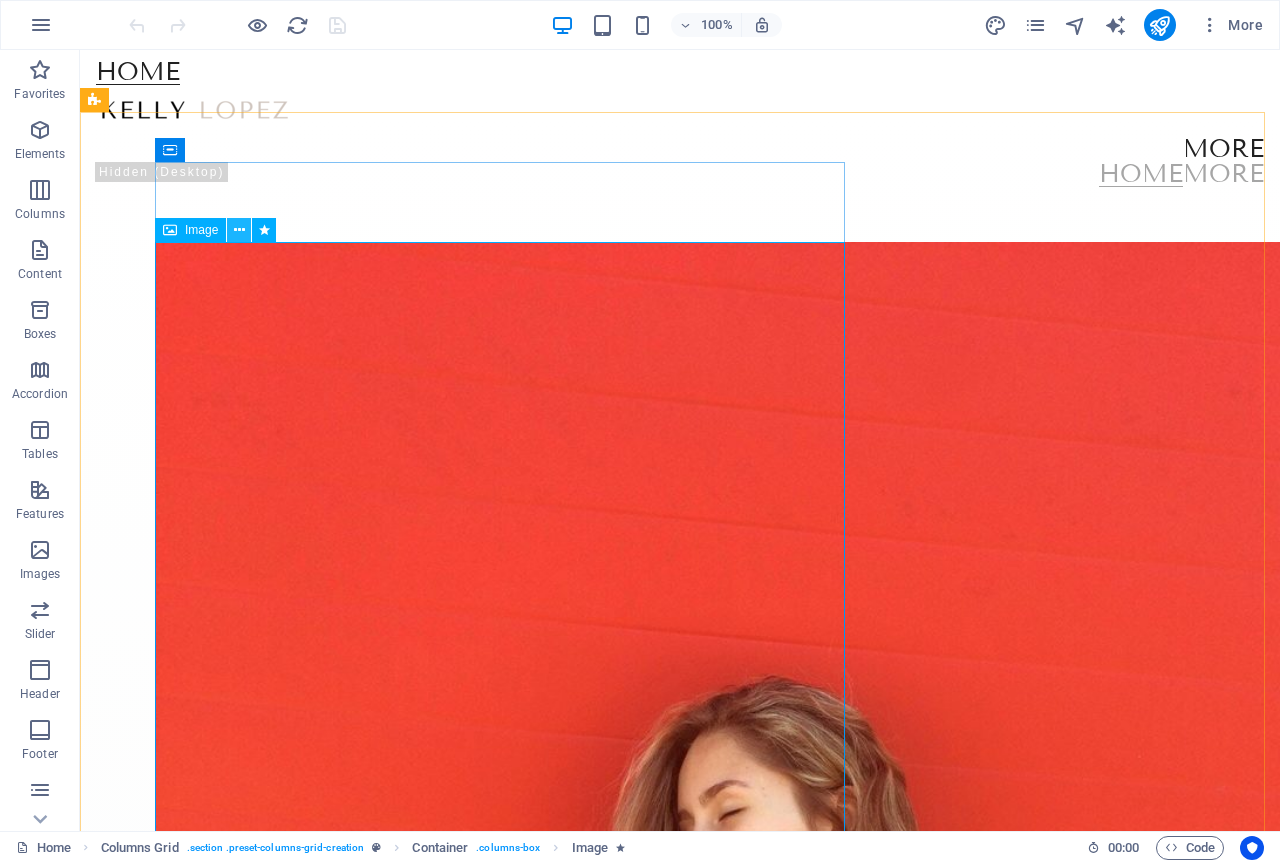 click at bounding box center (239, 230) 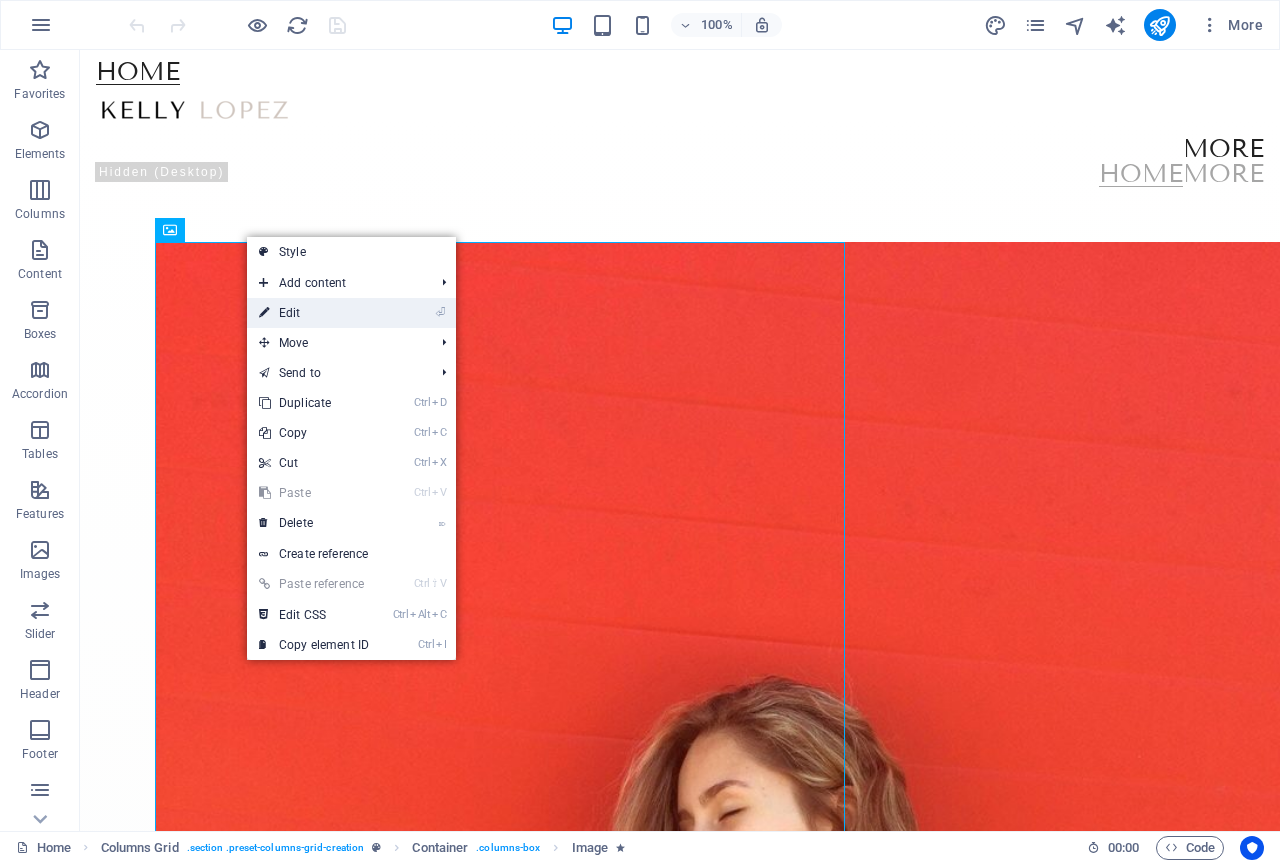 click on "⏎  Edit" at bounding box center (314, 313) 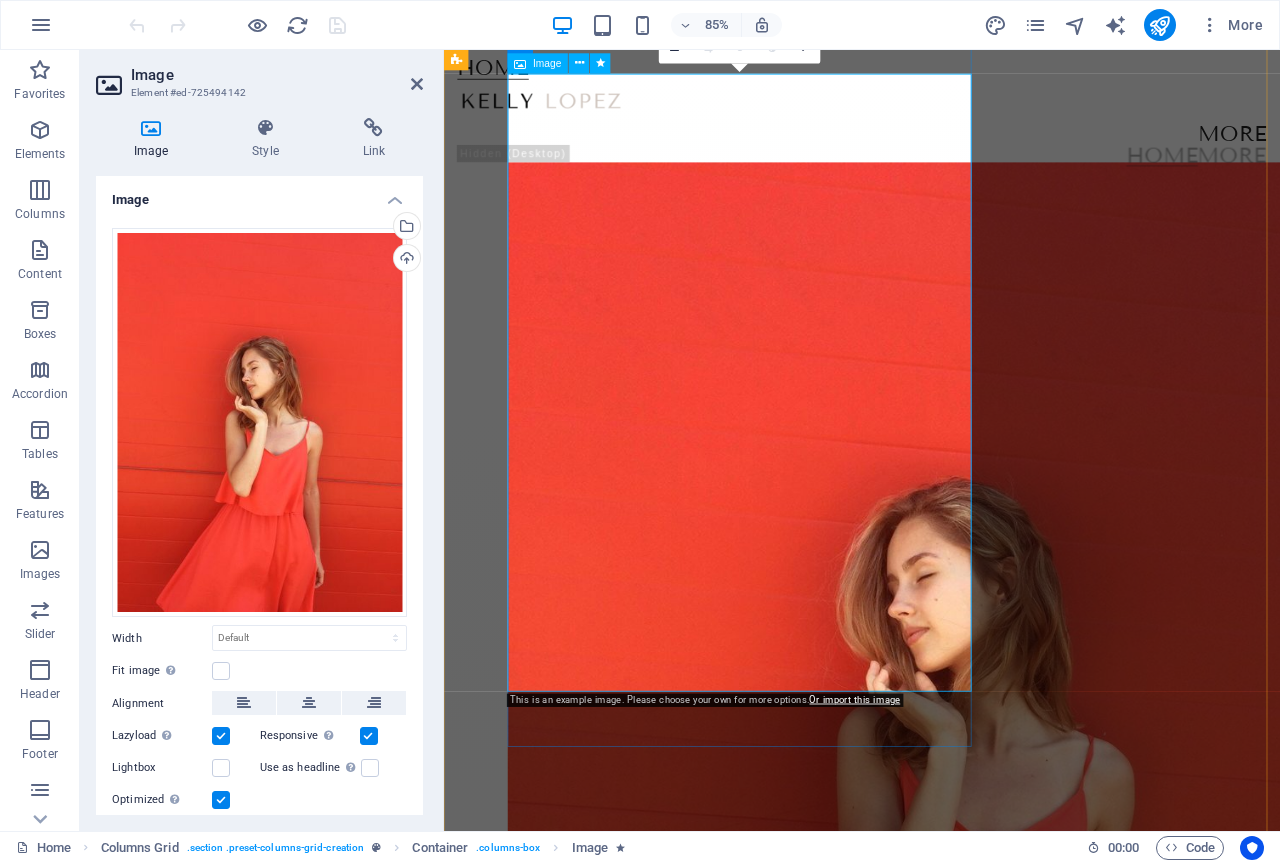 scroll, scrollTop: 0, scrollLeft: 0, axis: both 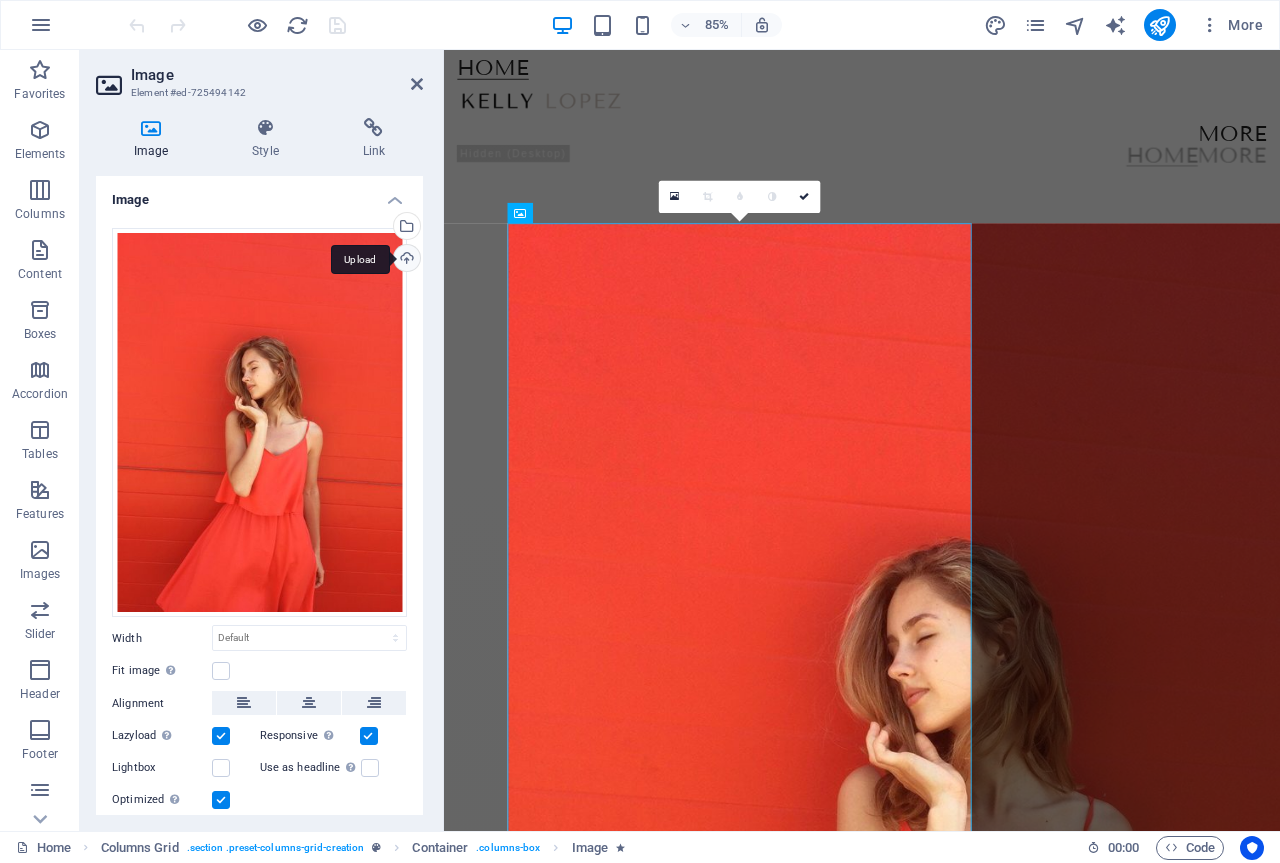 click on "Upload" at bounding box center [405, 260] 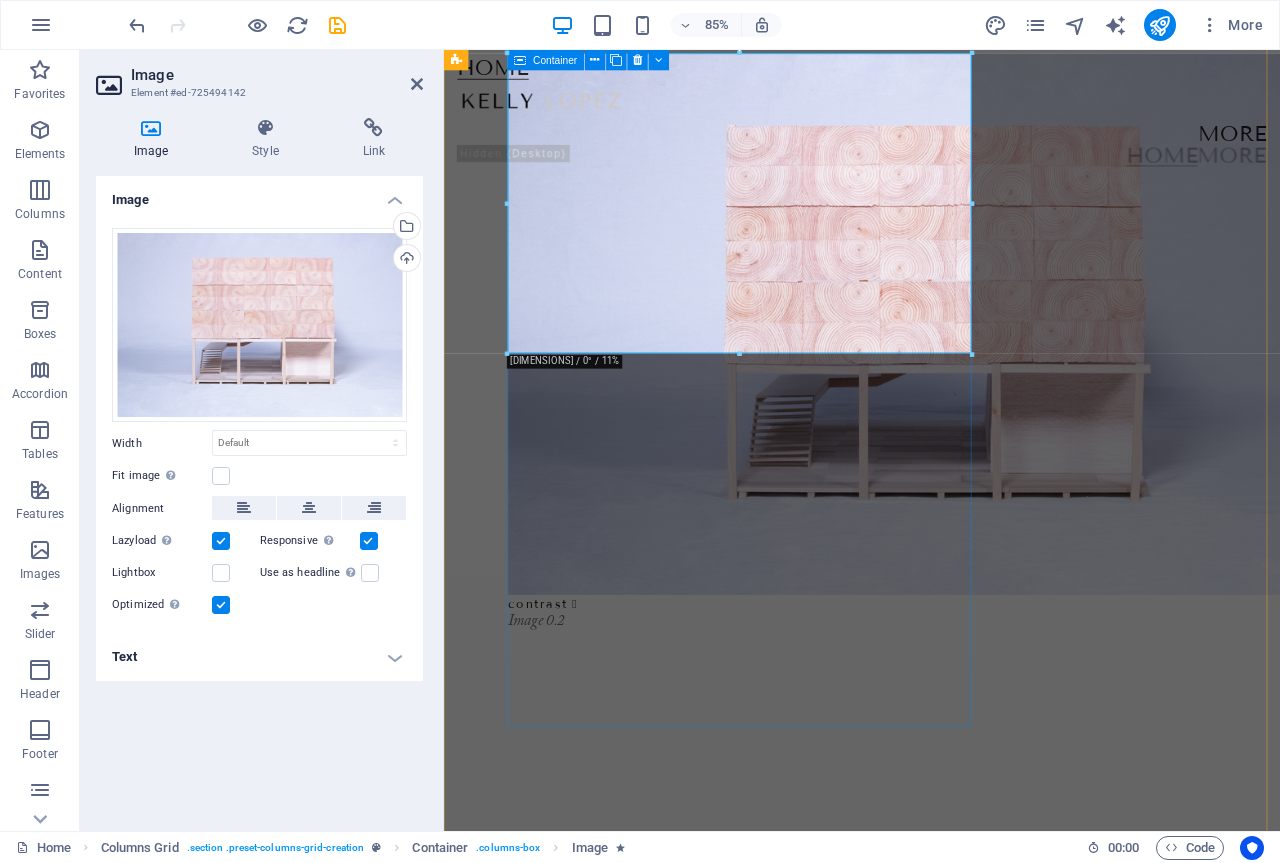 scroll, scrollTop: 0, scrollLeft: 0, axis: both 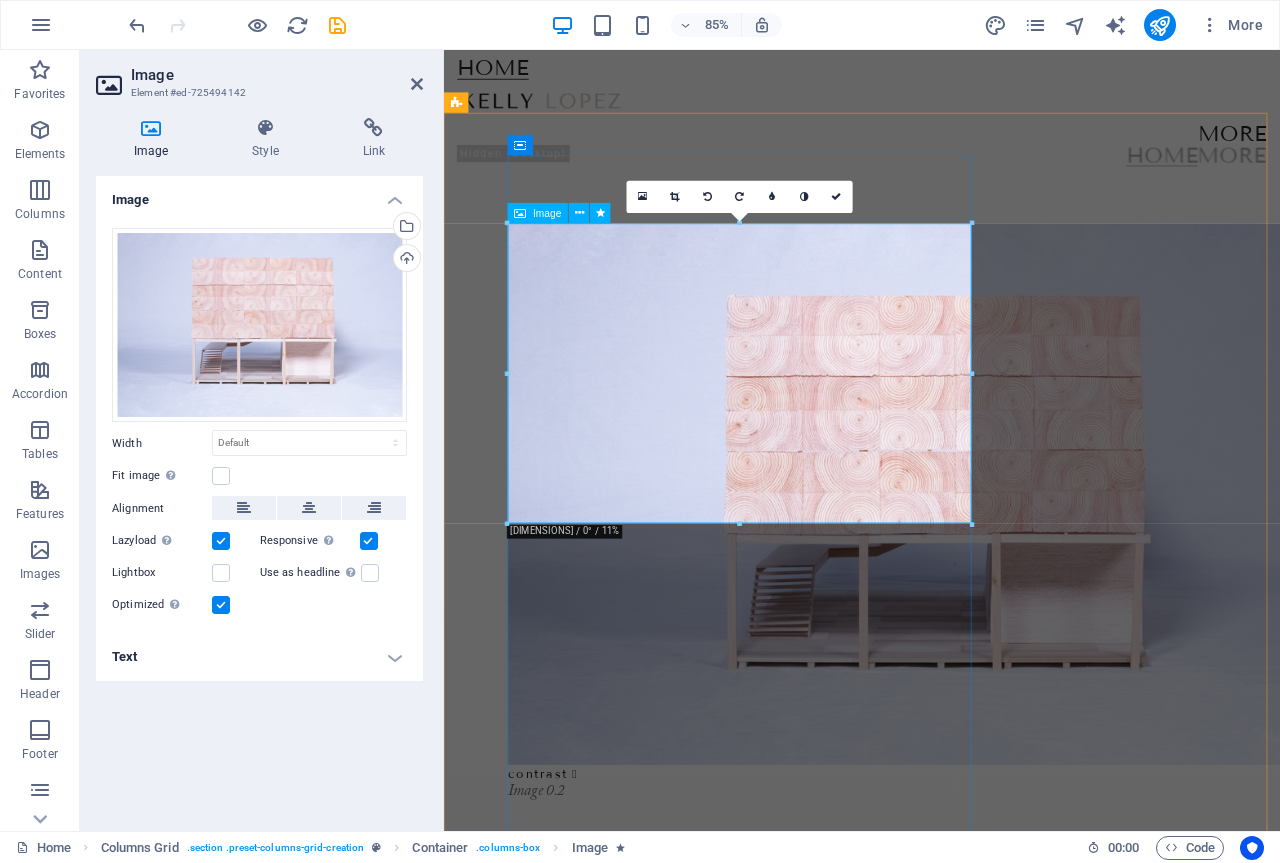 drag, startPoint x: 1414, startPoint y: 421, endPoint x: 1055, endPoint y: 424, distance: 359.01254 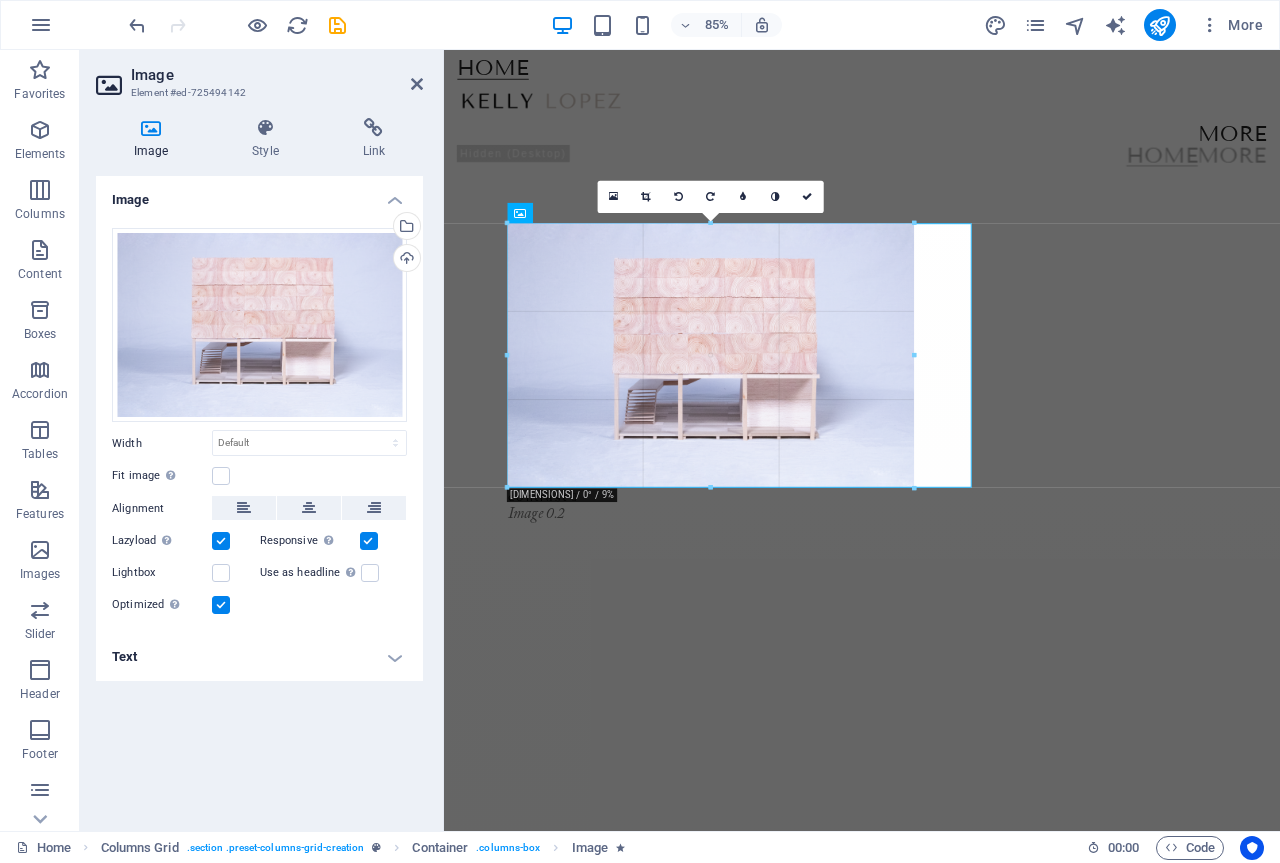 type on "478" 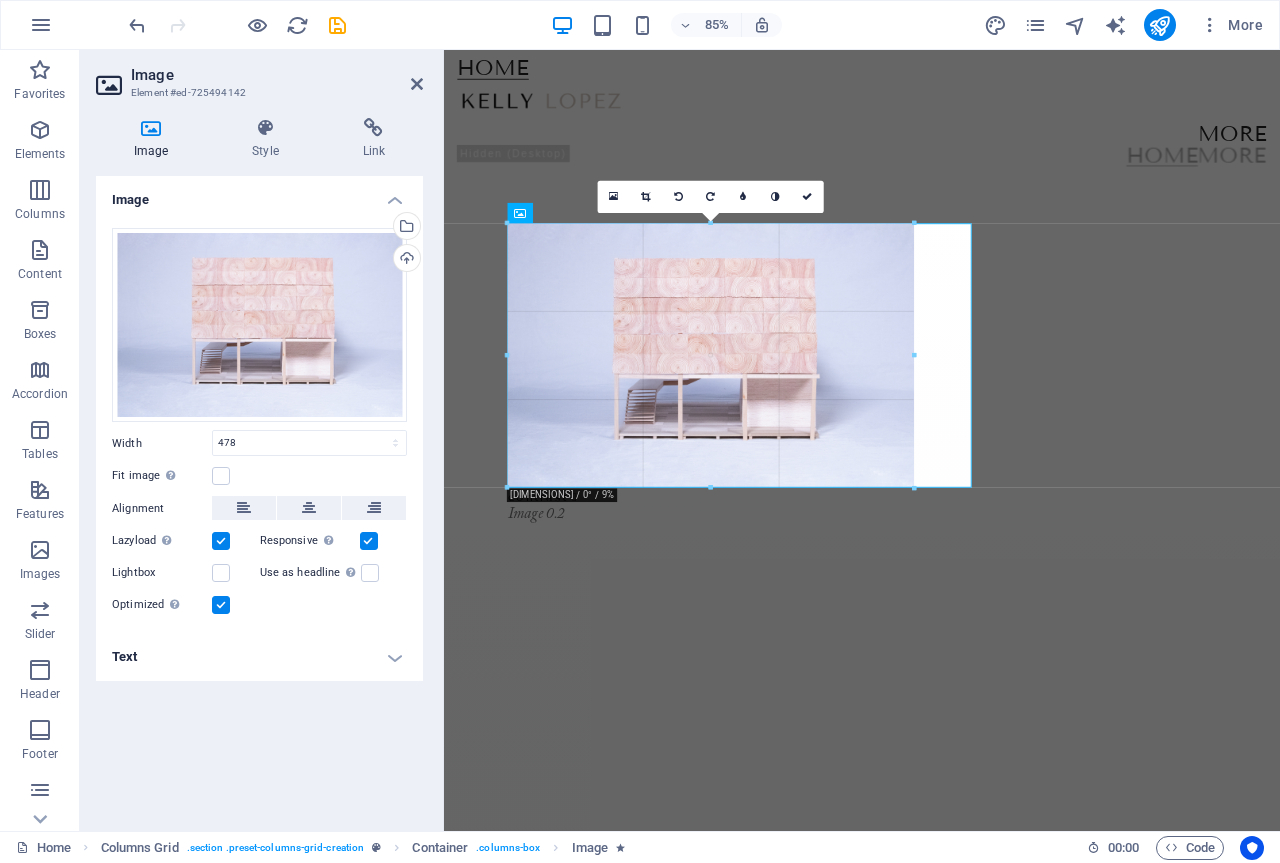 select on "px" 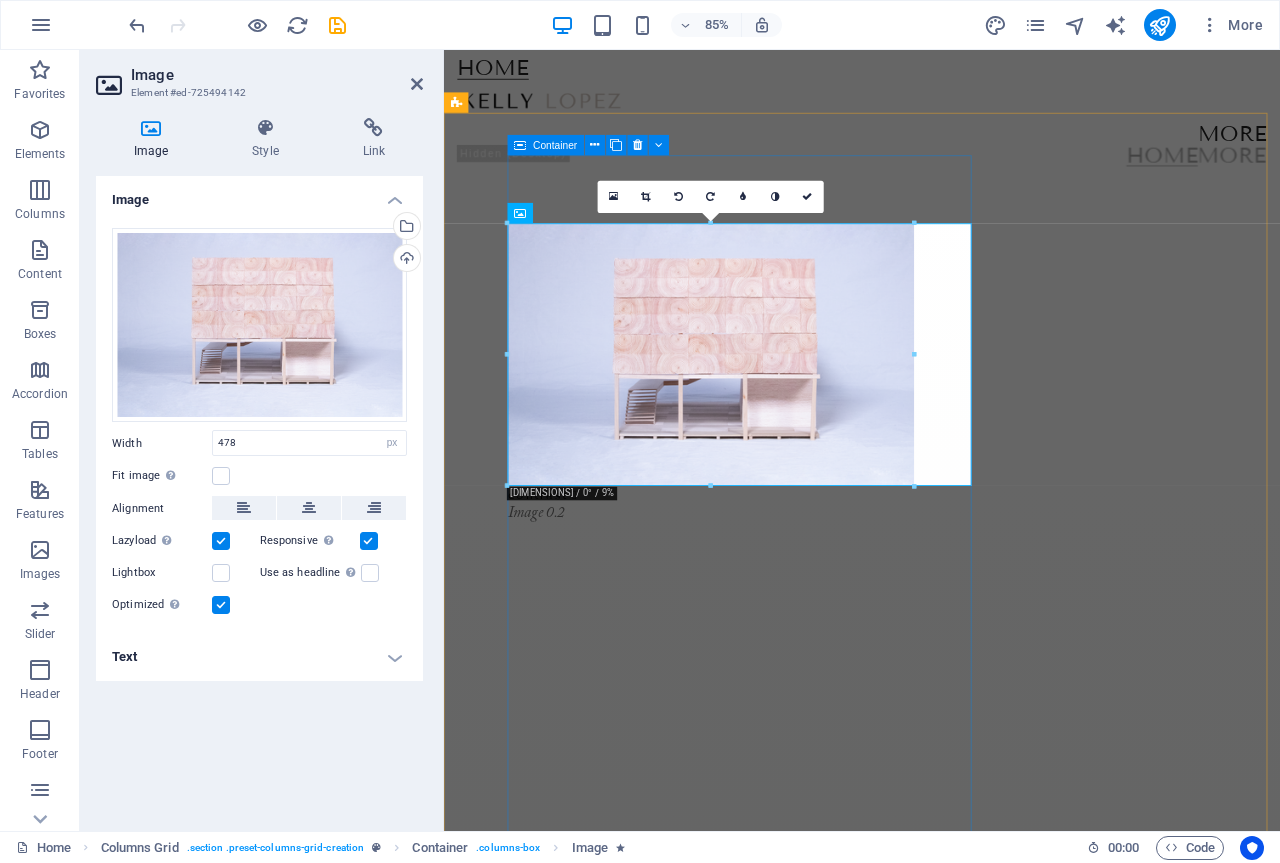 type 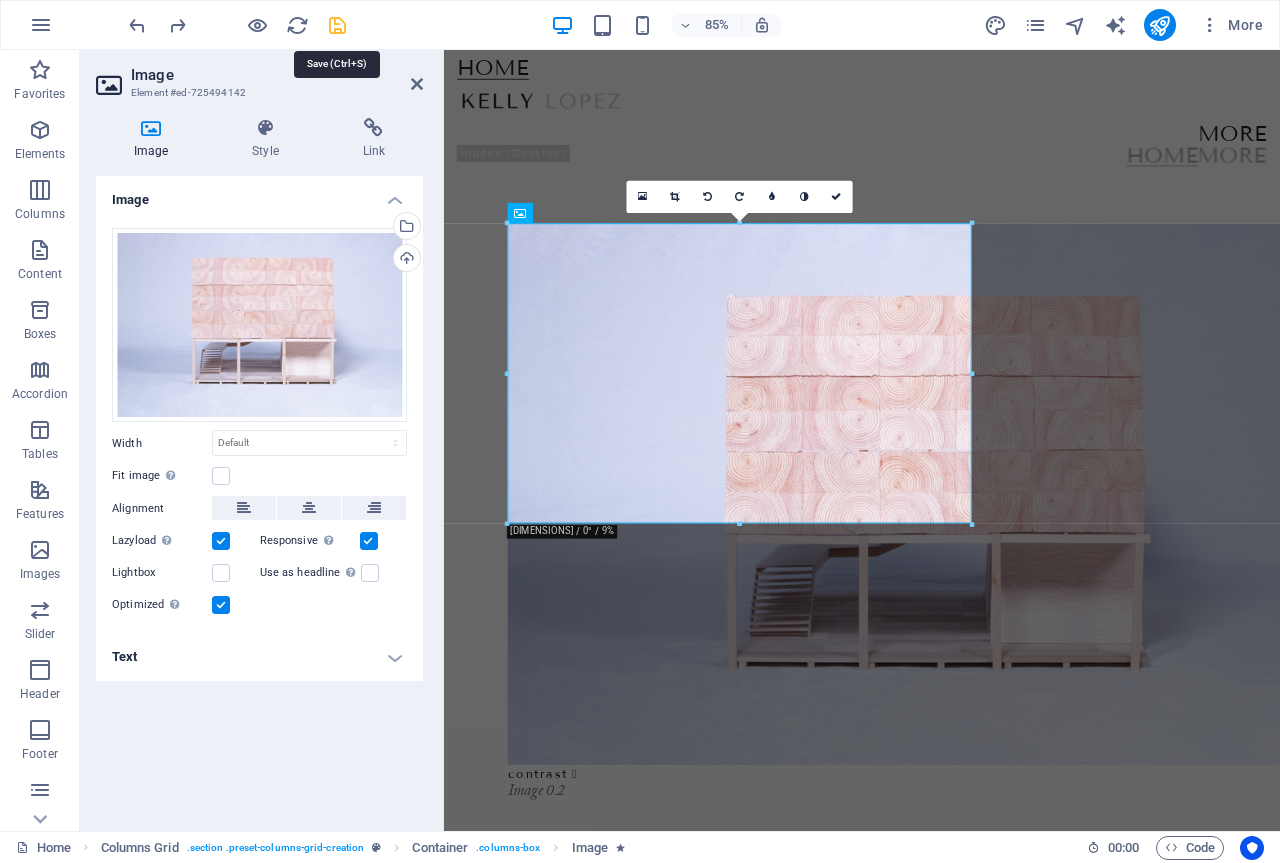 click at bounding box center (337, 25) 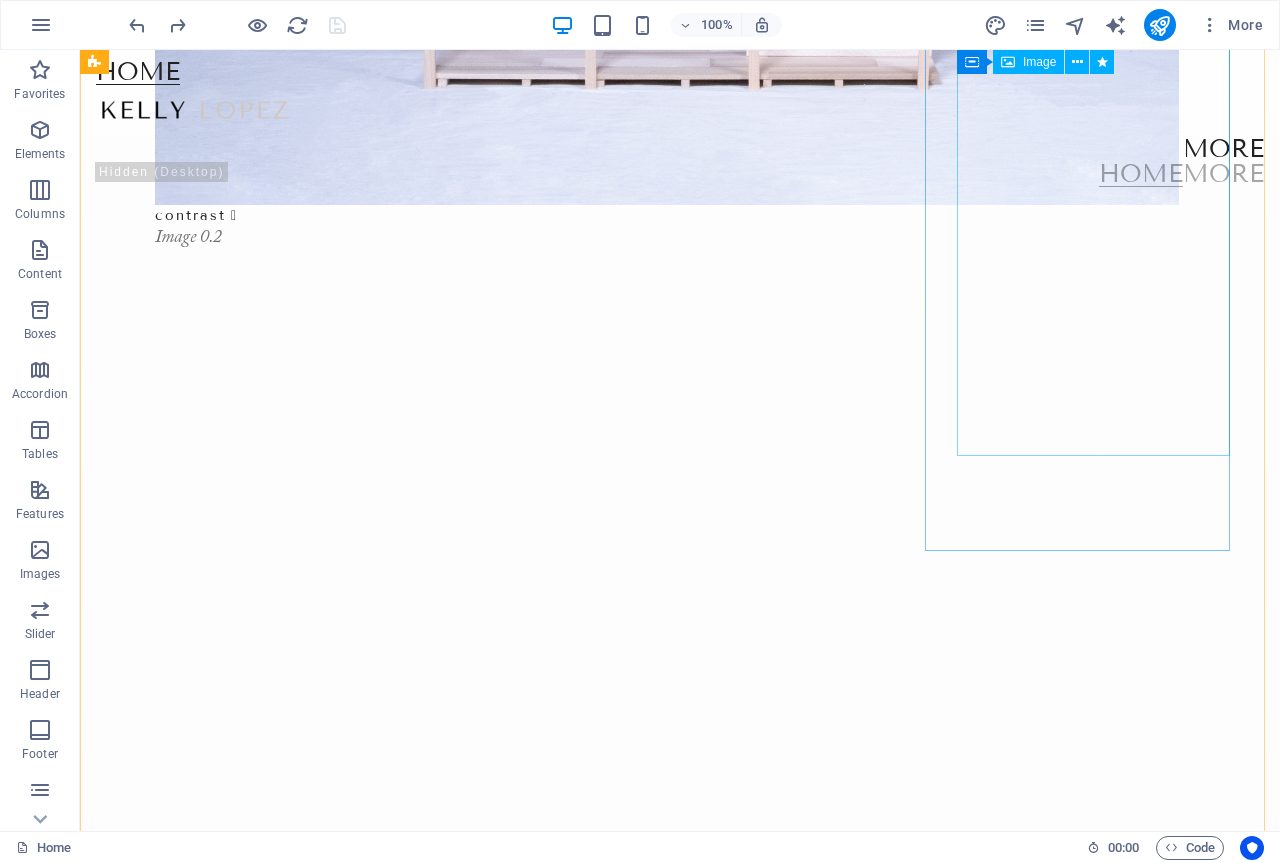 scroll, scrollTop: 400, scrollLeft: 0, axis: vertical 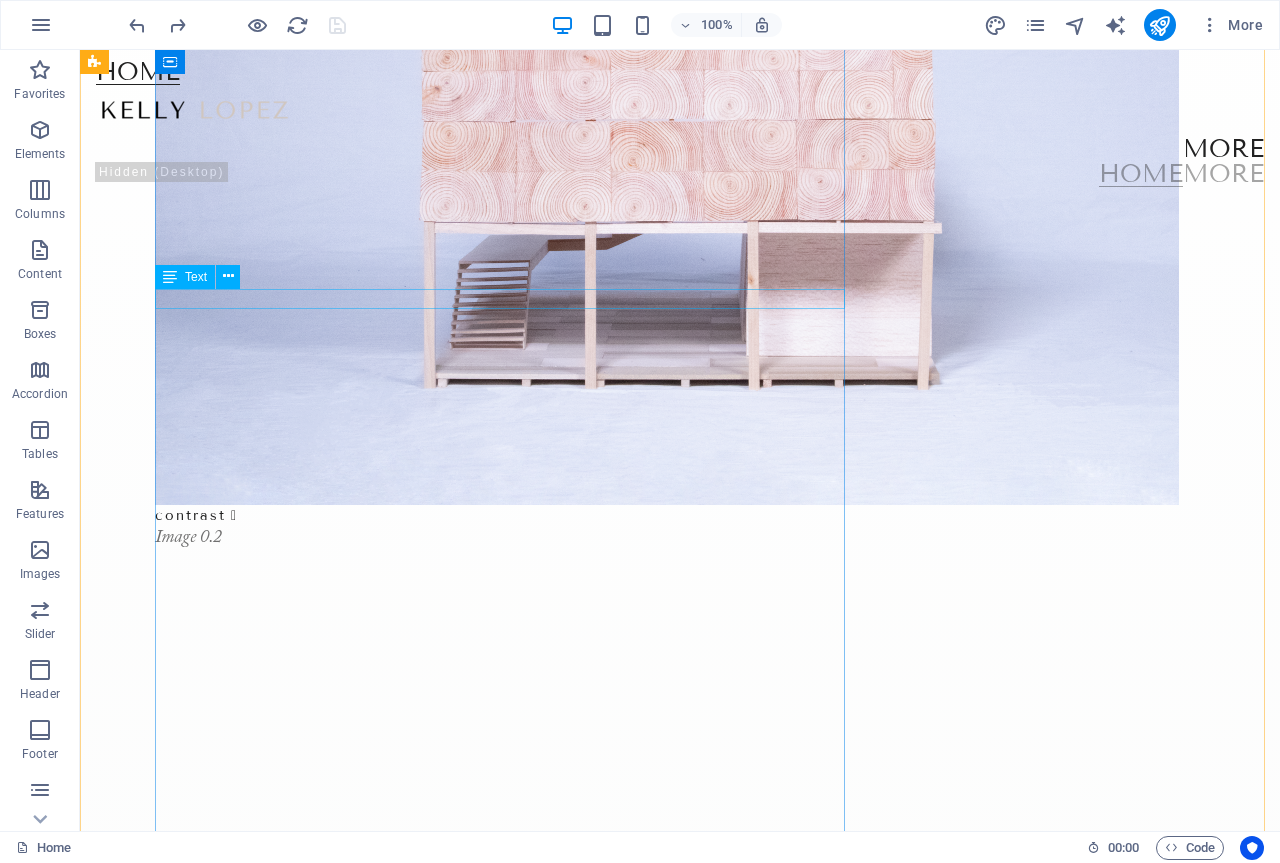 click on "contrast   " at bounding box center [703, 515] 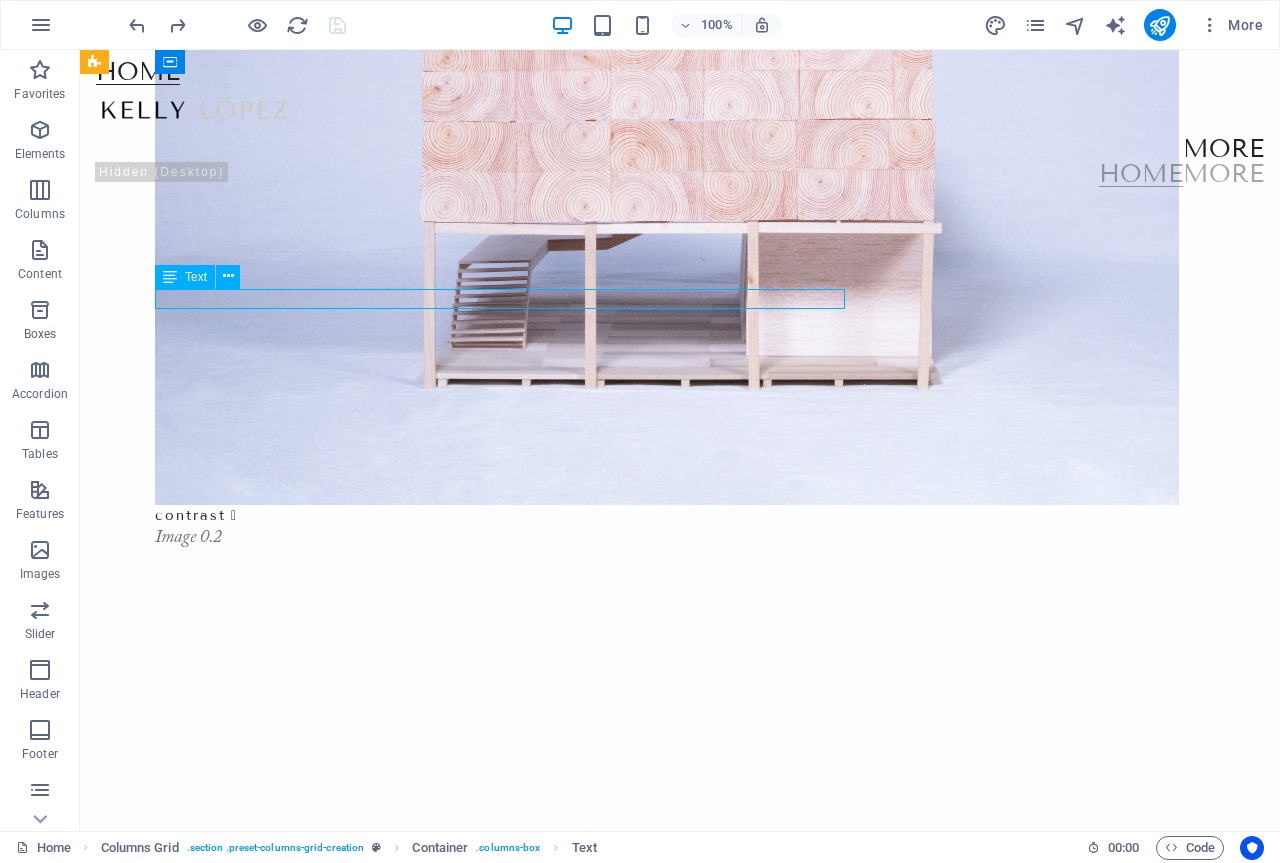 click on "contrast   " at bounding box center (703, 515) 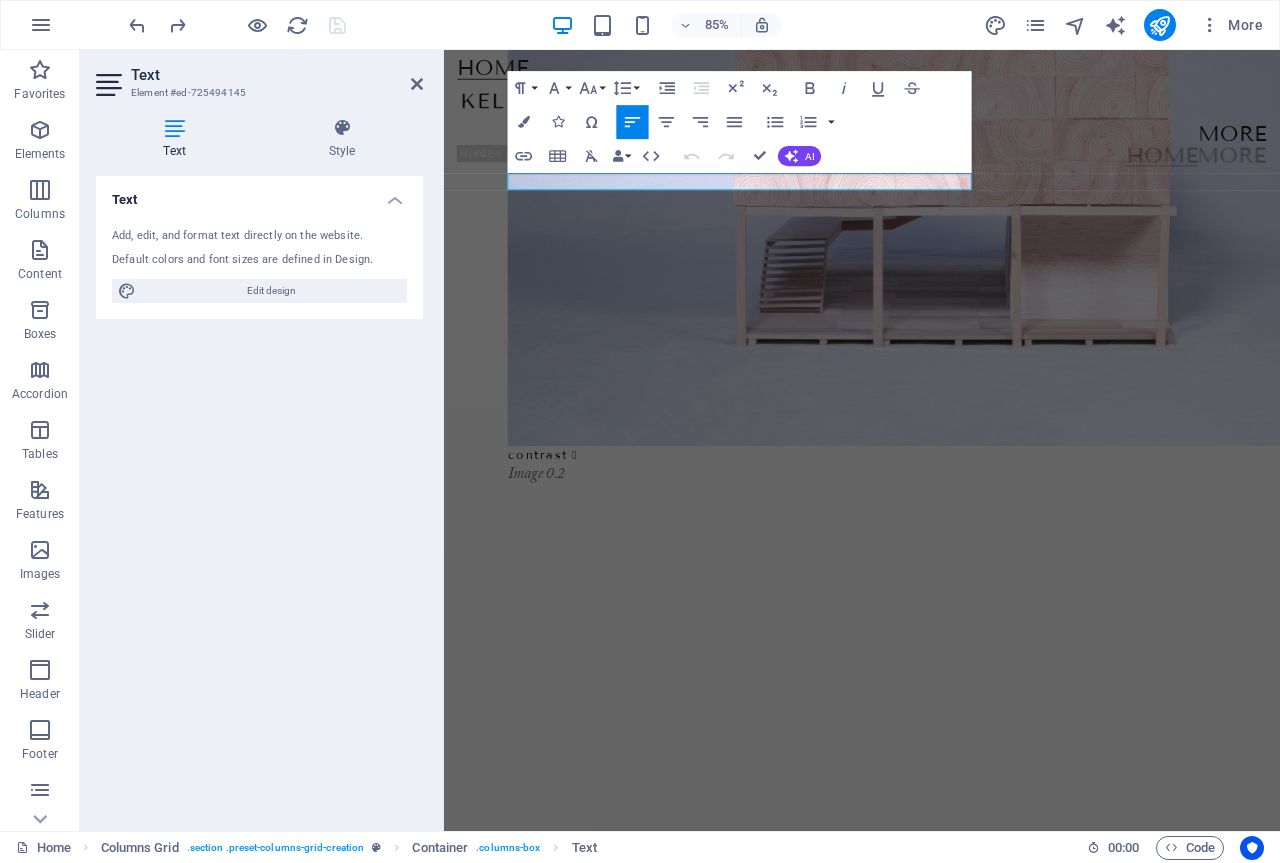 scroll, scrollTop: 412, scrollLeft: 0, axis: vertical 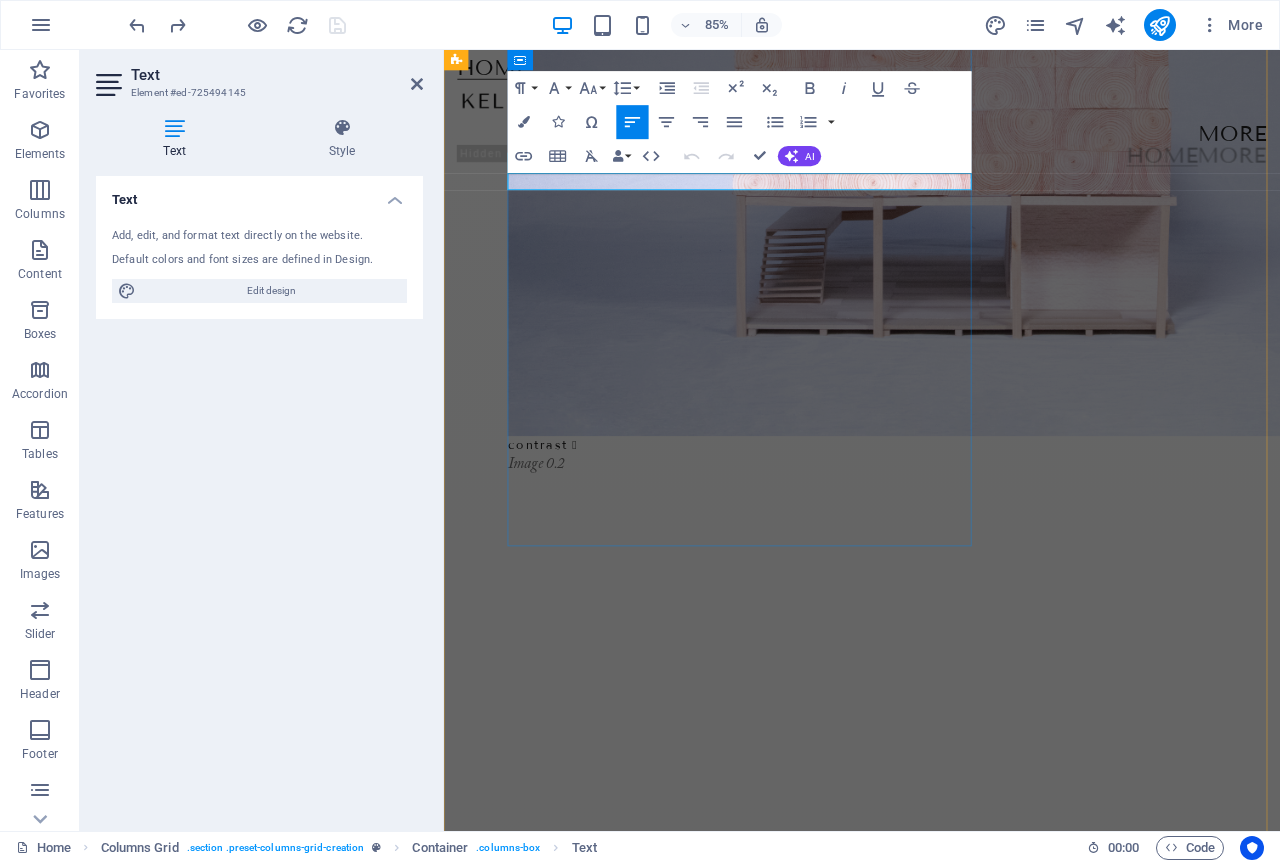 click on "contrast   " at bounding box center (560, 514) 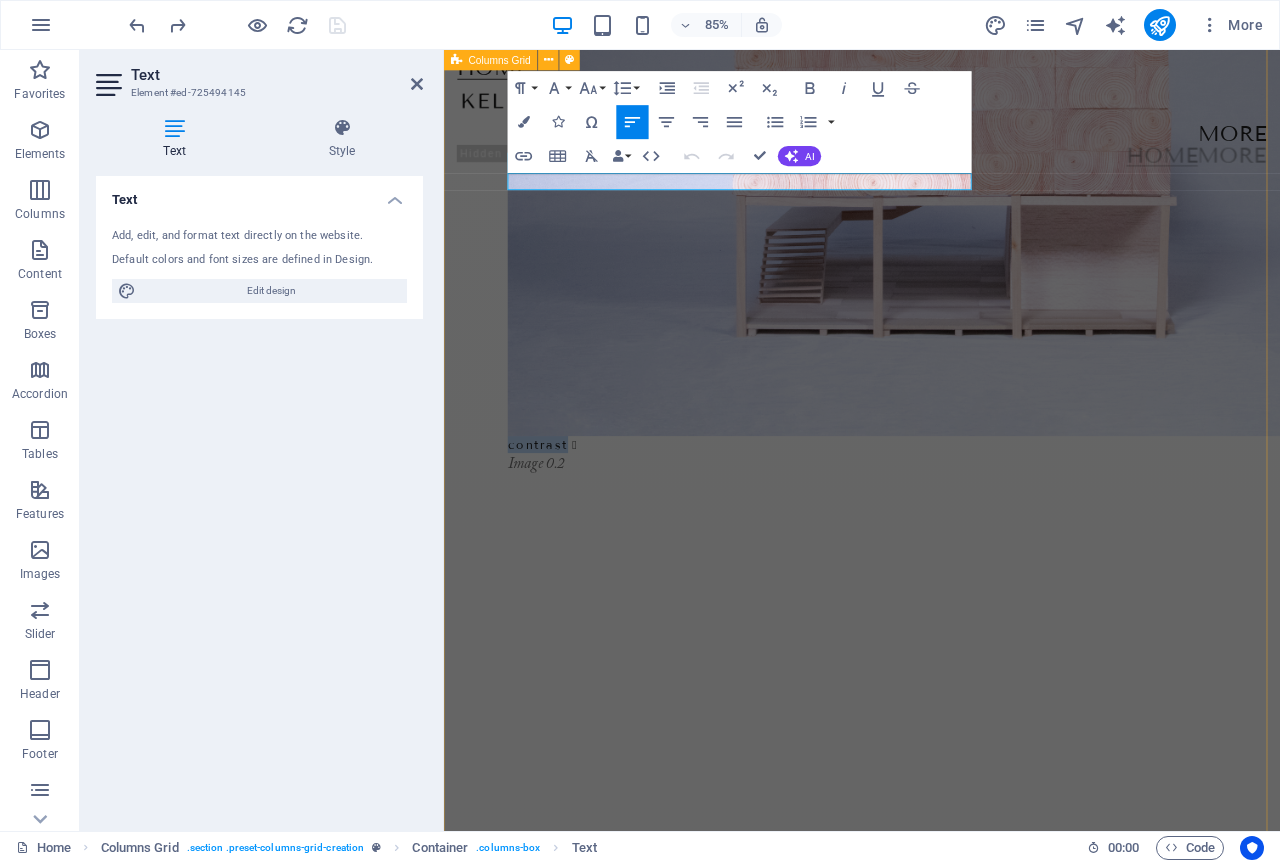 drag, startPoint x: 588, startPoint y: 204, endPoint x: 468, endPoint y: 217, distance: 120.70211 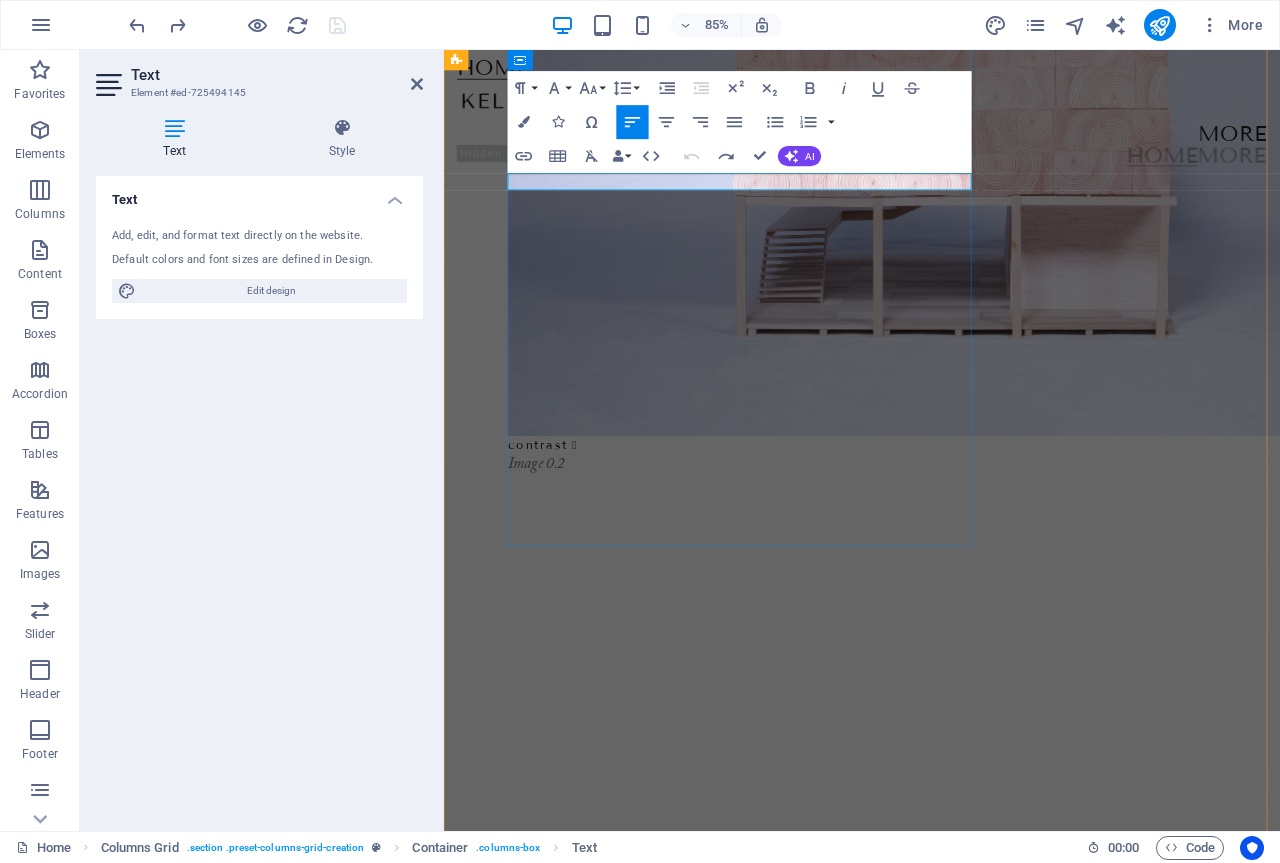 click on "contrast   " at bounding box center [1067, 514] 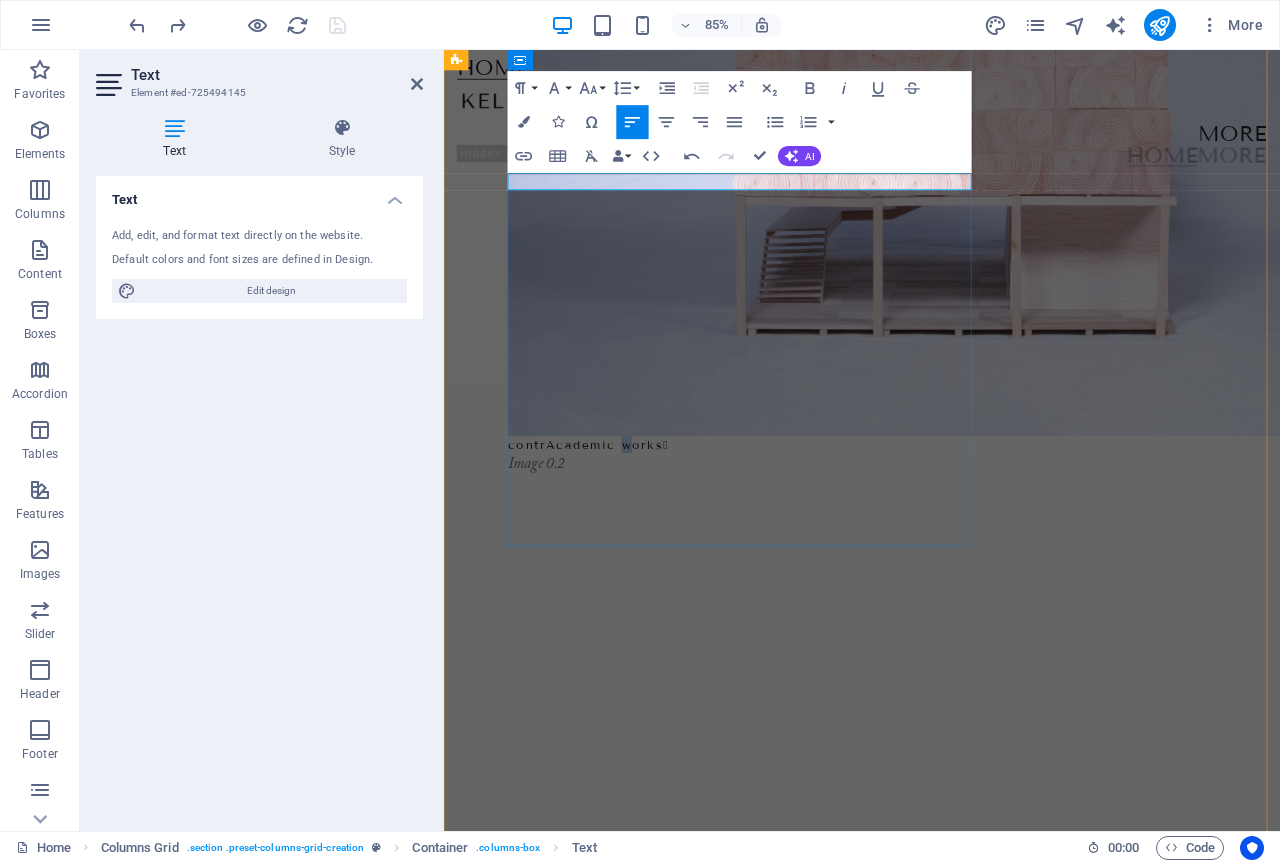 drag, startPoint x: 665, startPoint y: 200, endPoint x: 653, endPoint y: 204, distance: 12.649111 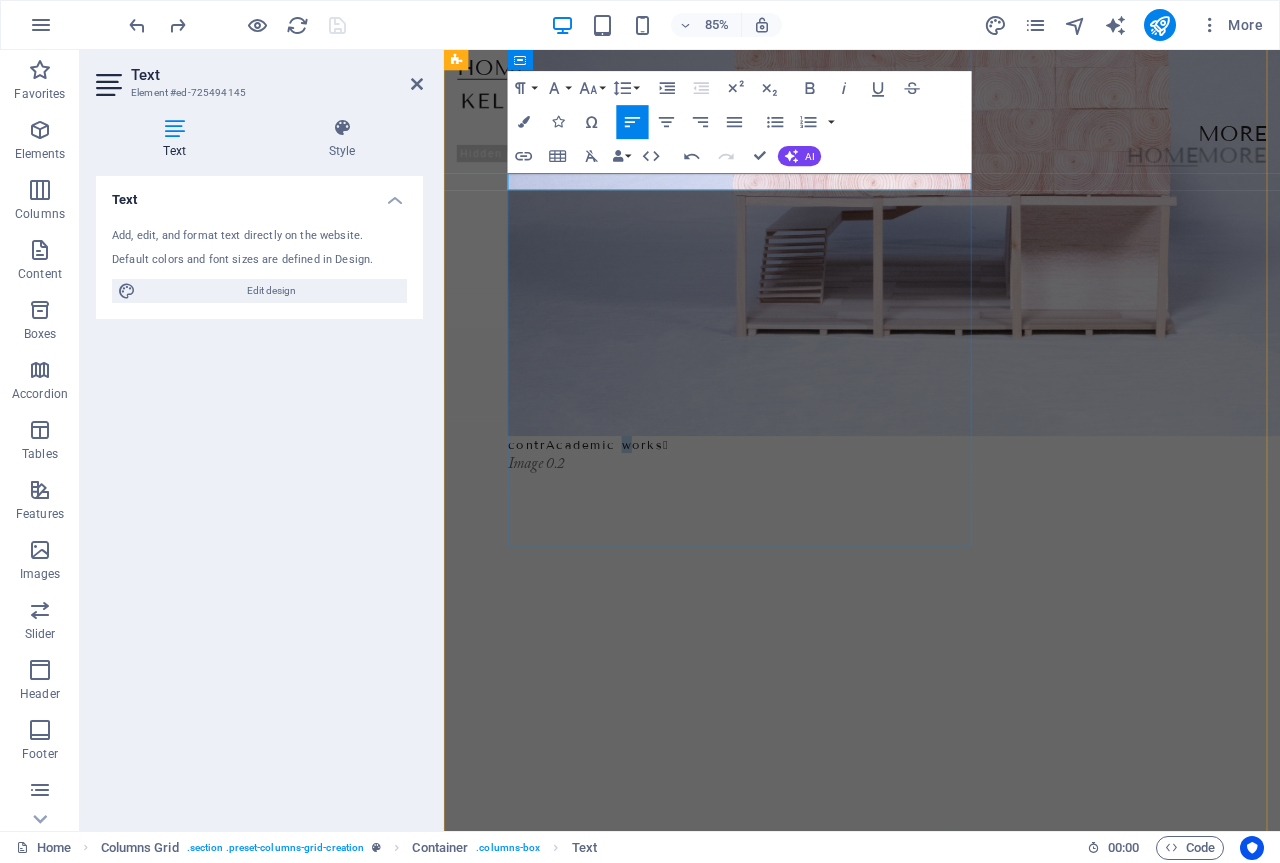 click on "contrAcademic works " at bounding box center (614, 514) 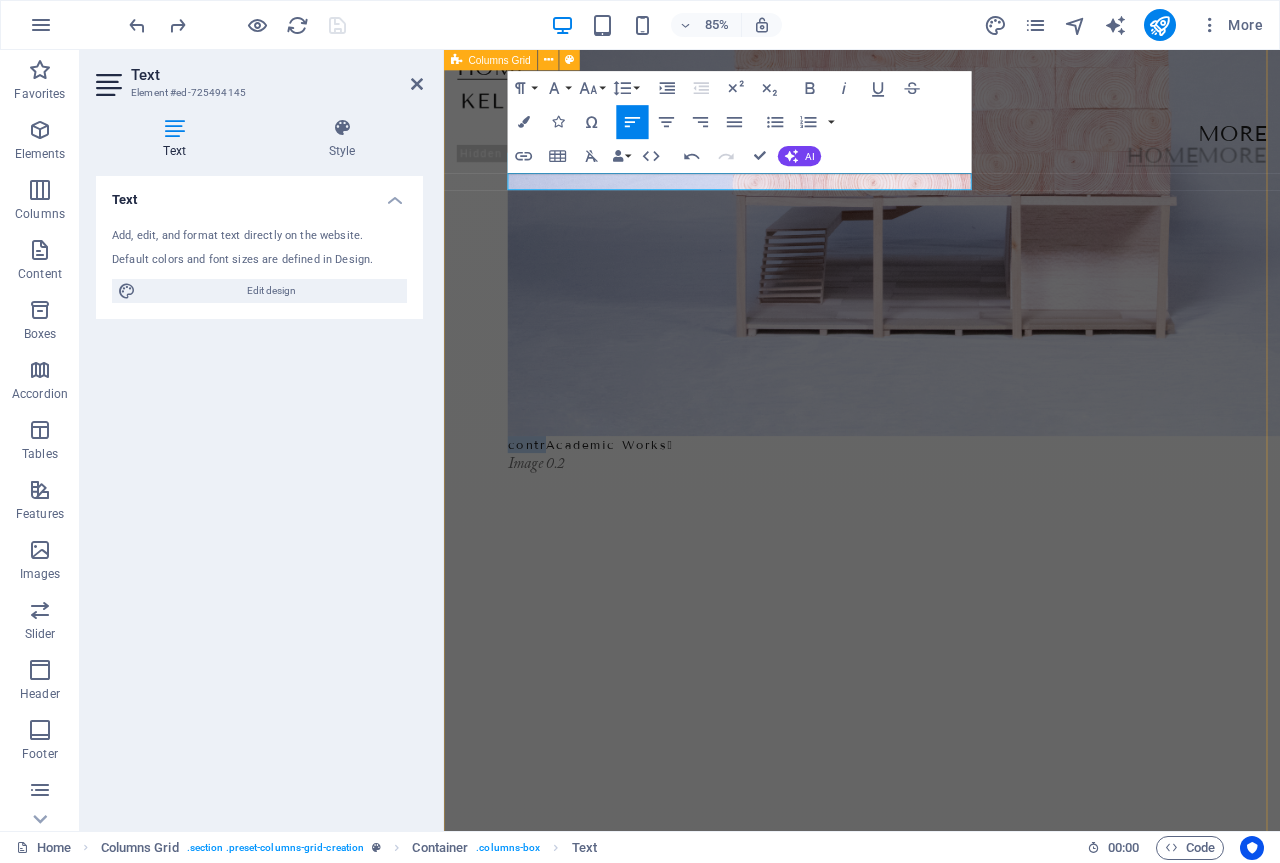 drag, startPoint x: 566, startPoint y: 201, endPoint x: 475, endPoint y: 213, distance: 91.787796 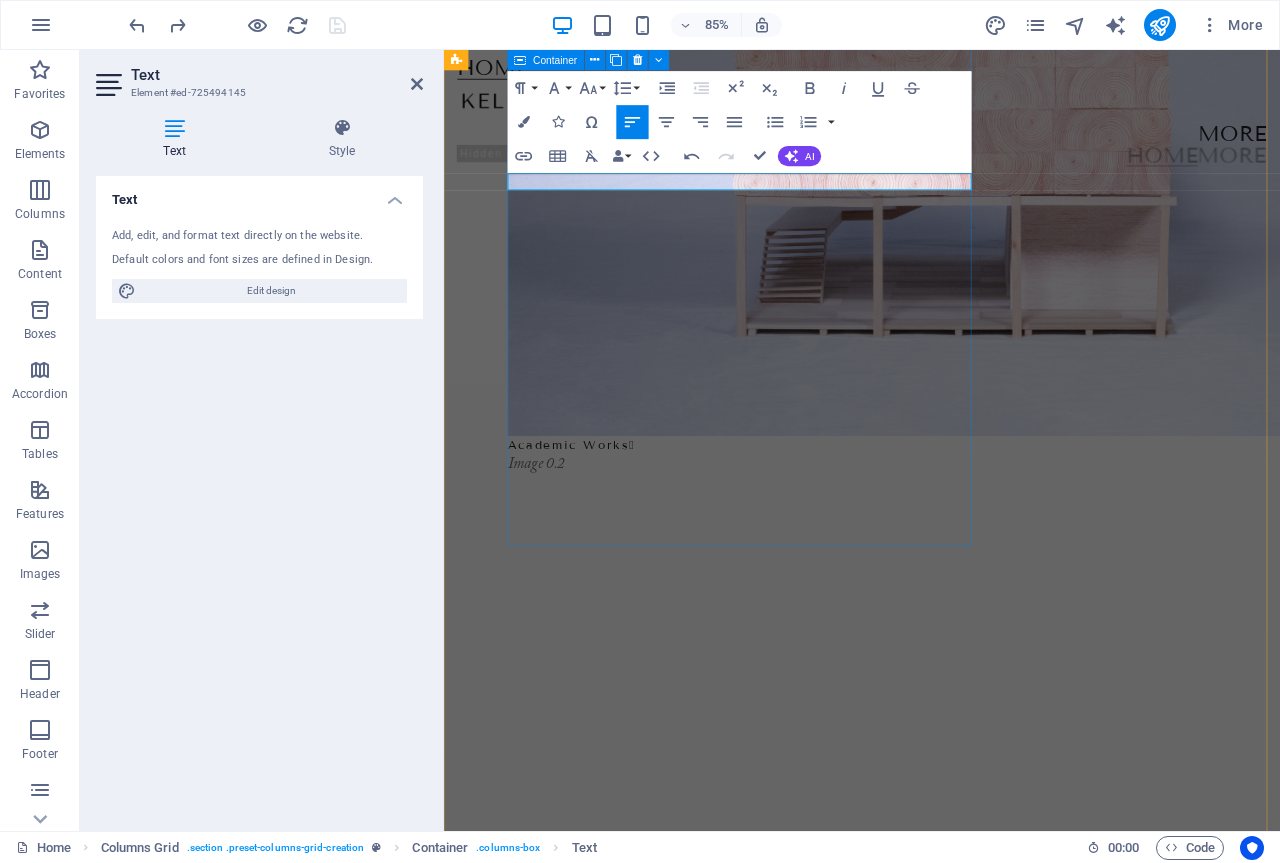 click on "Academic Works  Image 0.2" at bounding box center (1067, 1385) 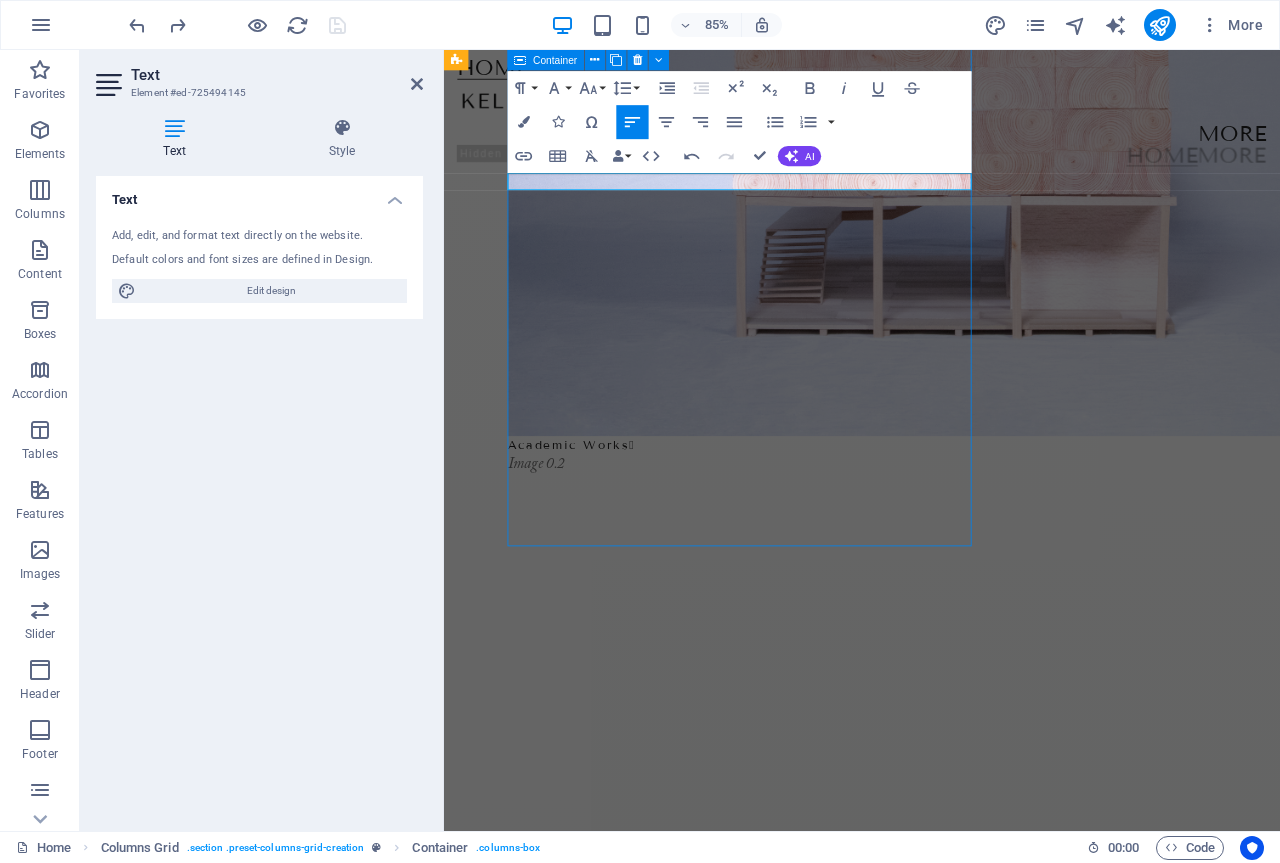 click on "Academic Works  Image 0.2" at bounding box center (1067, 1385) 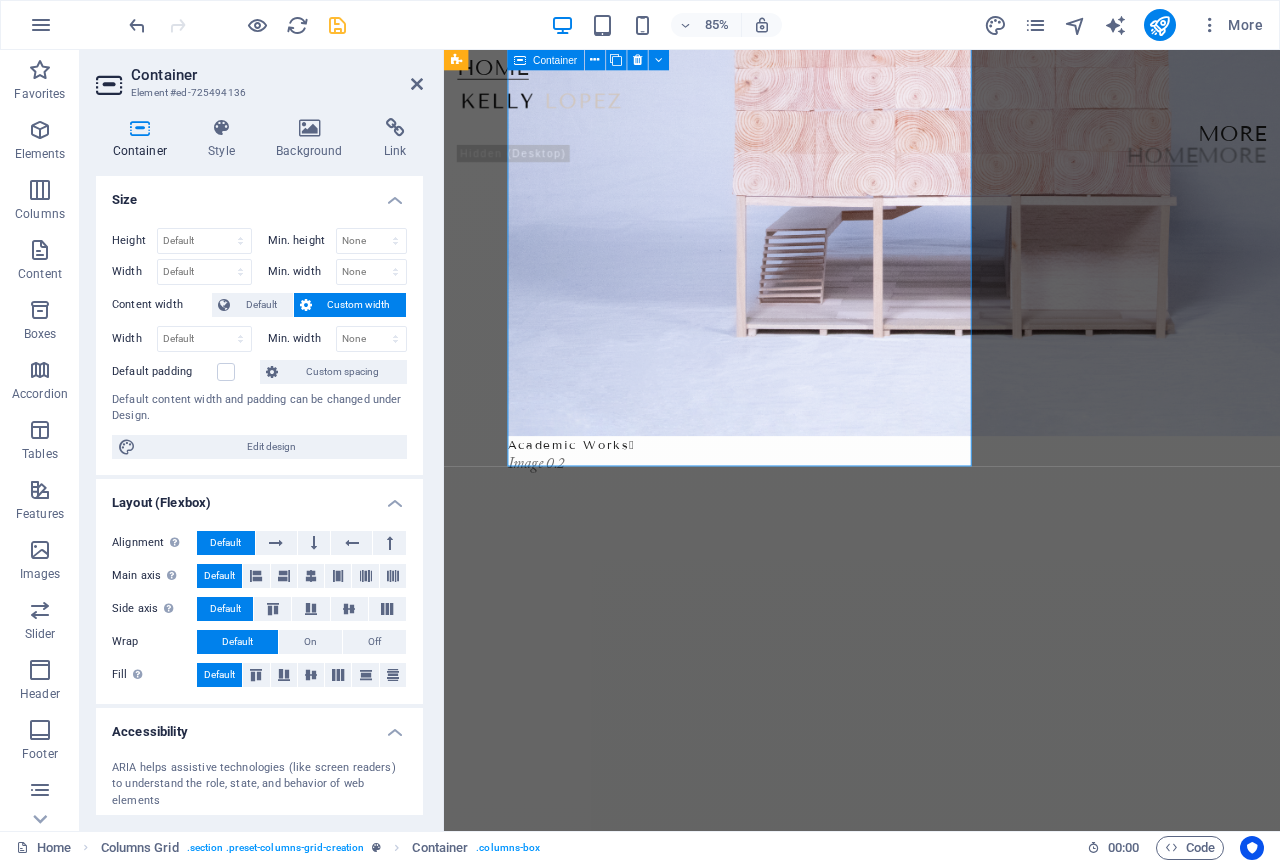 scroll, scrollTop: 506, scrollLeft: 0, axis: vertical 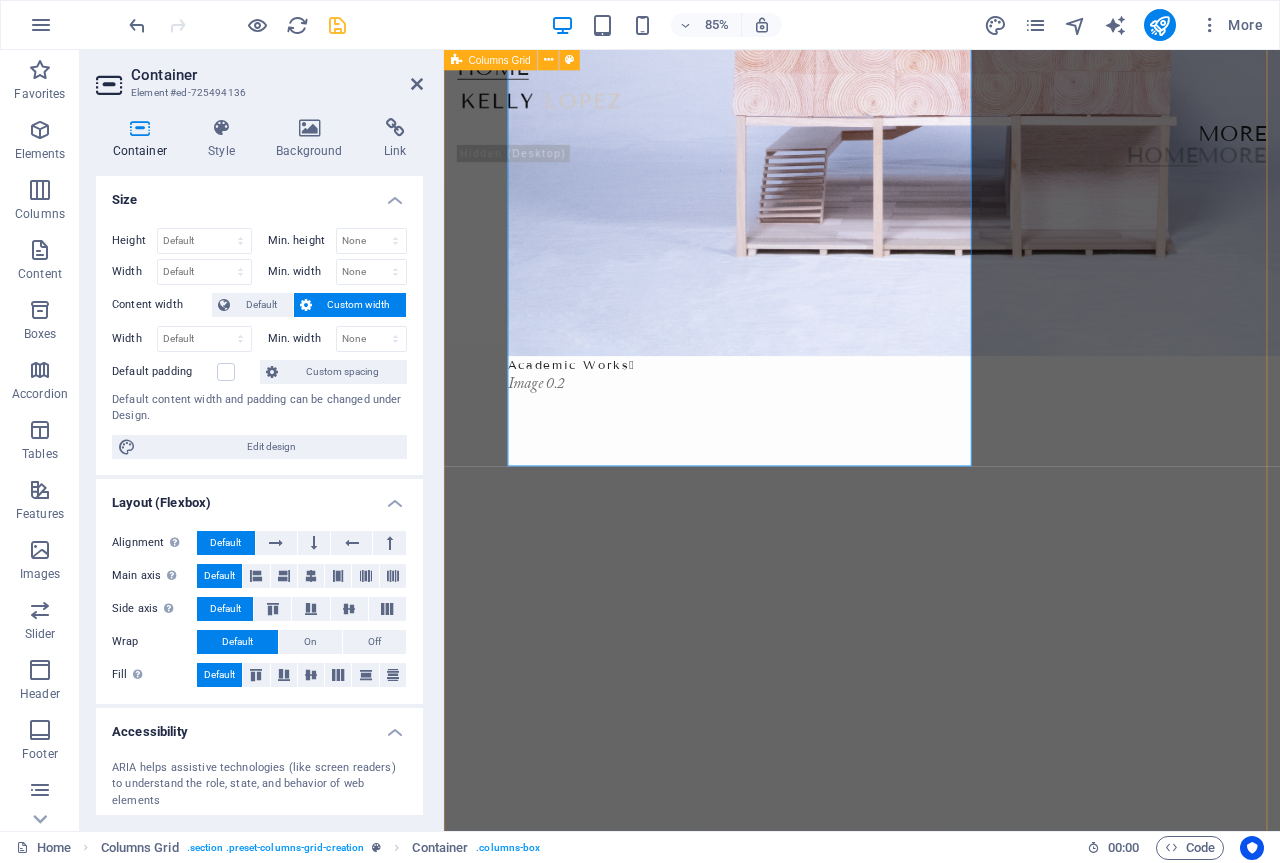 click on "Academic Works  Image 0.2 suburbs    Image 0.1 fragments    Image 0.3 Module Magazine  Issue 01: Destruction Beauty    Image 0.7 Triangle    Image 0.6" at bounding box center (936, 2641) 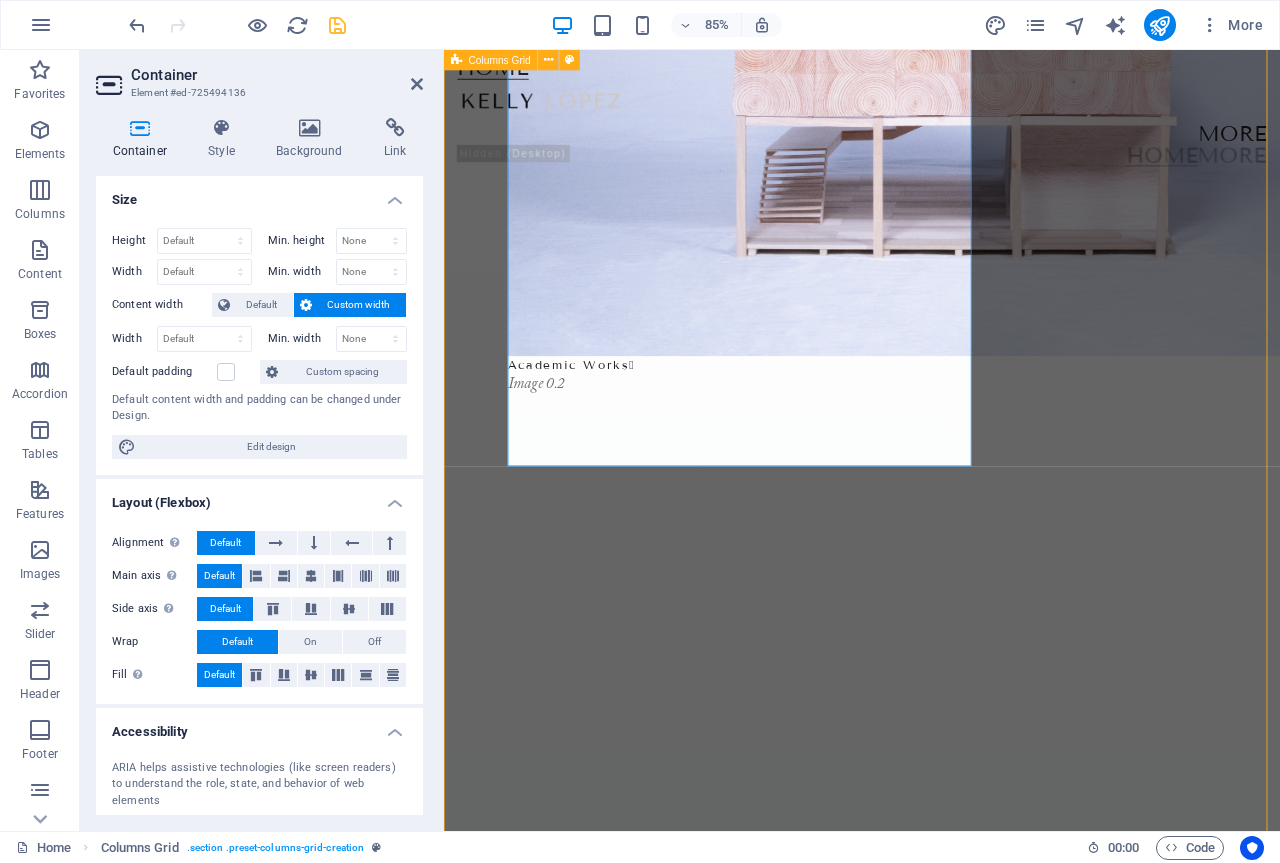 click on "Academic Works  Image 0.2 suburbs    Image 0.1 fragments    Image 0.3 Module Magazine  Issue 01: Destruction Beauty    Image 0.7 Triangle    Image 0.6" at bounding box center [936, 2641] 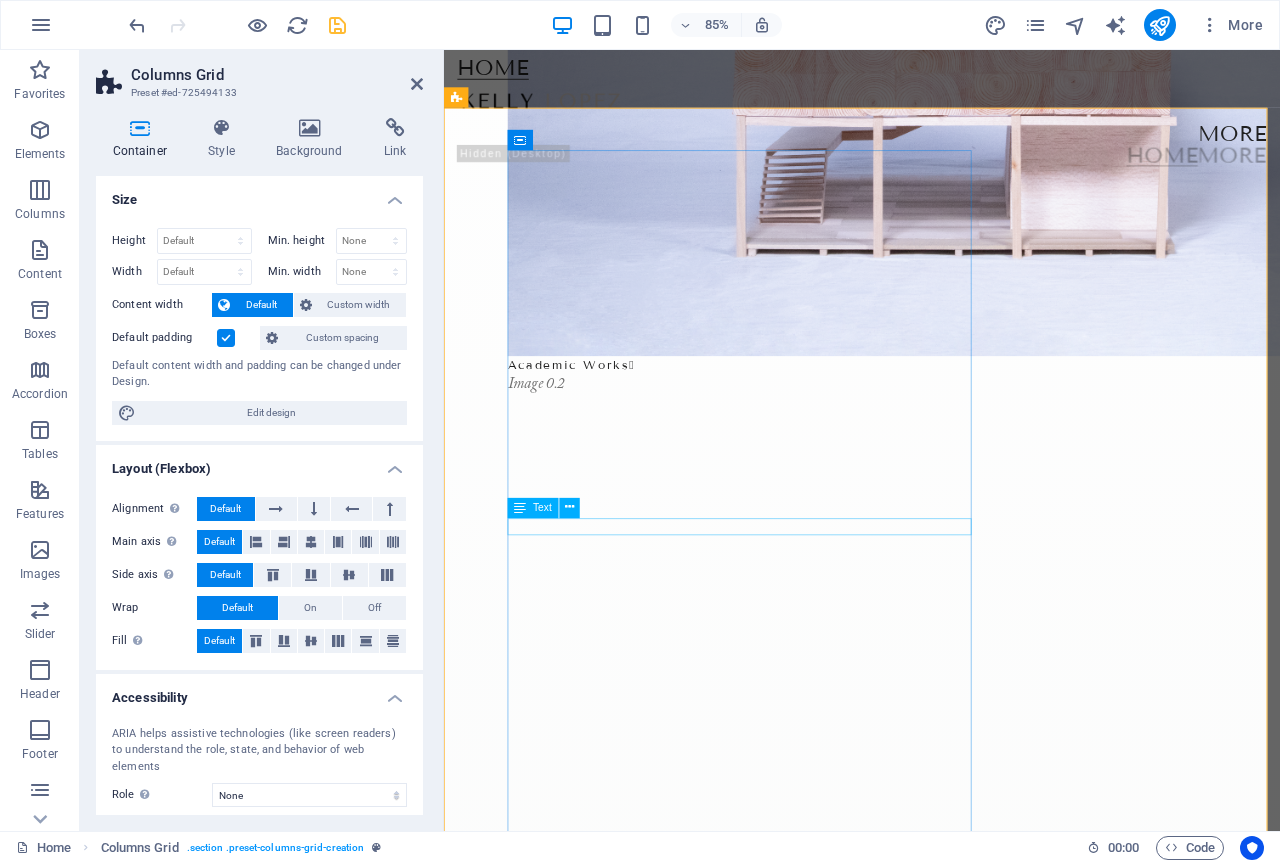 scroll, scrollTop: 6, scrollLeft: 0, axis: vertical 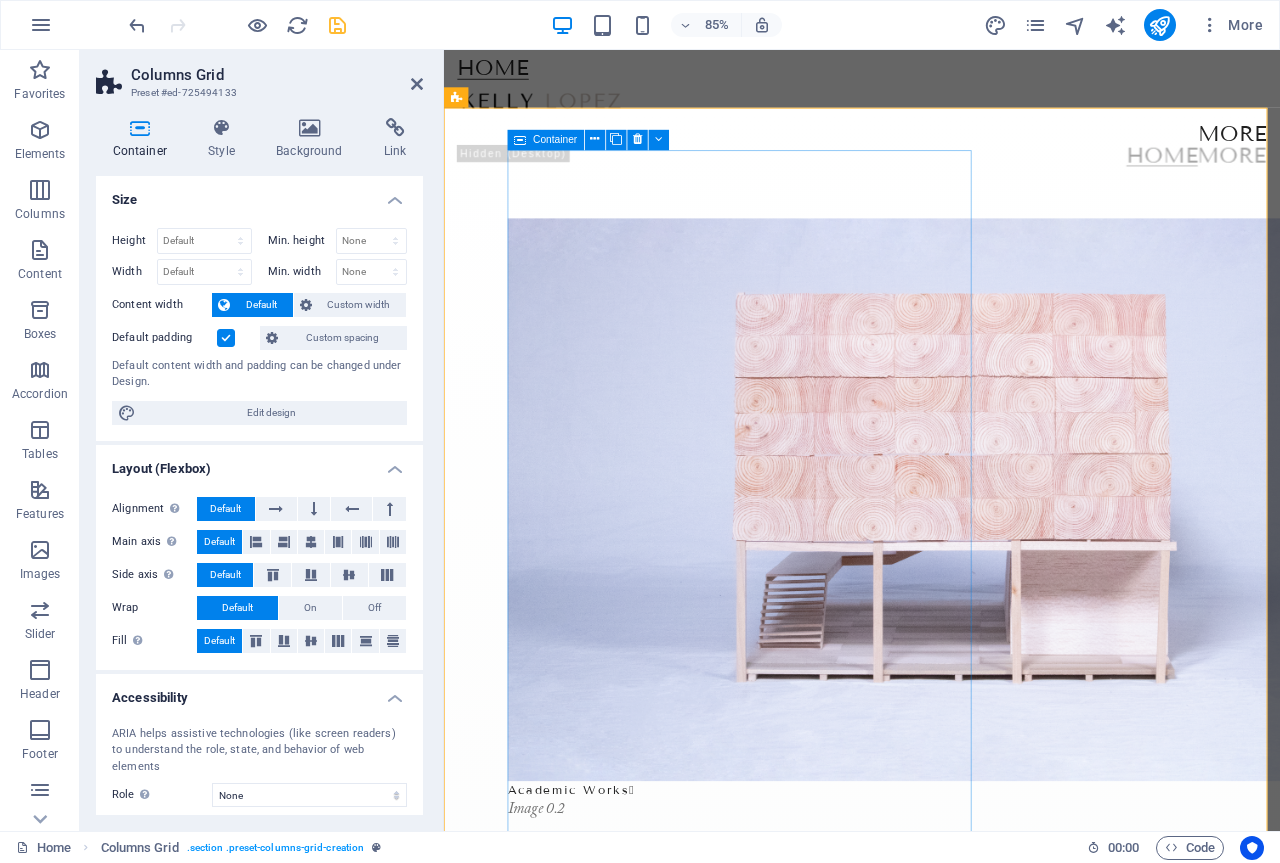 click on "Academic Works  Image 0.2" at bounding box center [1067, 1791] 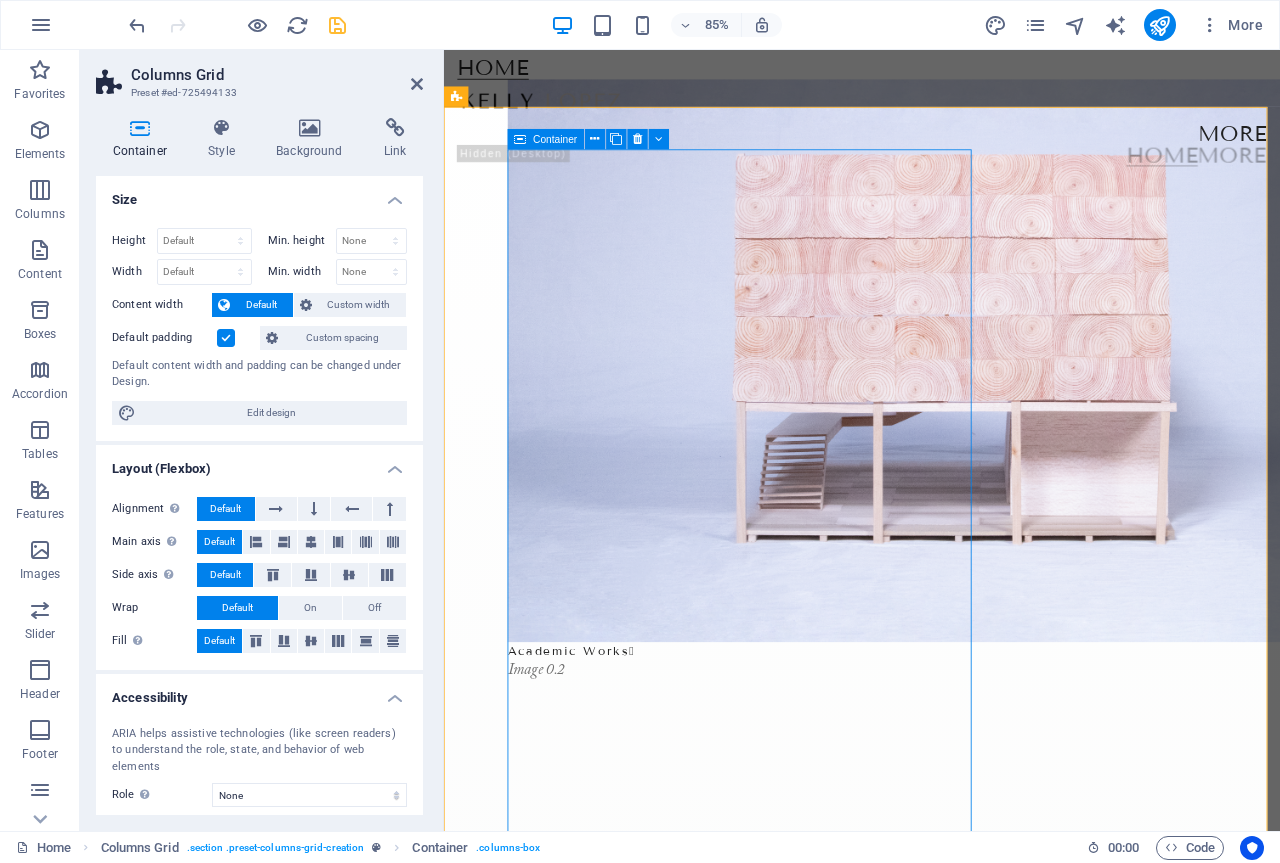 scroll, scrollTop: 306, scrollLeft: 0, axis: vertical 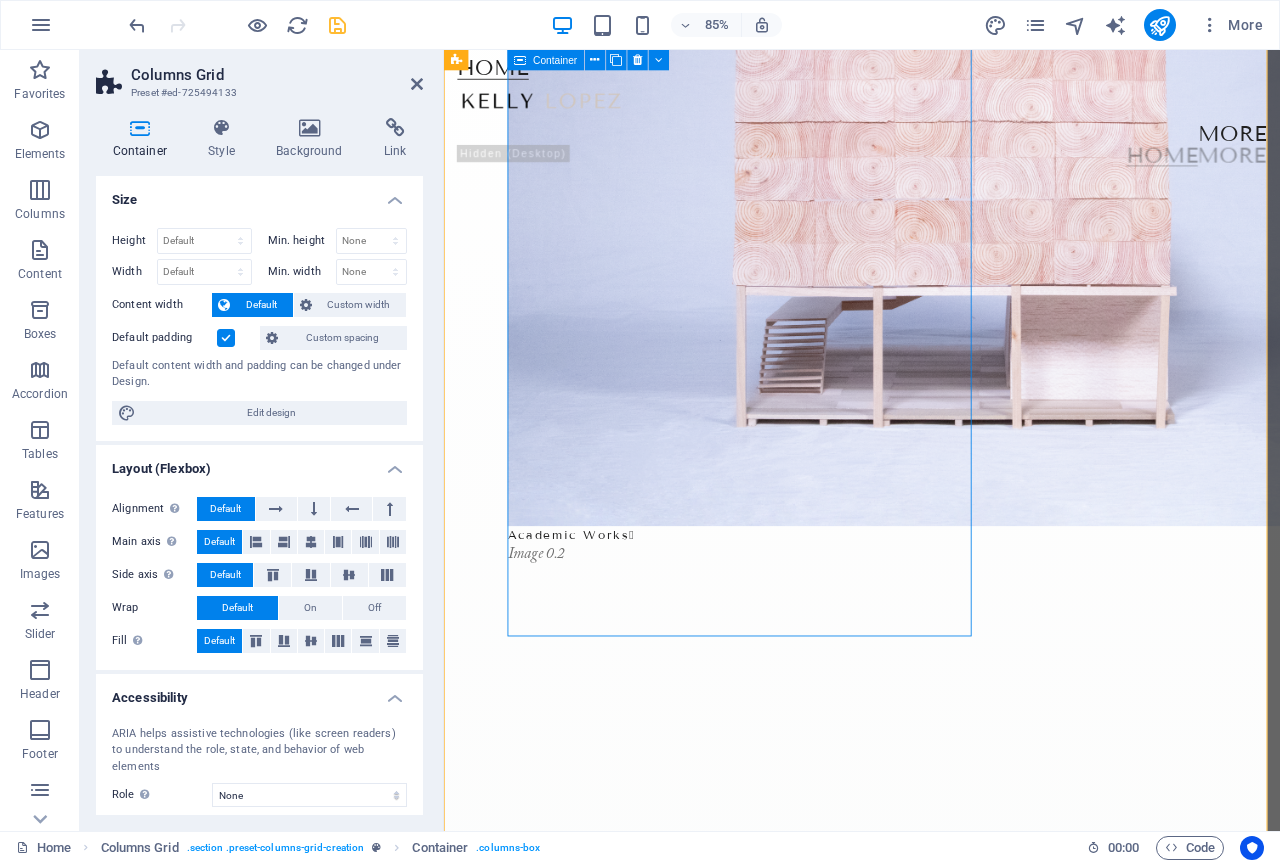 click on "Academic Works  Image 0.2" at bounding box center (1067, 1491) 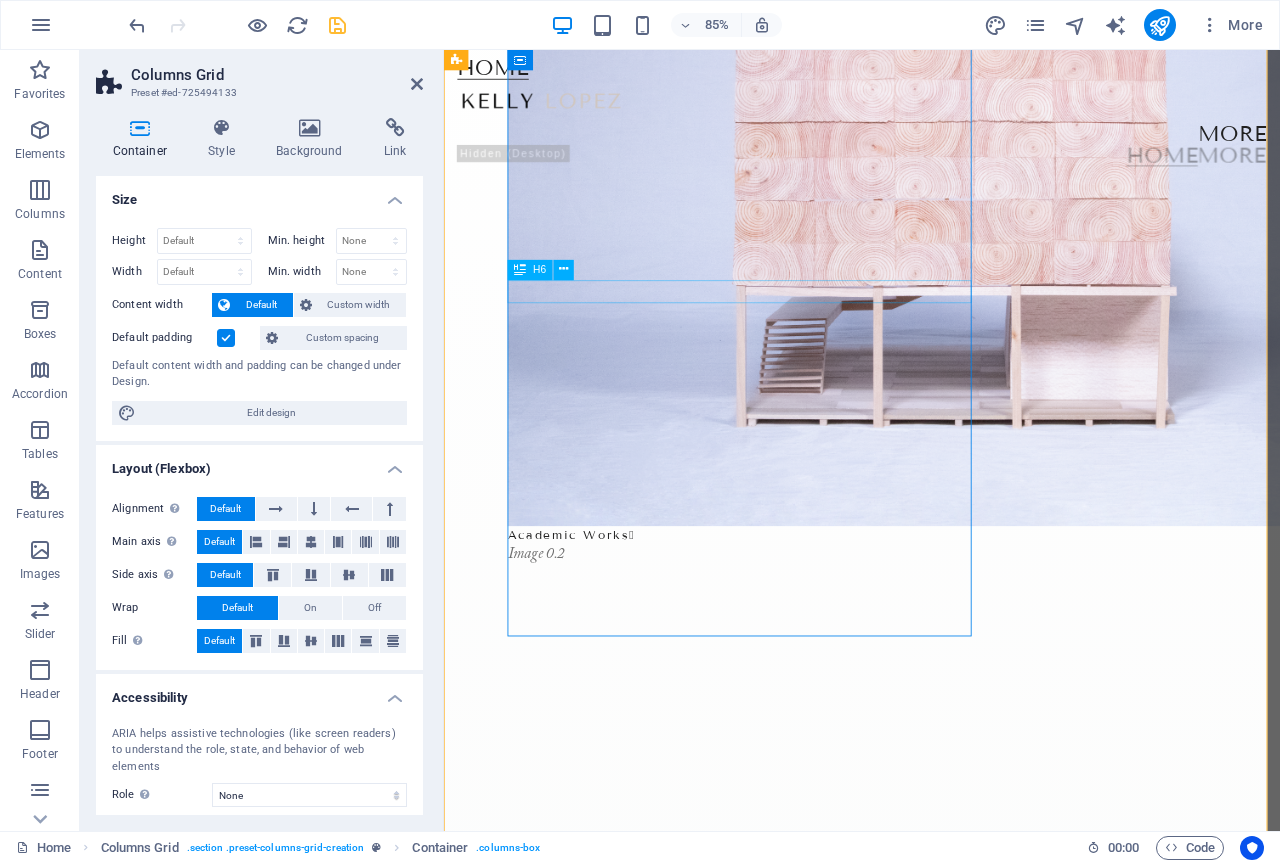 click on "Image 0.2" at bounding box center (1067, 643) 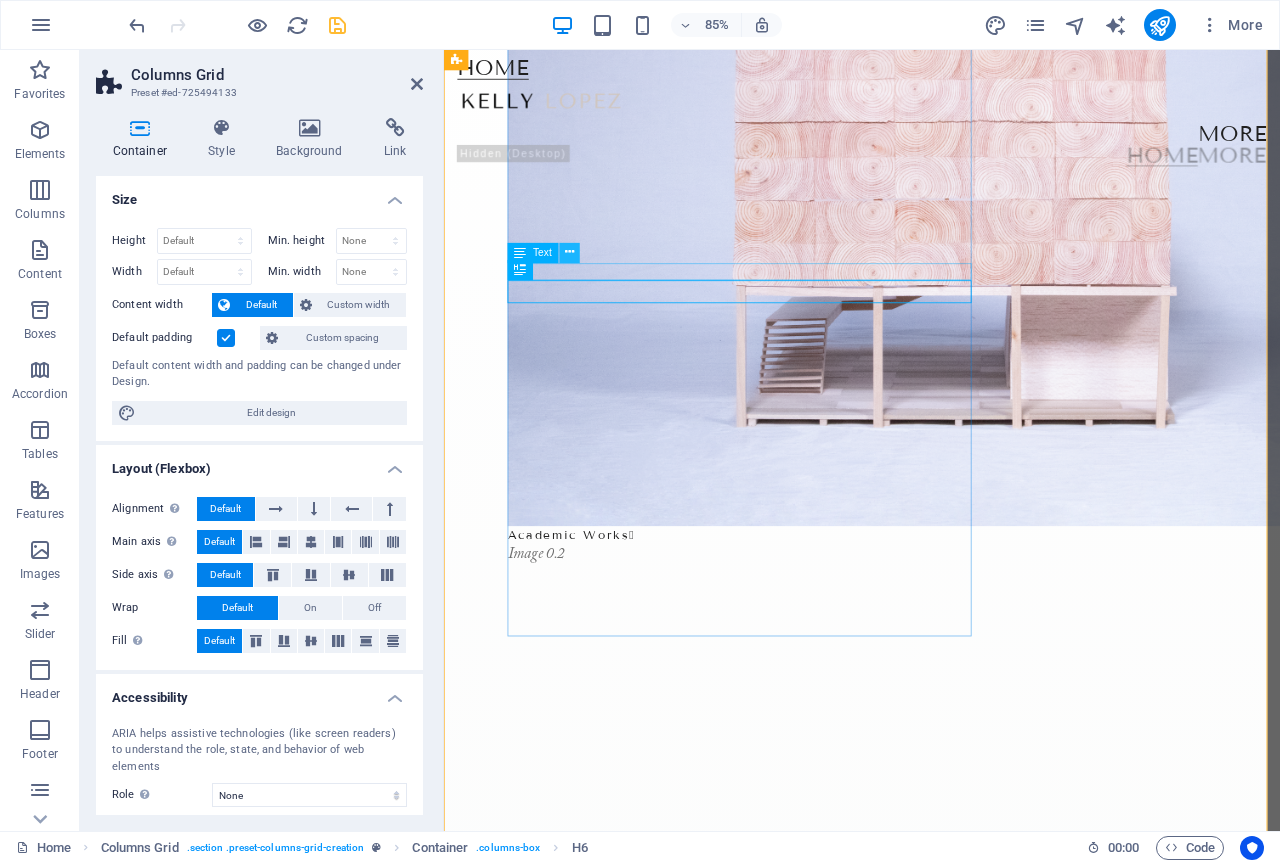 click at bounding box center [569, 253] 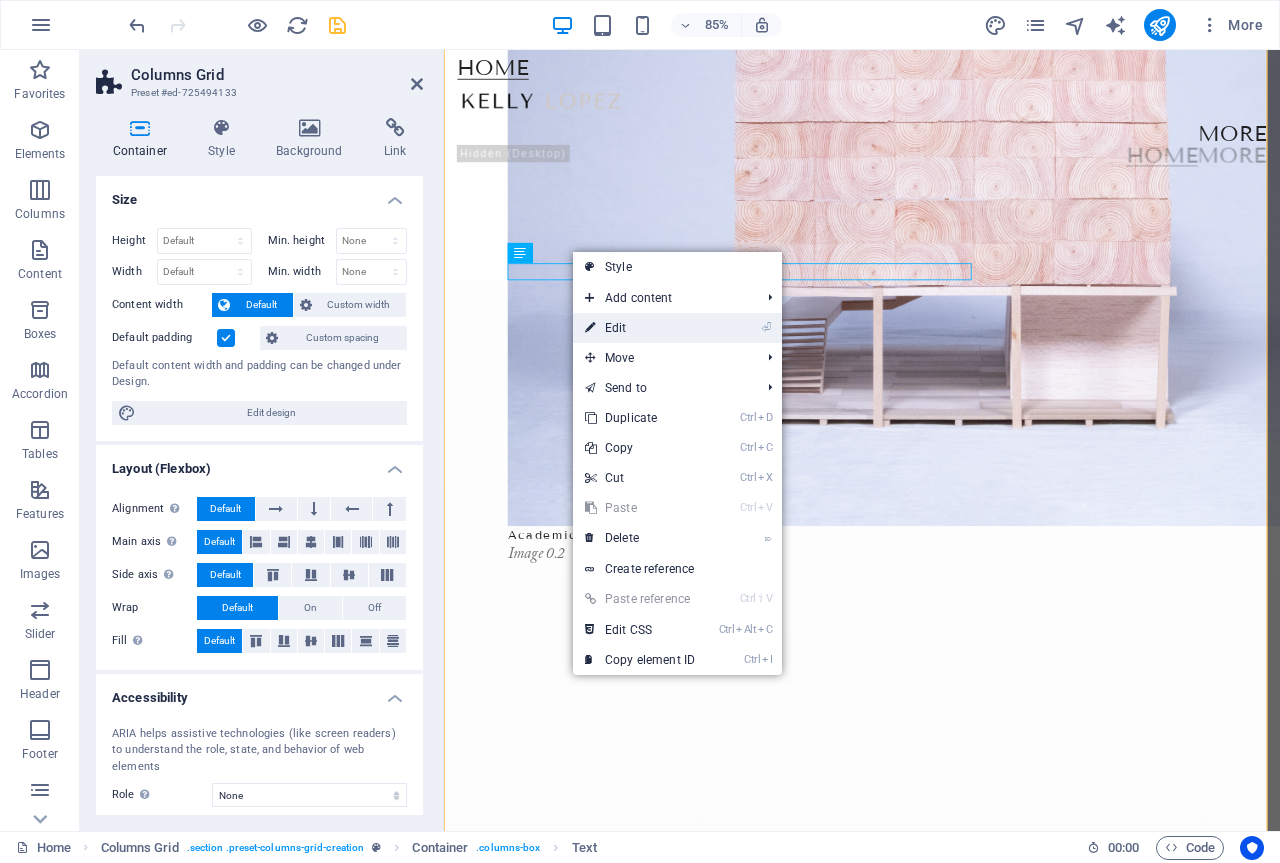 click on "⏎  Edit" at bounding box center [640, 328] 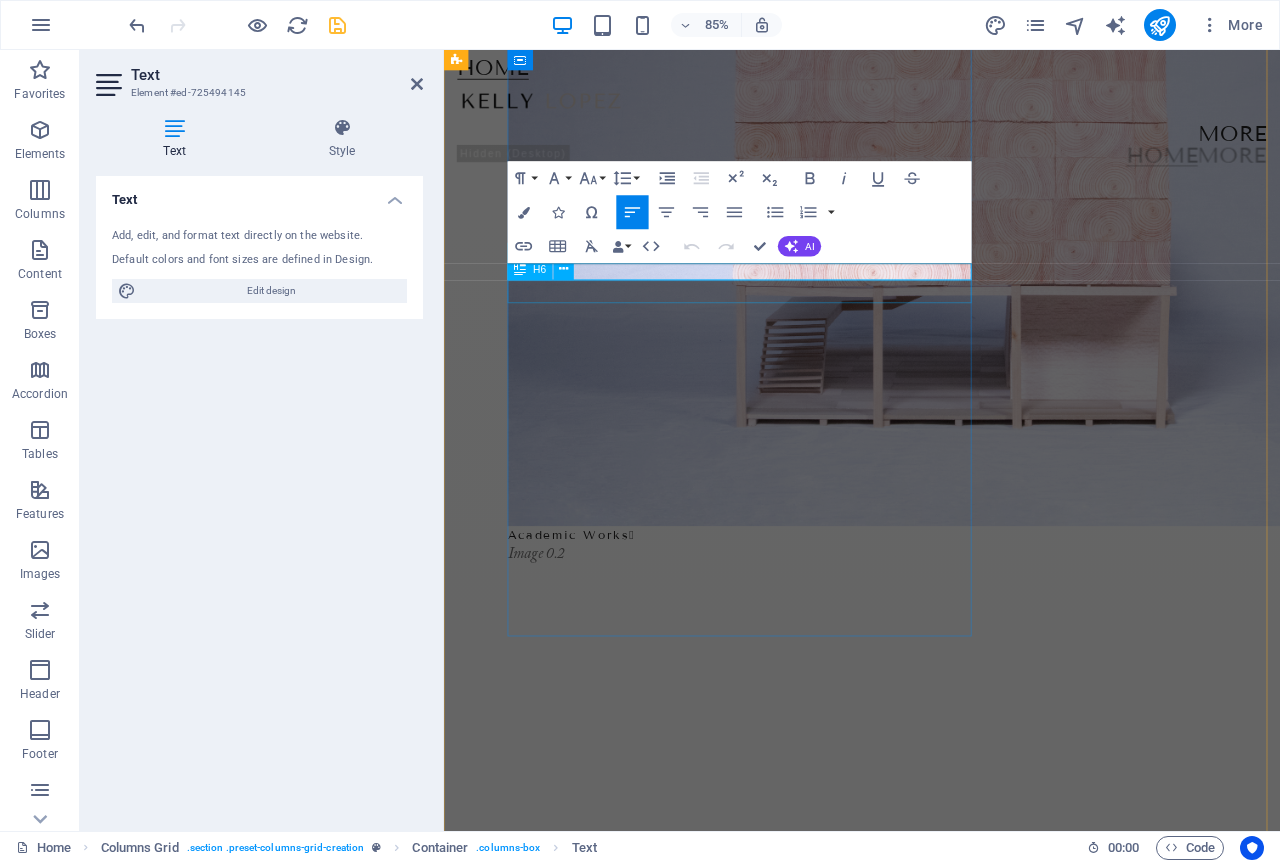 click on "Image 0.2" at bounding box center (1067, 643) 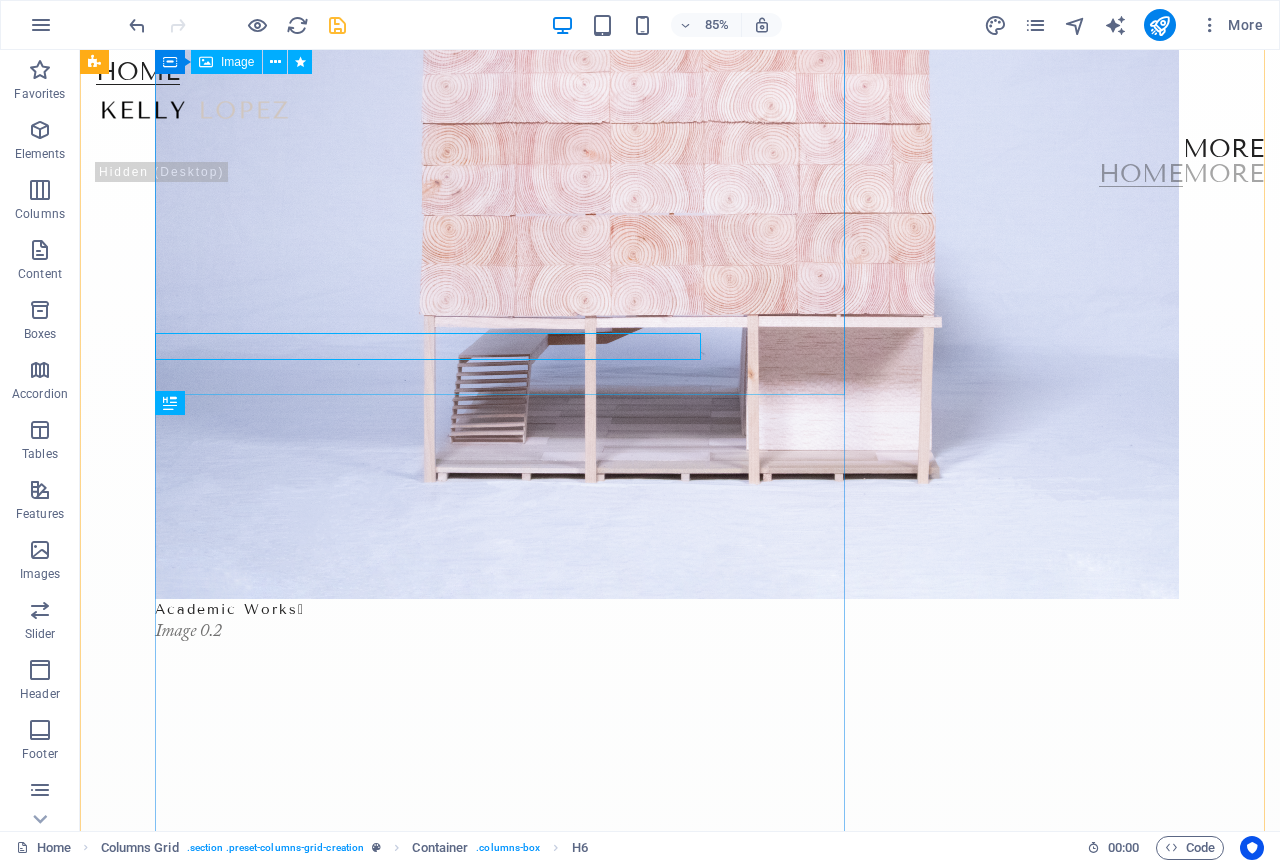 scroll, scrollTop: 294, scrollLeft: 0, axis: vertical 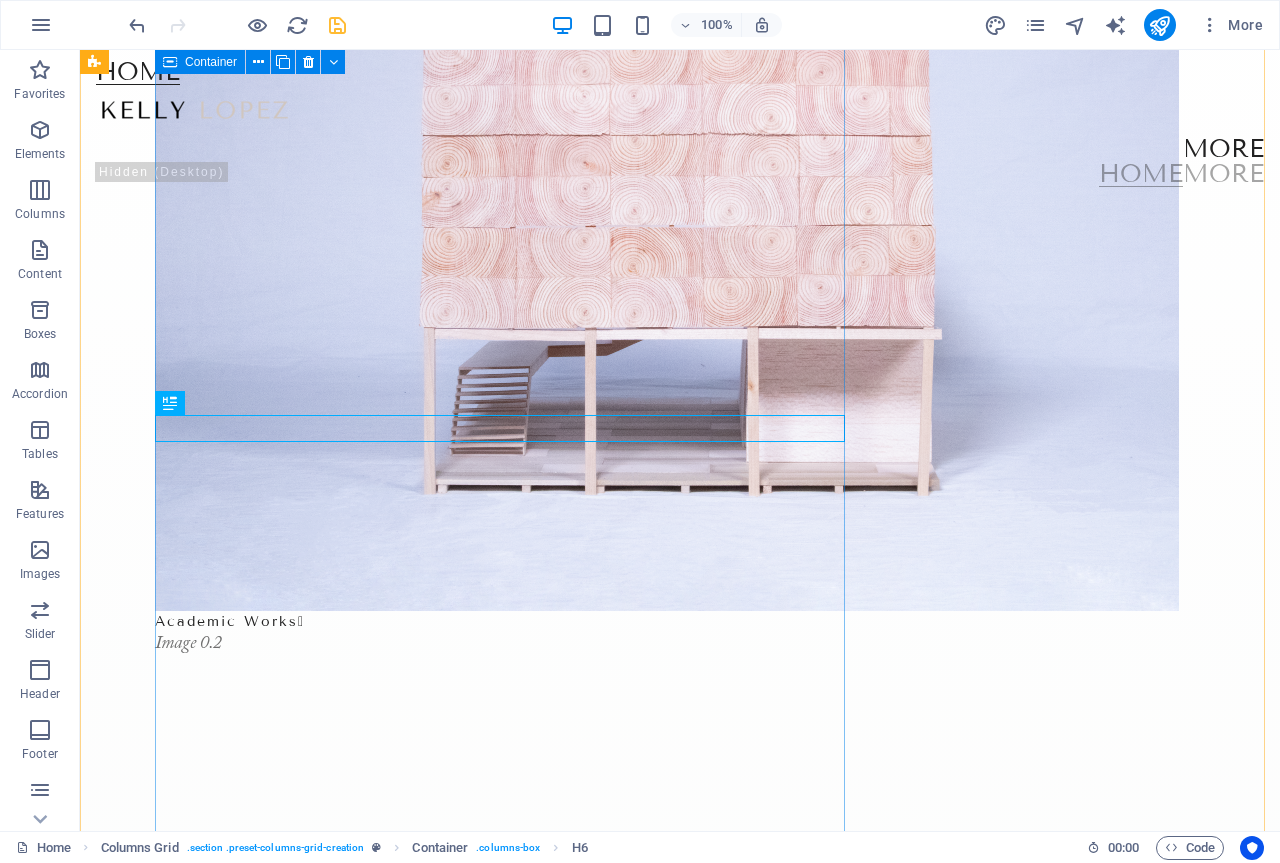 click on "Academic Works  Image 0.2" at bounding box center [703, 1755] 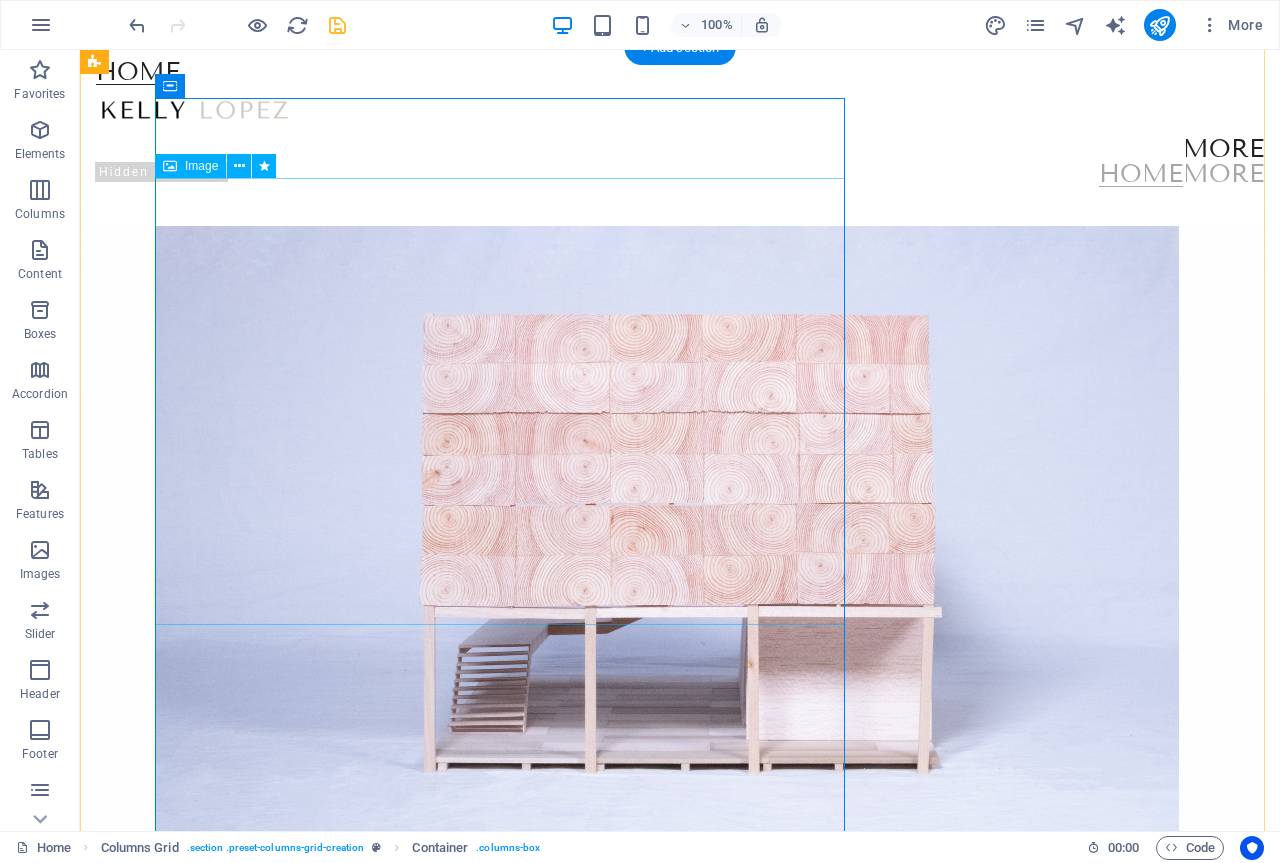 scroll, scrollTop: 0, scrollLeft: 0, axis: both 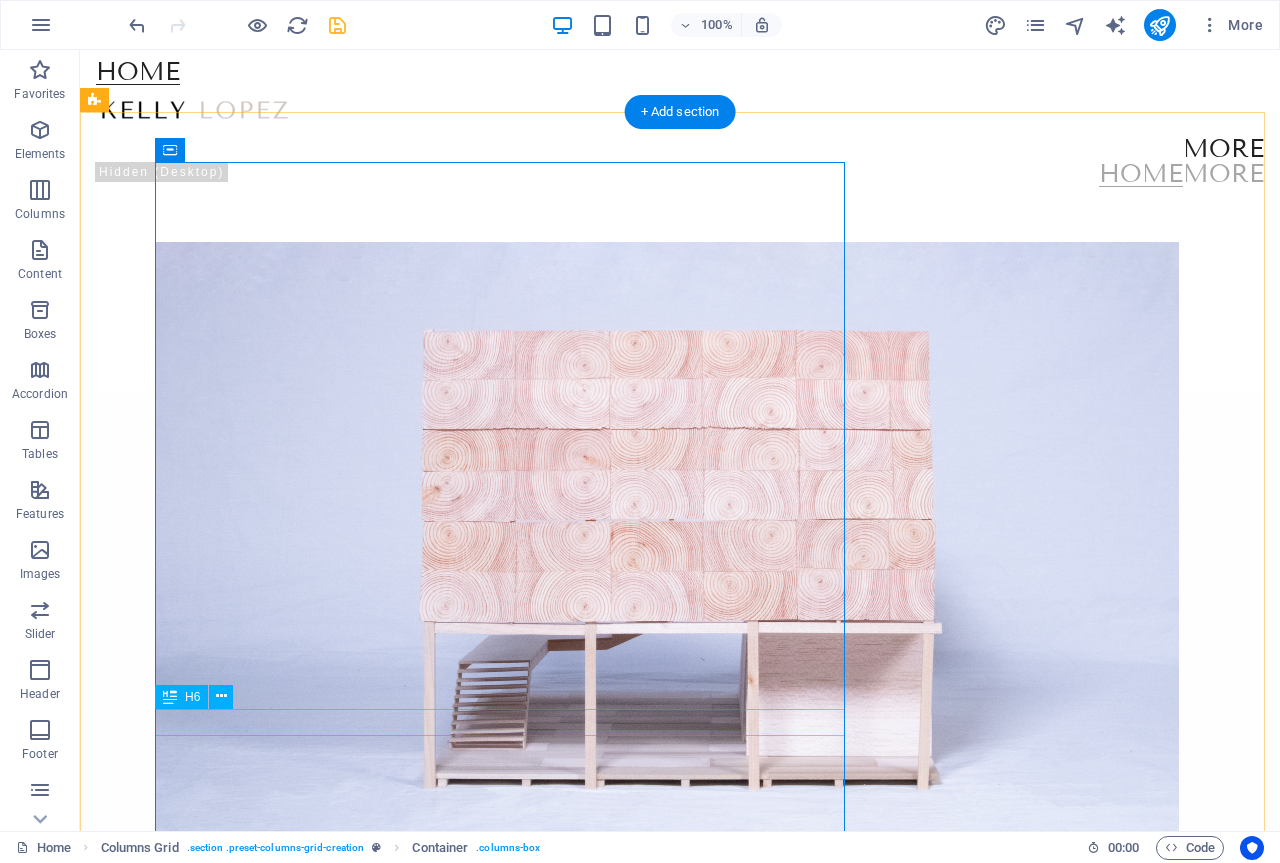 click on "Image 0.2" at bounding box center [703, 938] 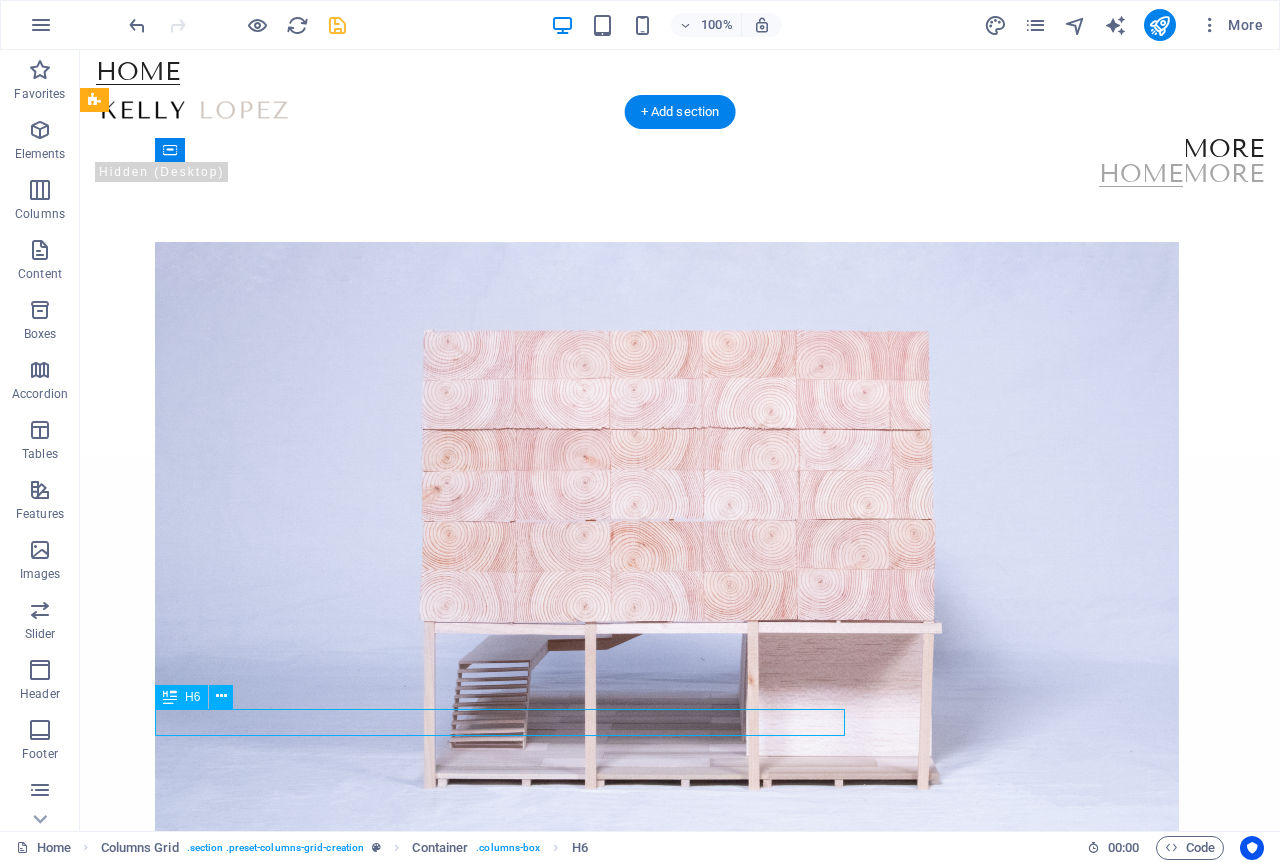 click on "Image 0.2" at bounding box center (703, 938) 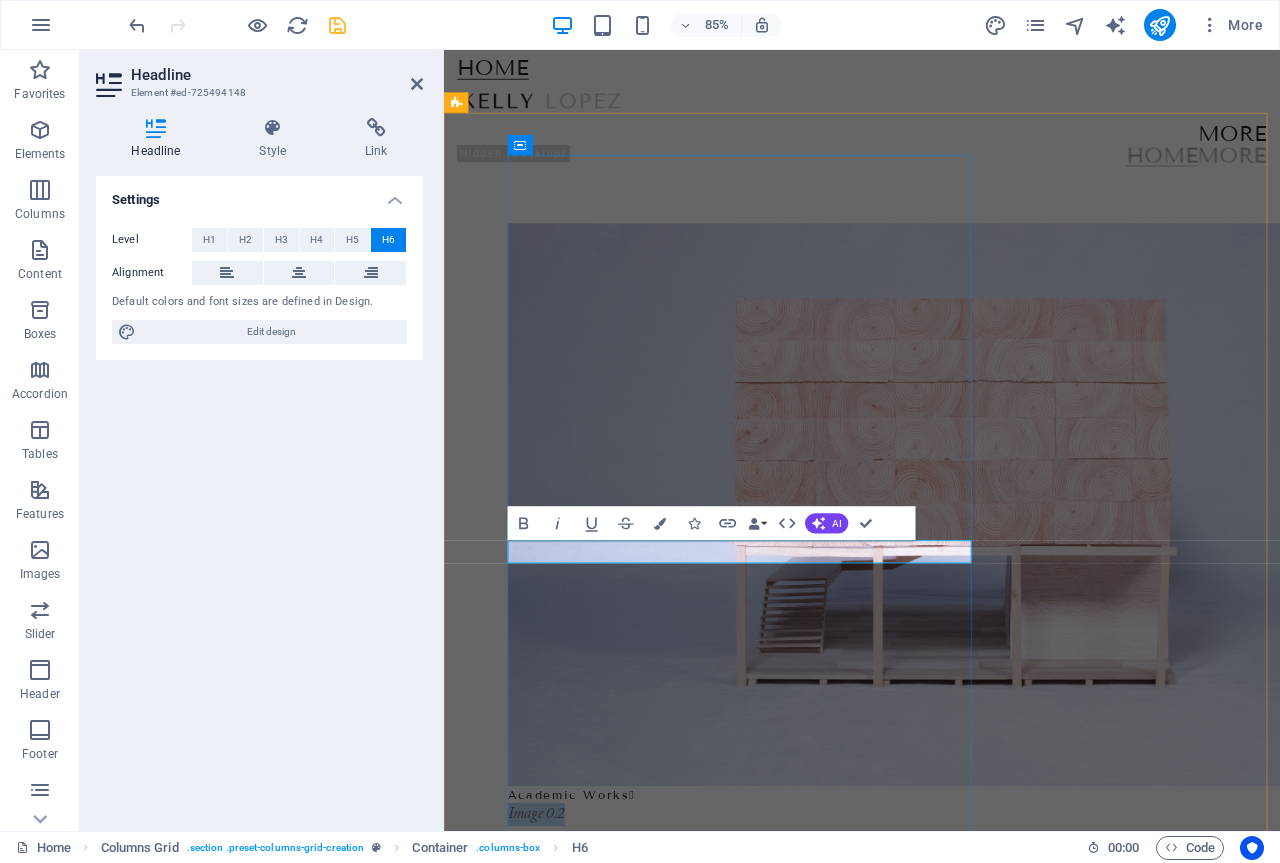 click on "Image 0.2" at bounding box center [1067, 949] 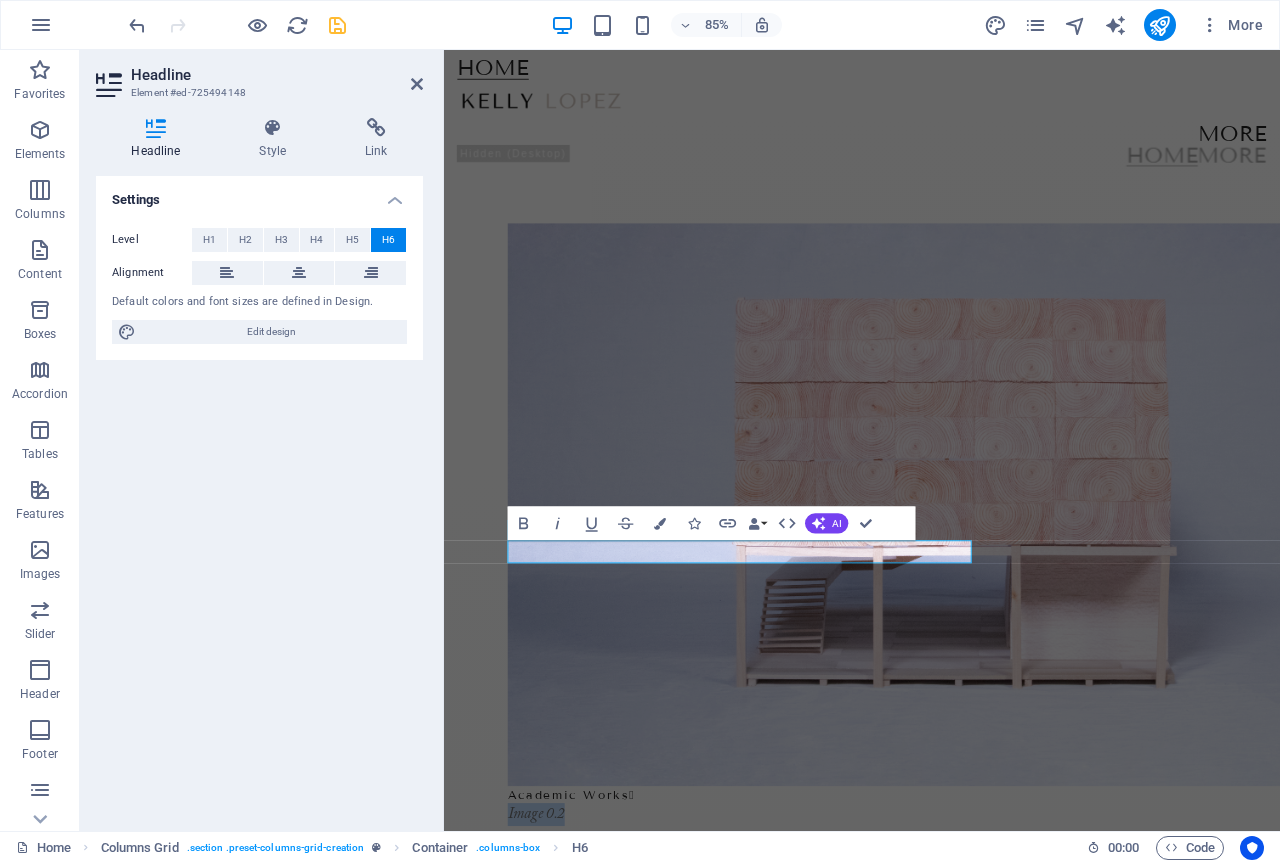 type 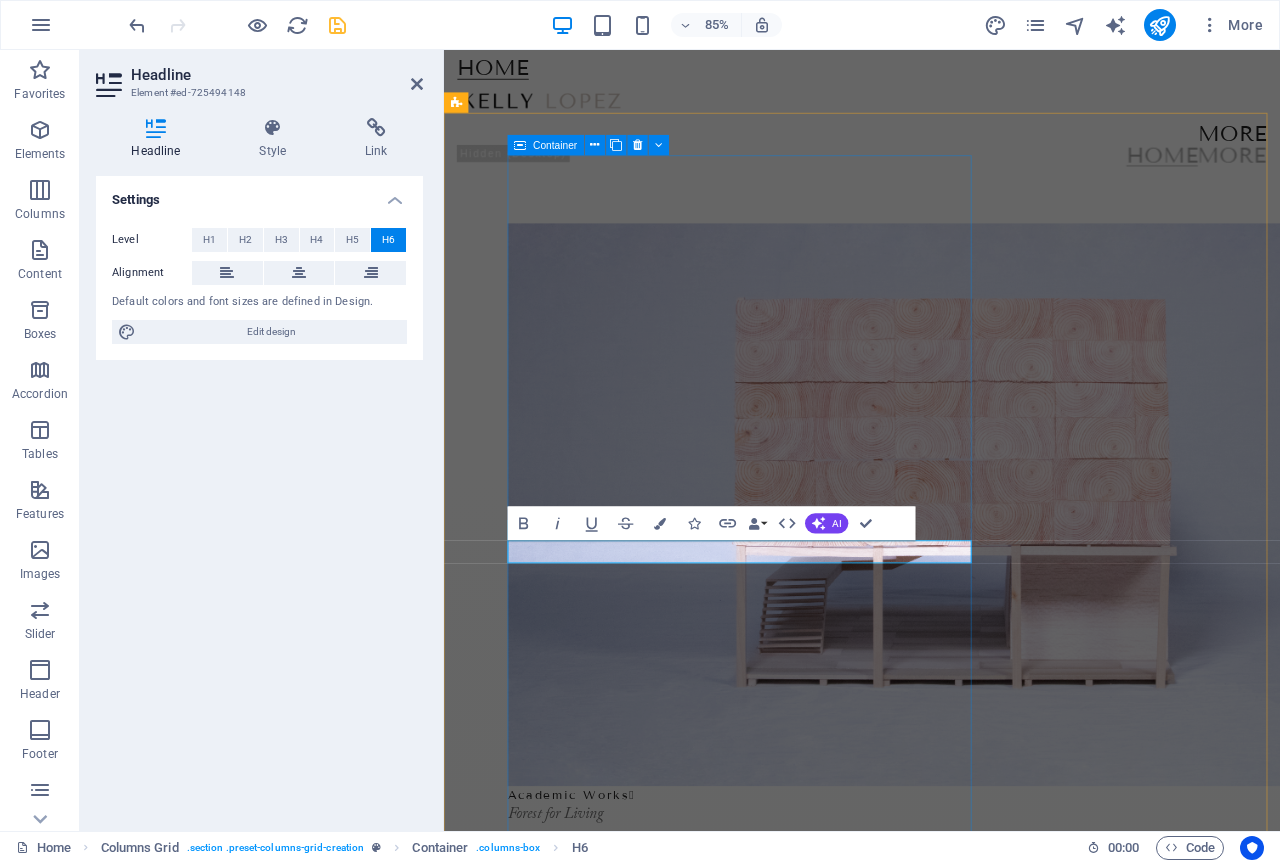 click on "Academic Works  Forest for Living" at bounding box center [1067, 1797] 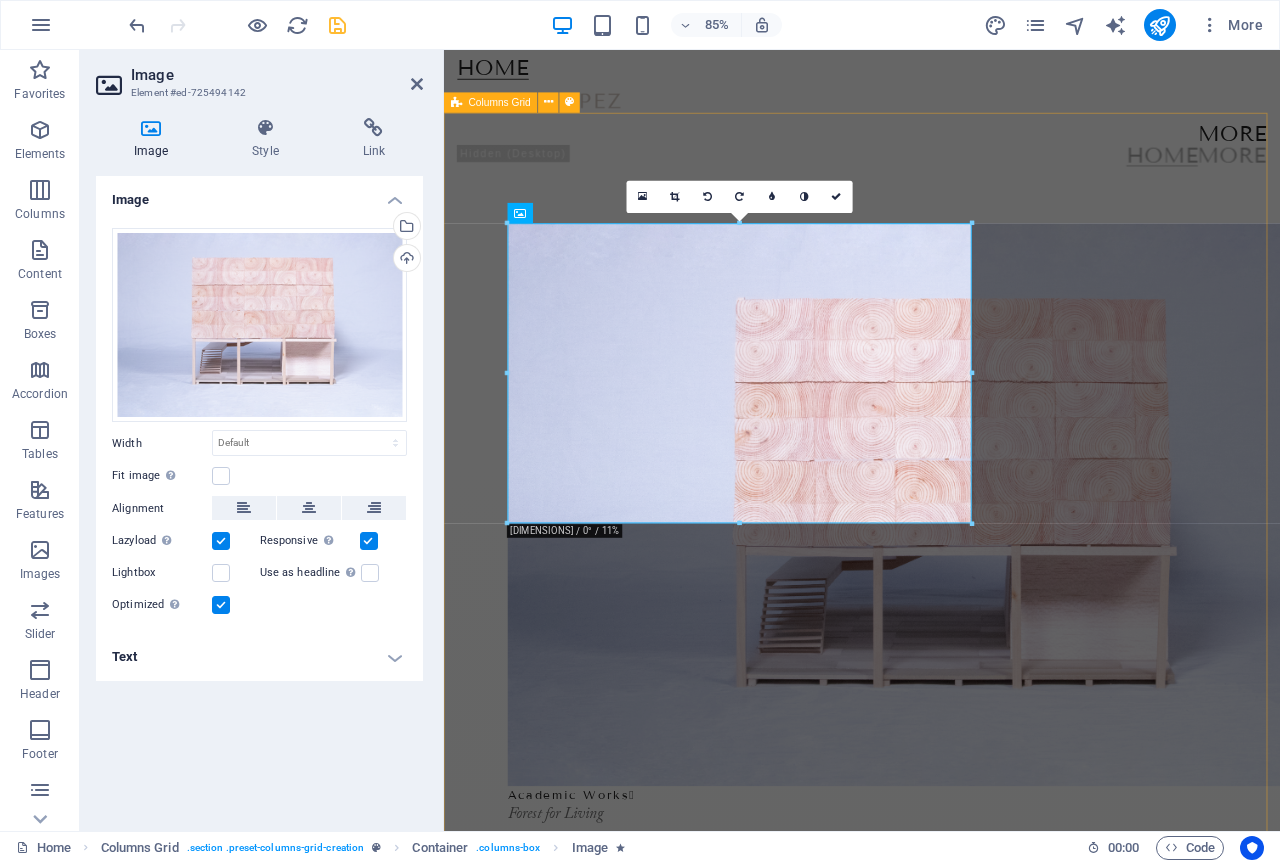 click on "Academic Works  Forest for Living suburbs    Image 0.1 fragments    Image 0.3 Module Magazine  Issue 01: Destruction Beauty    Image 0.7 Triangle    Image 0.6" at bounding box center [936, 3147] 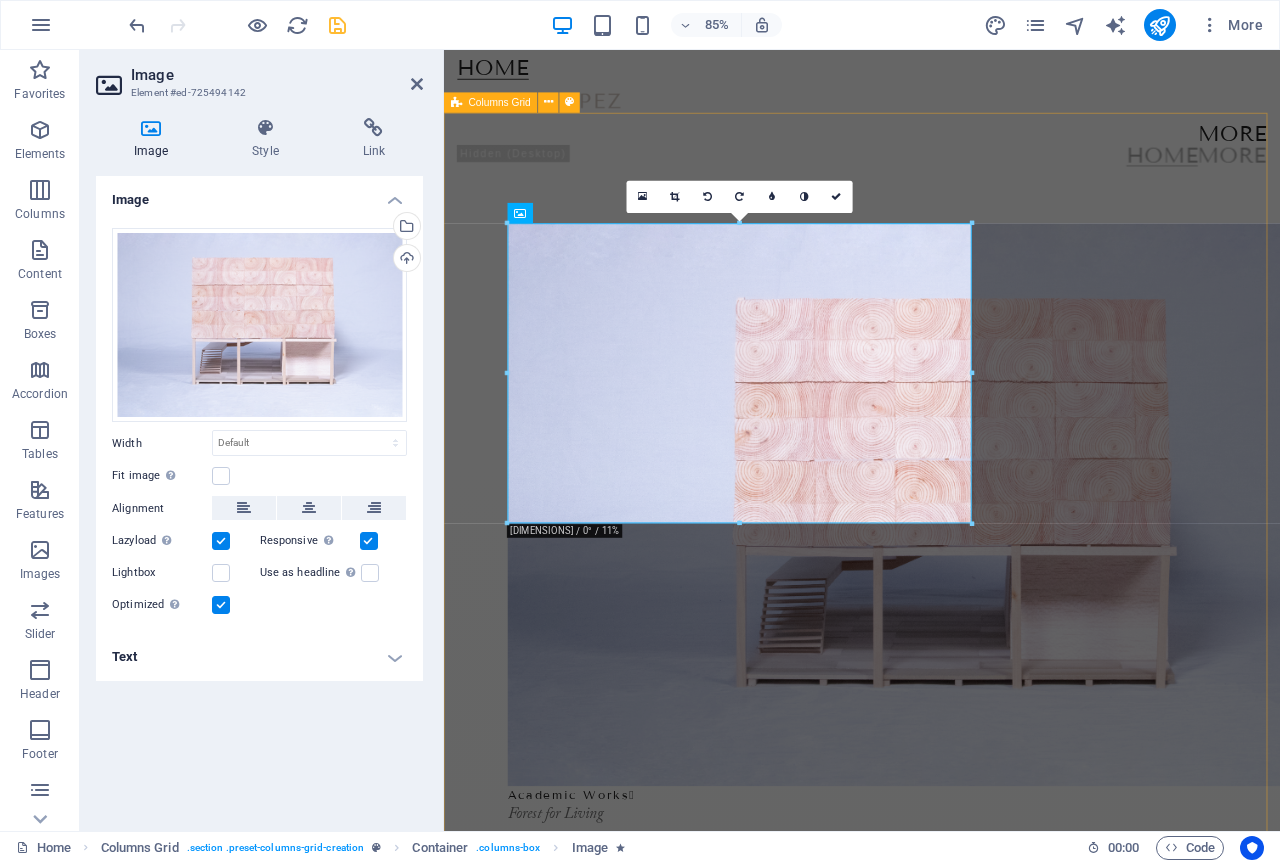 click on "Academic Works  Forest for Living suburbs    Image 0.1 fragments    Image 0.3 Module Magazine  Issue 01: Destruction Beauty    Image 0.7 Triangle    Image 0.6" at bounding box center (936, 3147) 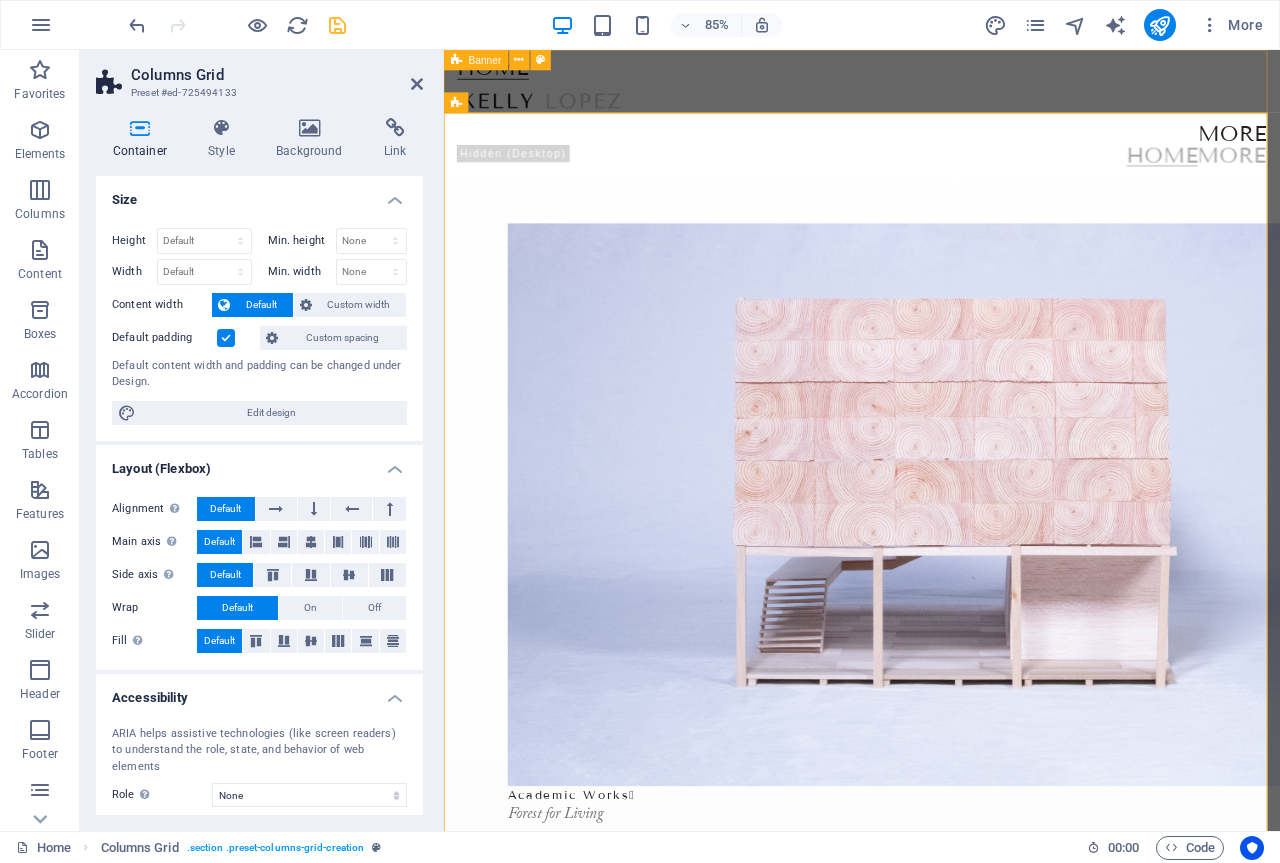 click at bounding box center [337, 25] 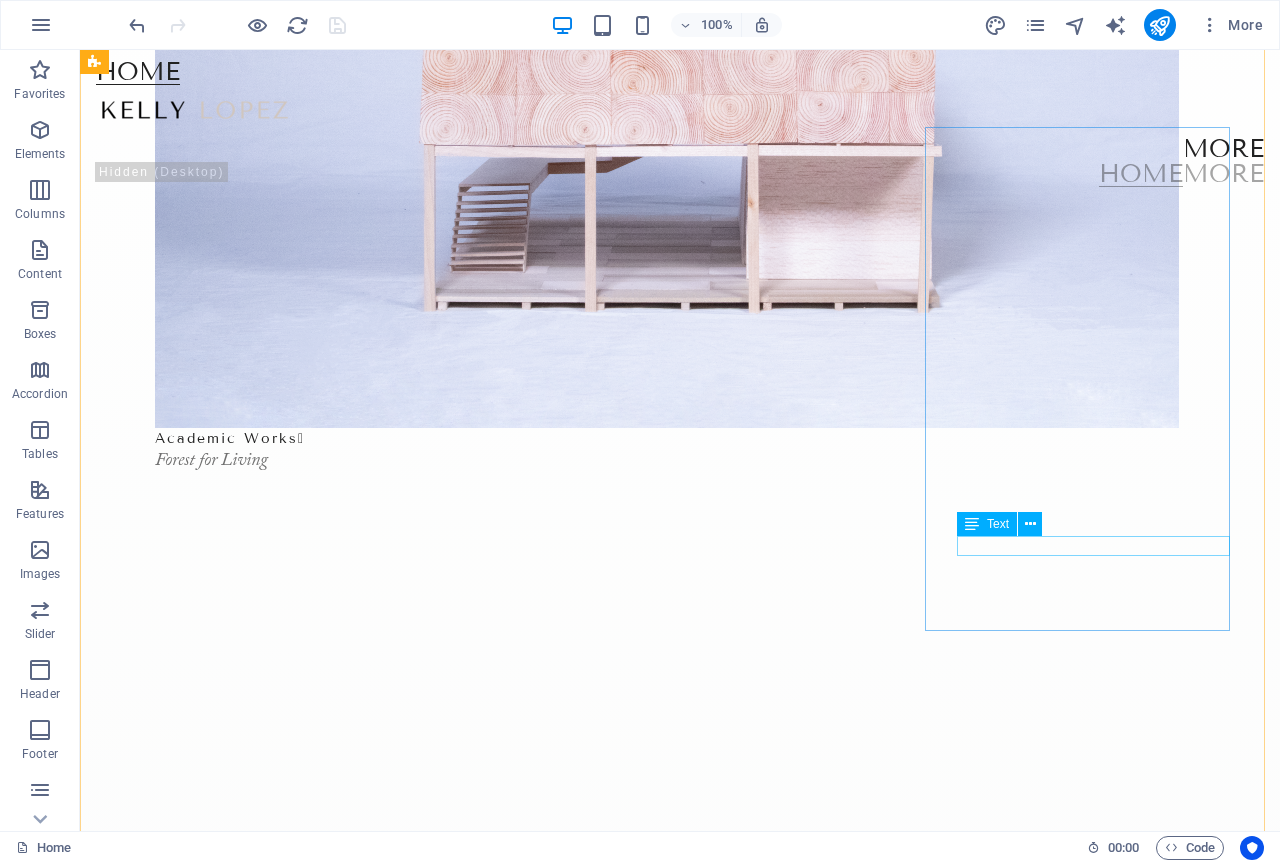 scroll, scrollTop: 700, scrollLeft: 0, axis: vertical 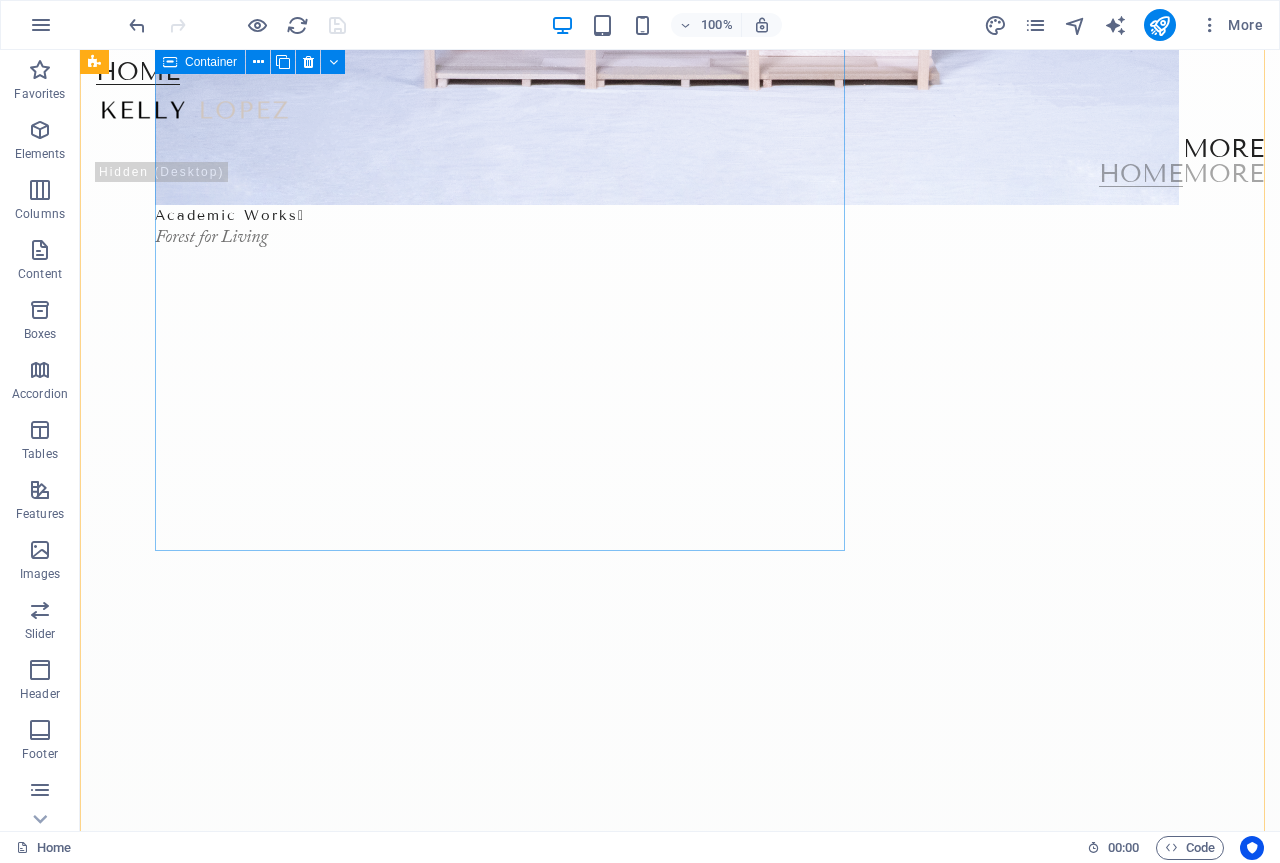 click on "Academic Works  Forest for Living" at bounding box center [703, 1349] 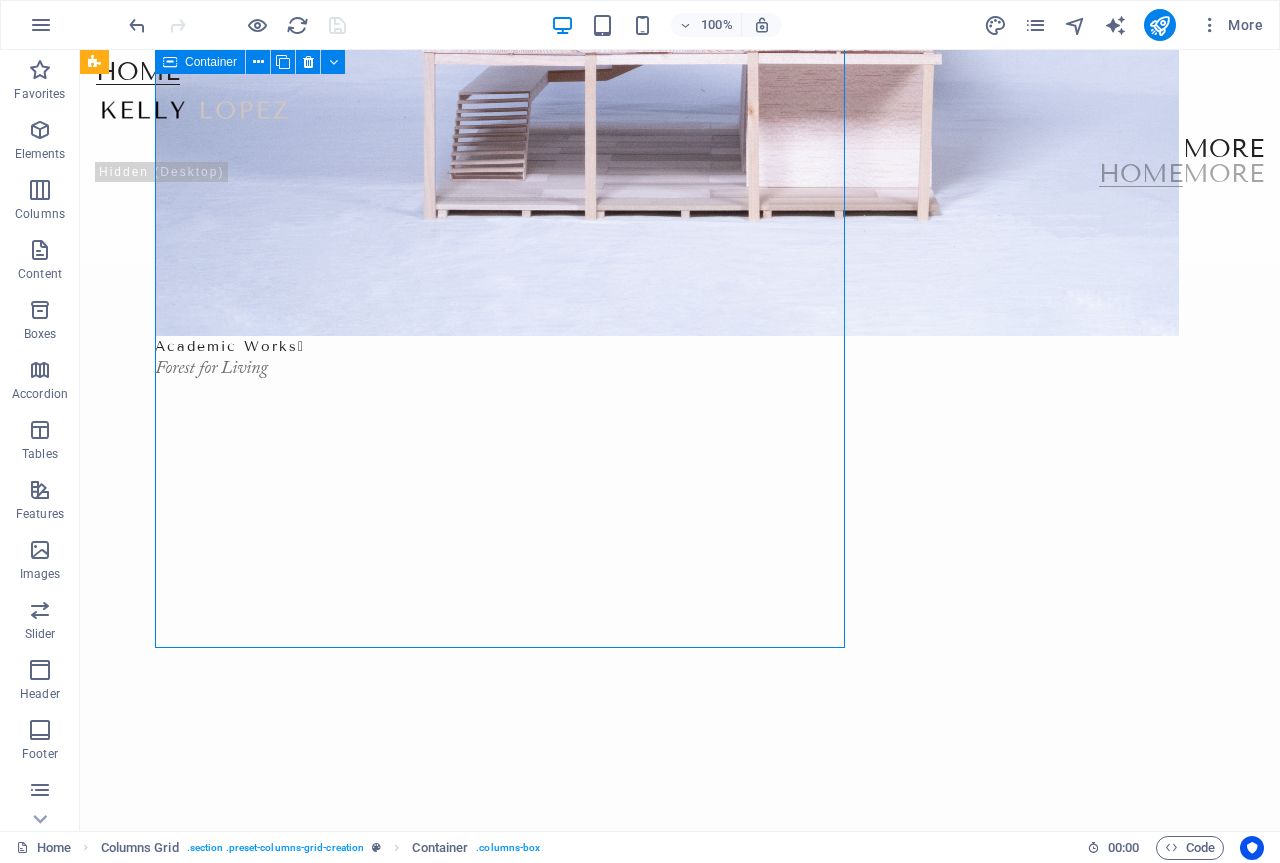 scroll, scrollTop: 500, scrollLeft: 0, axis: vertical 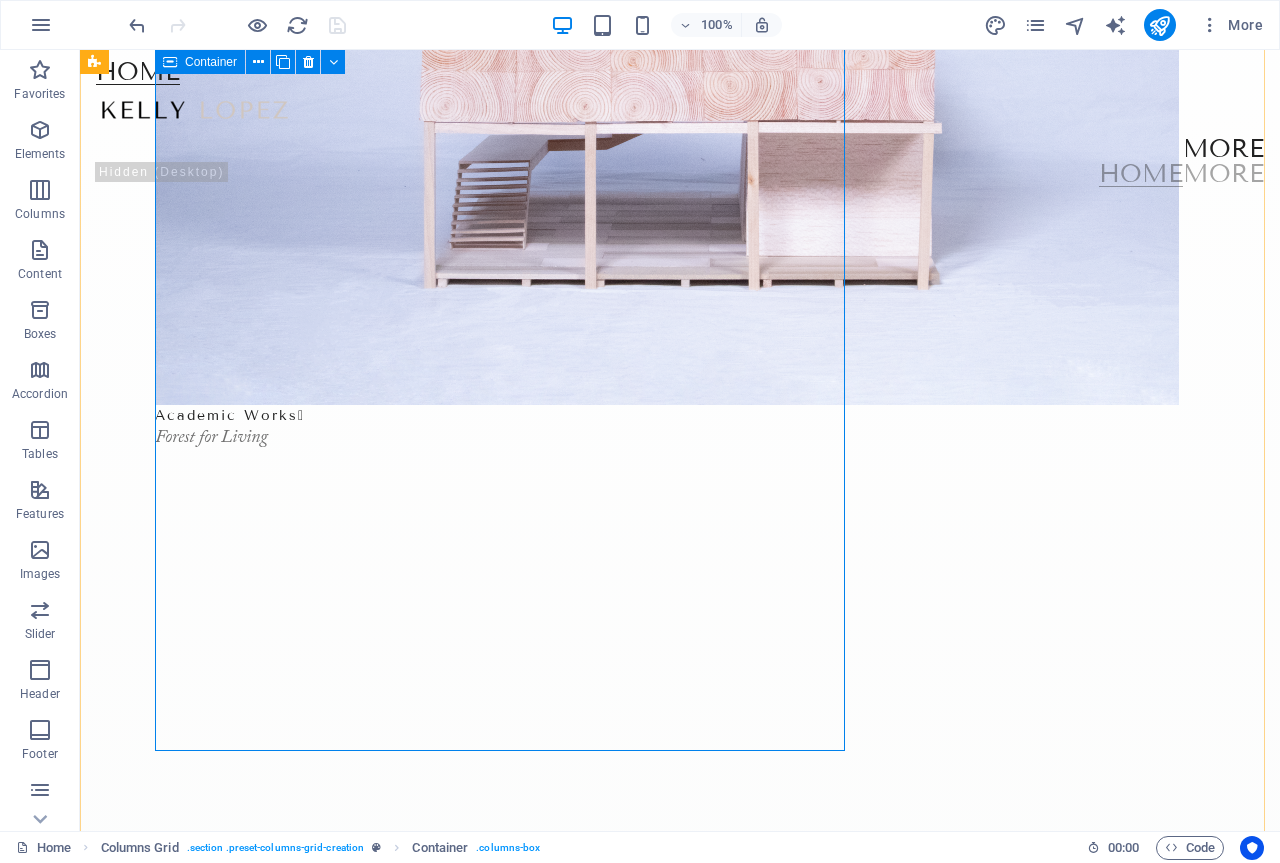 click on "Academic Works  Forest for Living" at bounding box center [703, 1549] 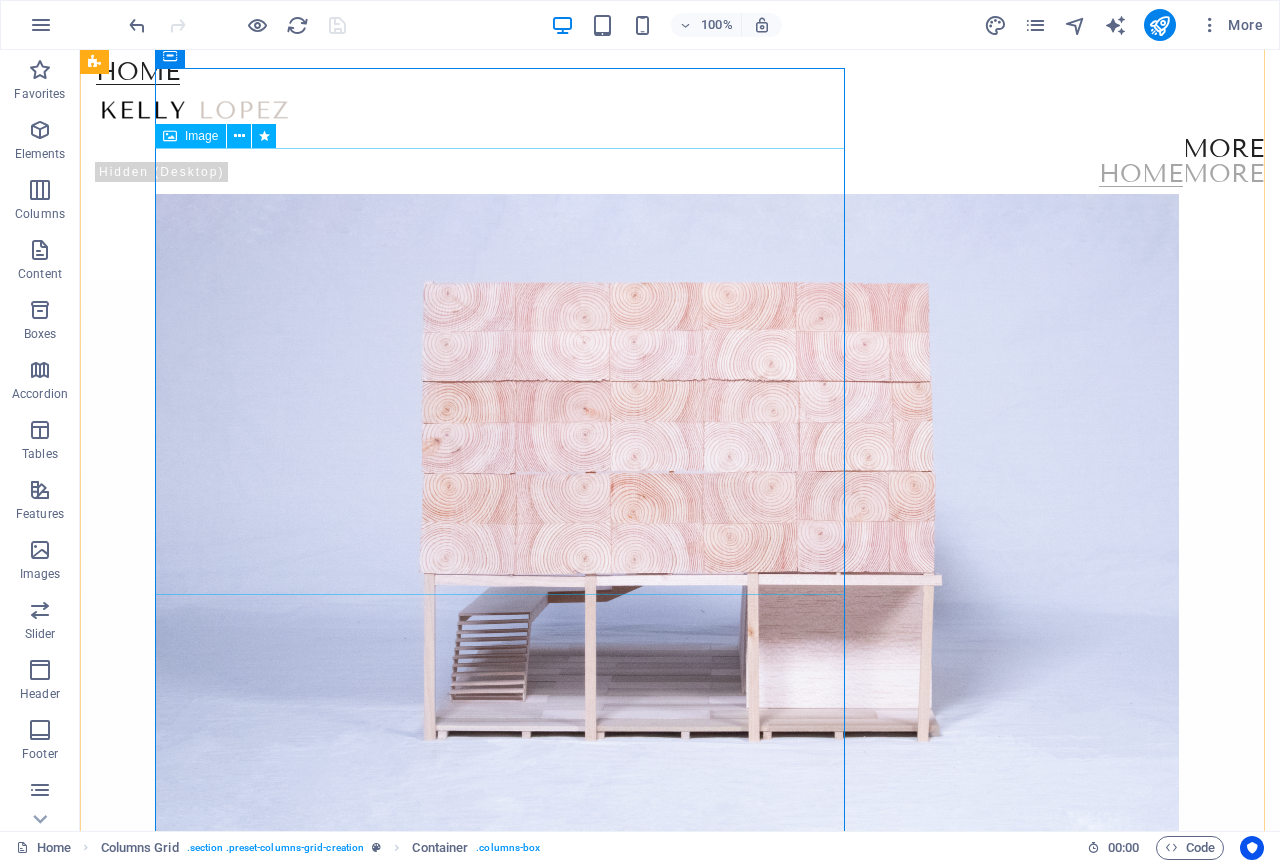 scroll, scrollTop: 0, scrollLeft: 0, axis: both 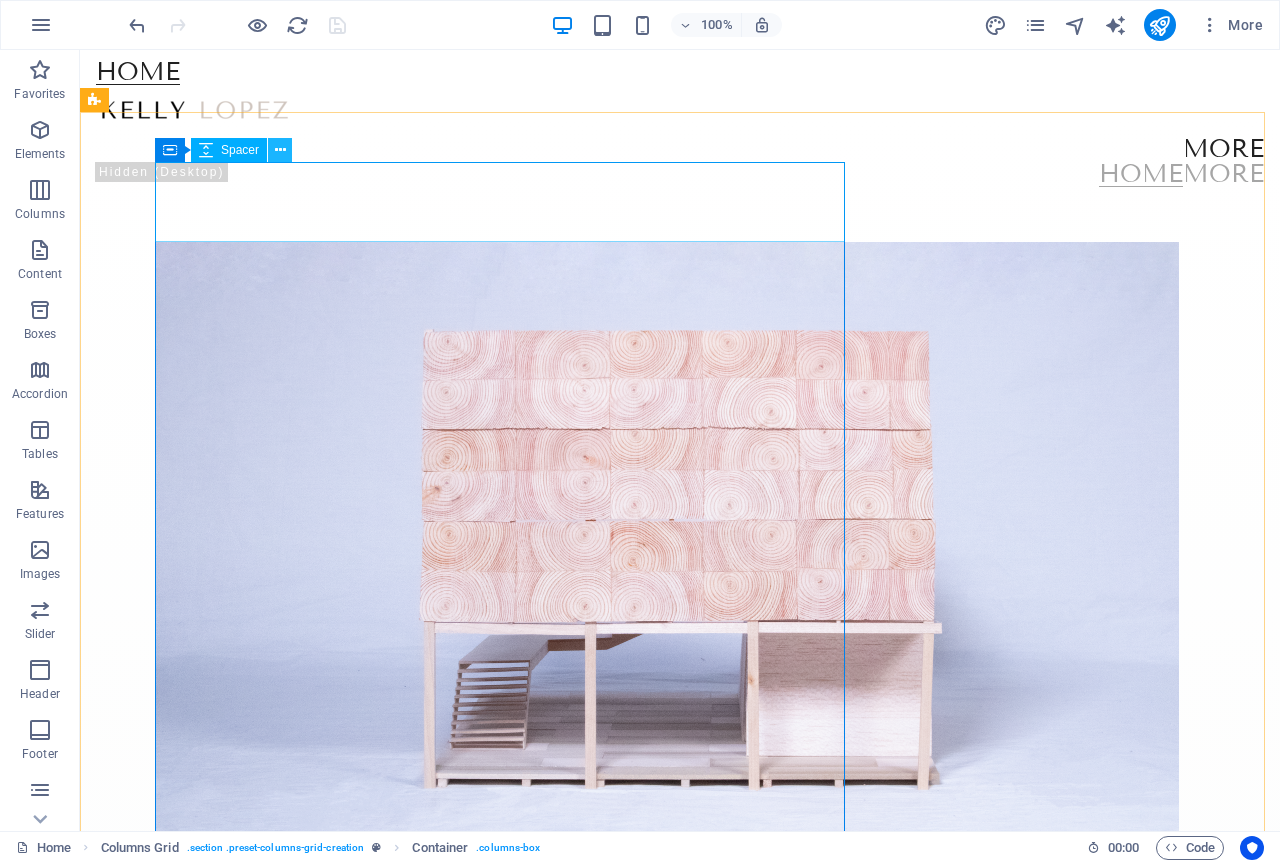 click at bounding box center (280, 150) 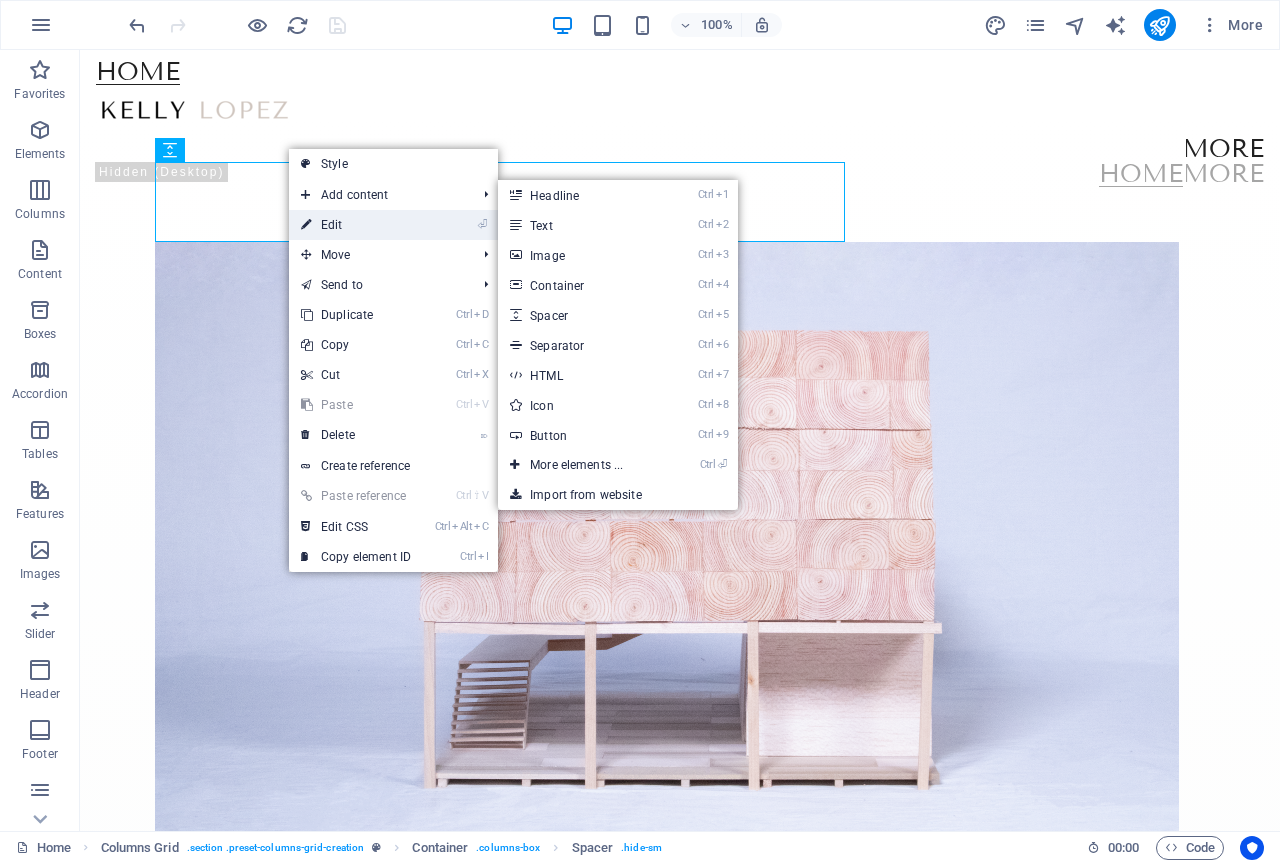 click on "⏎  Edit" at bounding box center (356, 225) 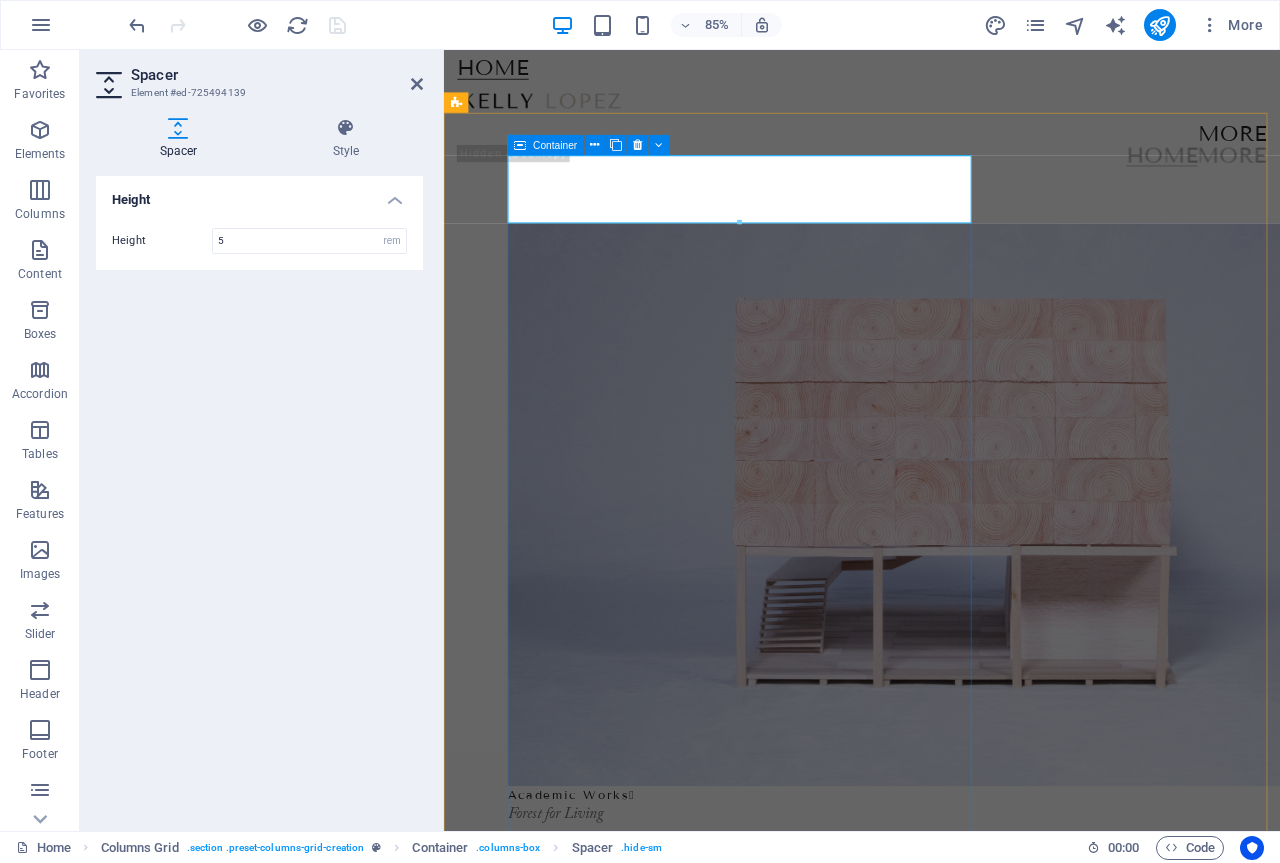 click on "Academic Works  Forest for Living" at bounding box center (1067, 1797) 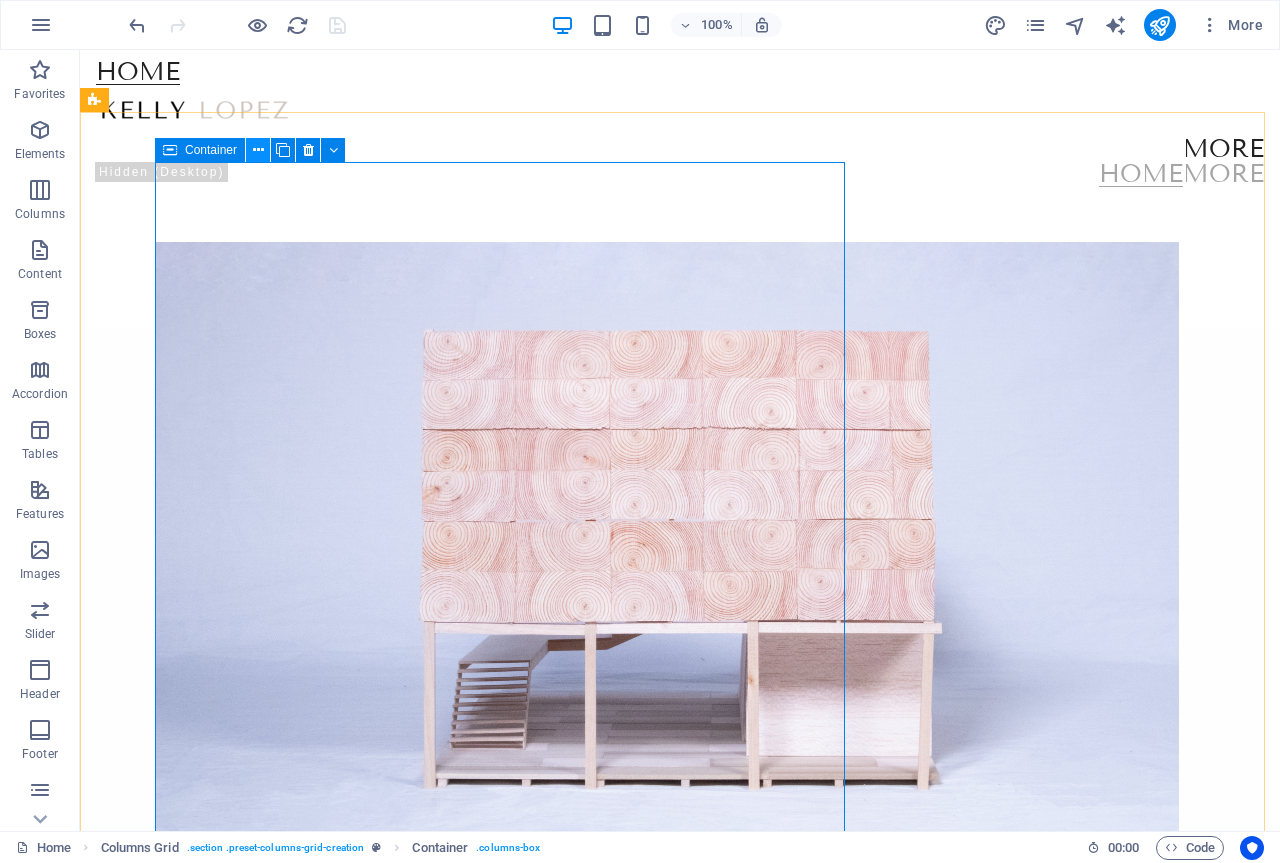 click at bounding box center [258, 150] 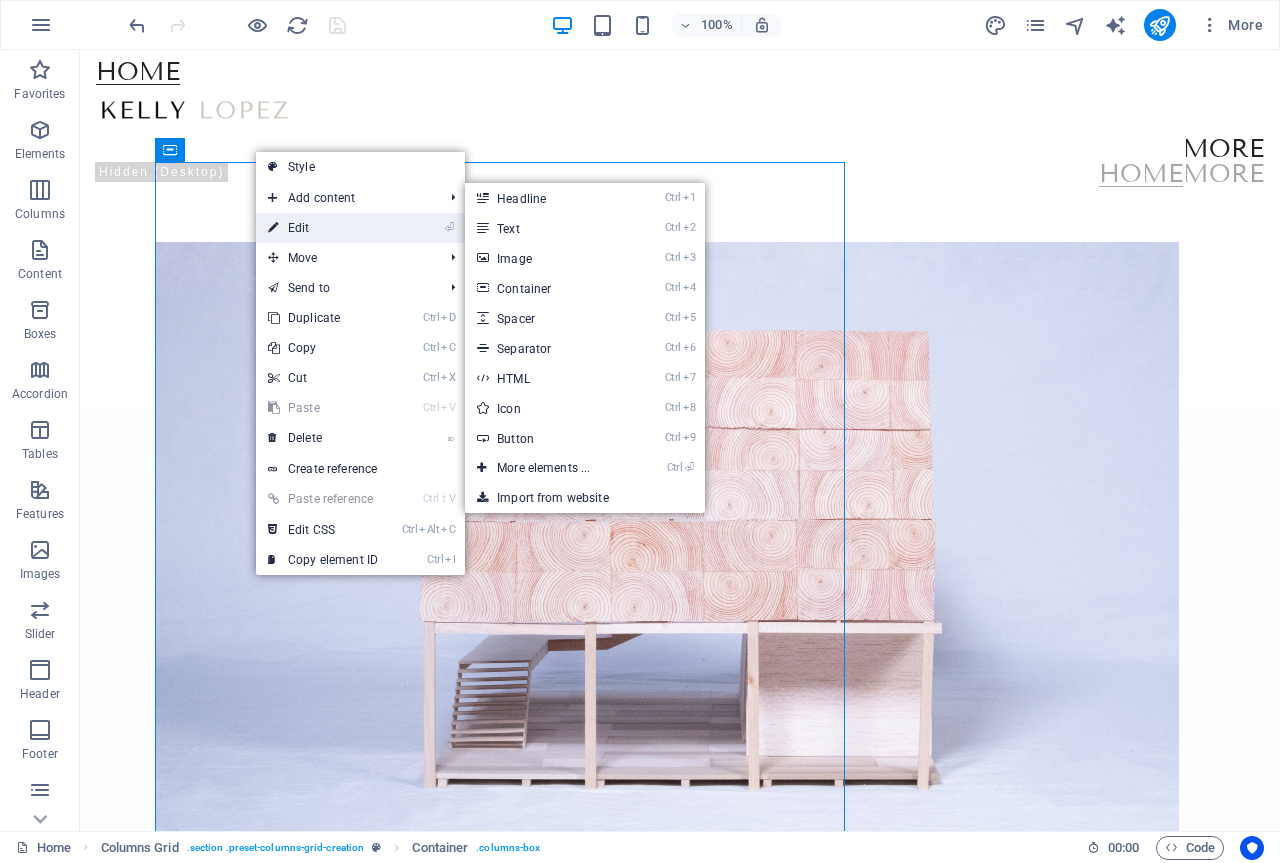 click on "⏎  Edit" at bounding box center [323, 228] 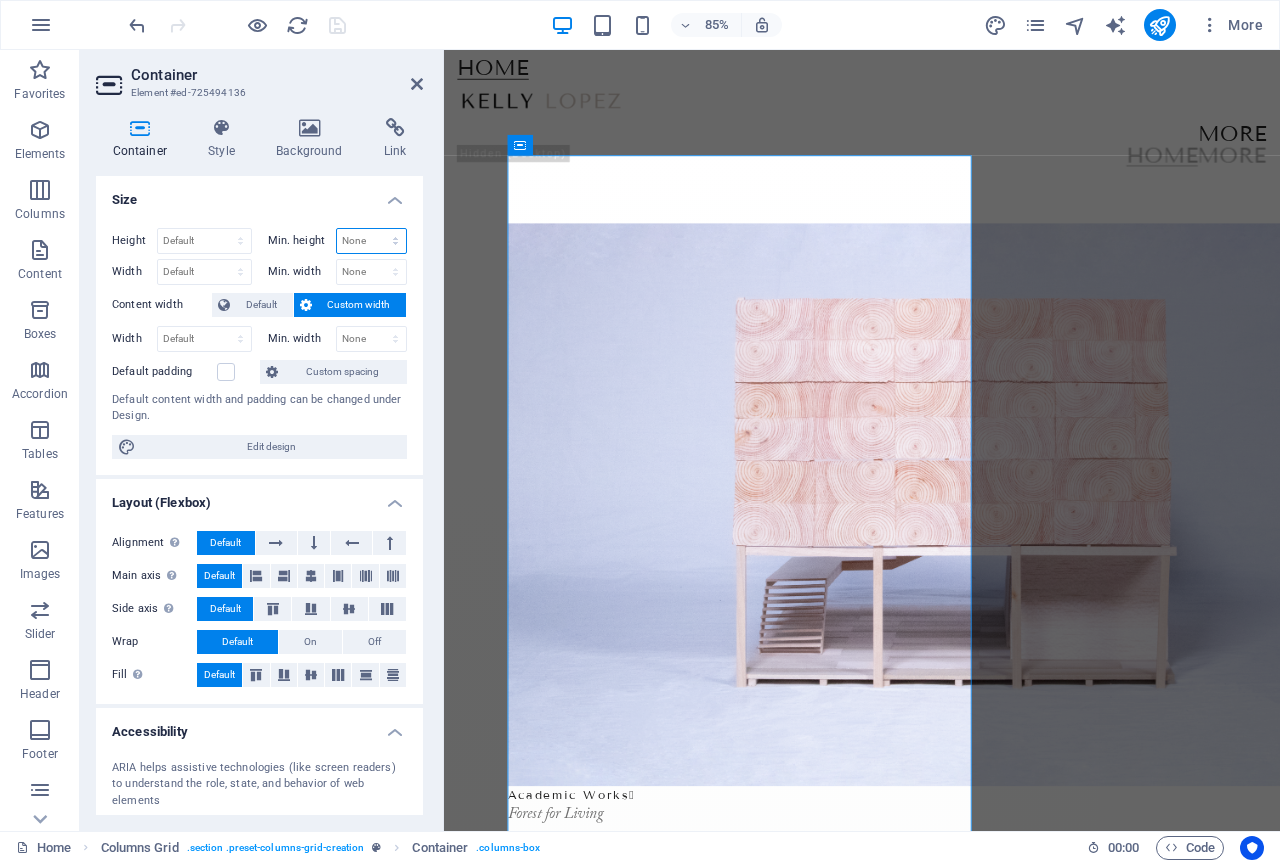 click on "None px rem % vh vw" at bounding box center [372, 241] 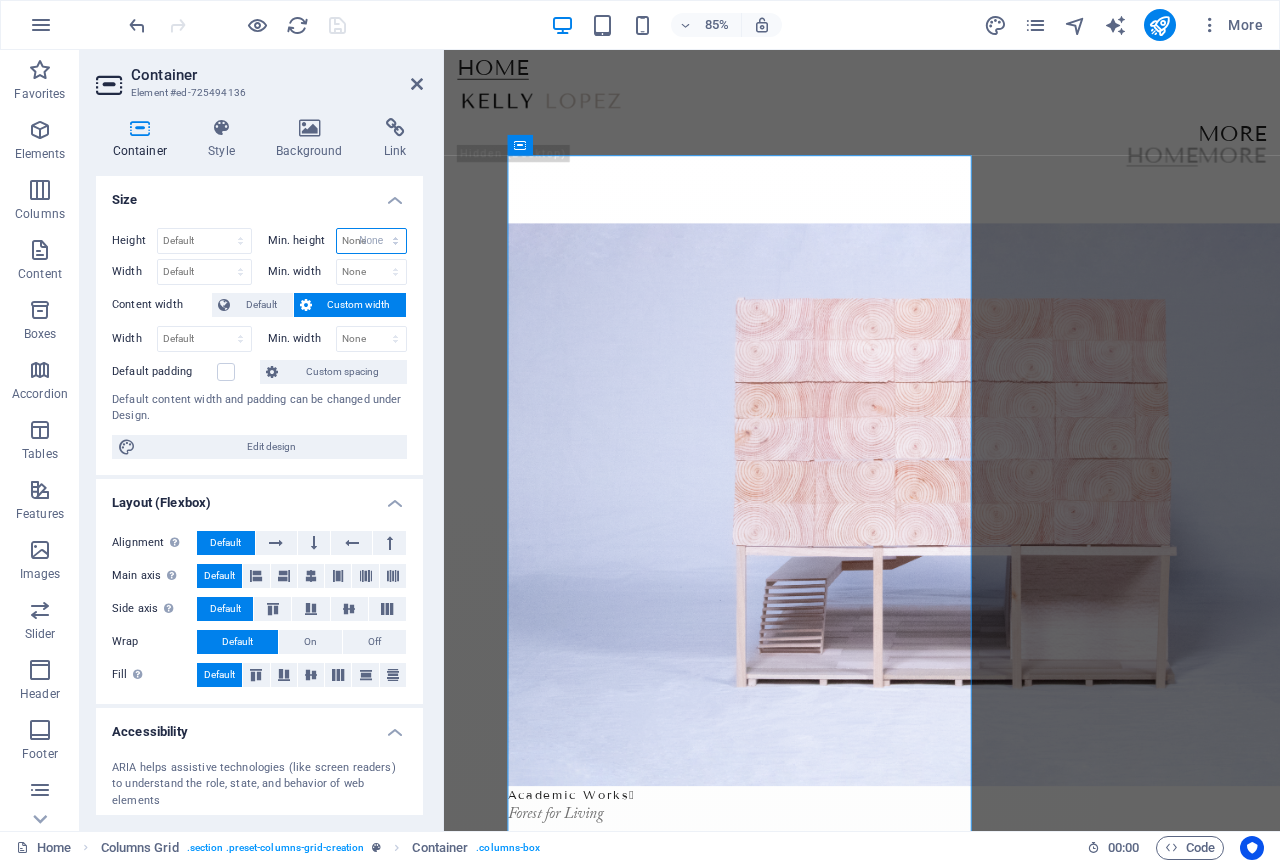 click on "None px rem % vh vw" at bounding box center [372, 241] 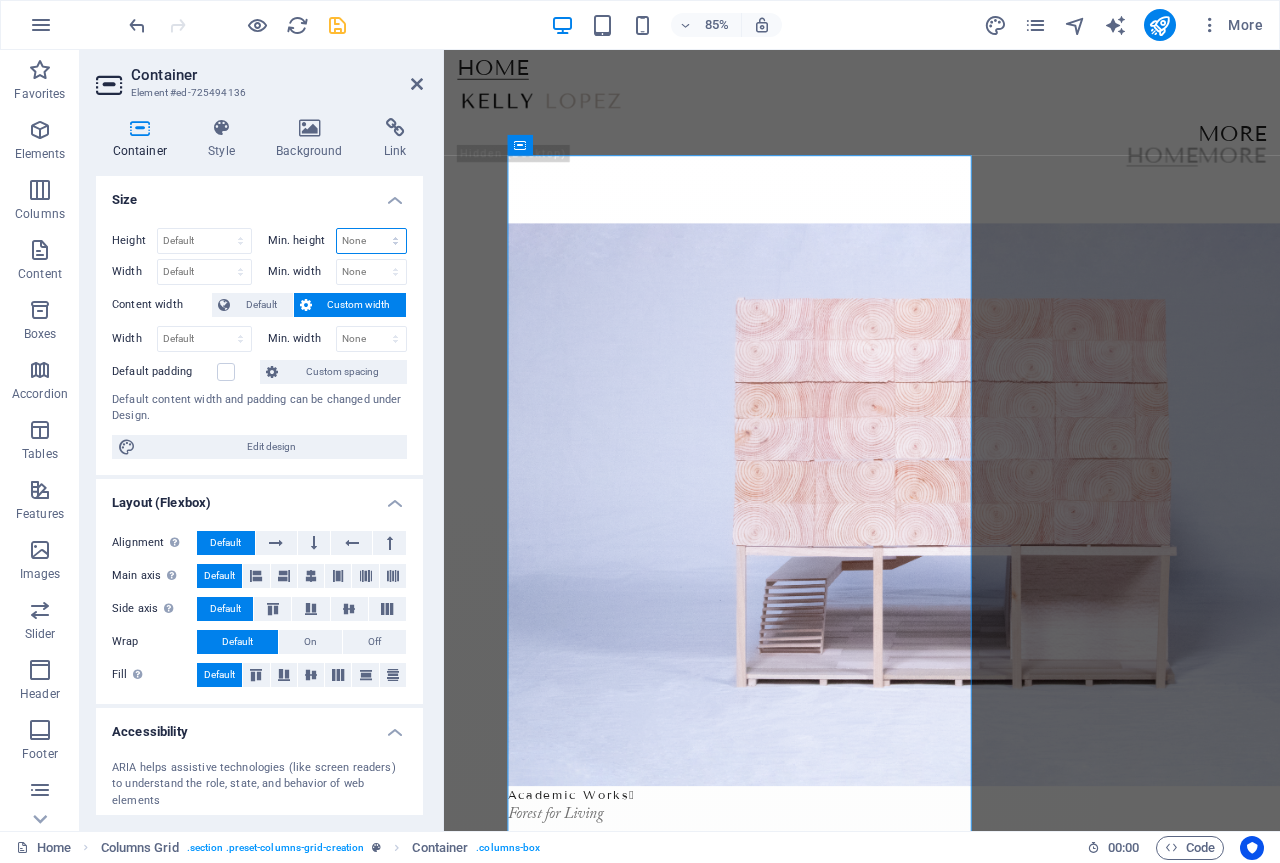 click on "None px rem % vh vw" at bounding box center [372, 241] 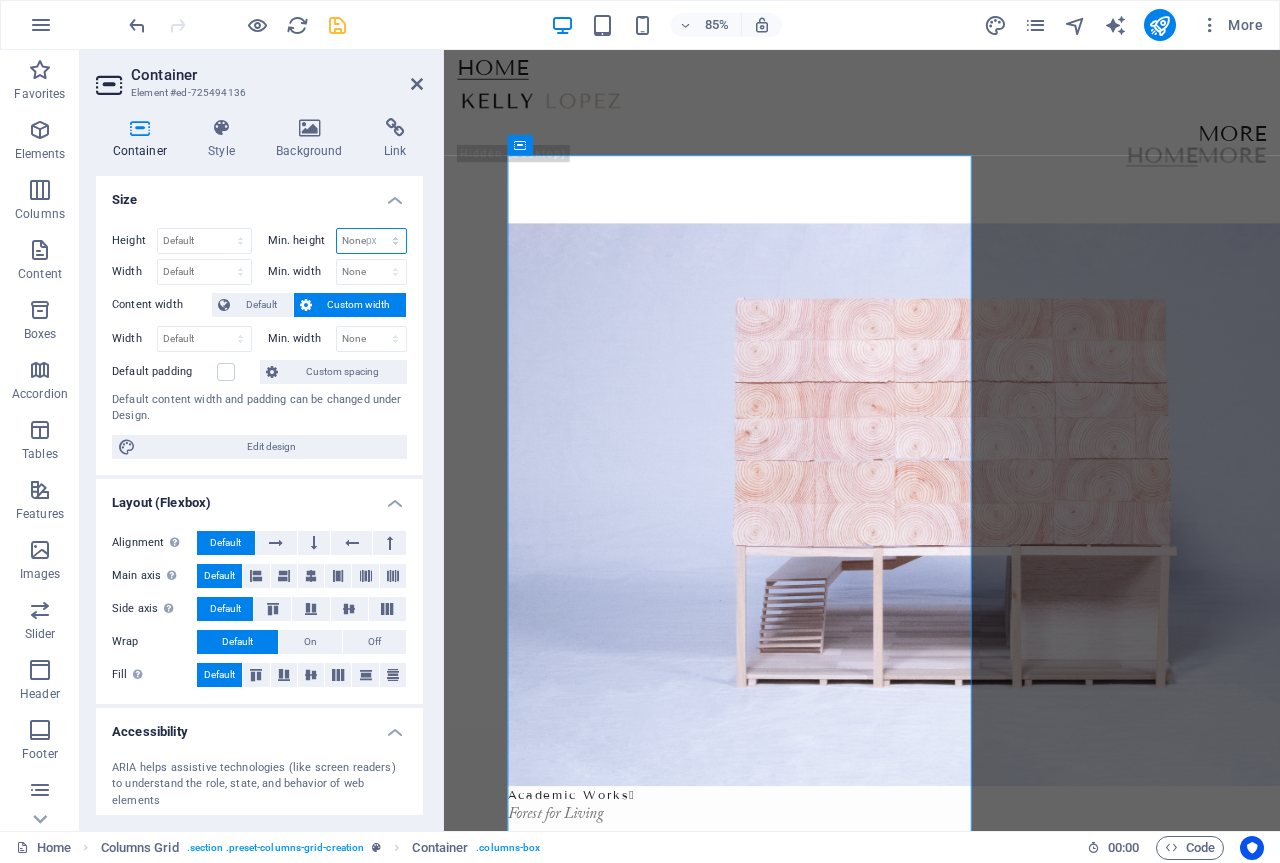 click on "None px rem % vh vw" at bounding box center [372, 241] 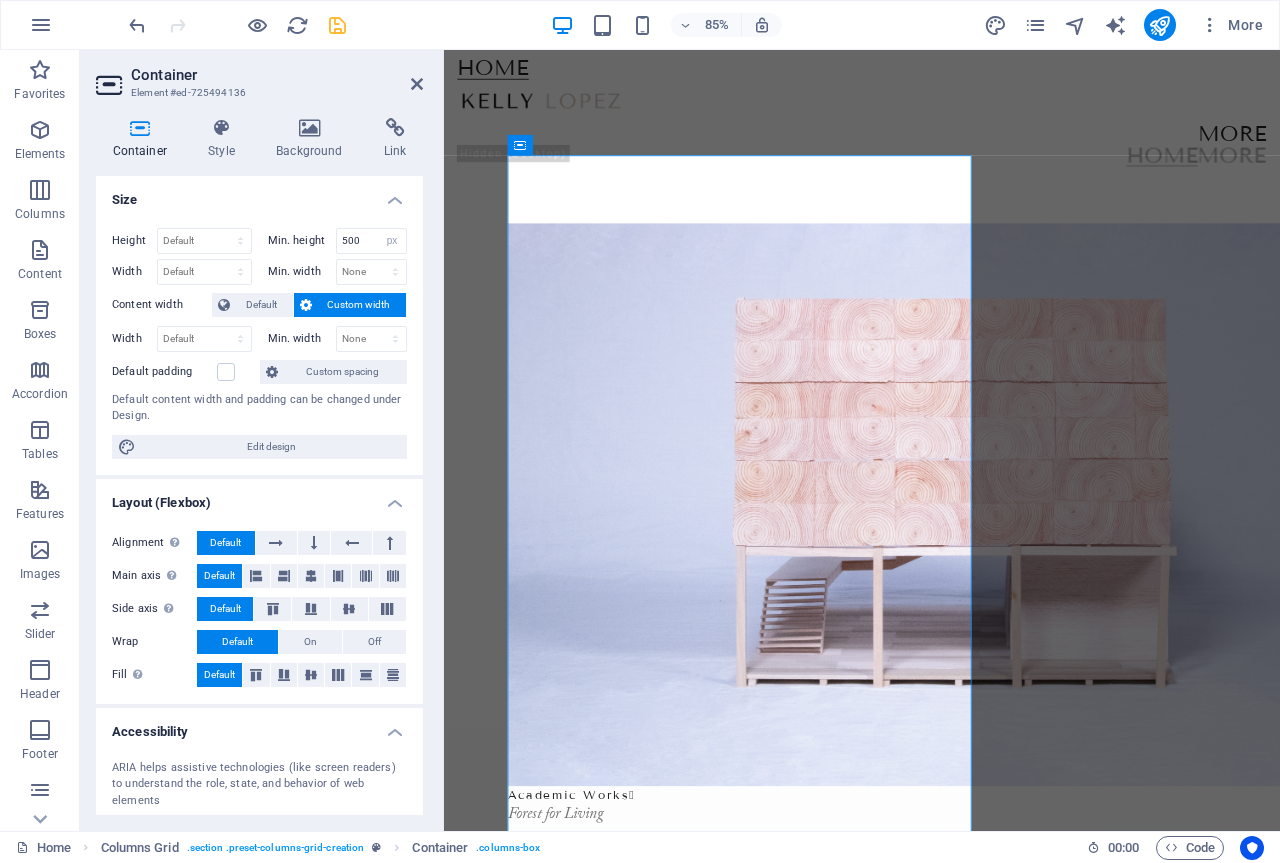 click on "Size" at bounding box center [259, 194] 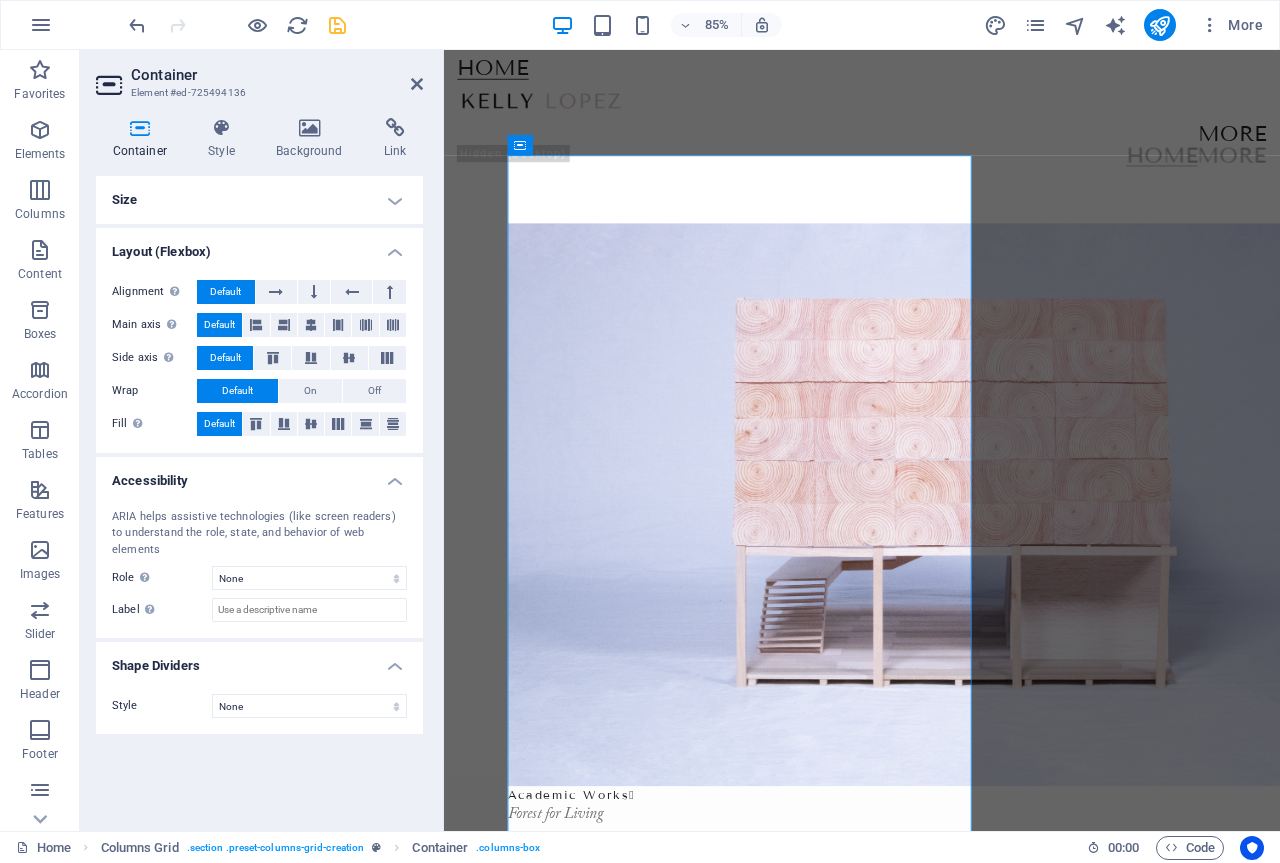 click on "Size" at bounding box center [259, 200] 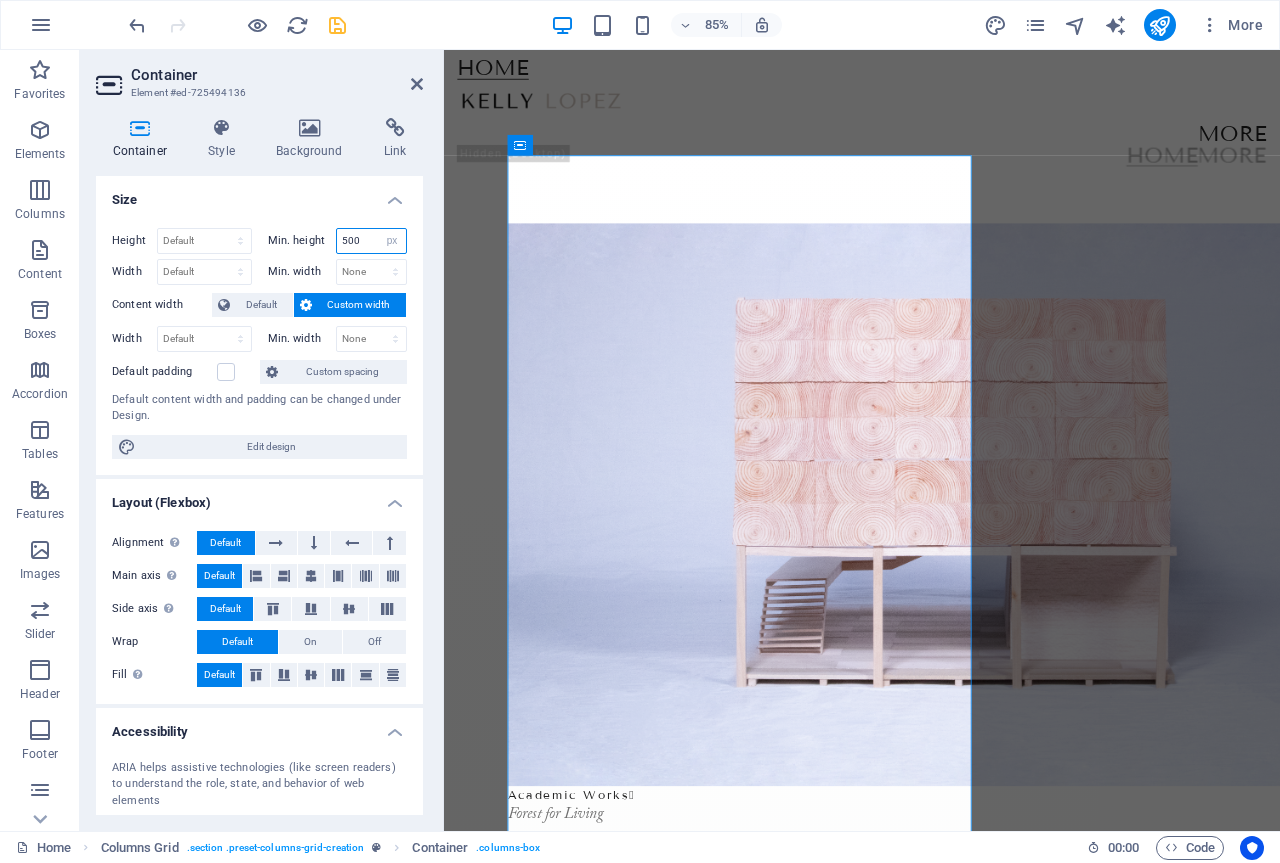 drag, startPoint x: 343, startPoint y: 237, endPoint x: 327, endPoint y: 234, distance: 16.27882 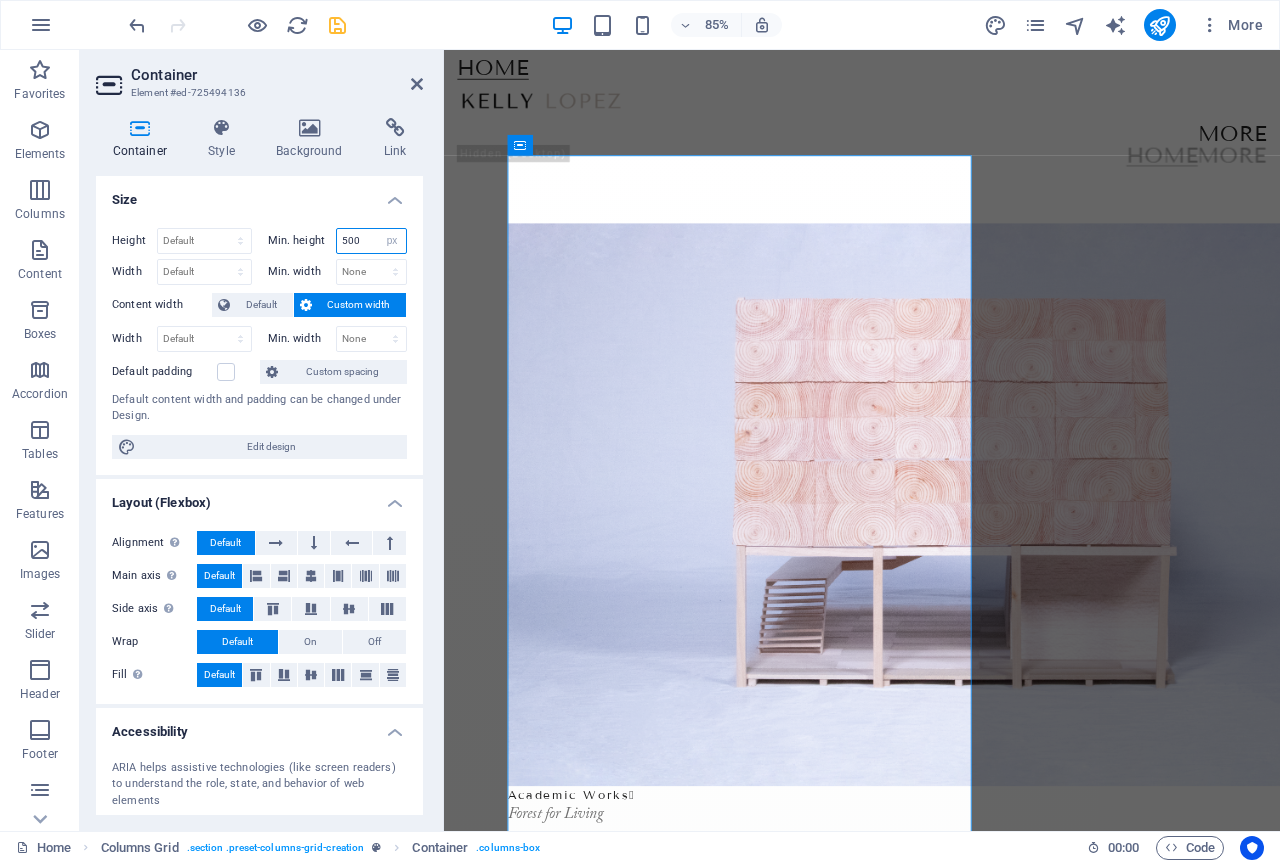 click on "Min. height 500 None px rem % vh vw" at bounding box center (338, 241) 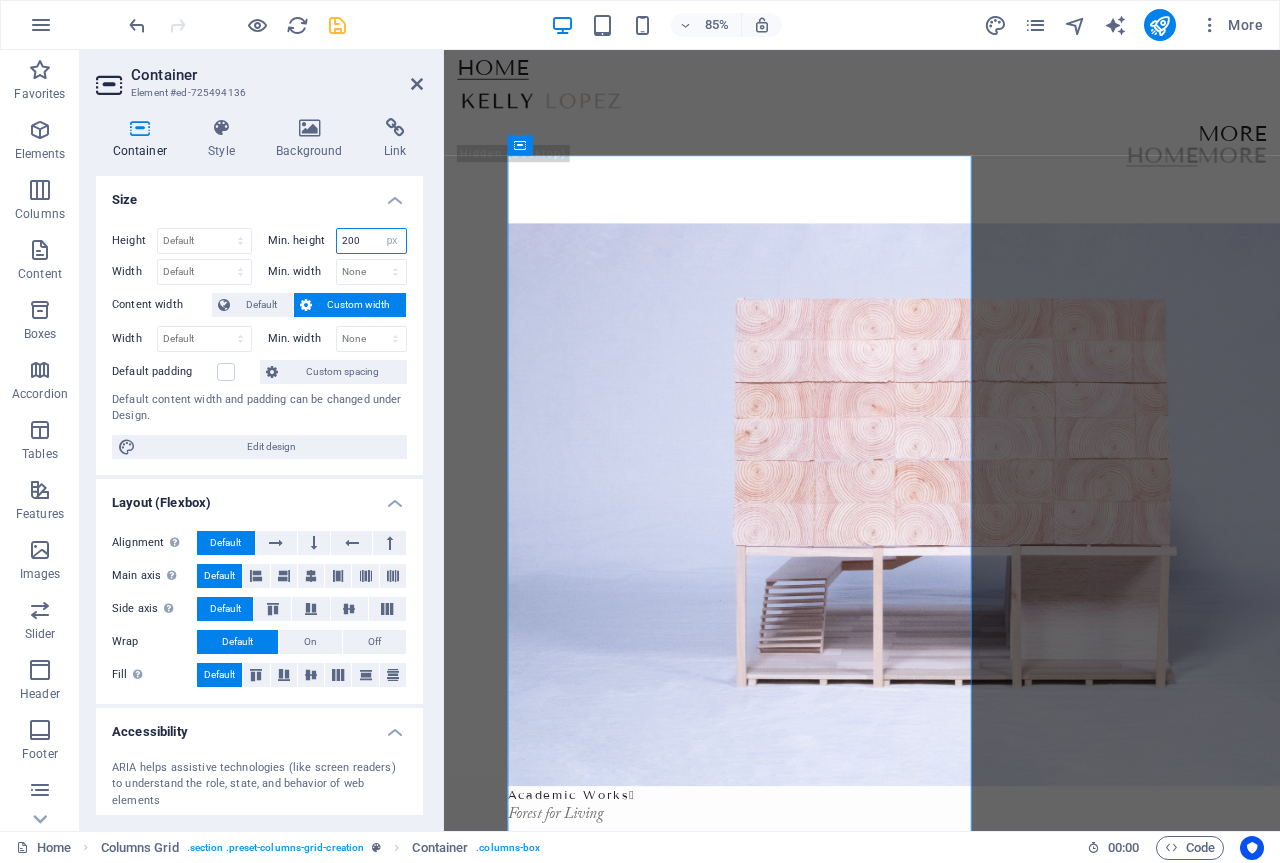 drag, startPoint x: 356, startPoint y: 232, endPoint x: 306, endPoint y: 239, distance: 50.48762 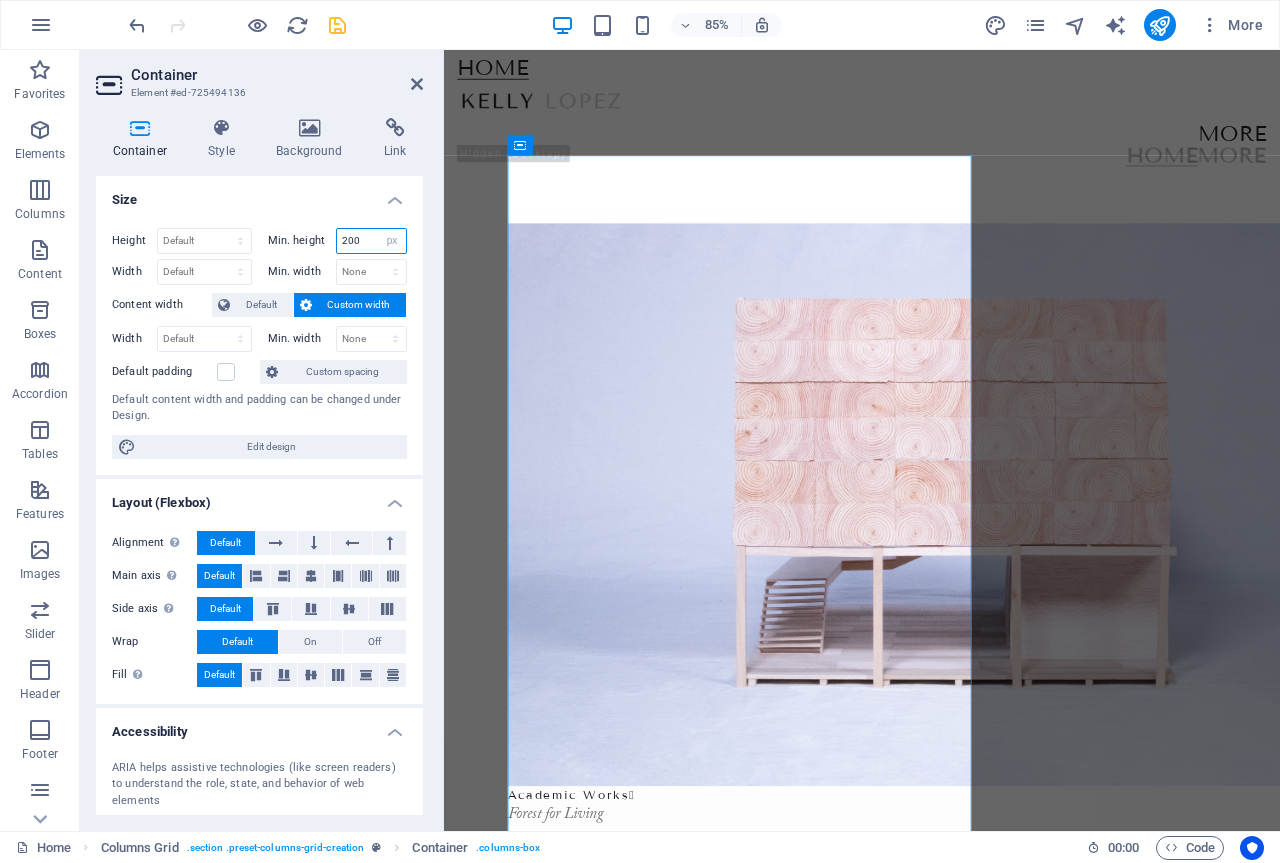 click on "Min. height 200 None px rem % vh vw" at bounding box center [338, 241] 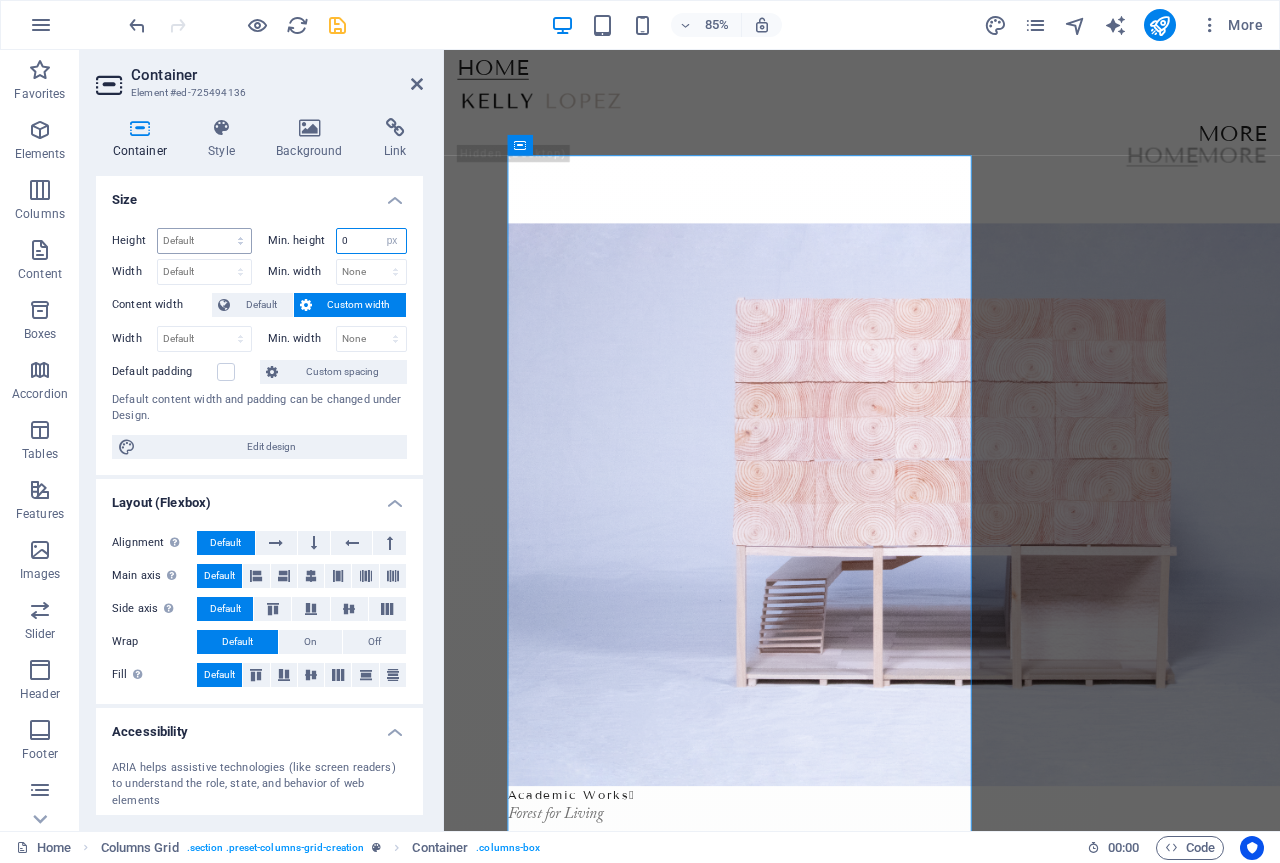type on "0" 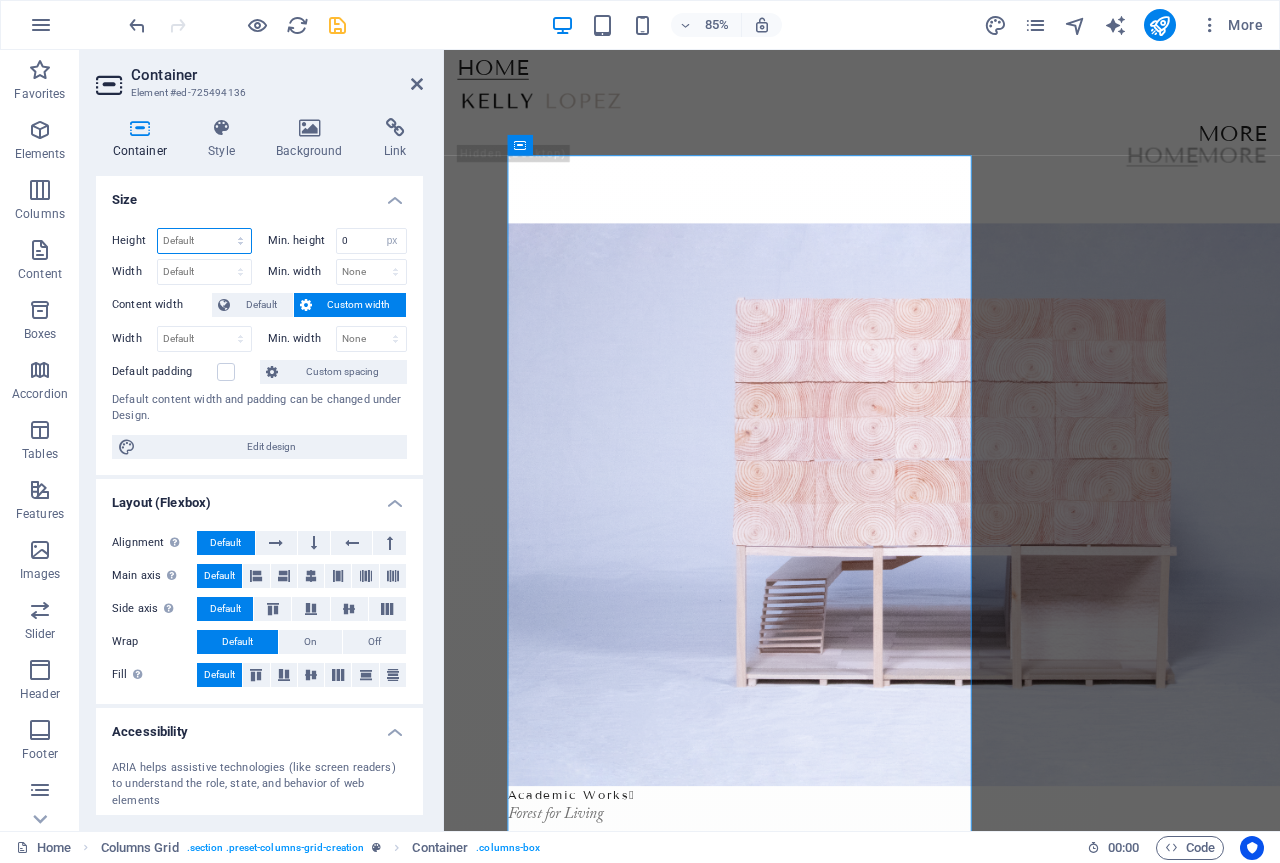 click on "Default px rem % vh vw" at bounding box center [204, 241] 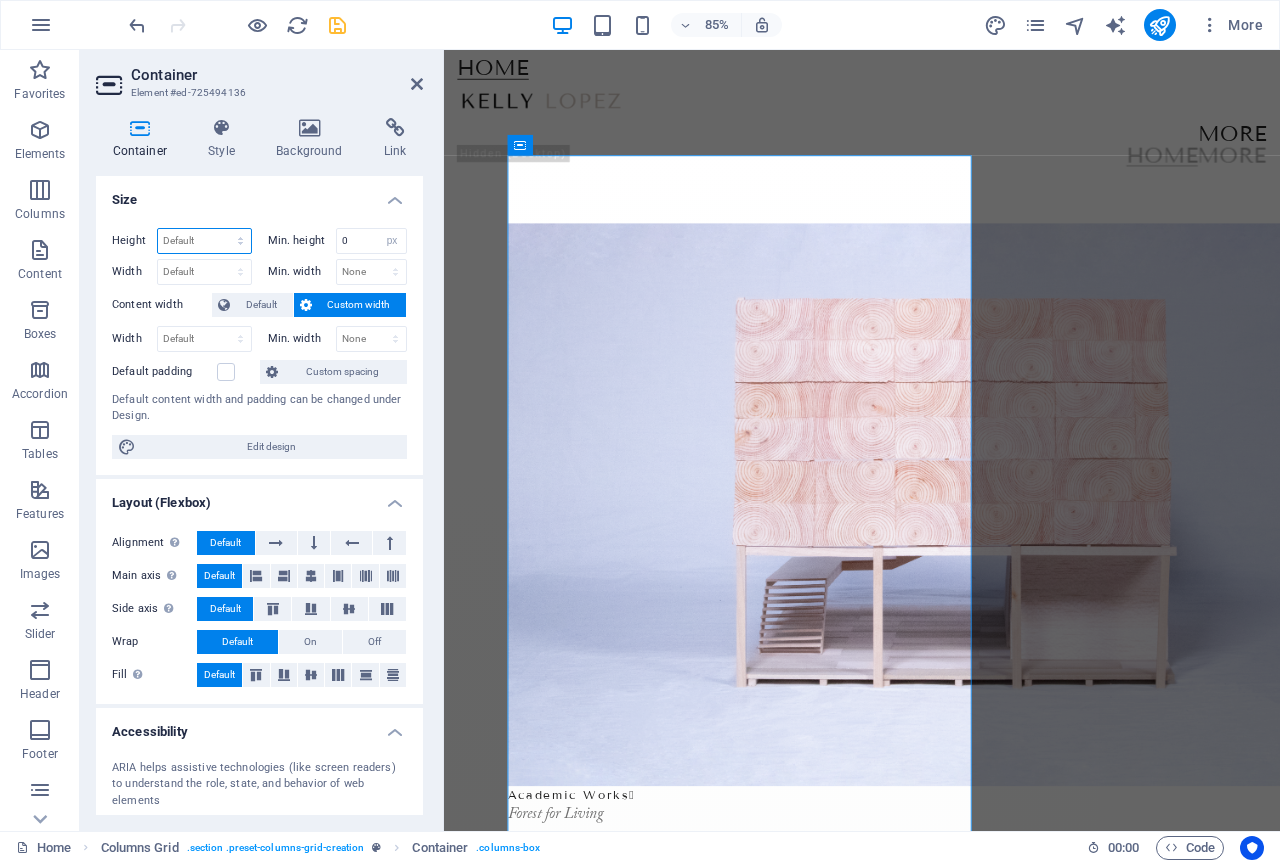 select on "px" 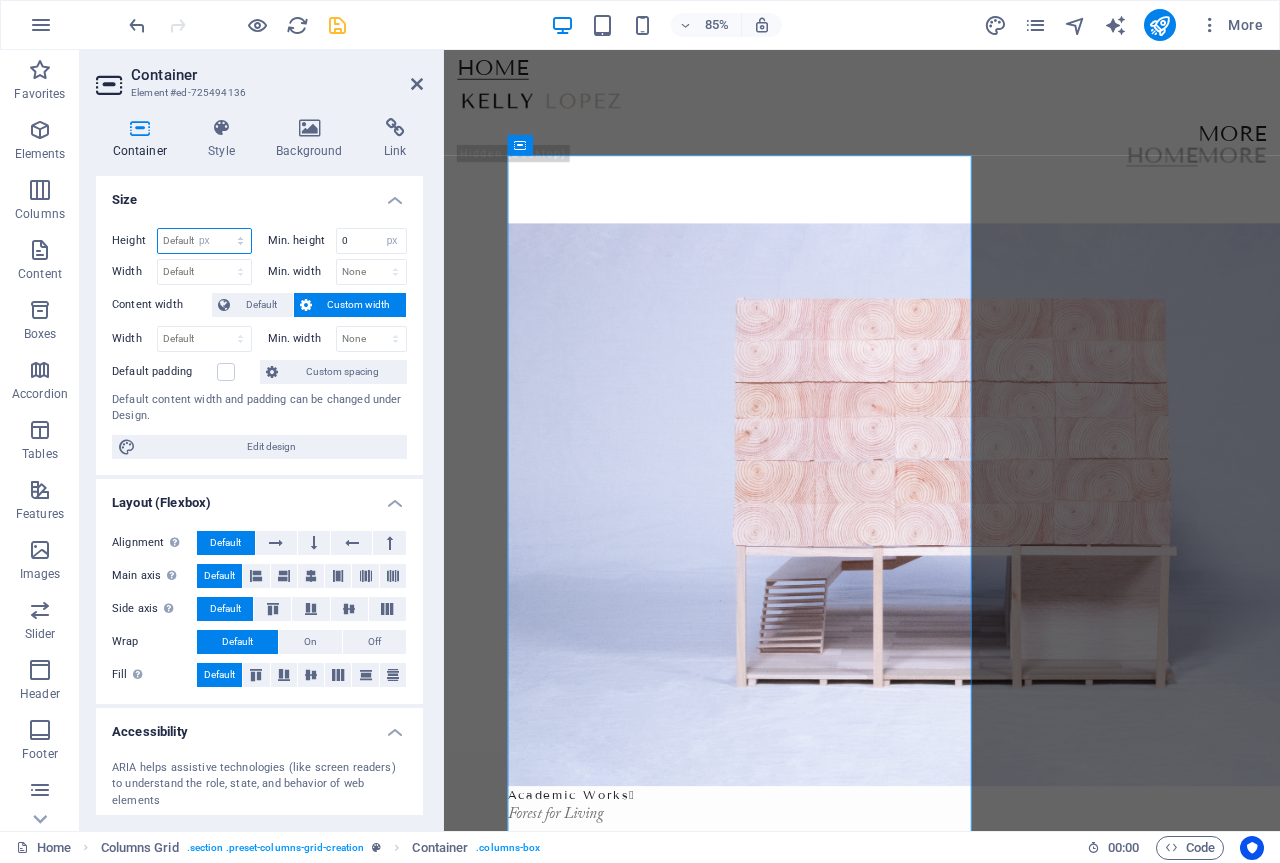 click on "Default px rem % vh vw" at bounding box center [204, 241] 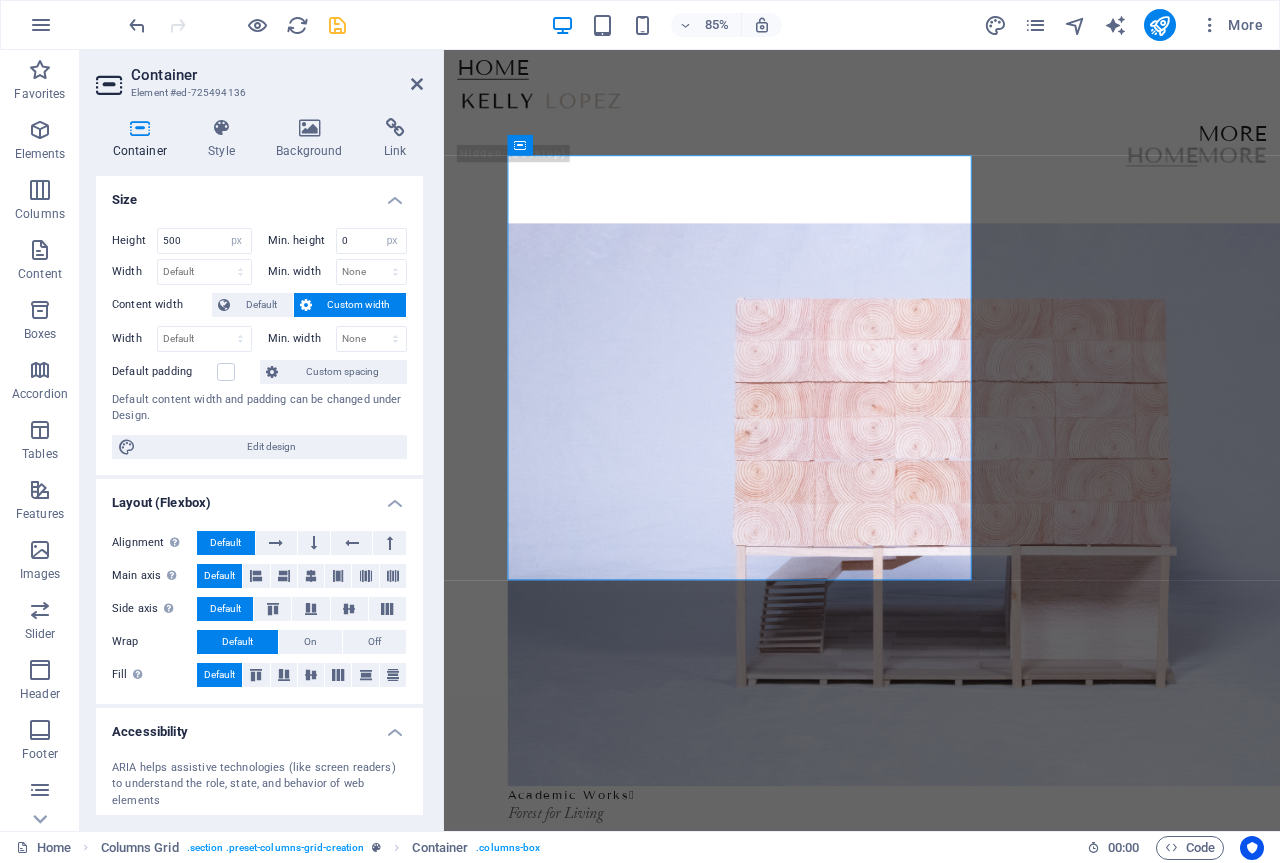 click on "Size" at bounding box center (259, 194) 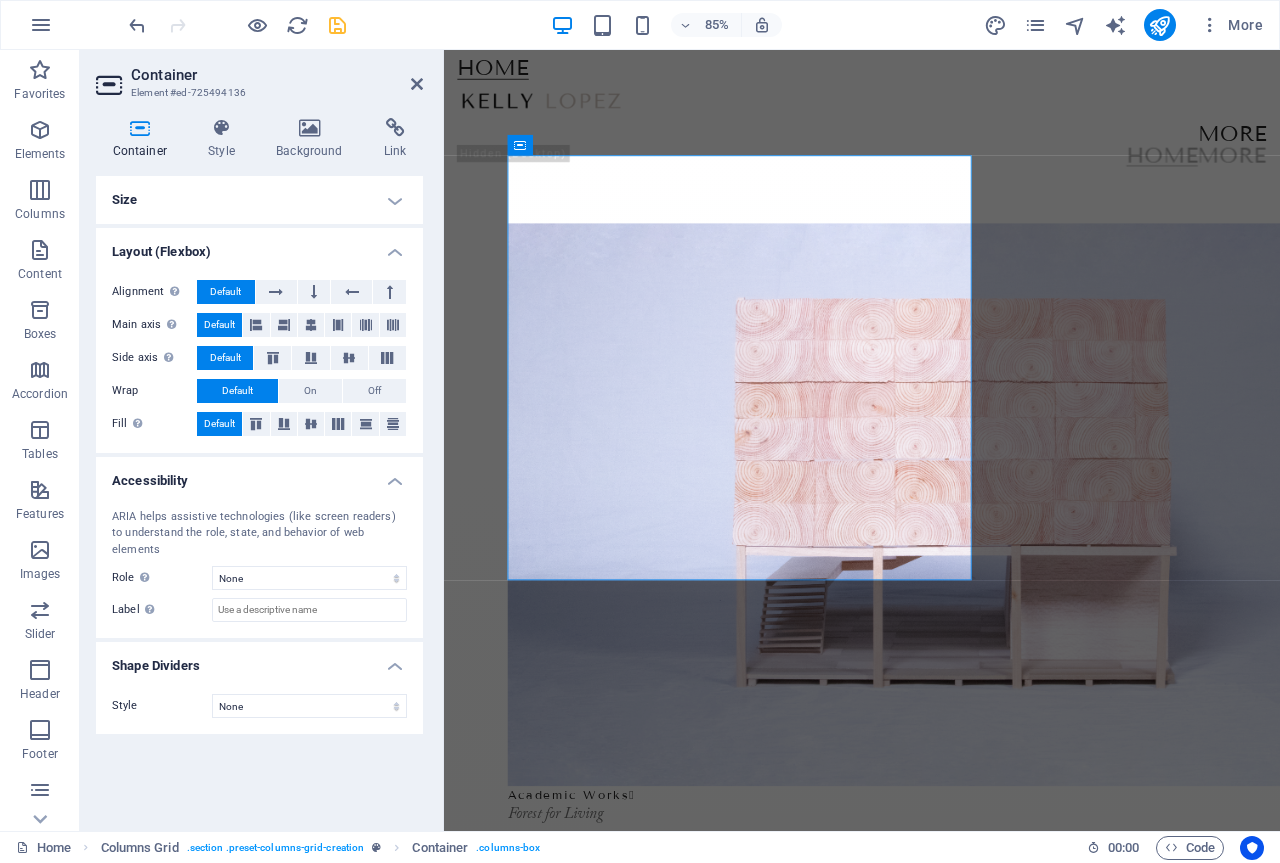 click on "Size" at bounding box center (259, 200) 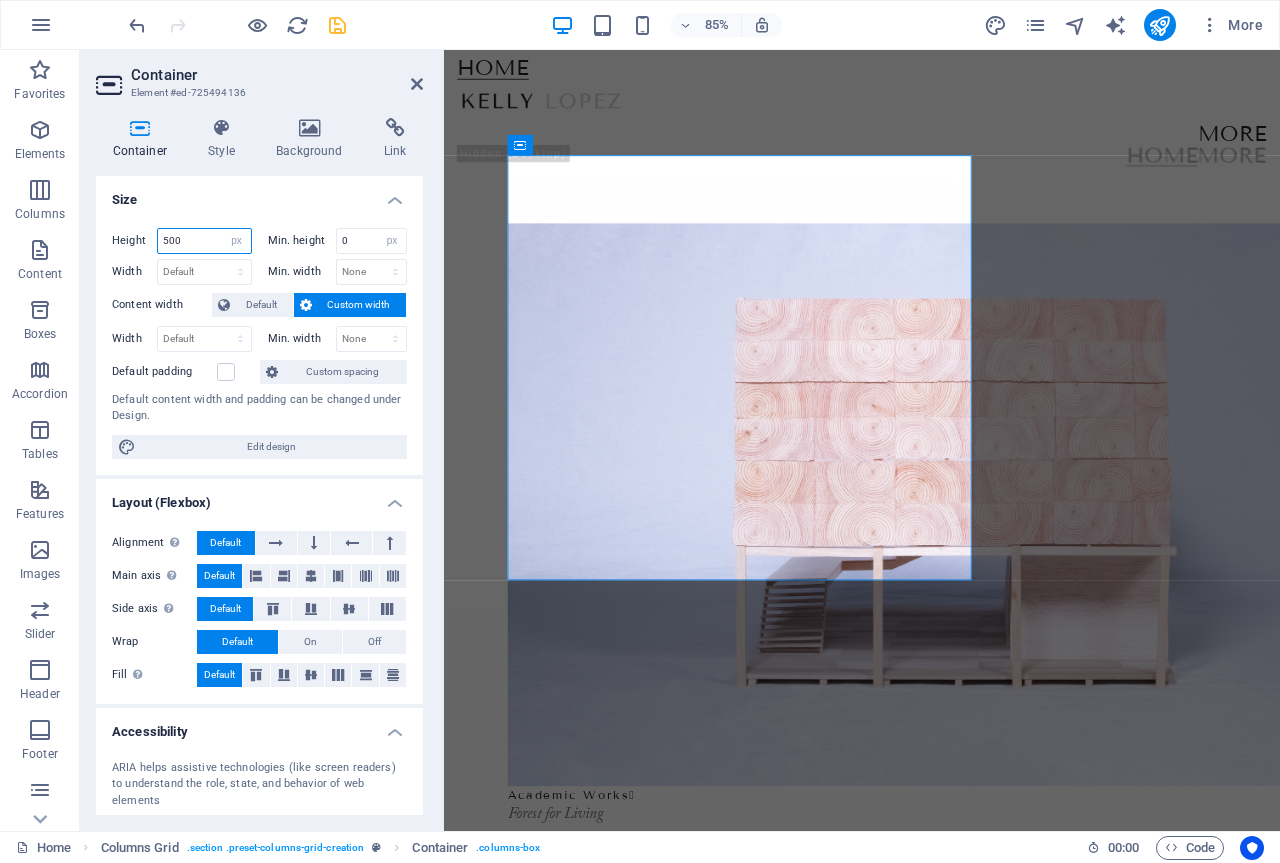 drag, startPoint x: 195, startPoint y: 245, endPoint x: 161, endPoint y: 237, distance: 34.928497 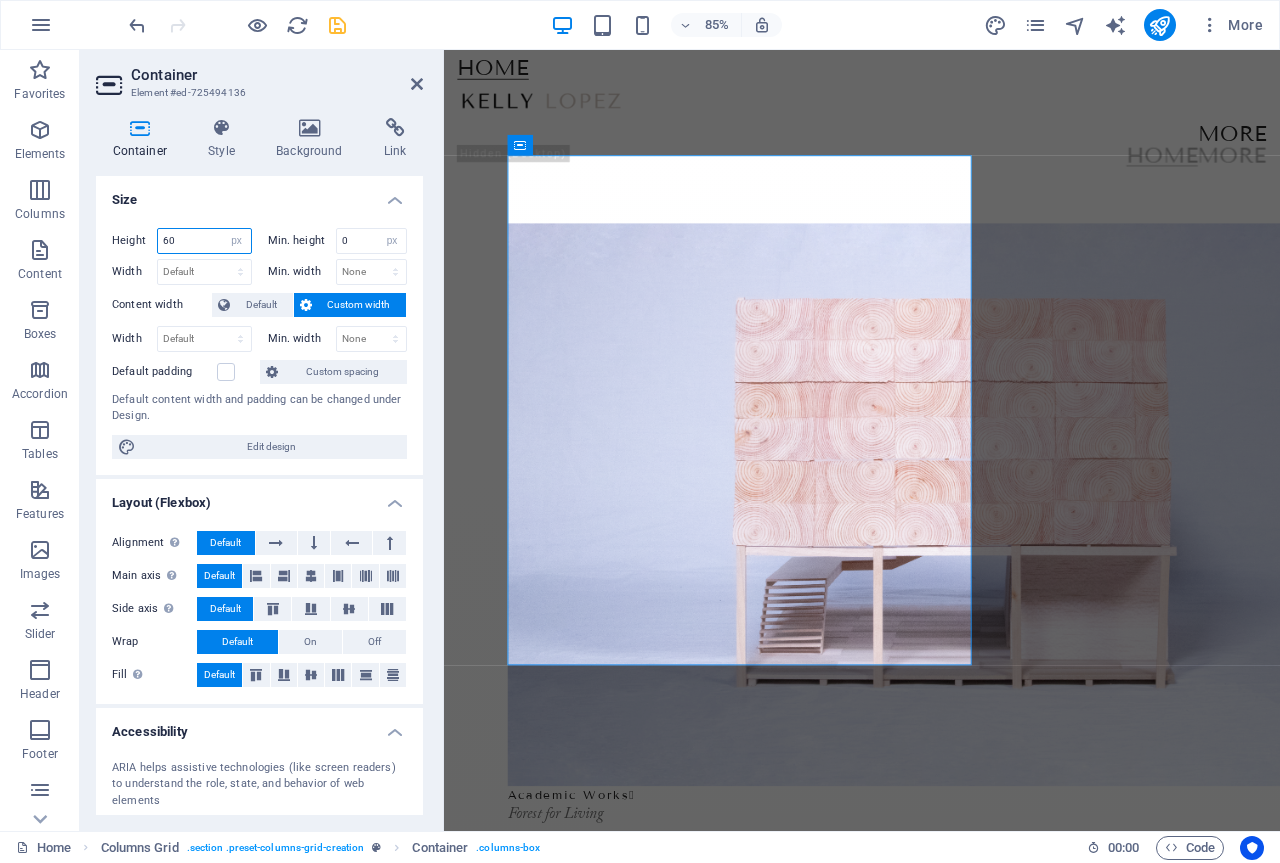 type on "6" 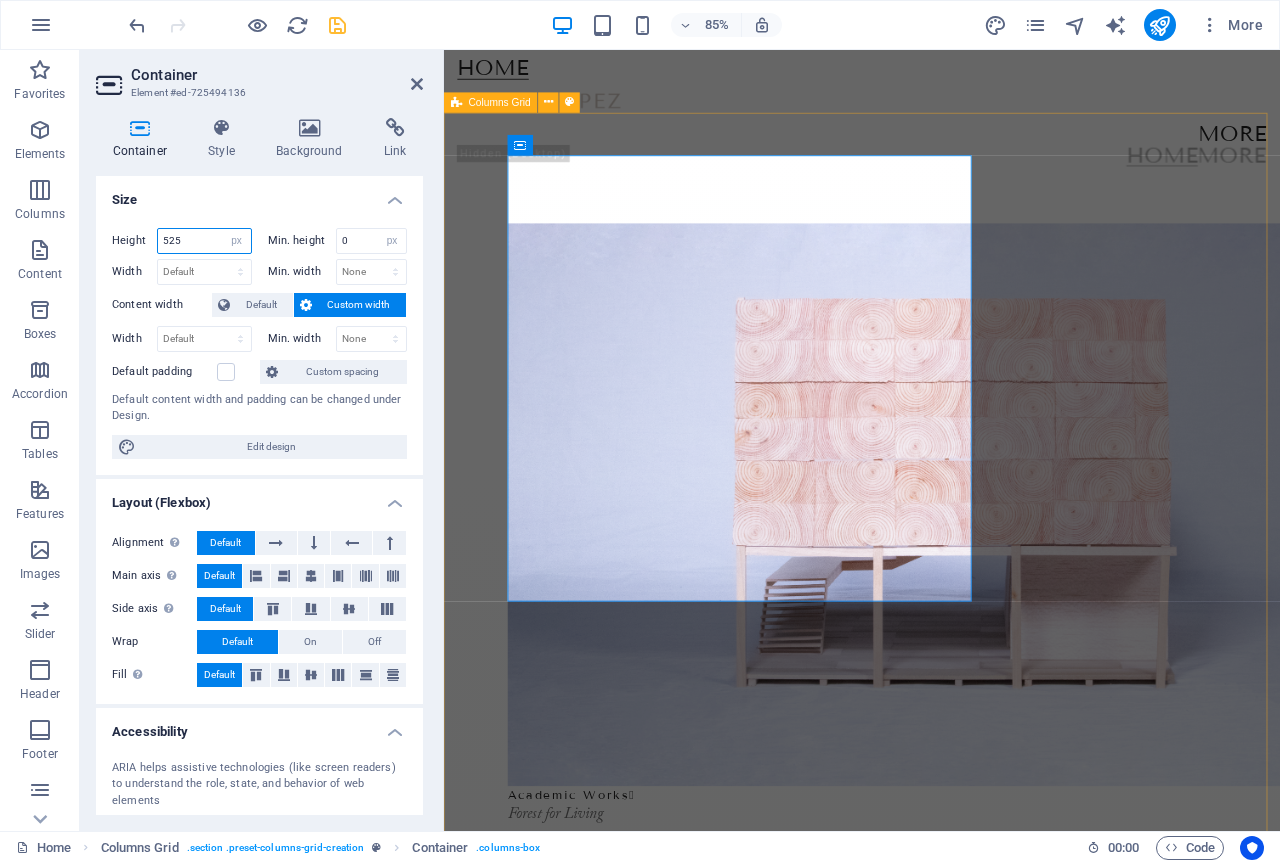 type on "525" 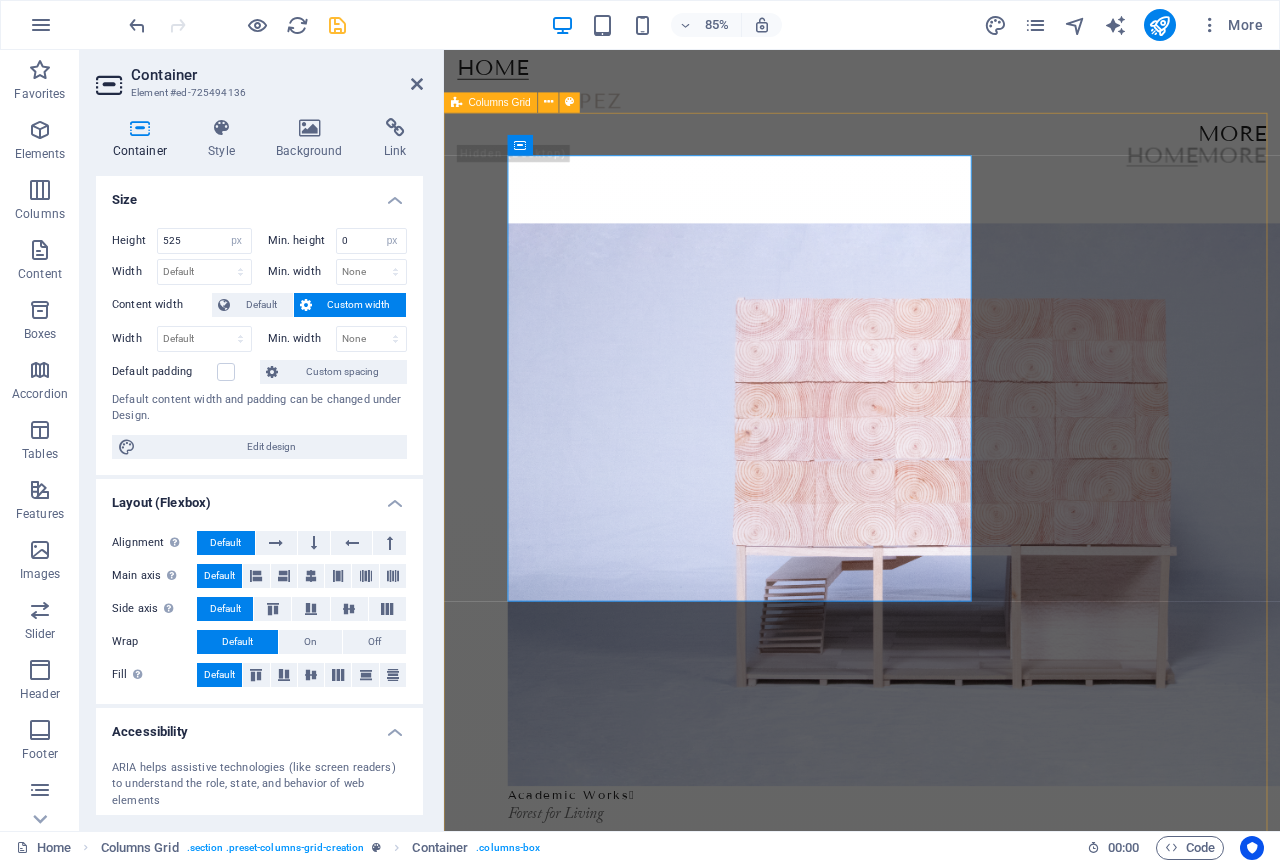 click on "Academic Works  Forest for Living suburbs    Image 0.1 fragments    Image 0.3 Module Magazine  Issue 01: Destruction Beauty    Image 0.7 Triangle    Image 0.6" at bounding box center [936, 3147] 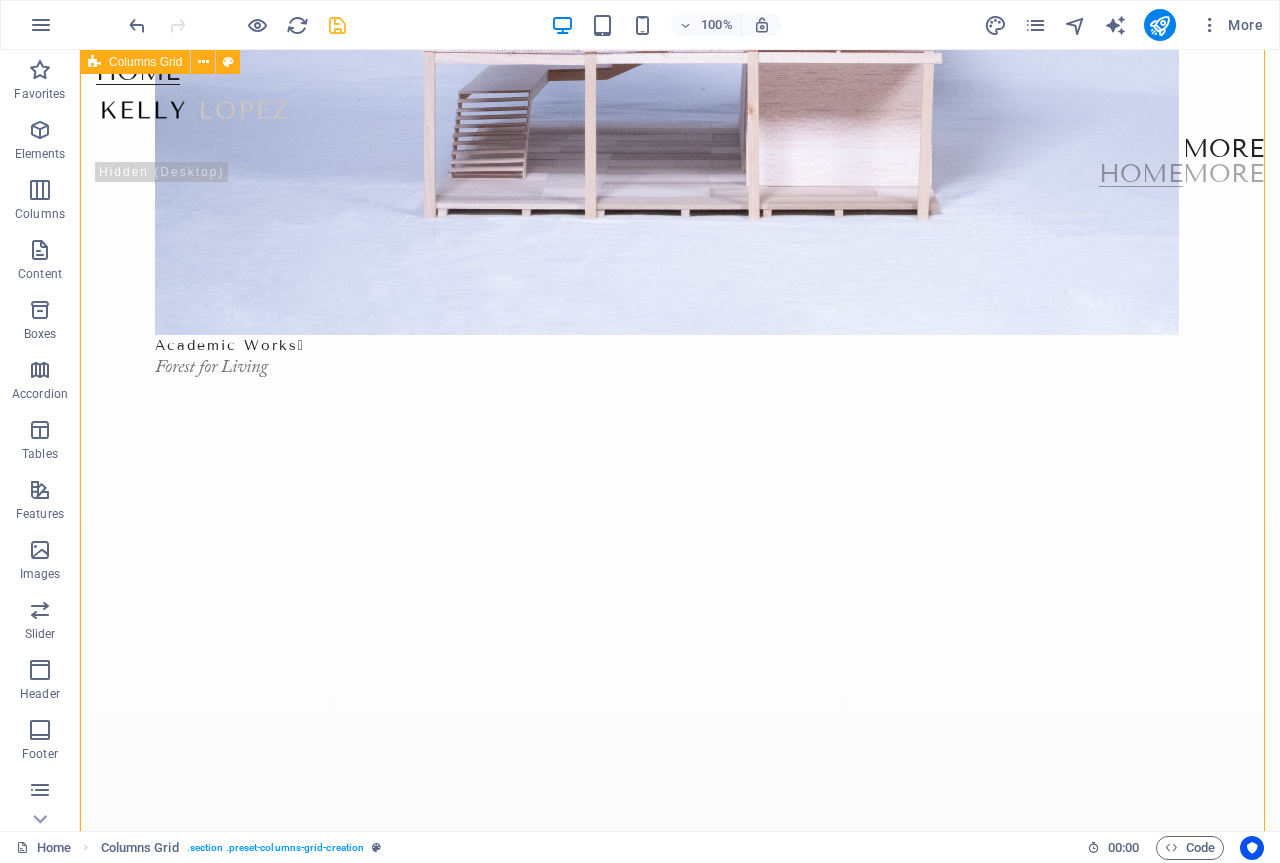 scroll, scrollTop: 700, scrollLeft: 0, axis: vertical 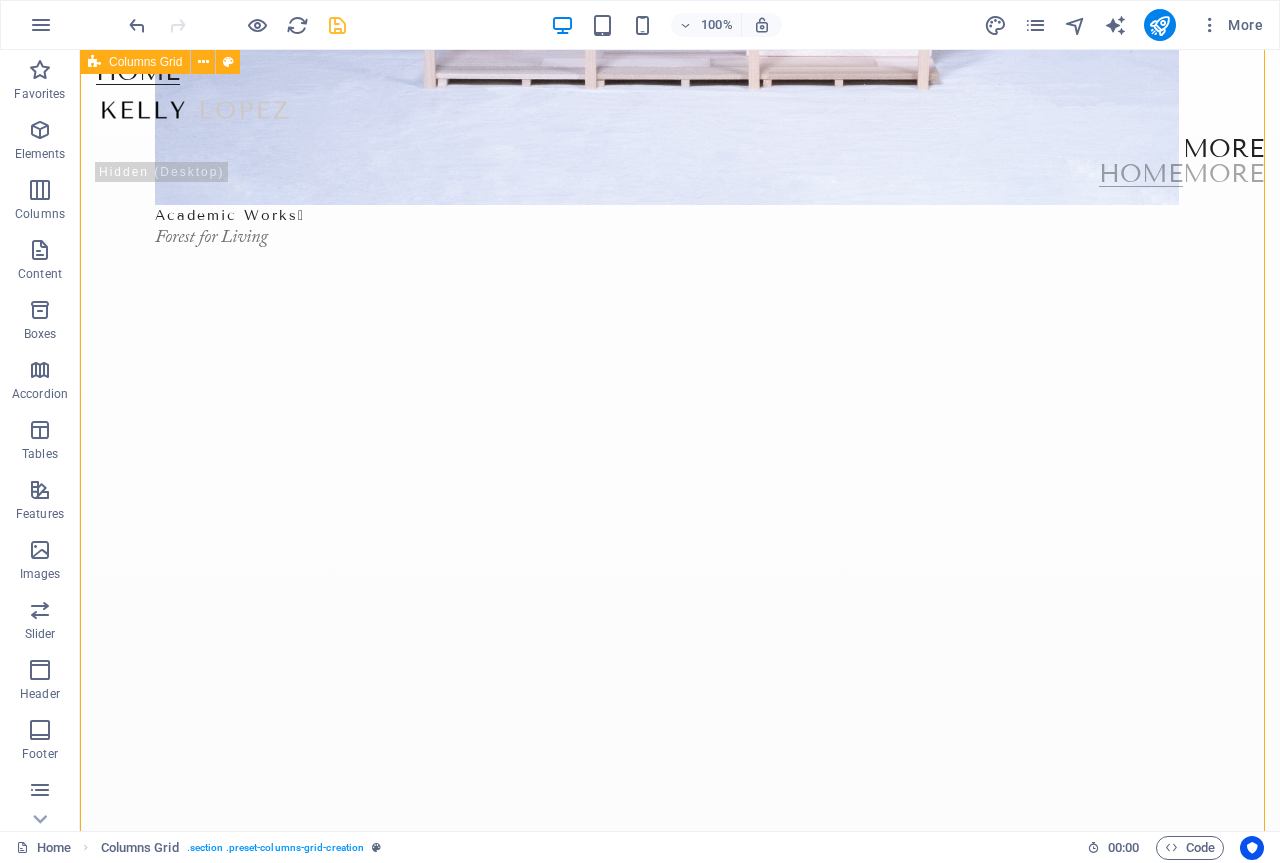 click on "Academic Works  Forest for Living suburbs    Image 0.1 fragments    Image 0.3 Module Magazine  Issue 01: Destruction Beauty    Image 0.7 Triangle    Image 0.6" at bounding box center (680, 2699) 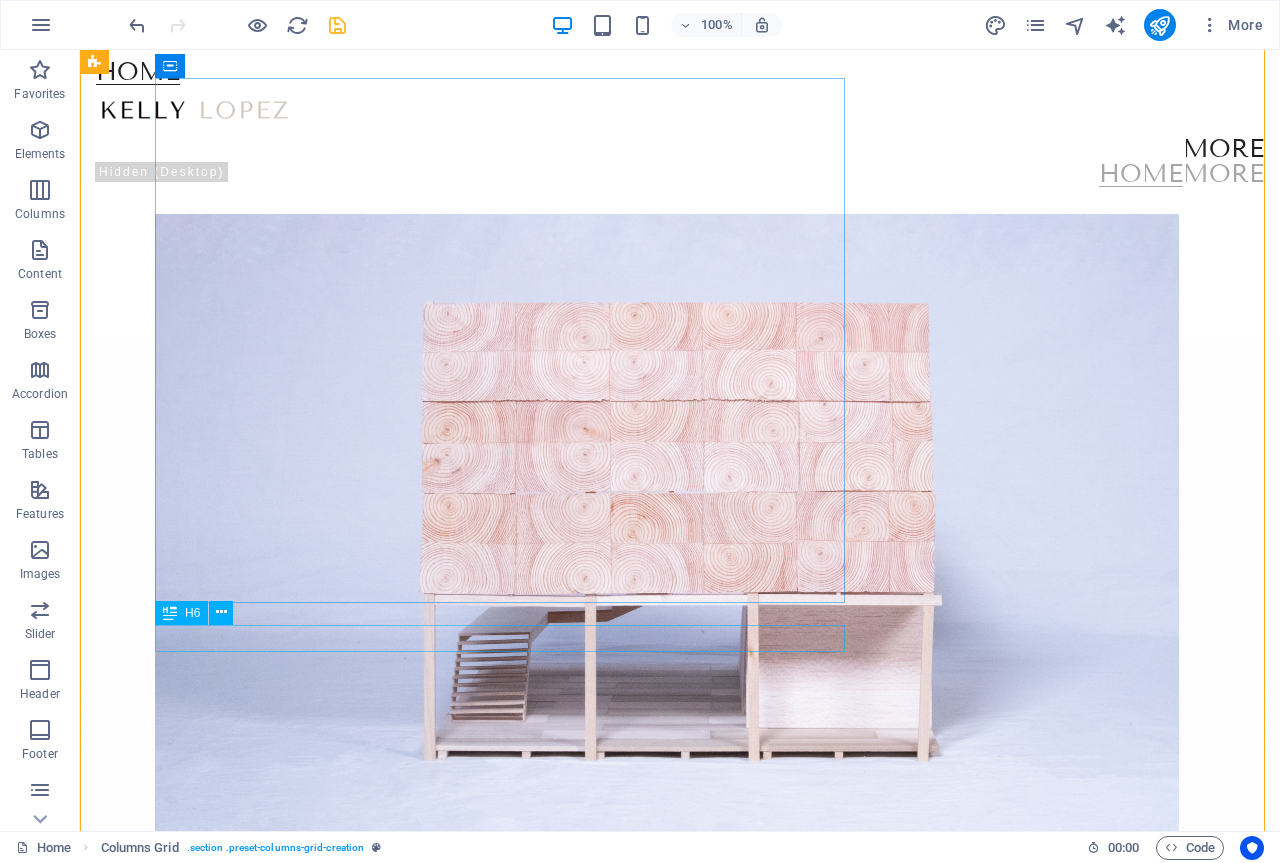 scroll, scrollTop: 0, scrollLeft: 0, axis: both 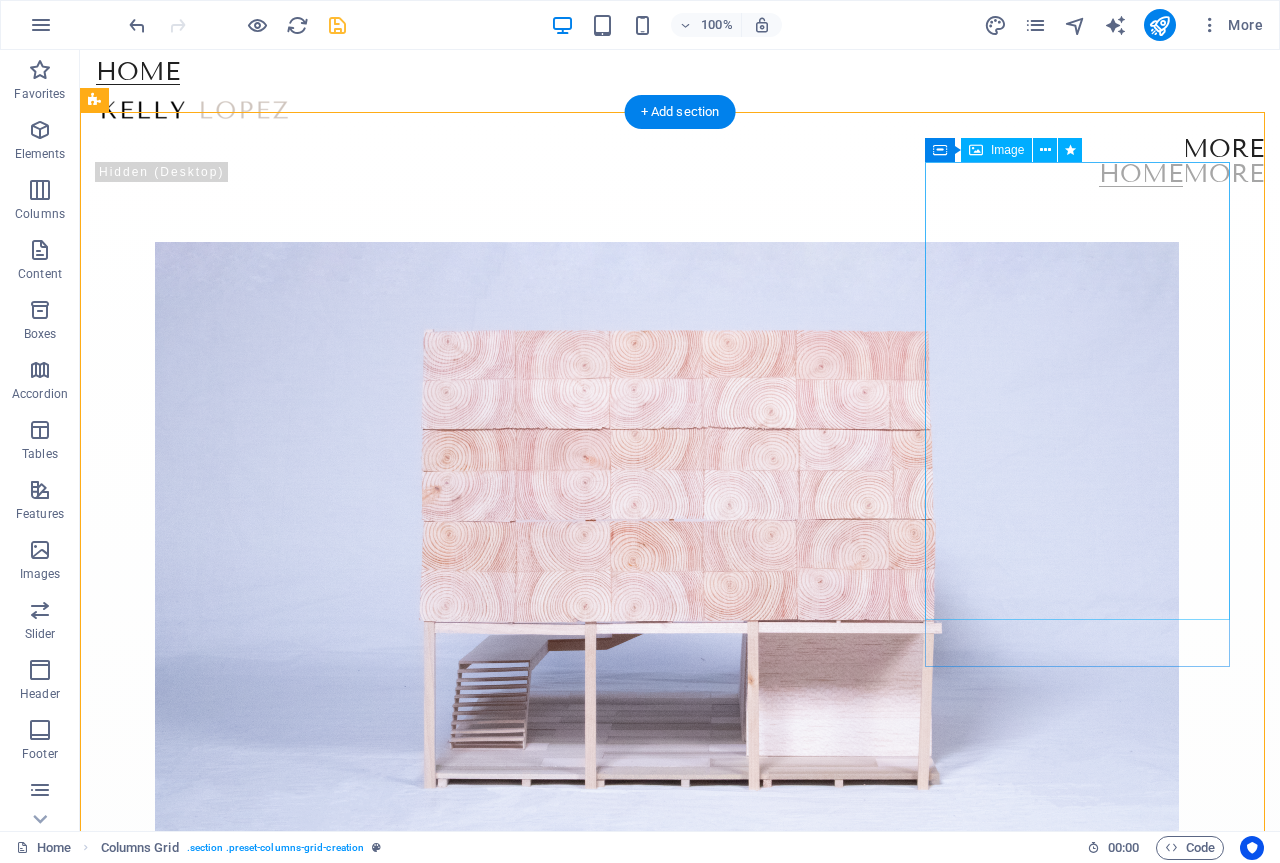 click at bounding box center (1931, 1062) 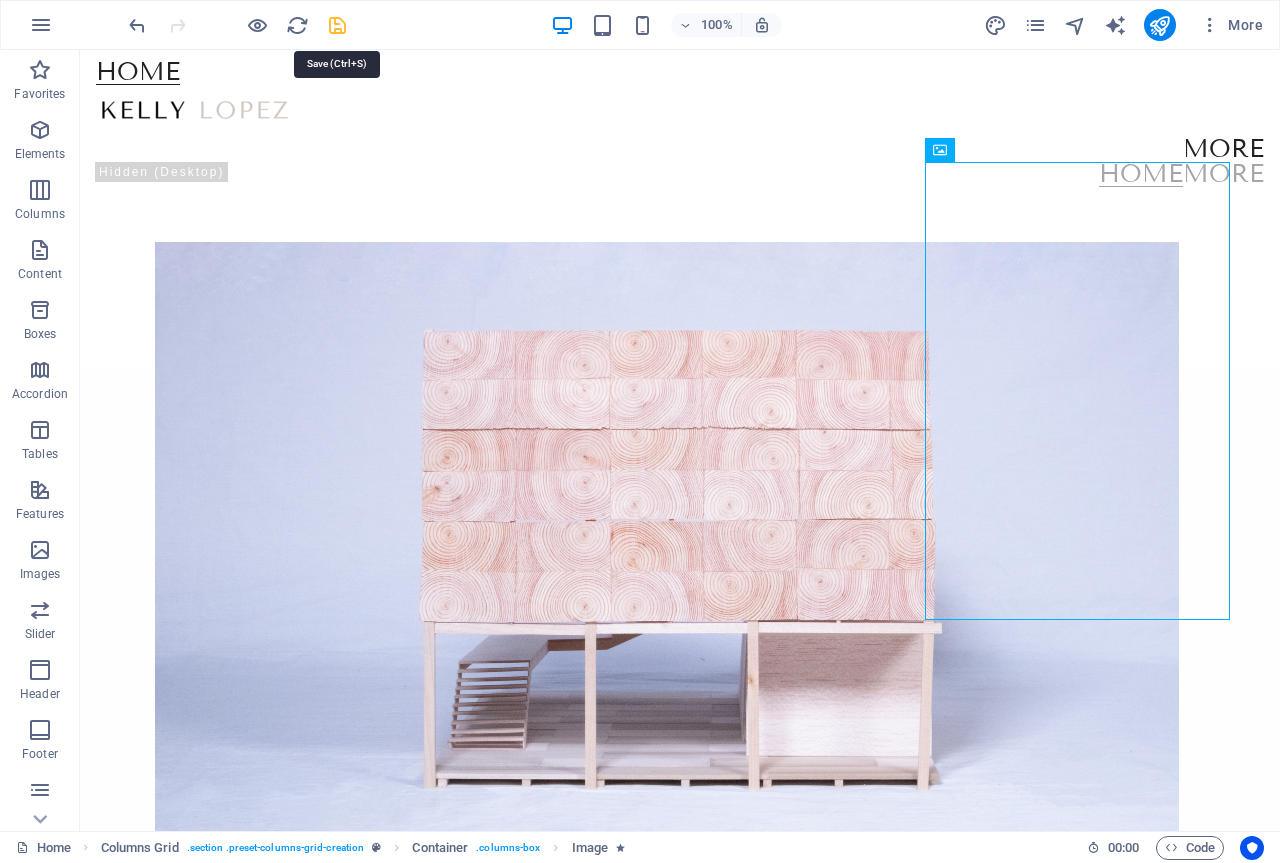 click at bounding box center (337, 25) 